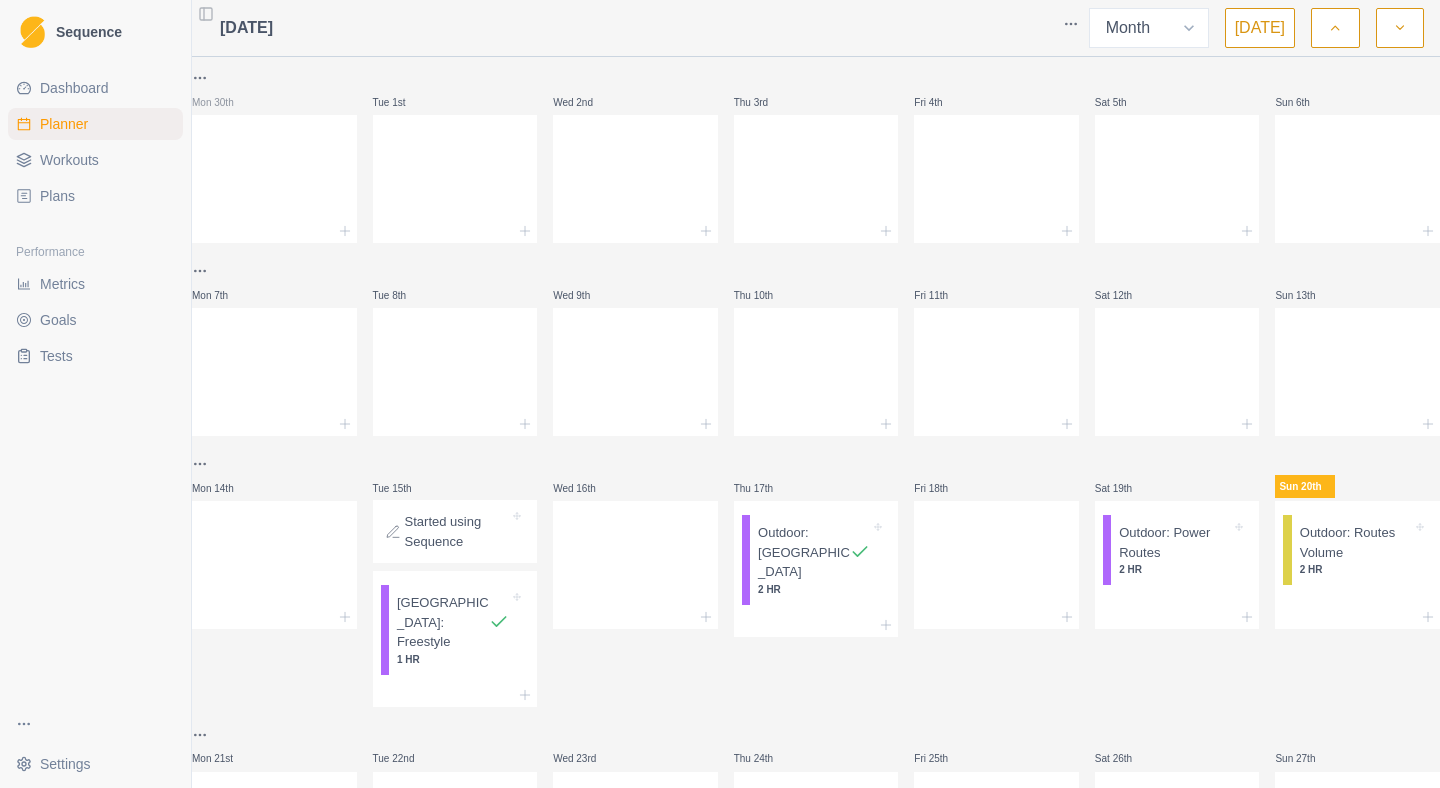 select on "month" 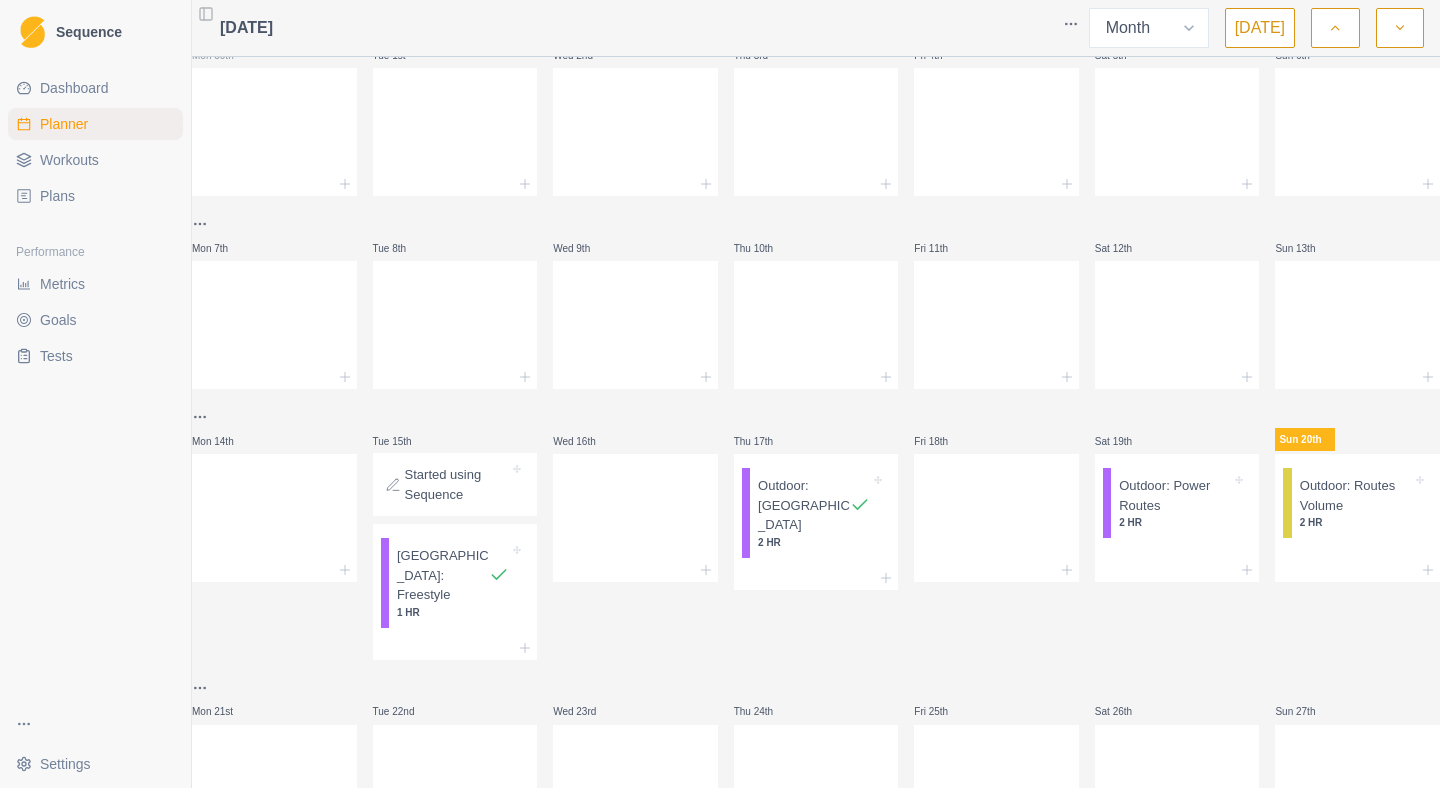 scroll, scrollTop: 40, scrollLeft: 0, axis: vertical 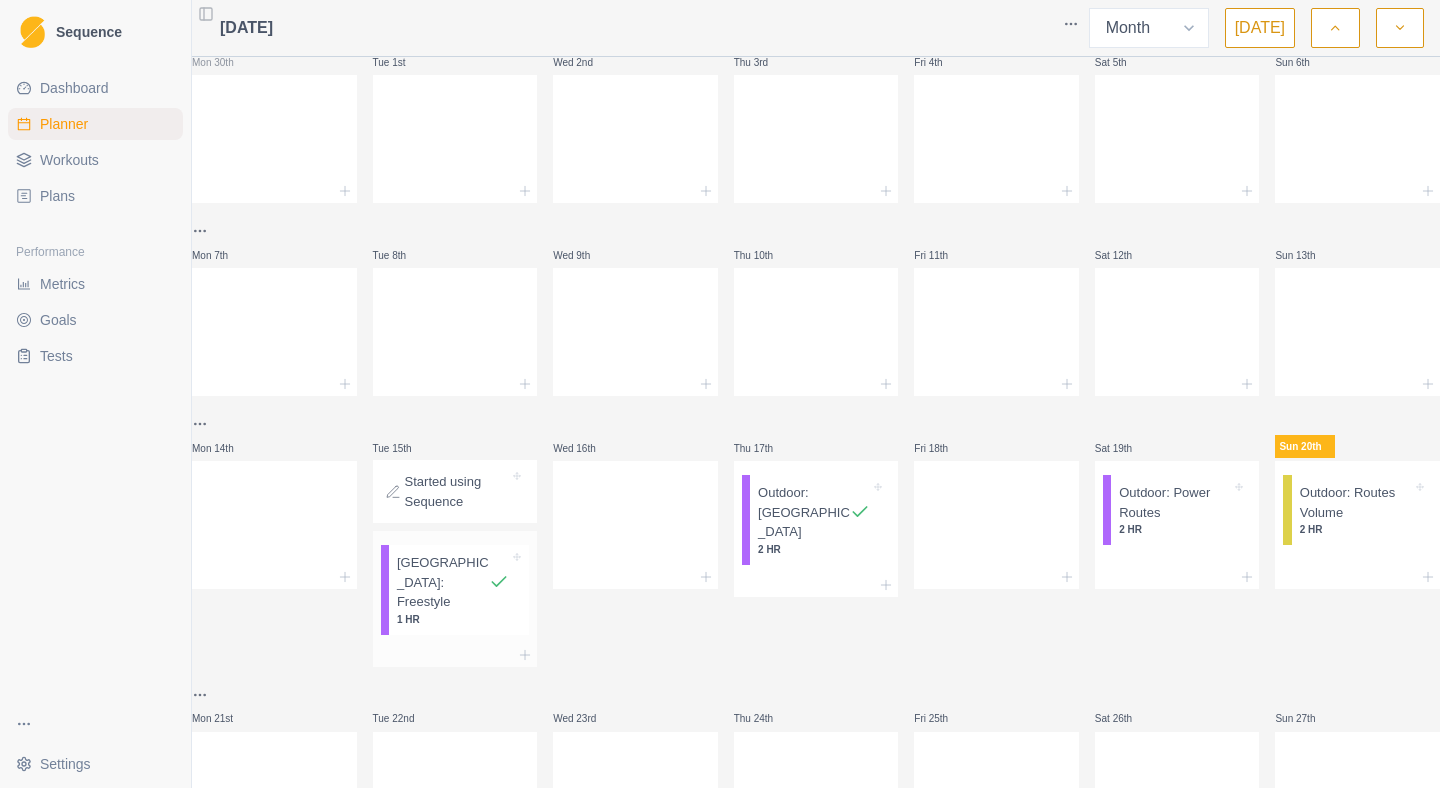 click on "[GEOGRAPHIC_DATA]: Freestyle" at bounding box center (443, 582) 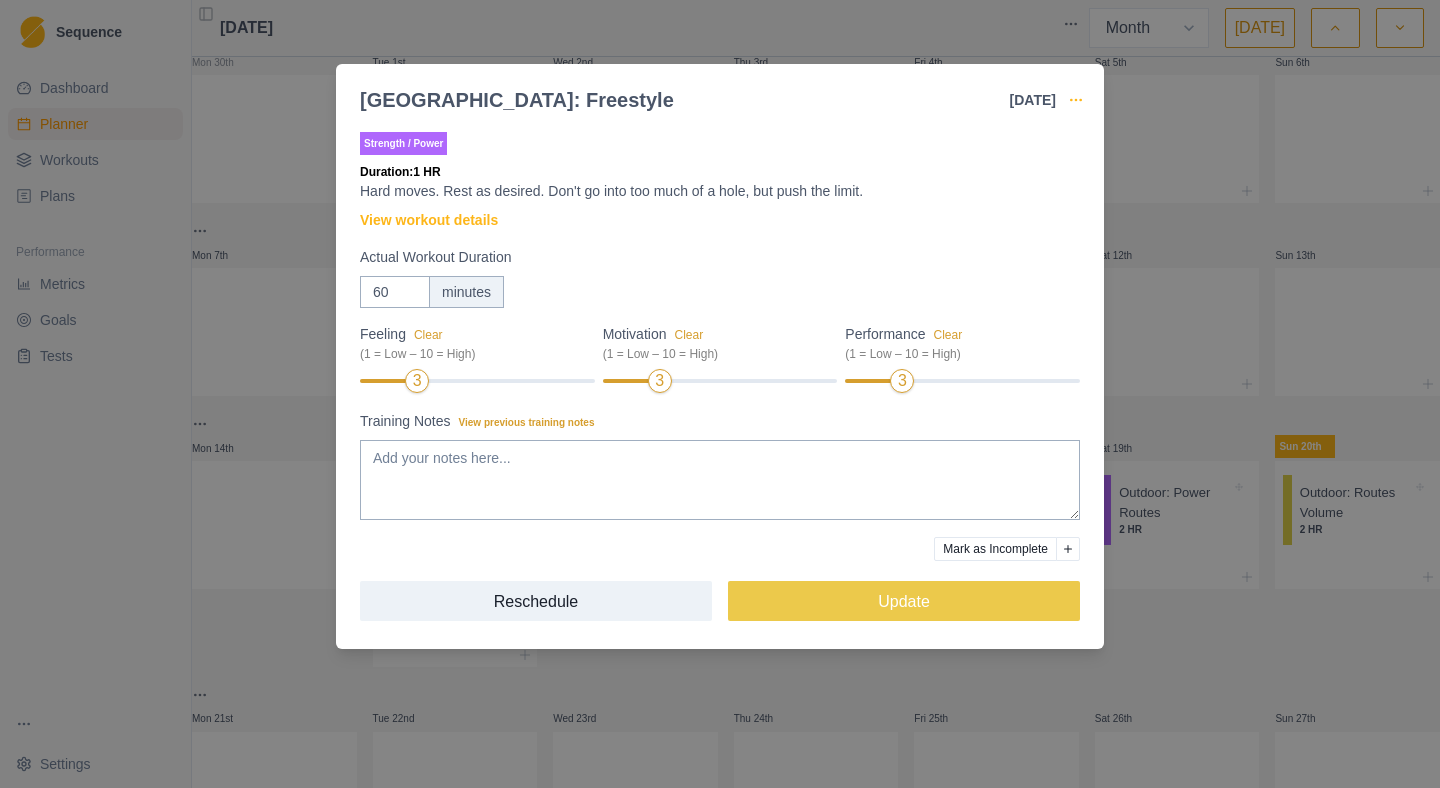 click 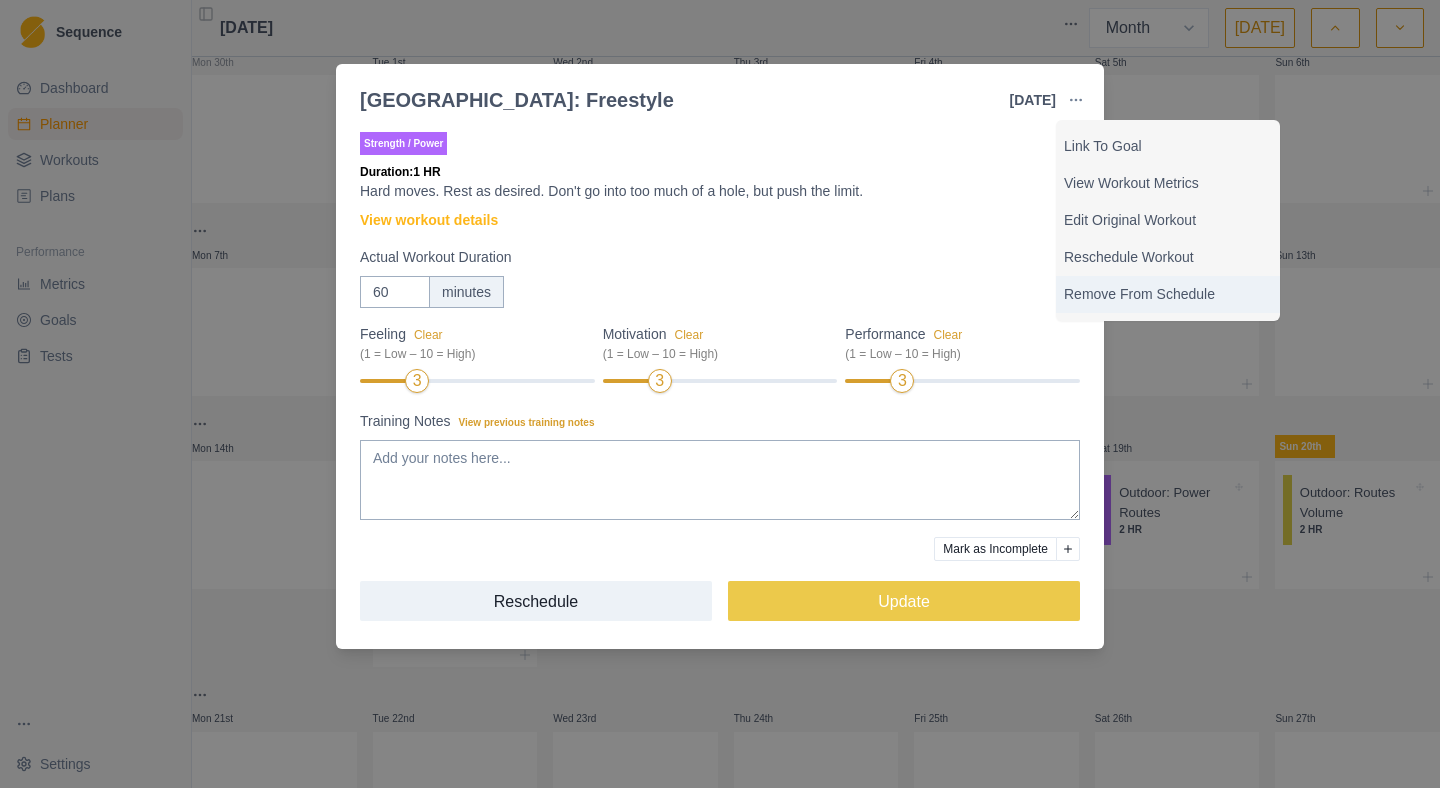 click on "Remove From Schedule" at bounding box center [1168, 294] 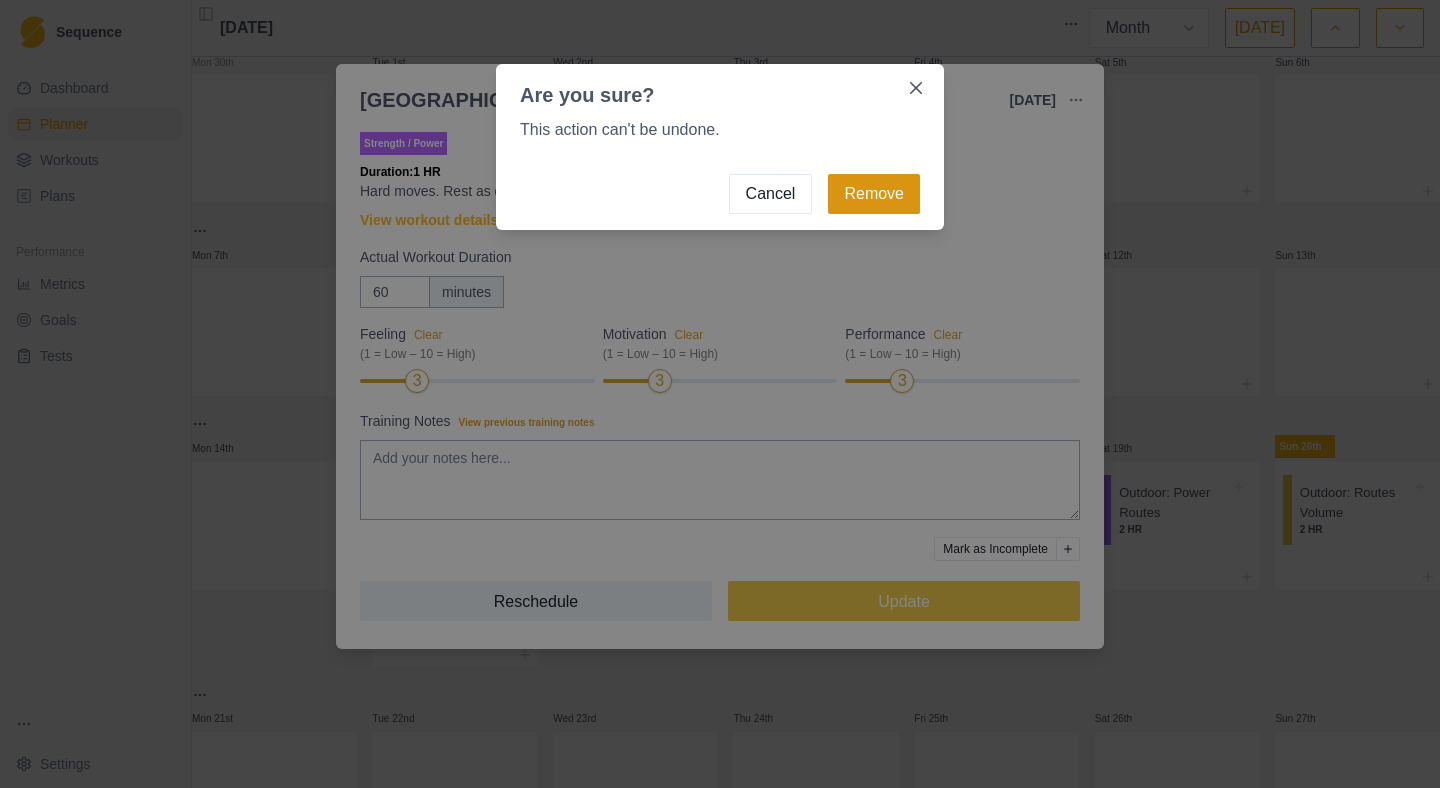 click on "Remove" at bounding box center [874, 194] 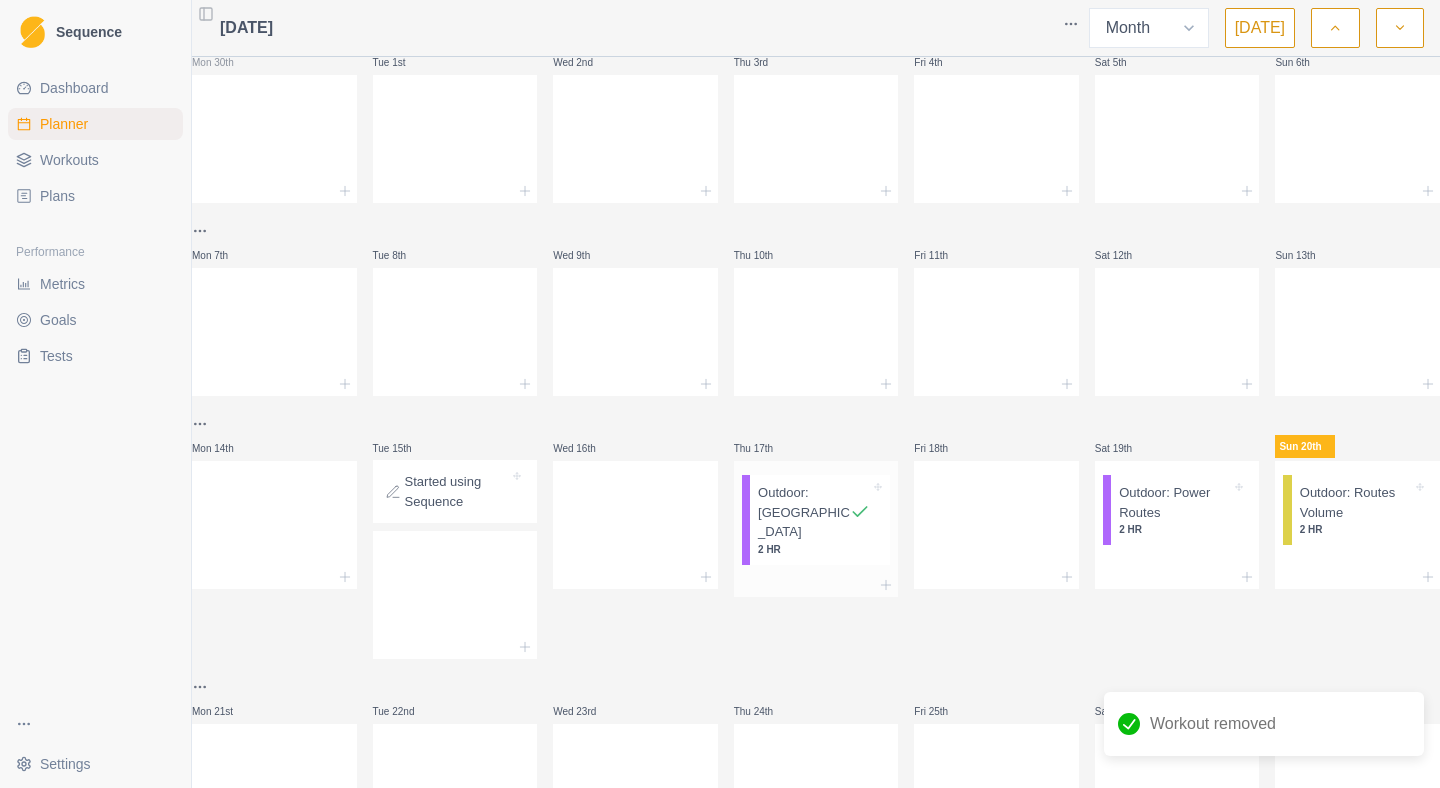 click on "Outdoor: Boulder 2 HR" at bounding box center (820, 520) 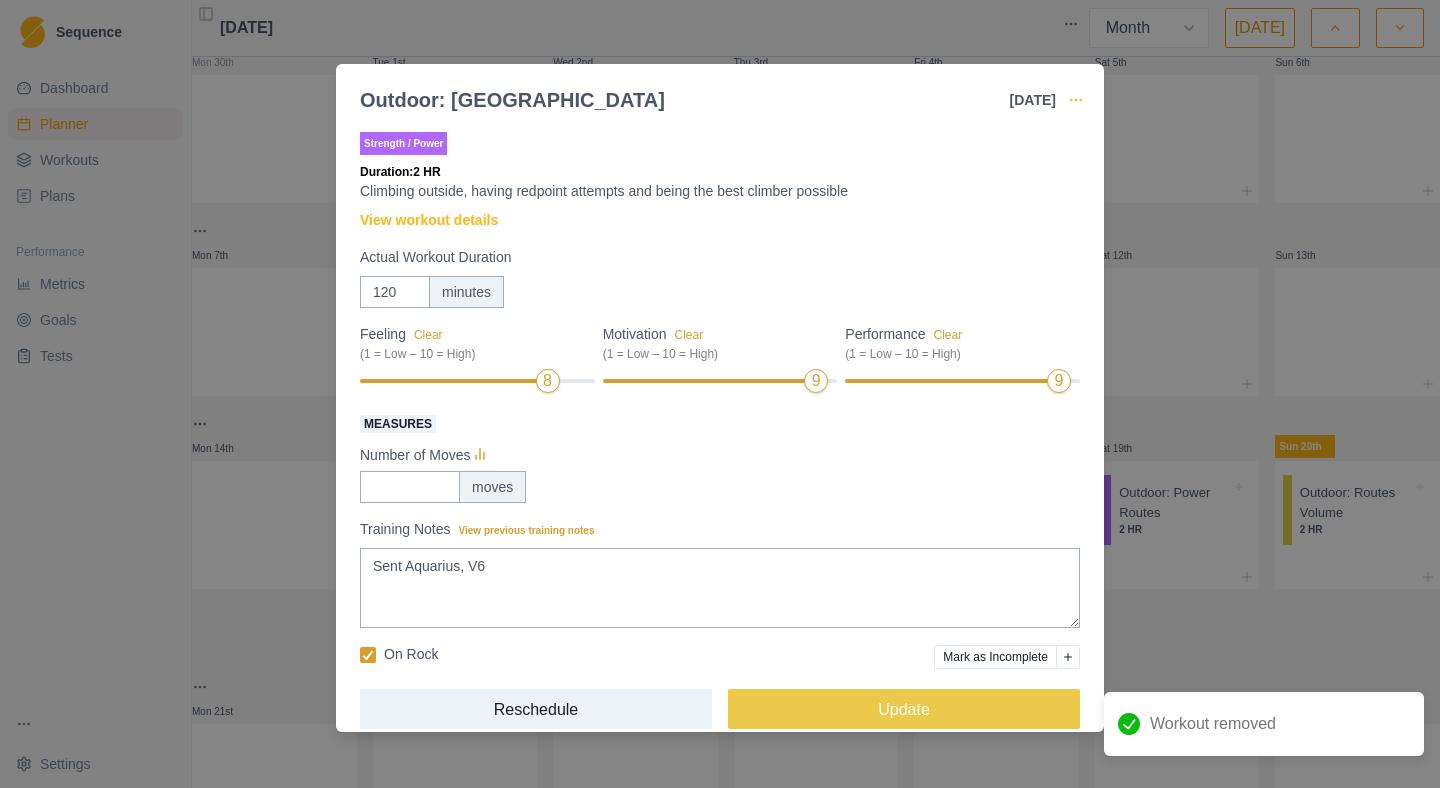 click 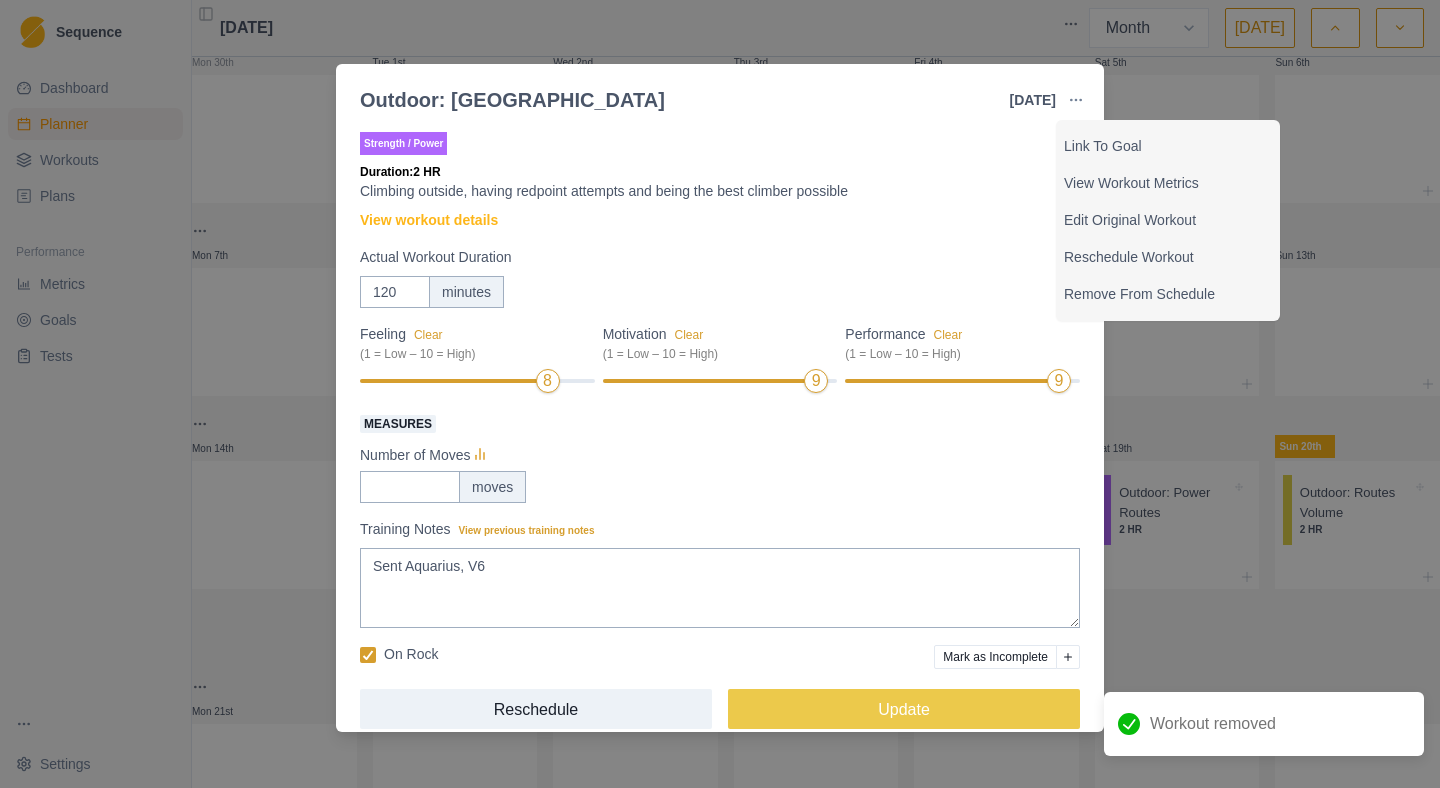 click on "Outdoor: [GEOGRAPHIC_DATA] [DATE] Link To Goal View Workout Metrics Edit Original Workout Reschedule Workout Remove From Schedule Strength / Power Duration:  2 HR Climbing outside, having redpoint attempts and being the best climber possible View workout details Actual Workout Duration 120 minutes Feeling Clear (1 = Low – 10 = High) 8 Motivation Clear (1 = Low – 10 = High) 9 Performance Clear (1 = Low – 10 = High) 9 Measures Number of Moves moves Training Notes View previous training notes Sent Aquarius, V6 On Rock Mark as Incomplete Reschedule Update" at bounding box center [720, 394] 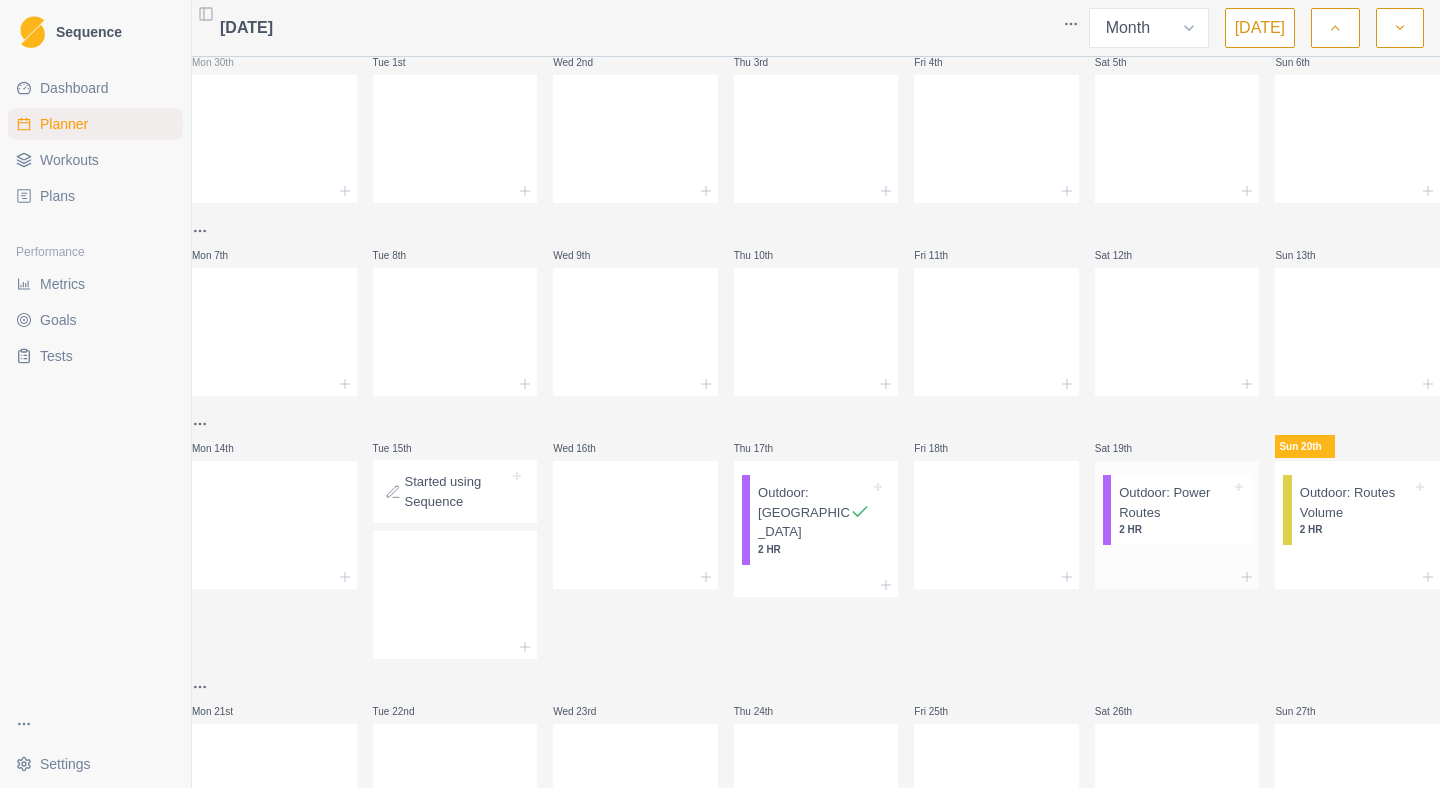 click on "Outdoor: Power Routes 2 HR" at bounding box center [1181, 510] 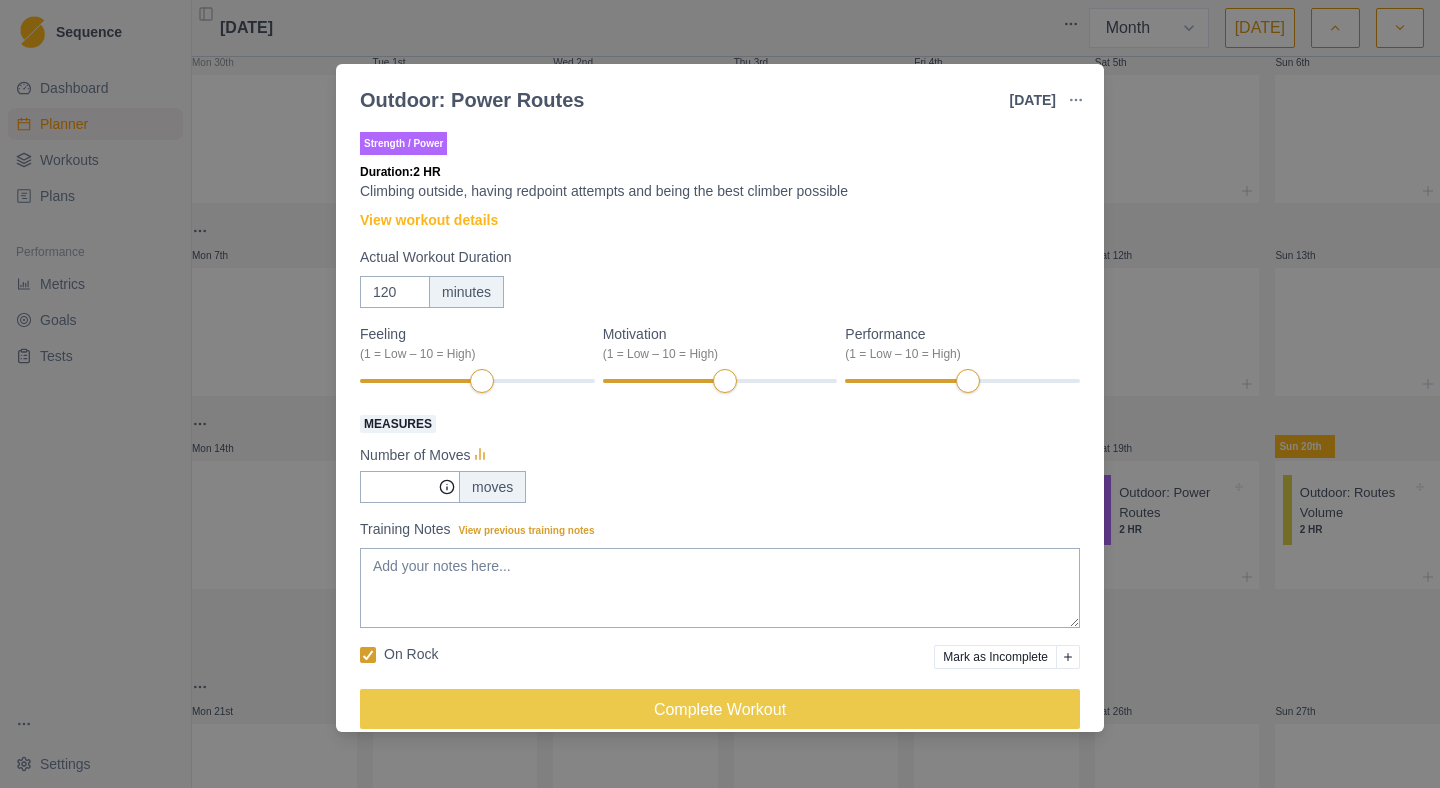 click on "Outdoor: Power Routes [DATE] Link To Goal View Workout Metrics Edit Original Workout Reschedule Workout Remove From Schedule Strength / Power Duration:  2 HR Climbing outside, having redpoint attempts and being the best climber possible View workout details Actual Workout Duration 120 minutes Feeling (1 = Low – 10 = High) Motivation (1 = Low – 10 = High) Performance (1 = Low – 10 = High) Measures Number of Moves moves Training Notes View previous training notes On Rock Mark as Incomplete Complete Workout" at bounding box center [720, 394] 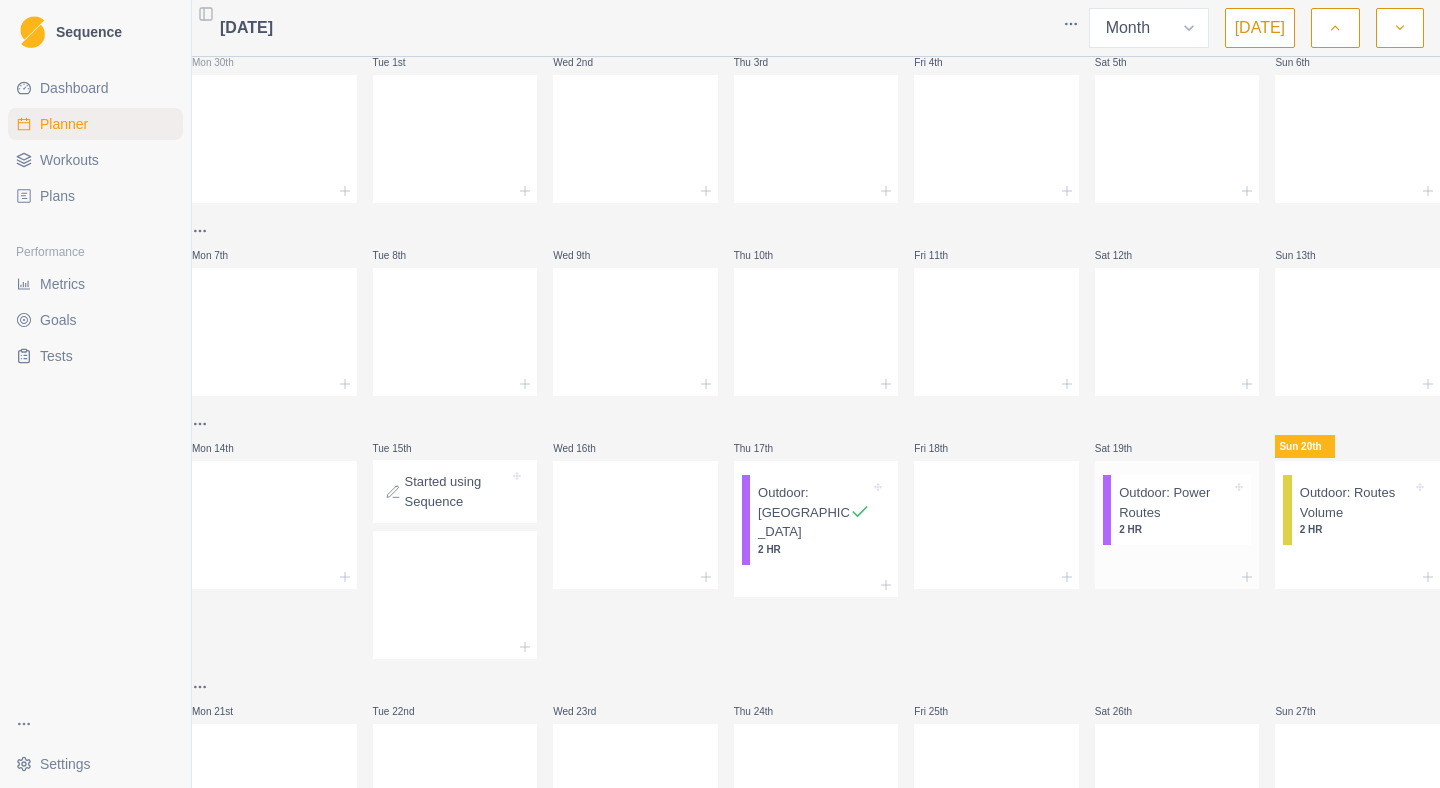 click on "Outdoor: Power Routes 2 HR" at bounding box center (1181, 510) 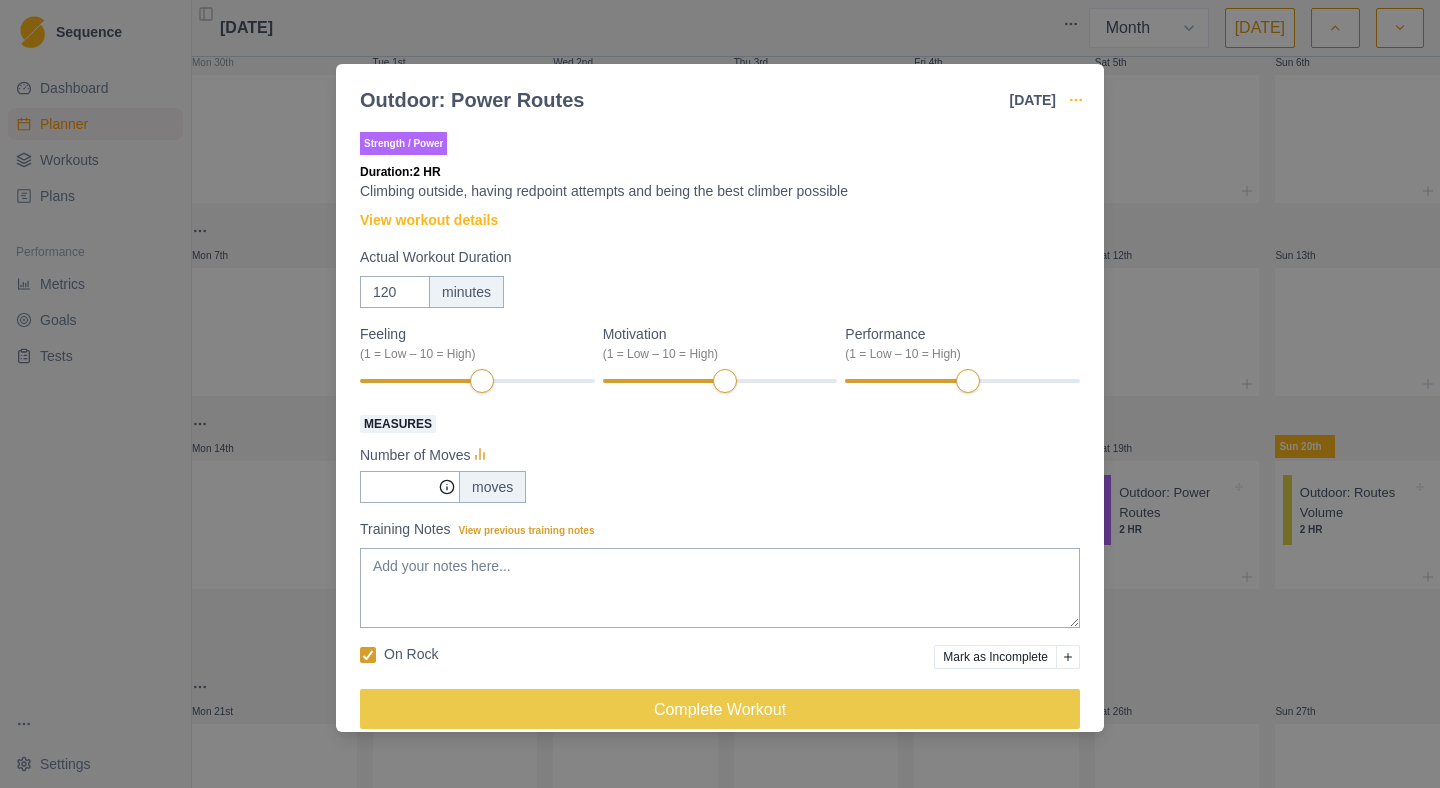 click 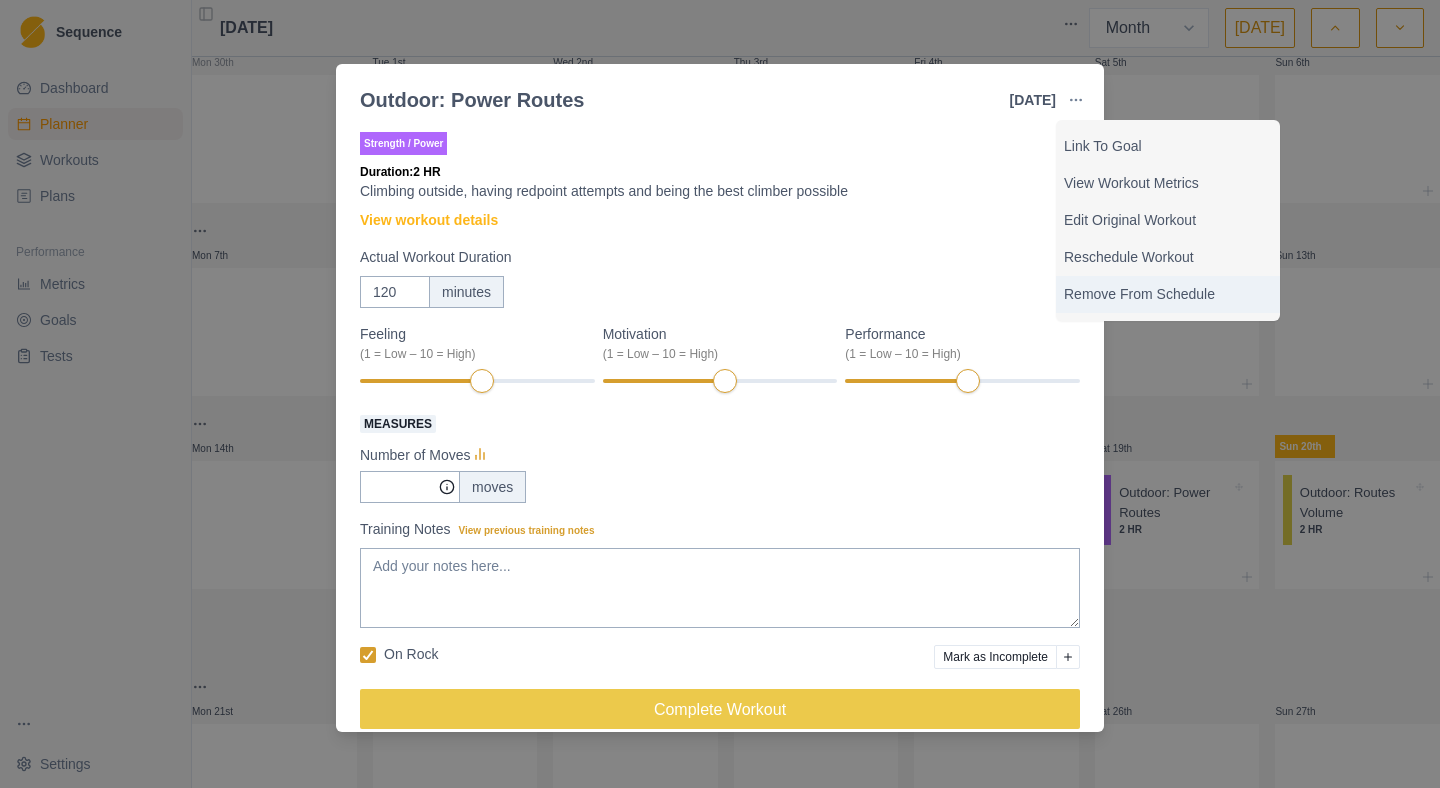 click on "Remove From Schedule" at bounding box center [1168, 294] 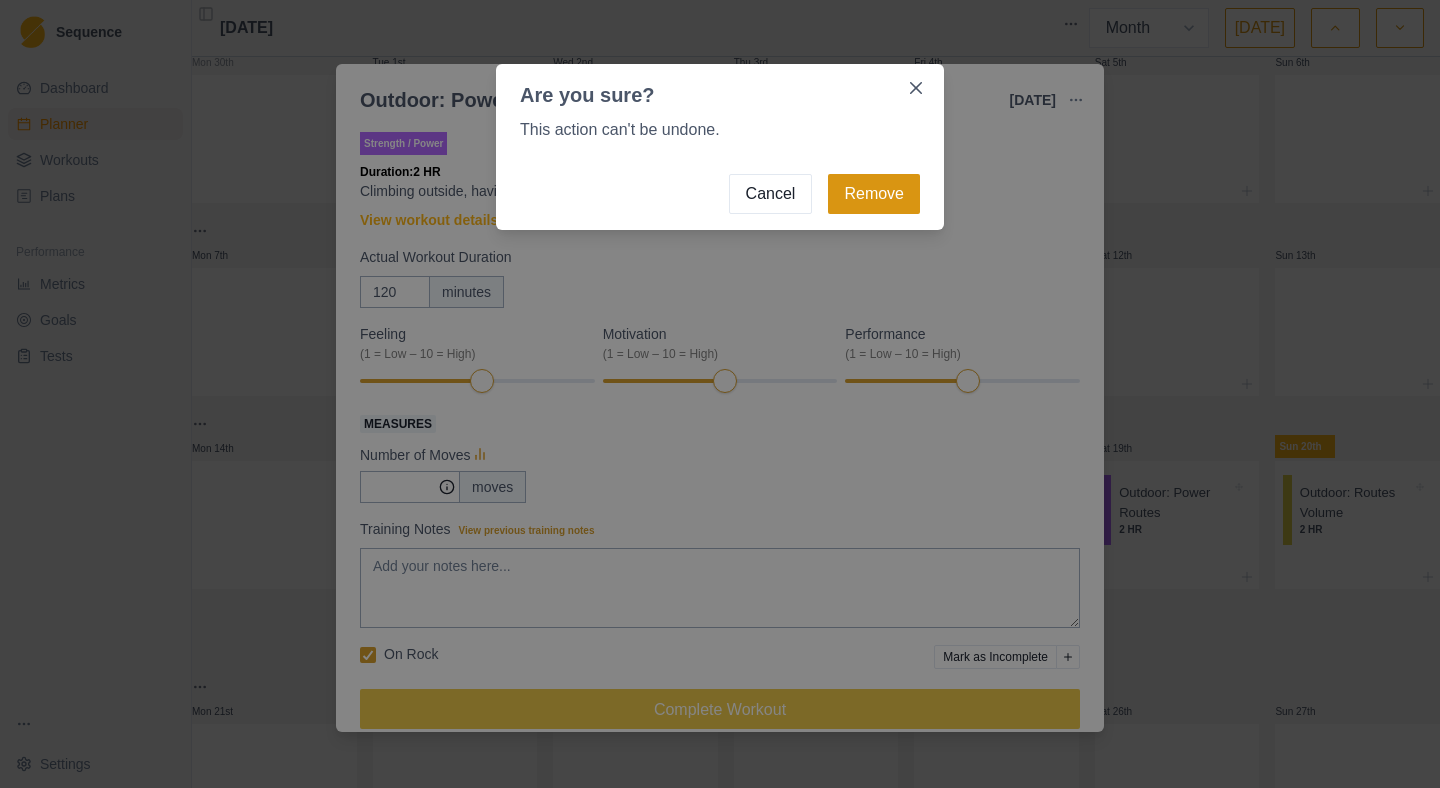 click on "Remove" at bounding box center [874, 194] 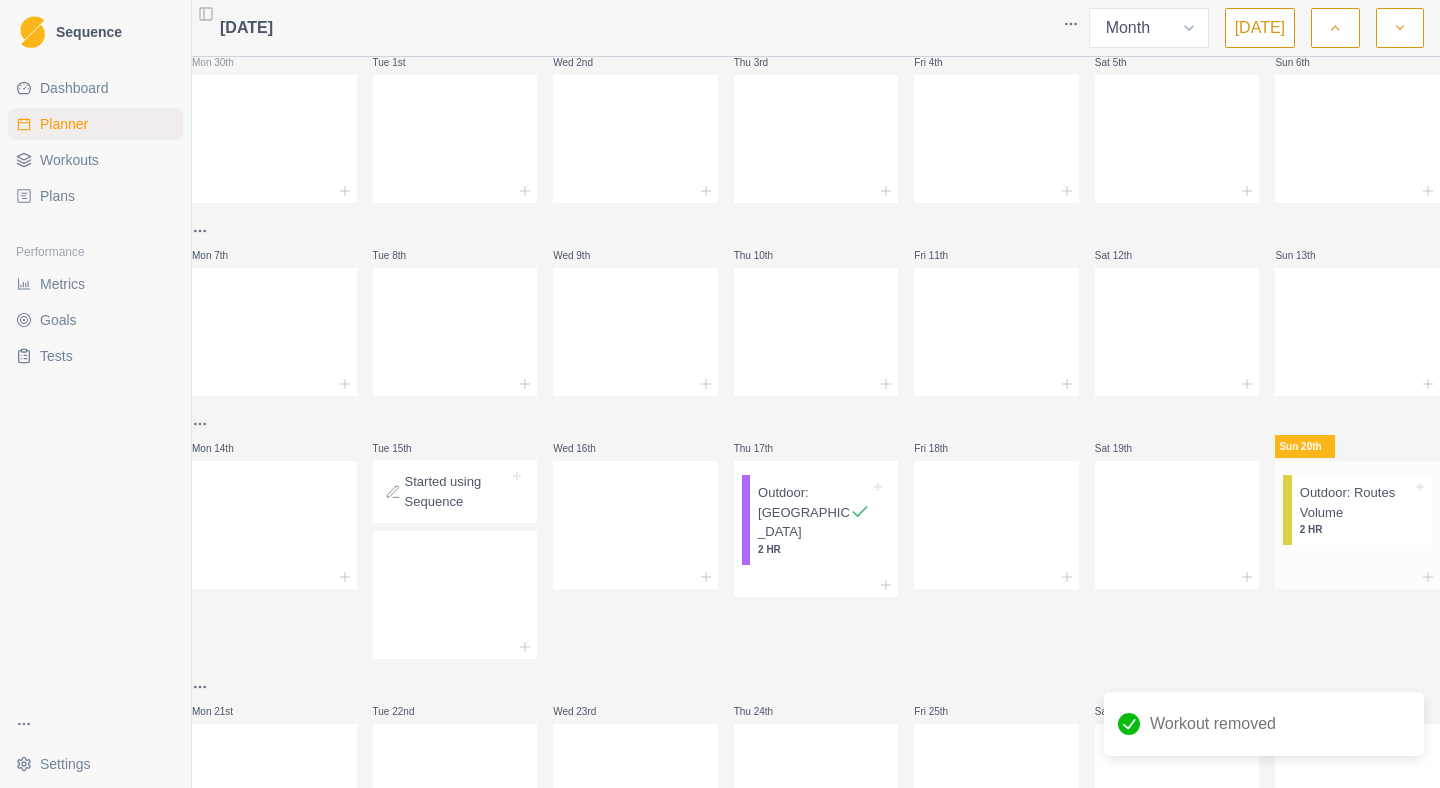 click on "Outdoor: Routes Volume" at bounding box center [1356, 502] 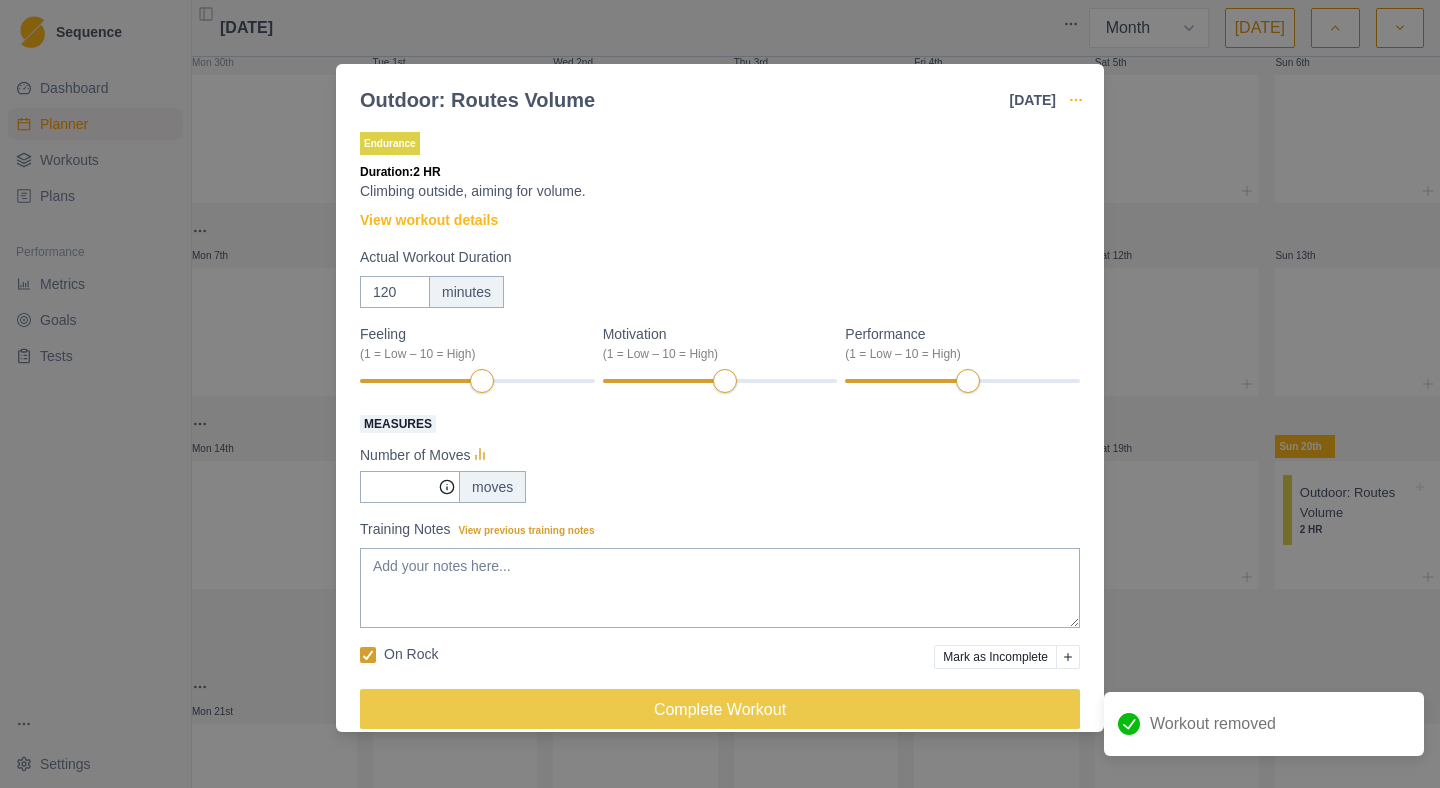 click 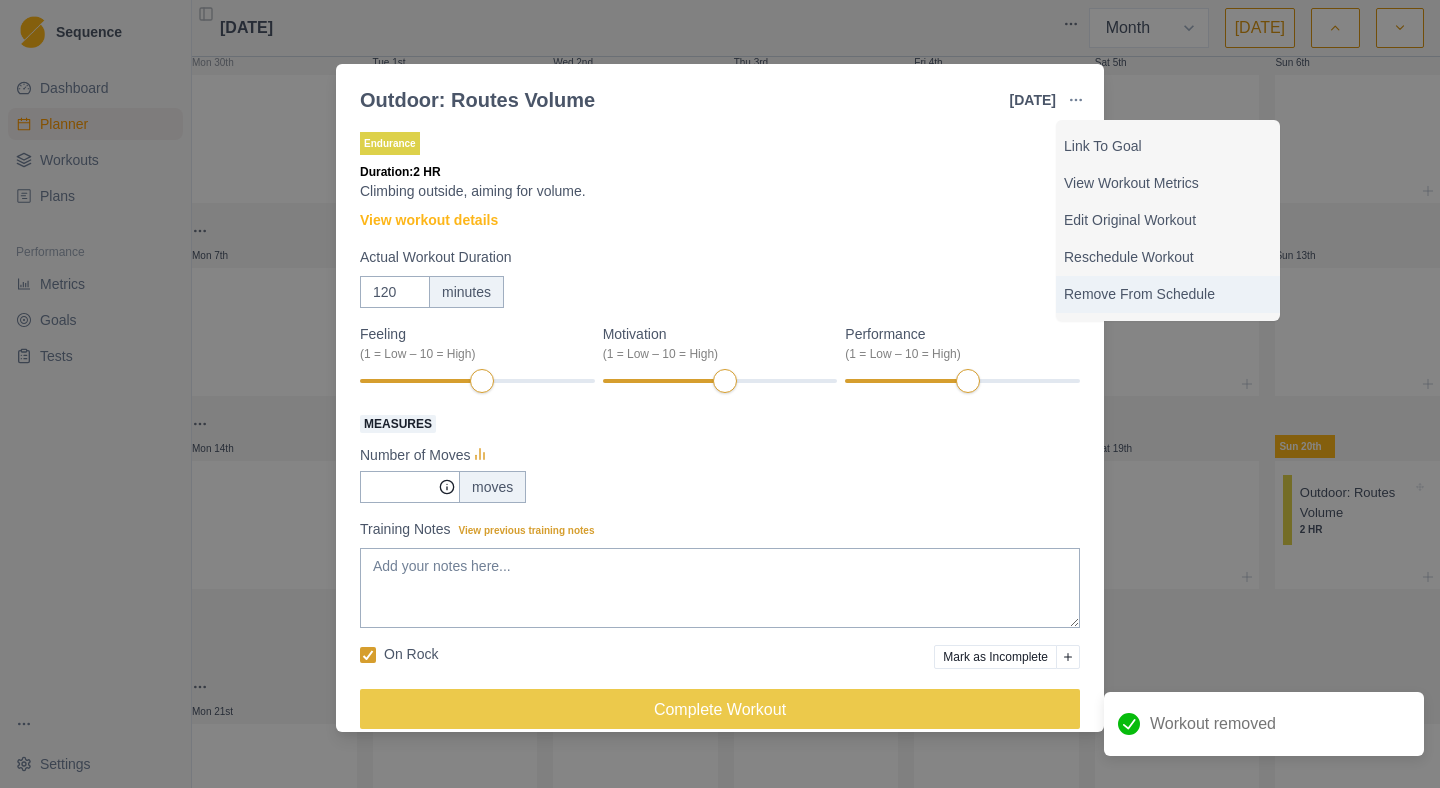 click on "Remove From Schedule" at bounding box center (1168, 294) 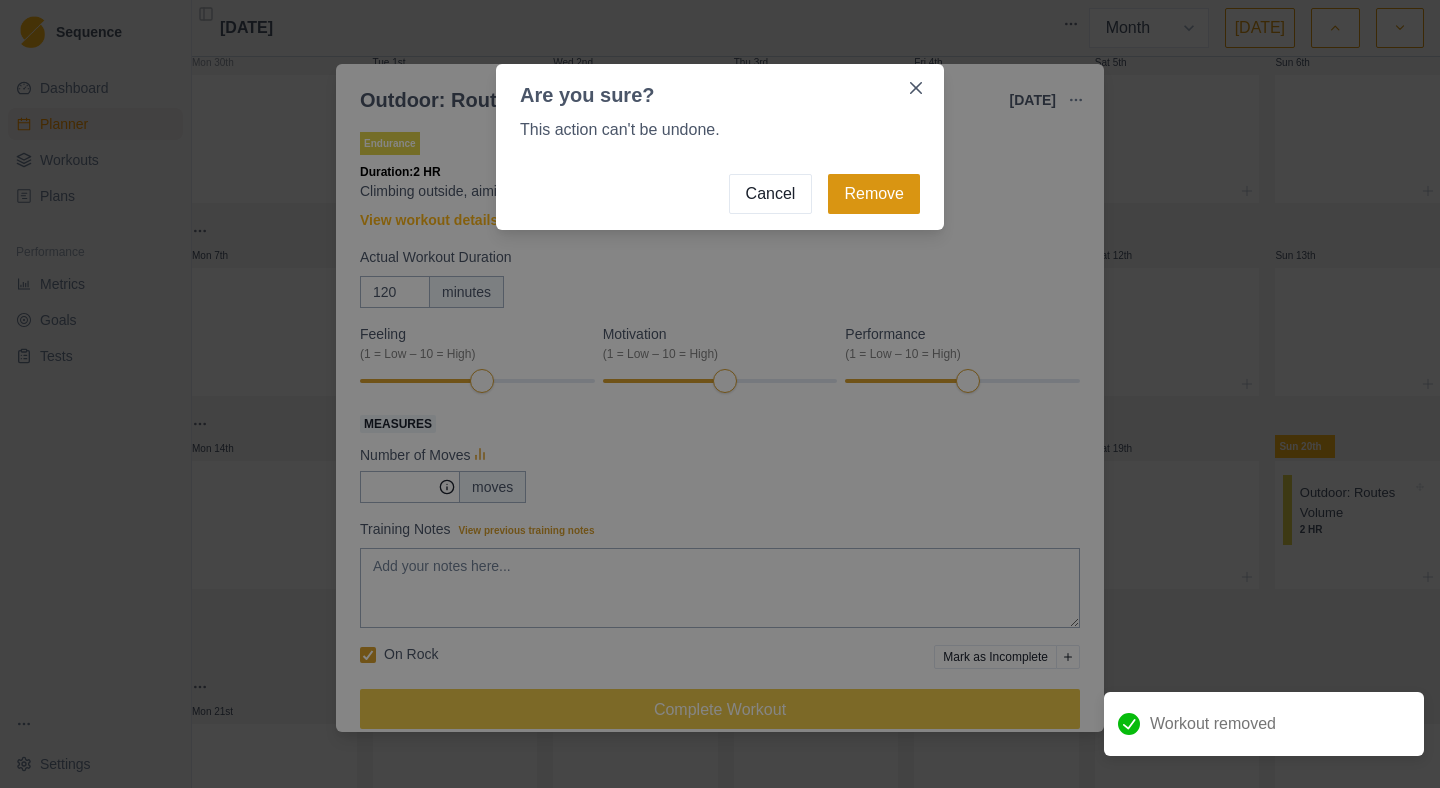 click on "Remove" at bounding box center [874, 194] 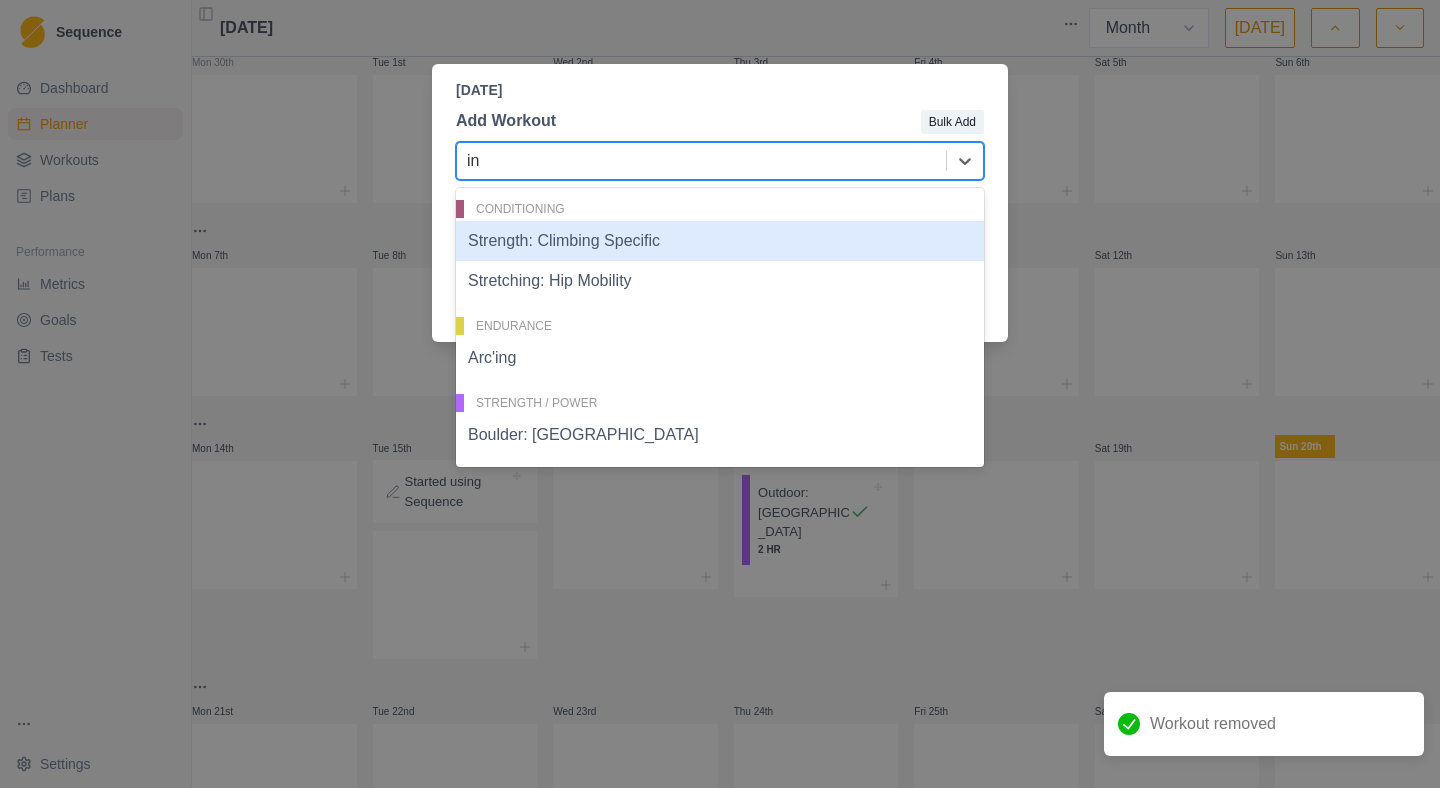 type on "i" 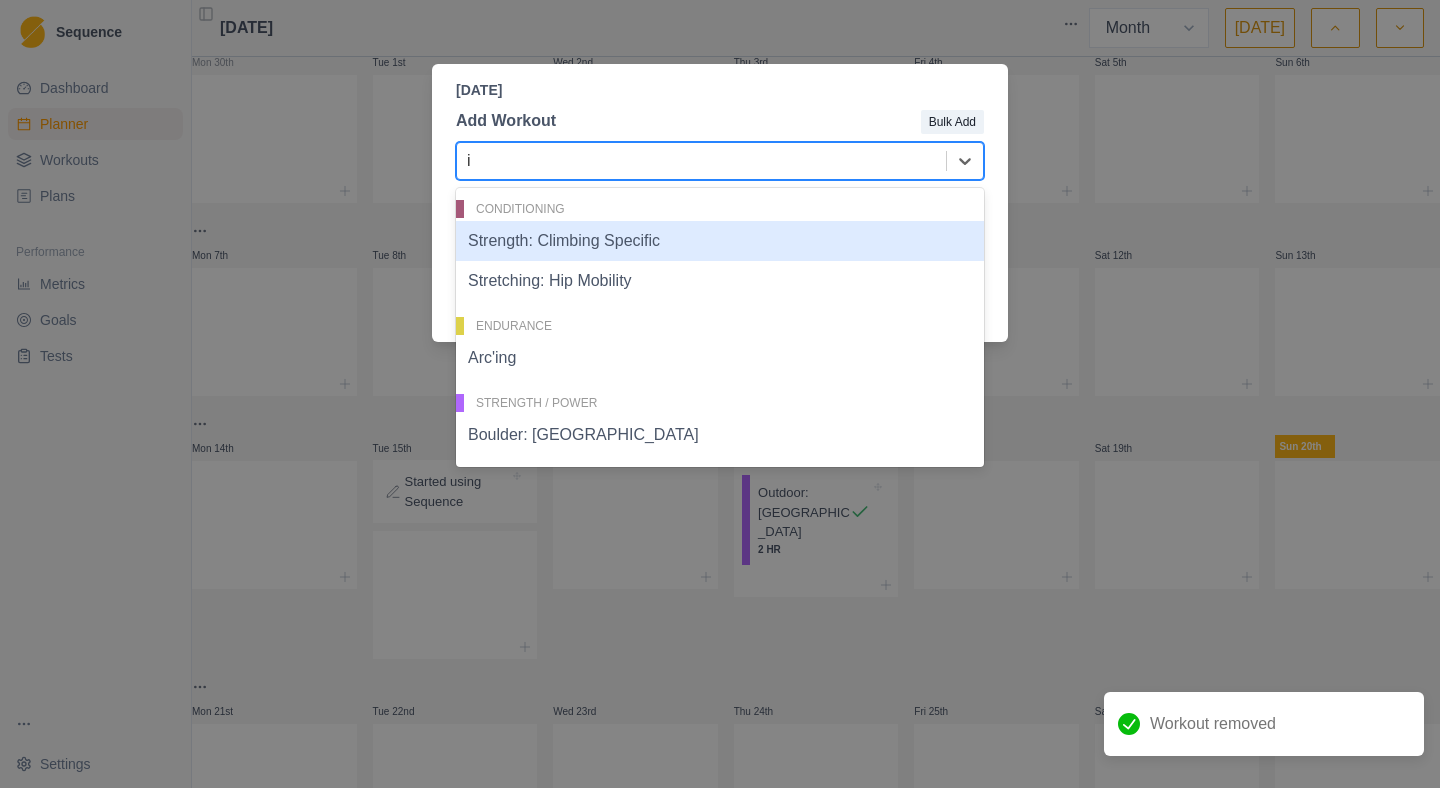 type 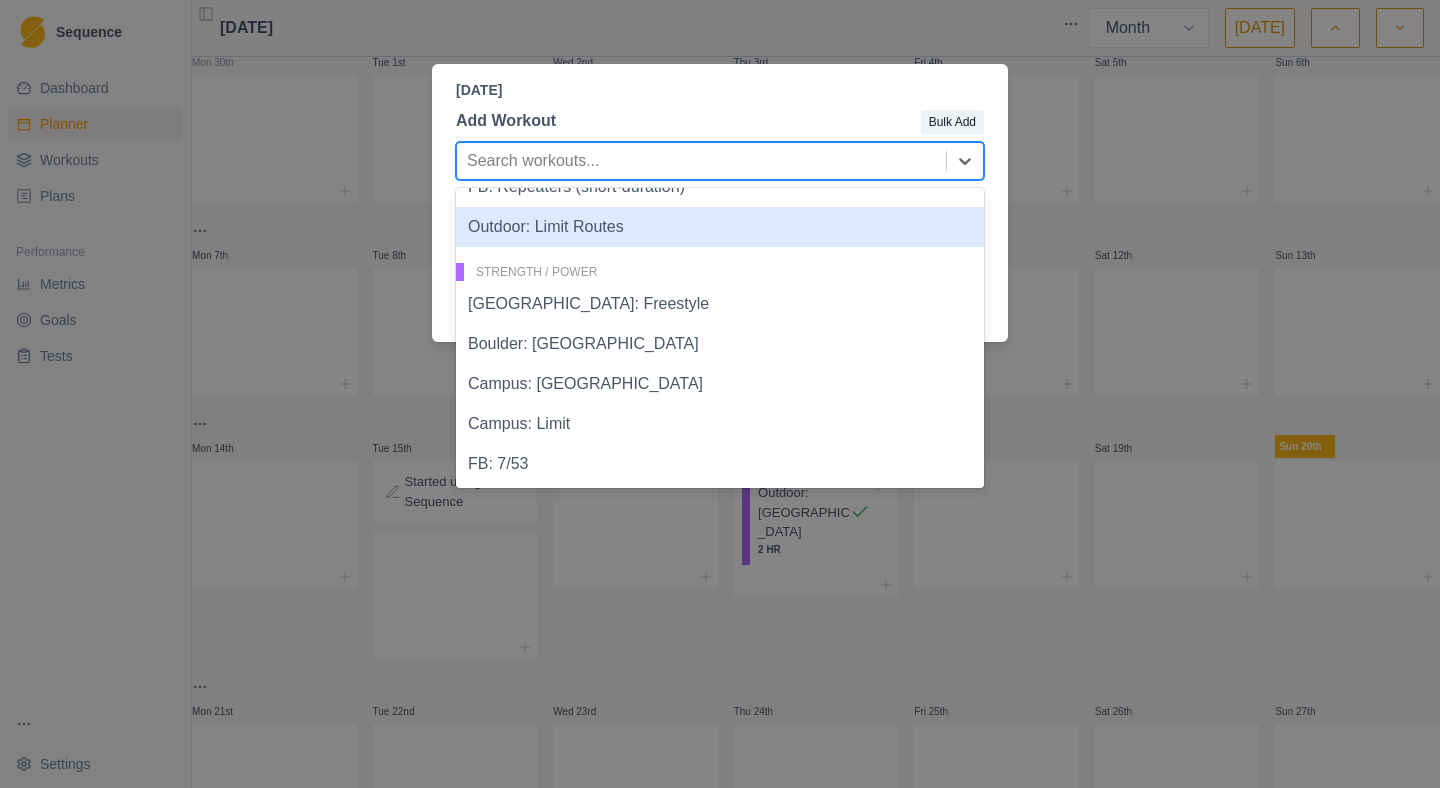 scroll, scrollTop: 608, scrollLeft: 0, axis: vertical 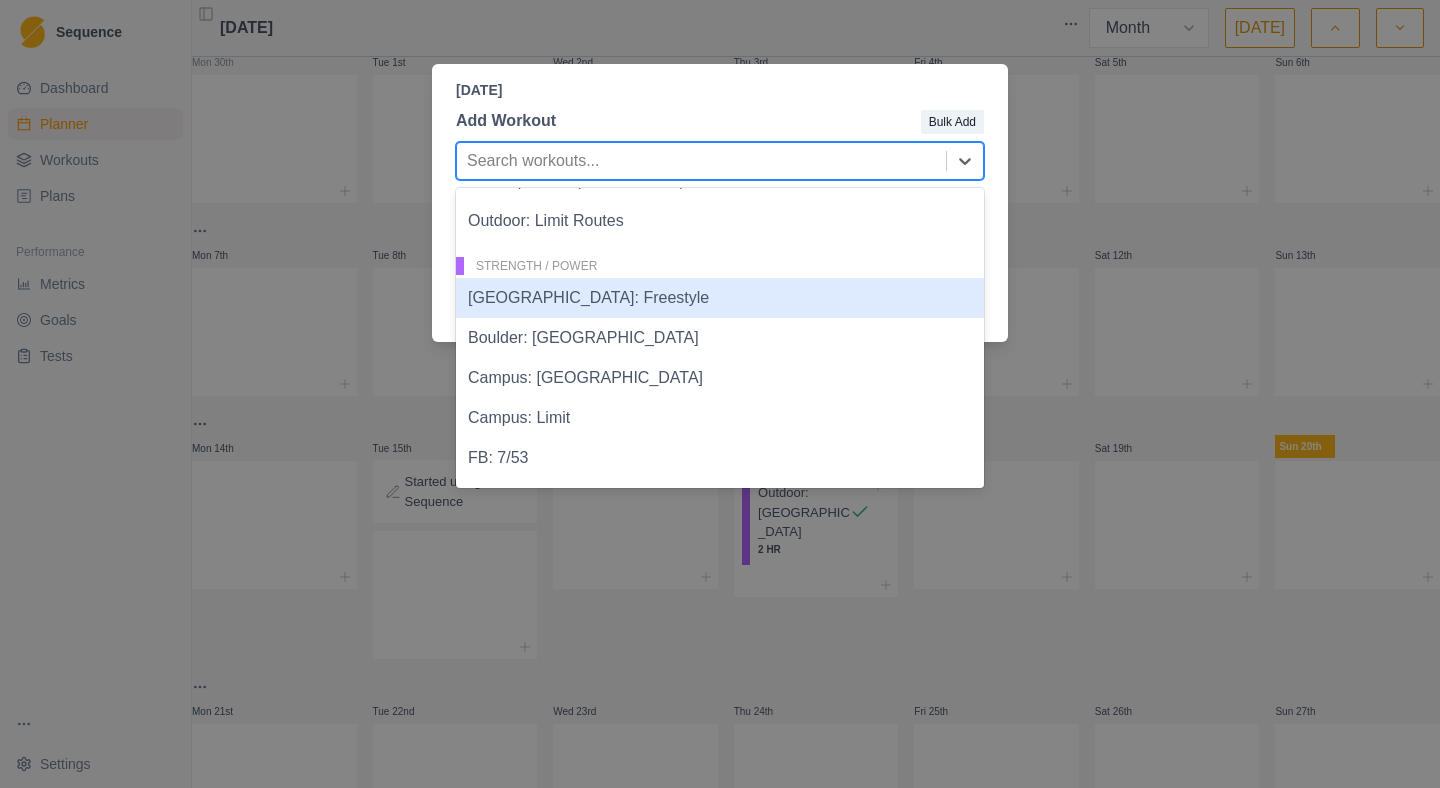 click on "[GEOGRAPHIC_DATA]: Freestyle" at bounding box center [720, 298] 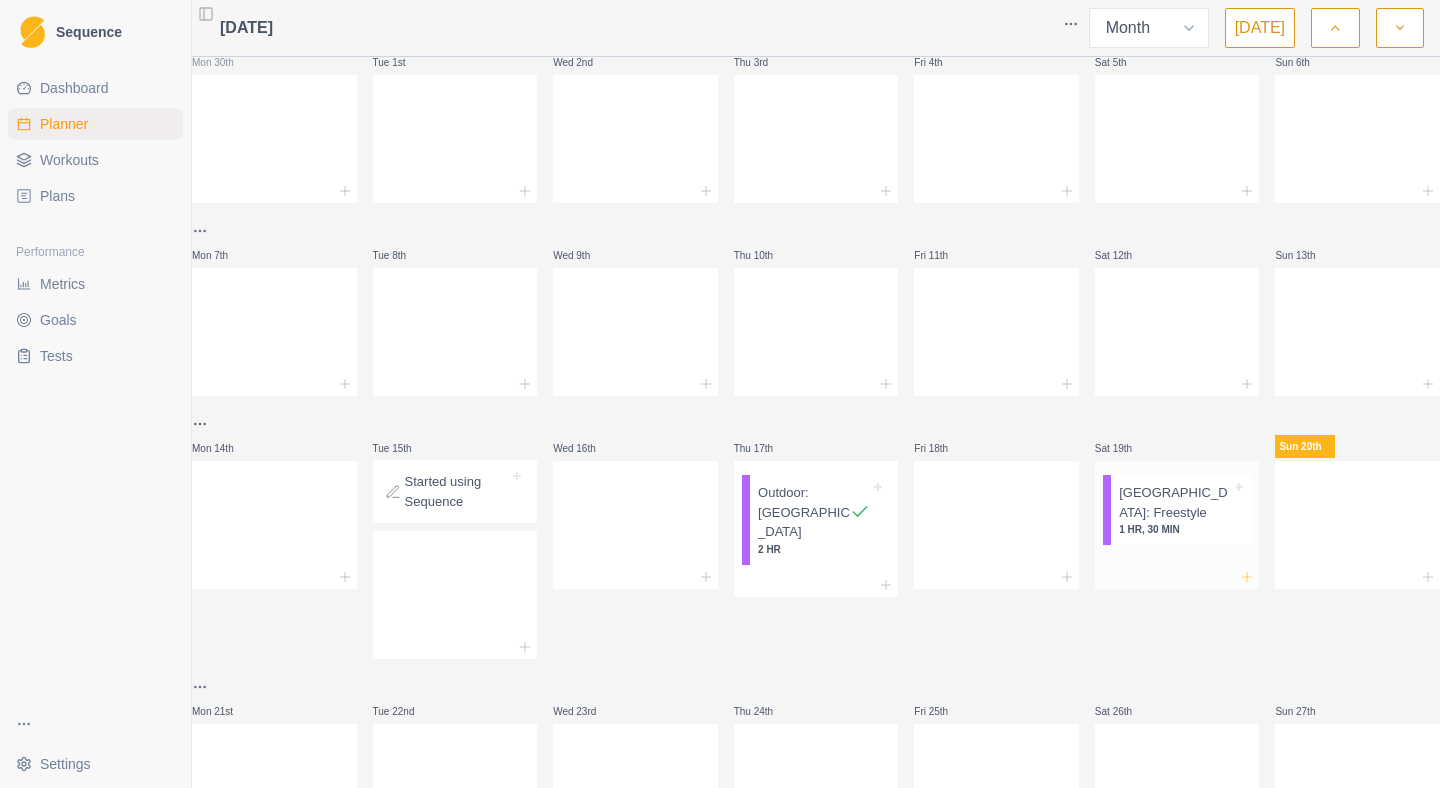 click 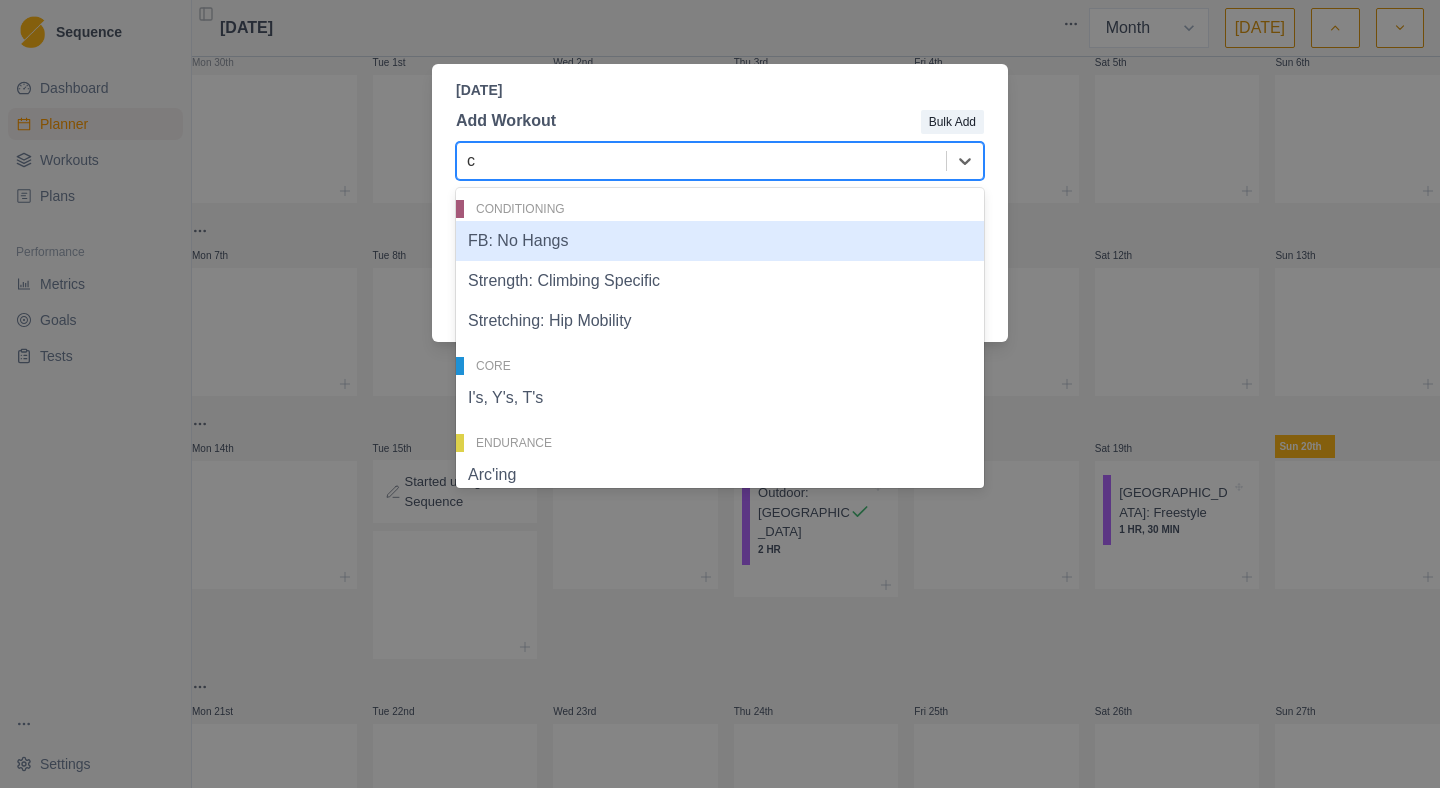 type on "ca" 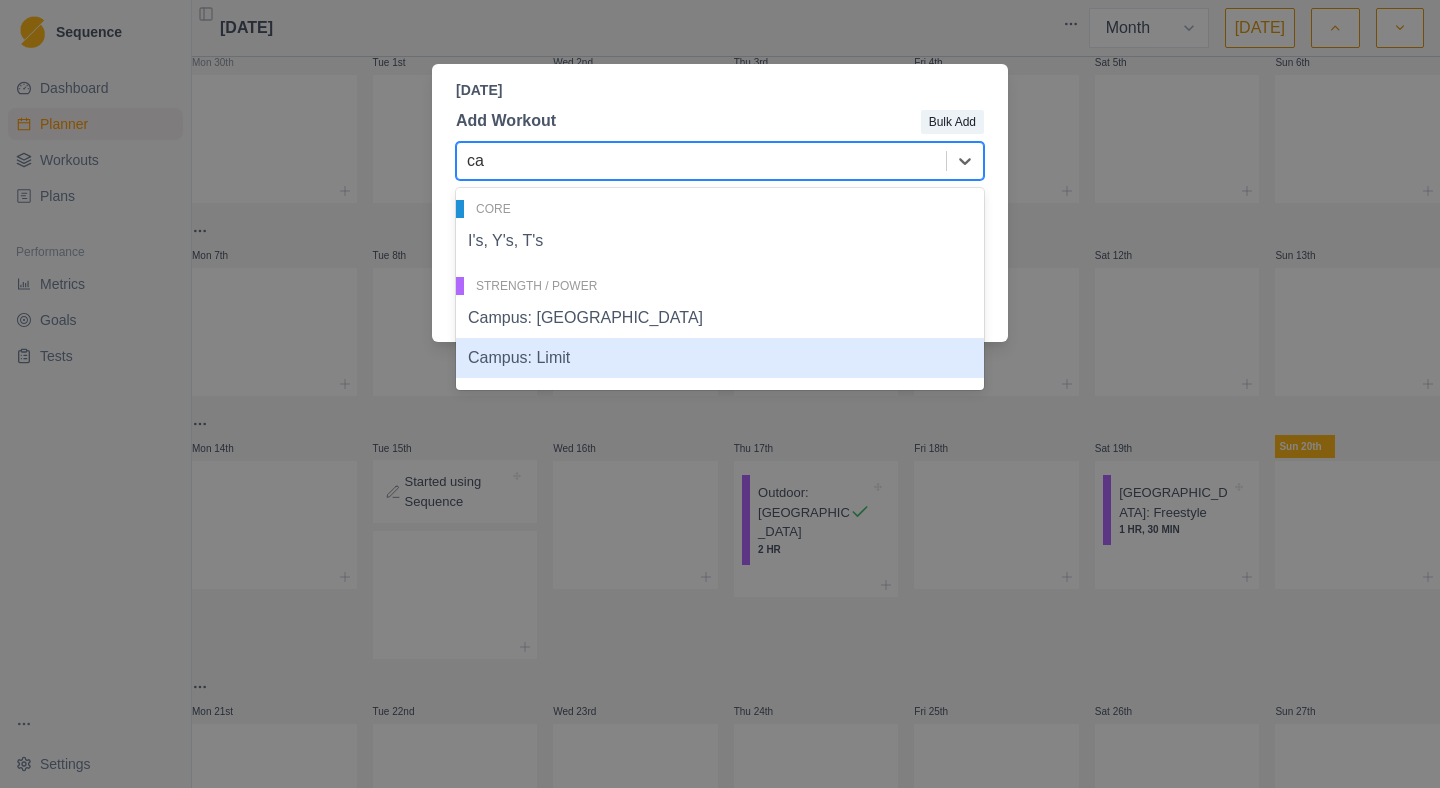 click on "Campus: Limit" at bounding box center [720, 358] 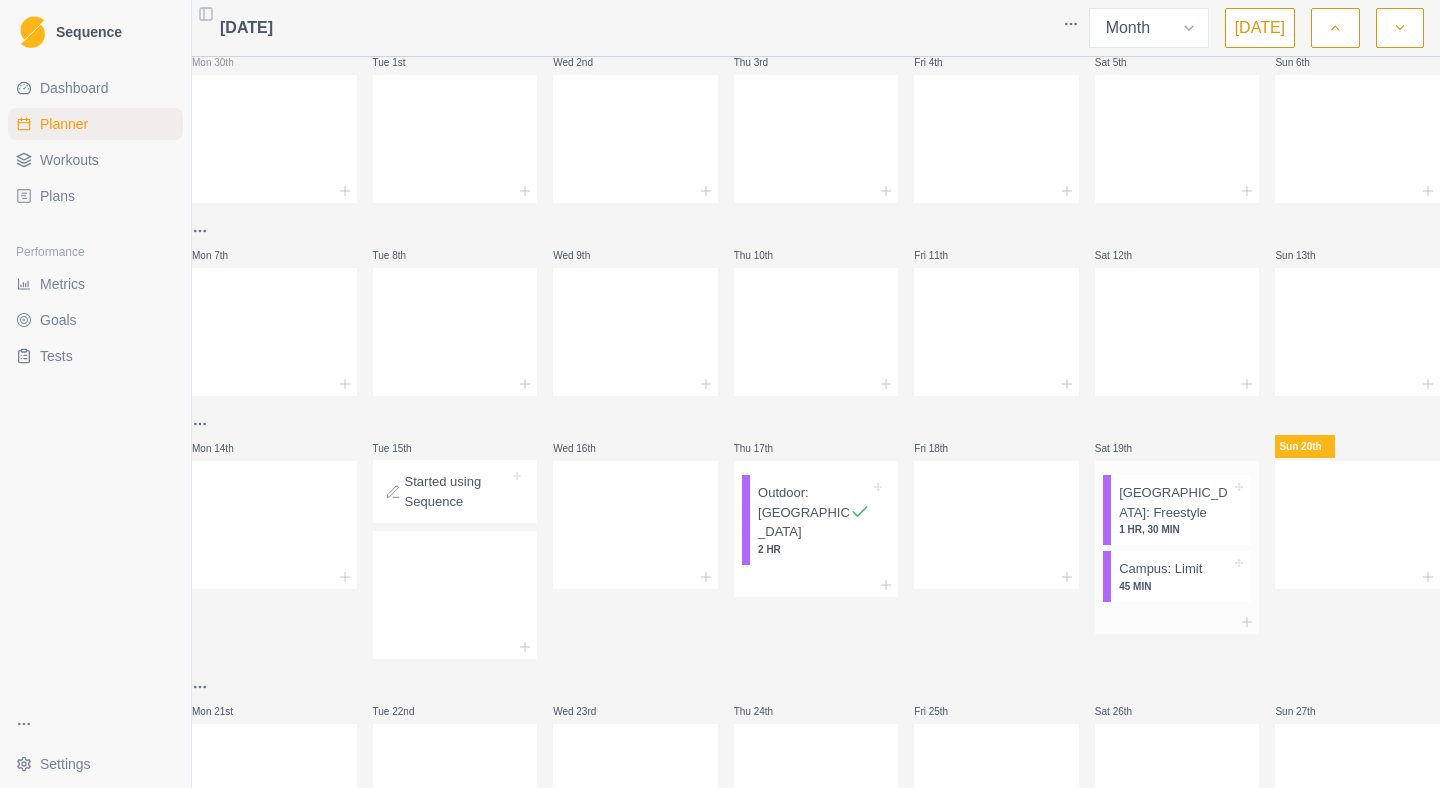 click on "45 MIN" at bounding box center (1175, 586) 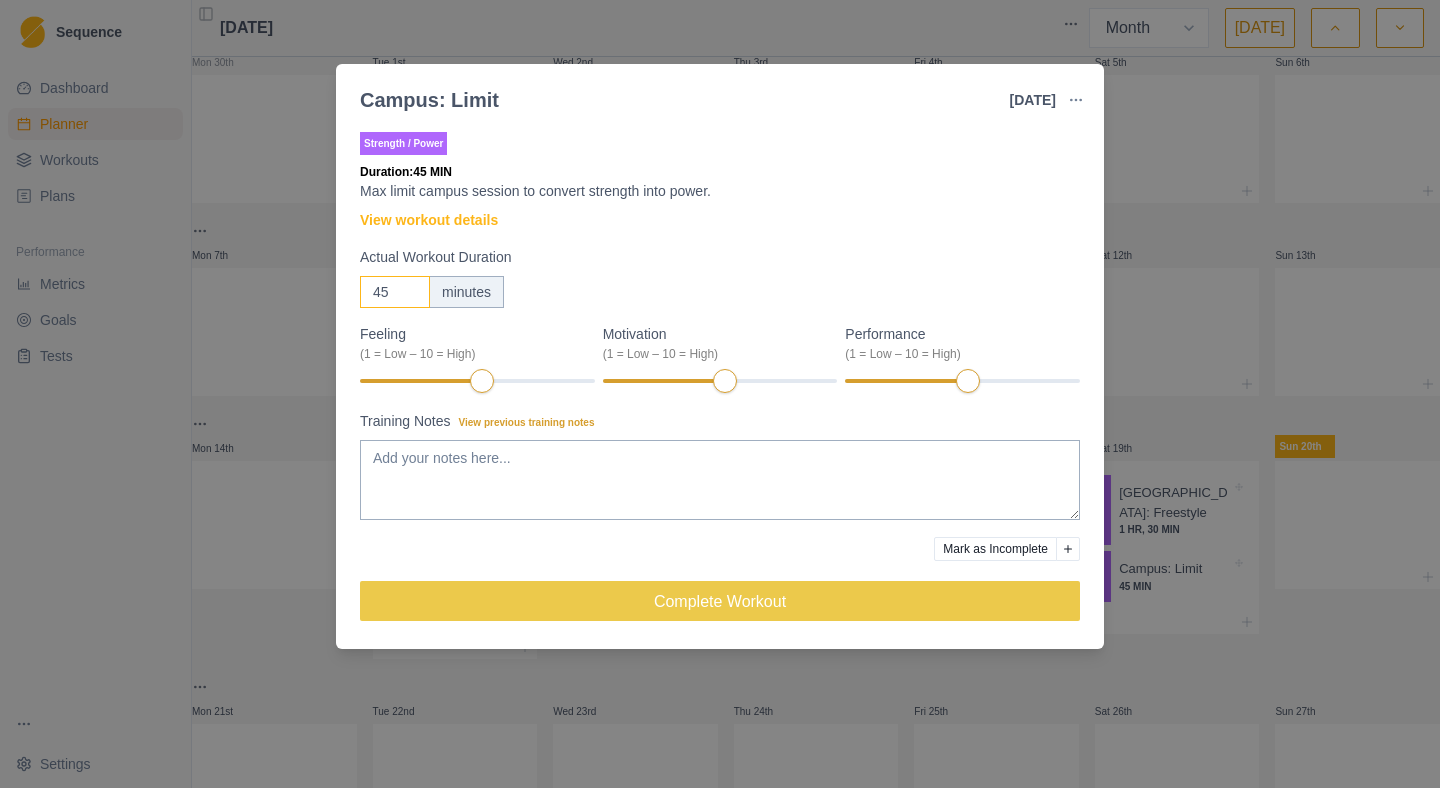 click on "45" at bounding box center [395, 292] 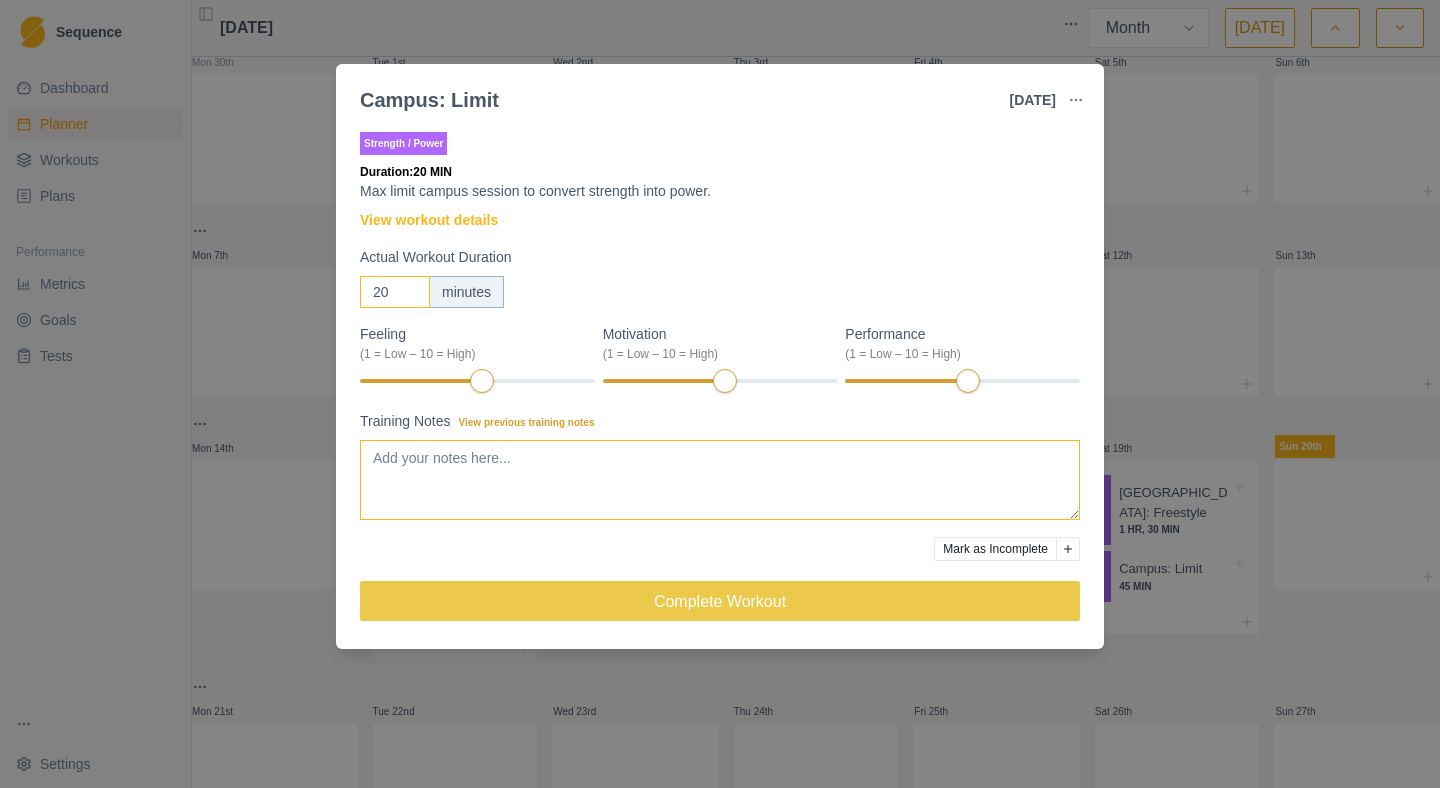 type on "20" 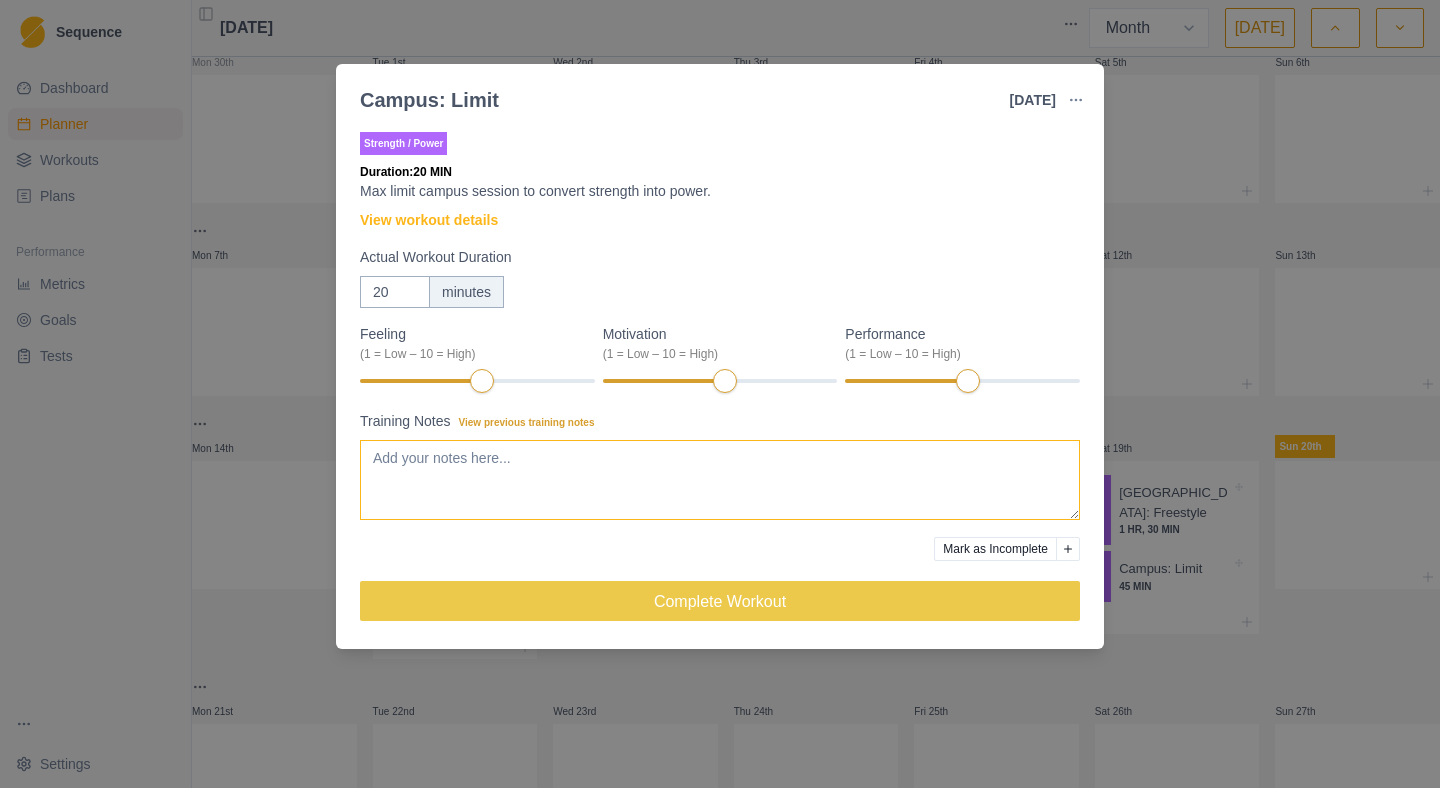 click on "Training Notes View previous training notes" at bounding box center (720, 480) 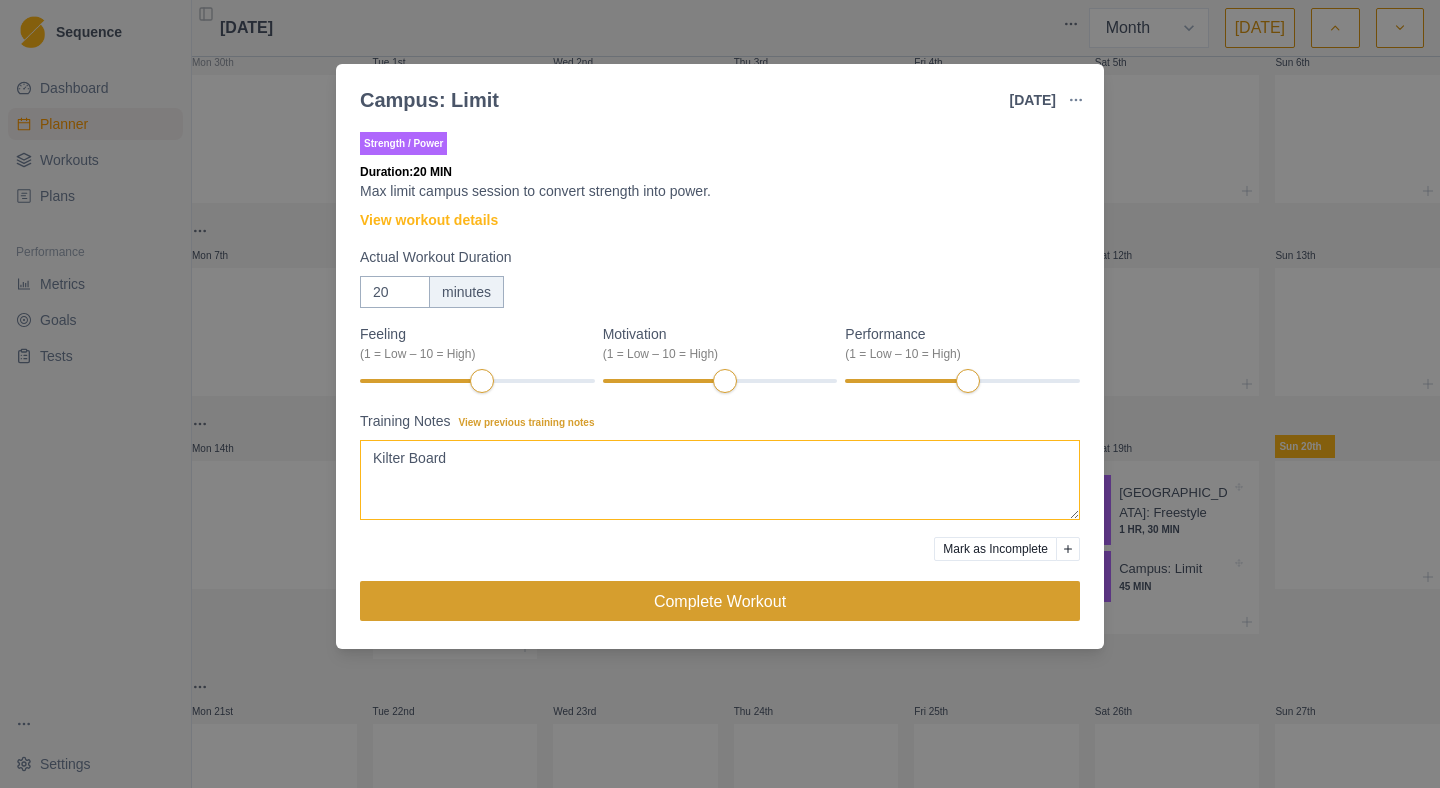 type on "Kilter Board" 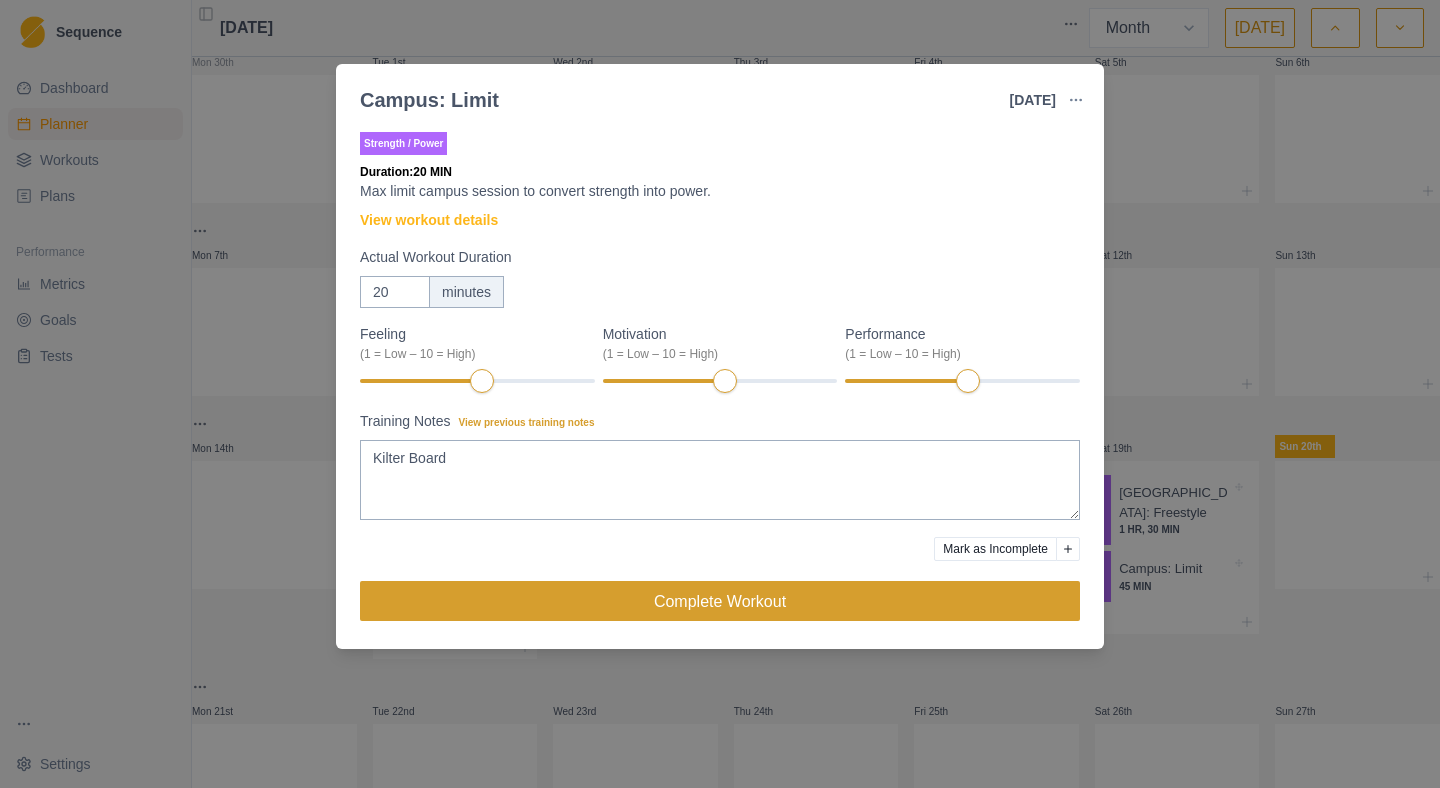 click on "Complete Workout" at bounding box center [720, 601] 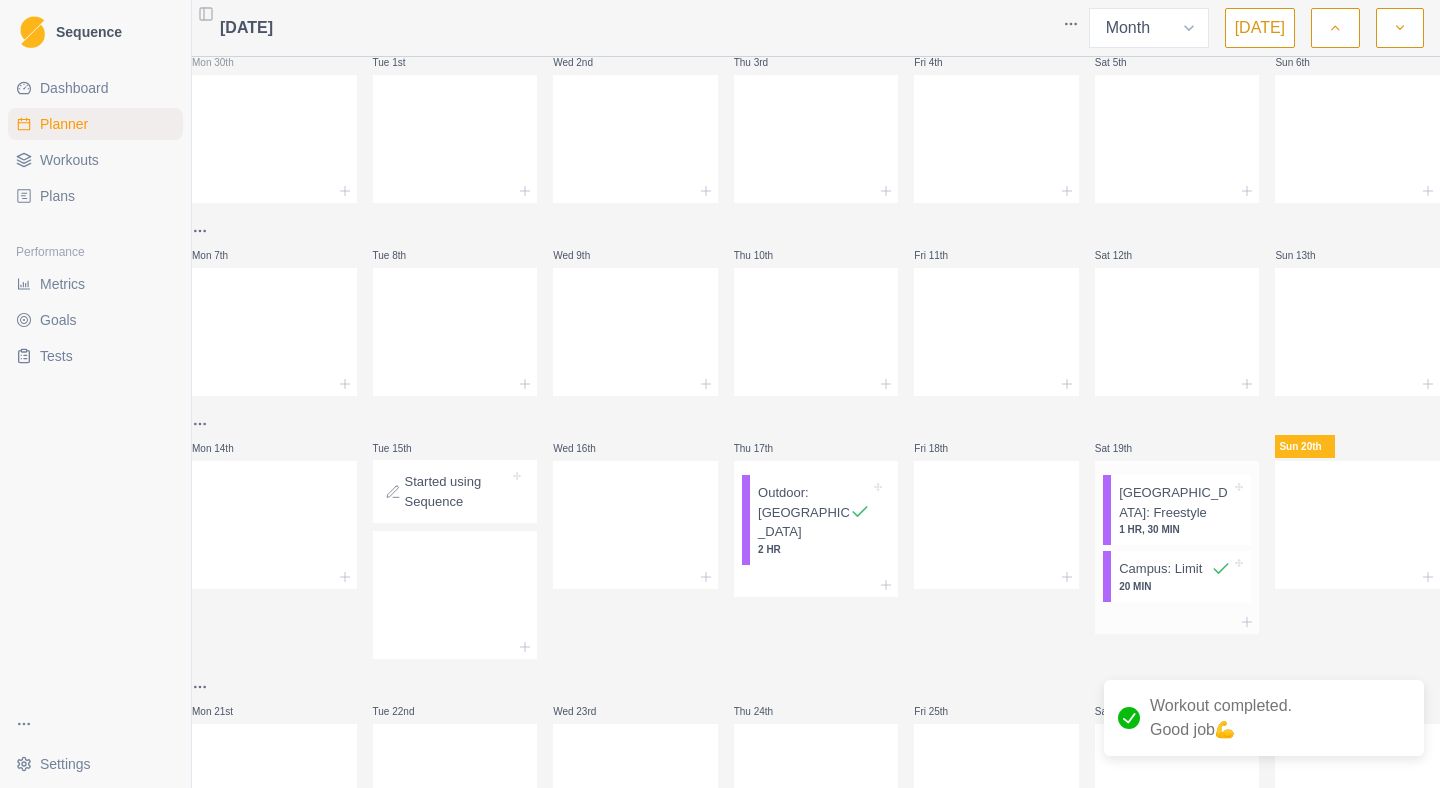 click on "[GEOGRAPHIC_DATA]: Freestyle" at bounding box center [1175, 502] 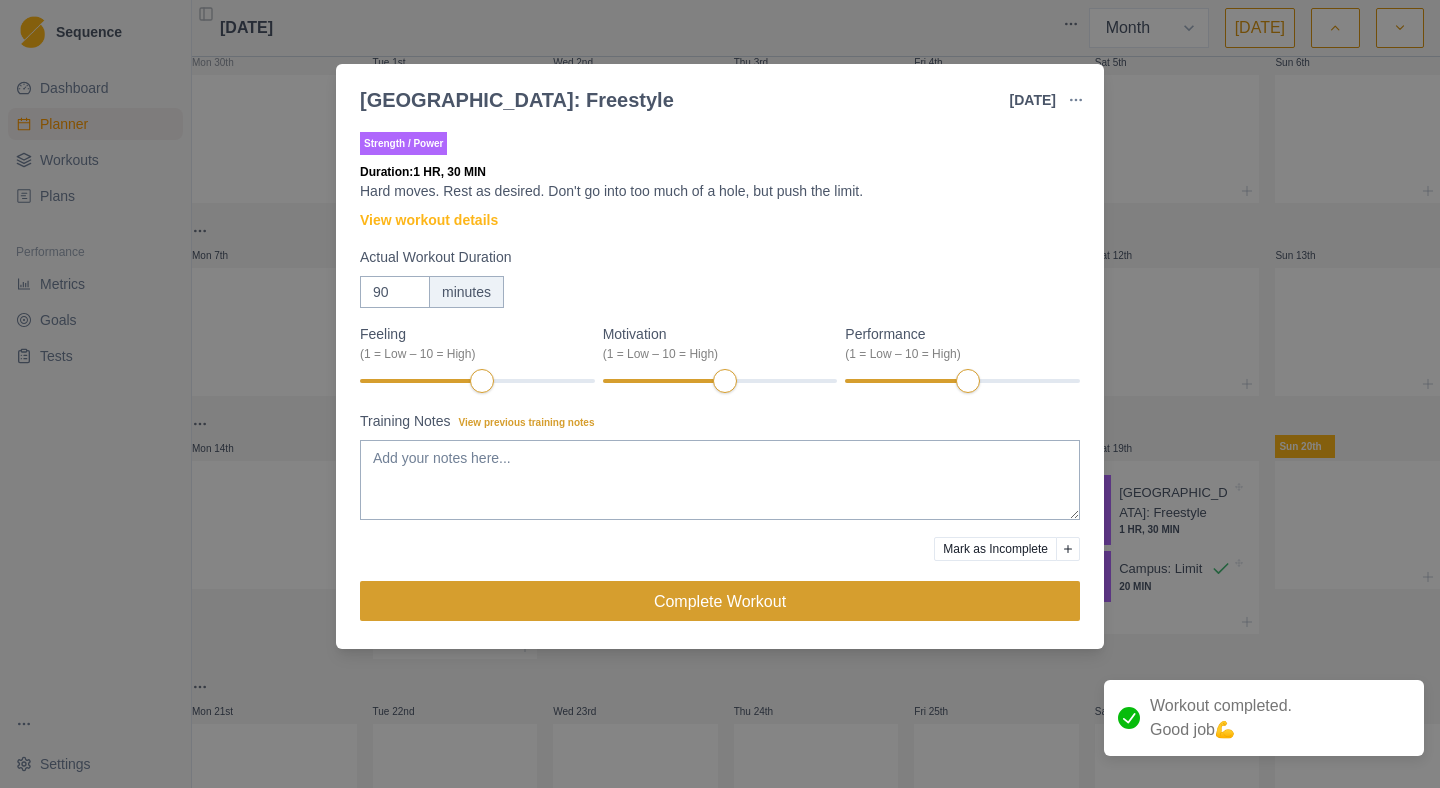 click on "Complete Workout" at bounding box center [720, 601] 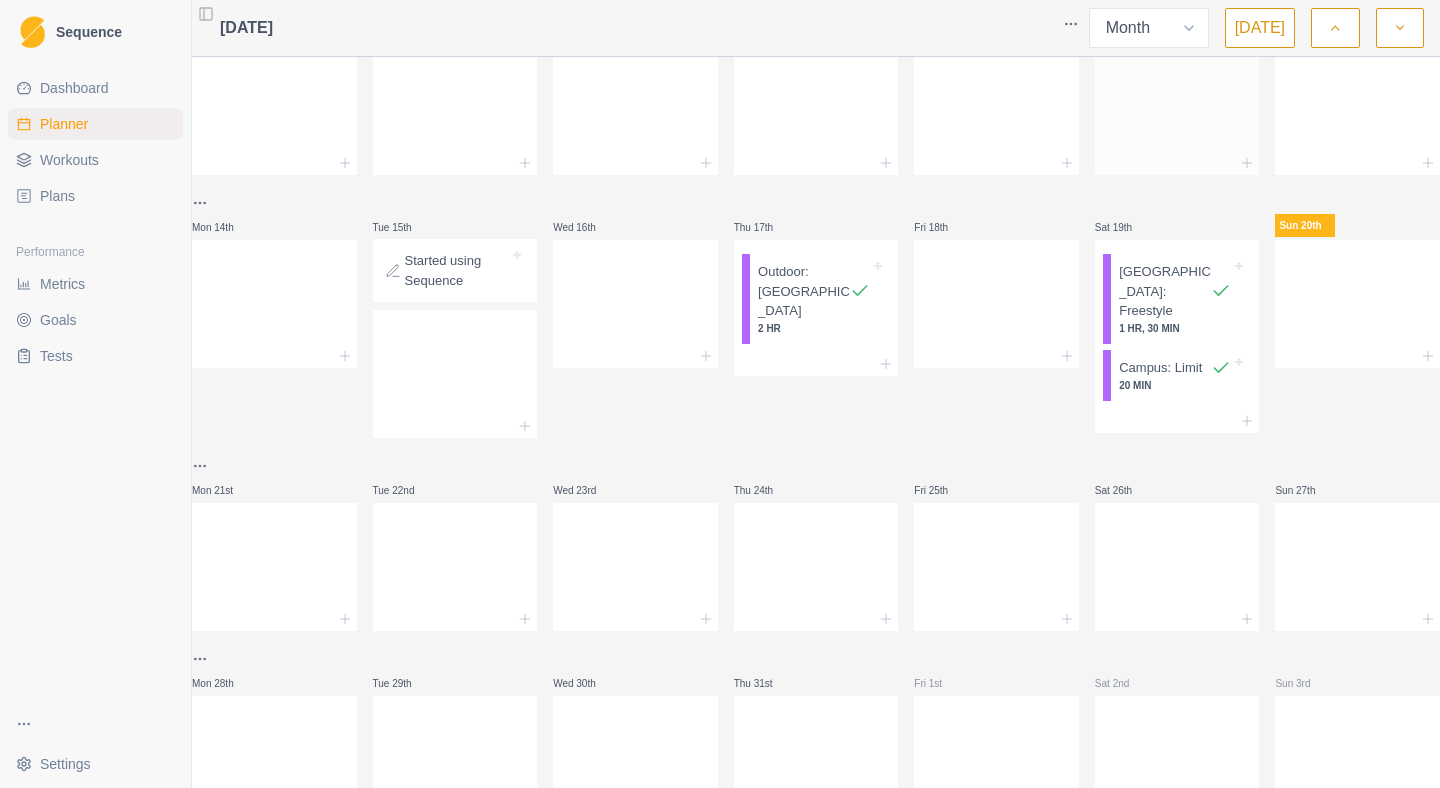 scroll, scrollTop: 272, scrollLeft: 0, axis: vertical 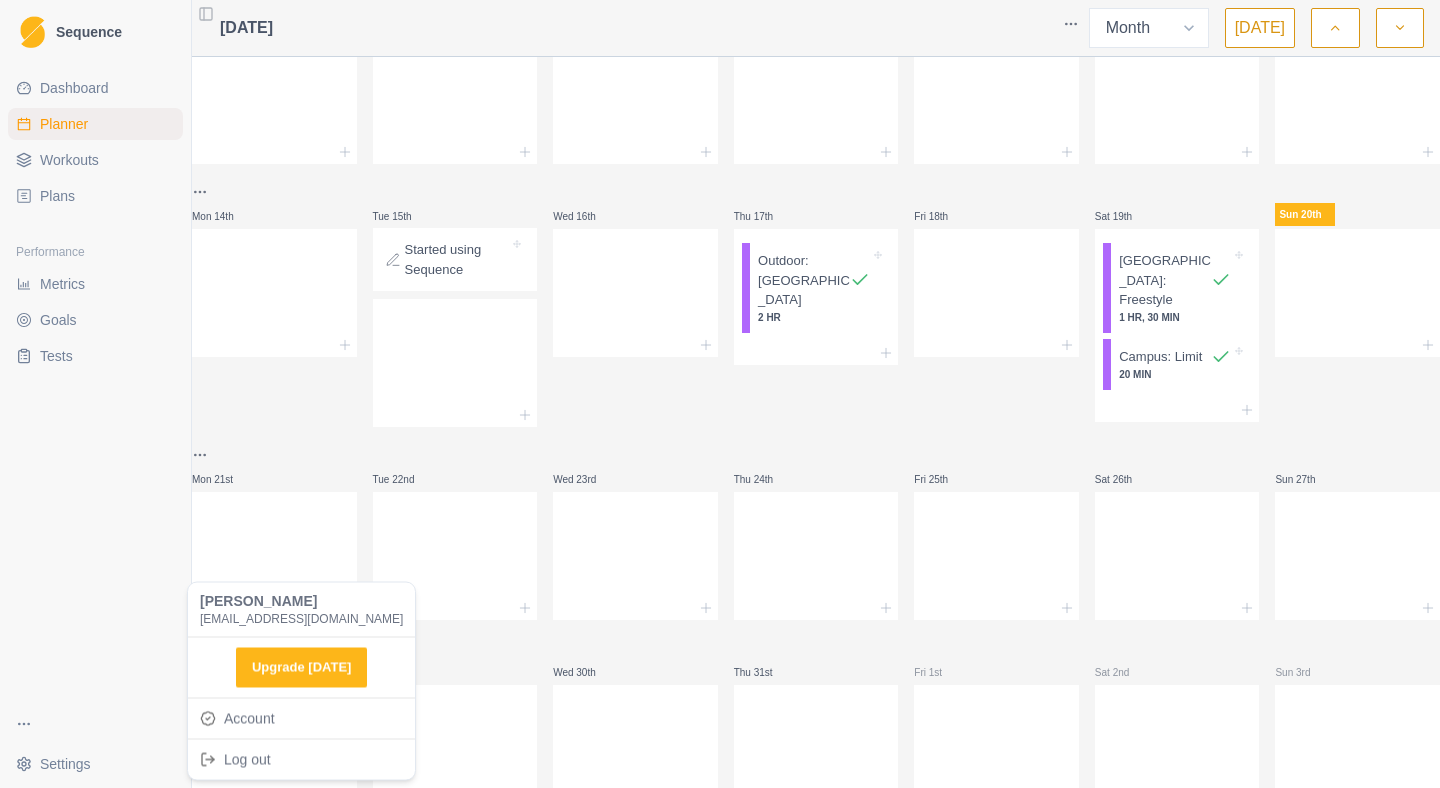 click on "Sequence Dashboard Planner Workouts Plans Performance Metrics Goals Tests Settings Toggle Sidebar [DATE] Week Month [DATE] Mon 30th Tue 1st Wed 2nd Thu 3rd Fri 4th Sat 5th Sun 6th Mon 7th Tue 8th Wed 9th Thu 10th Fri 11th Sat 12th Sun 13th Mon 14th Tue 15th Started using Sequence Wed 16th Thu 17th Outdoor: [GEOGRAPHIC_DATA] 2 HR Fri 18th Sat 19th [GEOGRAPHIC_DATA]: Freestyle 1 HR, 30 MIN Campus: Limit 20 [PERSON_NAME] 20th Mon 21st Tue 22nd Wed 23rd Thu 24th Fri 25th Sat 26th Sun 27th Mon 28th Tue 29th Wed 30th Thu 31st Fri 1st Sat 2nd Sun 3rd
0.5
Press space bar to start a drag.
When dragging you can use the arrow keys to move the item around and escape to cancel.
Some screen readers may require you to be in focus mode or to use your pass through key
[PERSON_NAME][GEOGRAPHIC_DATA] [EMAIL_ADDRESS][DOMAIN_NAME] Upgrade [DATE] Account Log out" at bounding box center (720, 394) 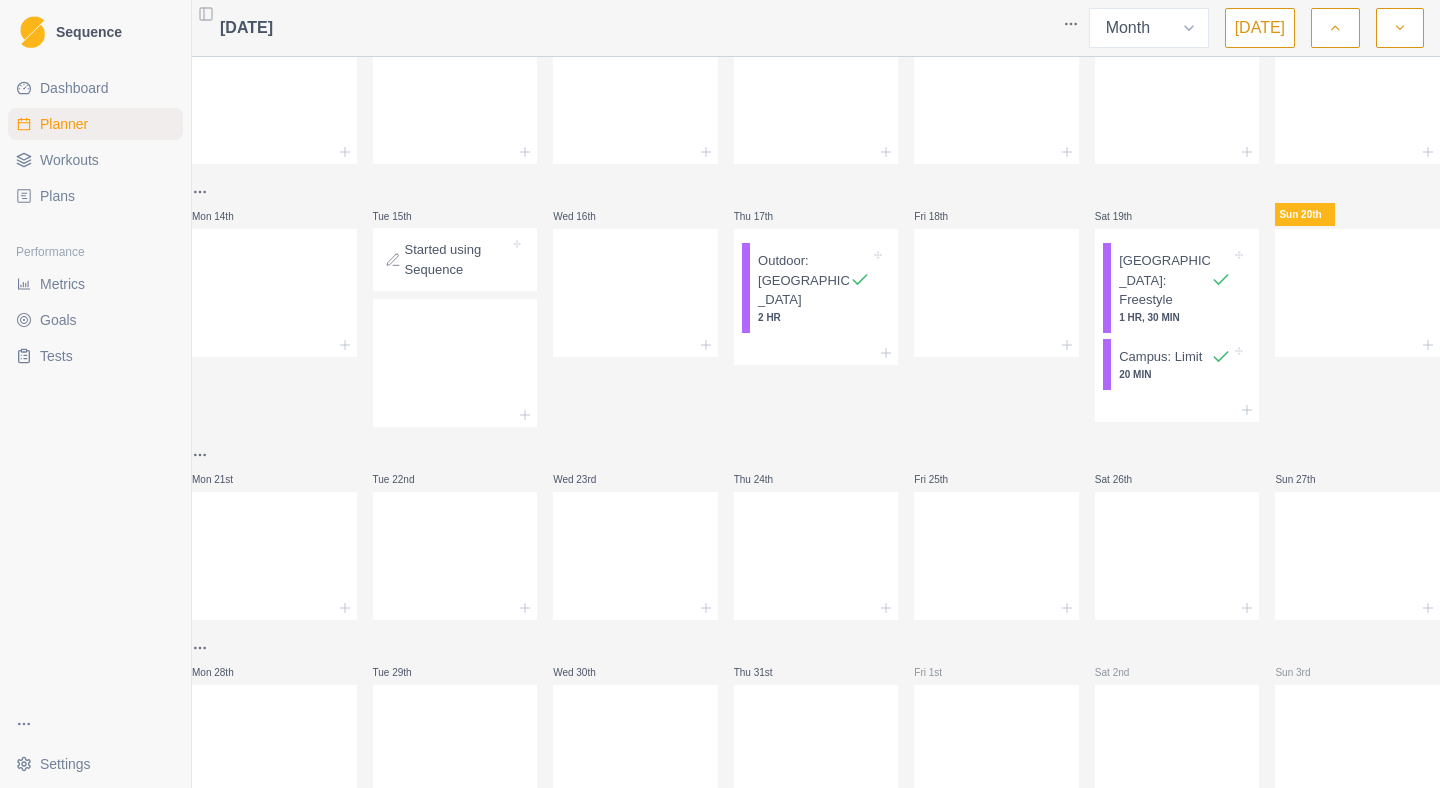 click on "Sequence Dashboard Planner Workouts Plans Performance Metrics Goals Tests Settings Toggle Sidebar [DATE] Week Month [DATE] Mon 30th Tue 1st Wed 2nd Thu 3rd Fri 4th Sat 5th Sun 6th Mon 7th Tue 8th Wed 9th Thu 10th Fri 11th Sat 12th Sun 13th Mon 14th Tue 15th Started using Sequence Wed 16th Thu 17th Outdoor: [GEOGRAPHIC_DATA] 2 HR Fri 18th Sat 19th [GEOGRAPHIC_DATA]: Freestyle 1 HR, 30 MIN Campus: Limit 20 [PERSON_NAME] 20th Mon 21st Tue 22nd Wed 23rd Thu 24th Fri 25th Sat 26th Sun 27th Mon 28th Tue 29th Wed 30th Thu 31st Fri 1st Sat 2nd Sun 3rd
0.5
Press space bar to start a drag.
When dragging you can use the arrow keys to move the item around and escape to cancel.
Some screen readers may require you to be in focus mode or to use your pass through key
Extras Extras" at bounding box center [720, 394] 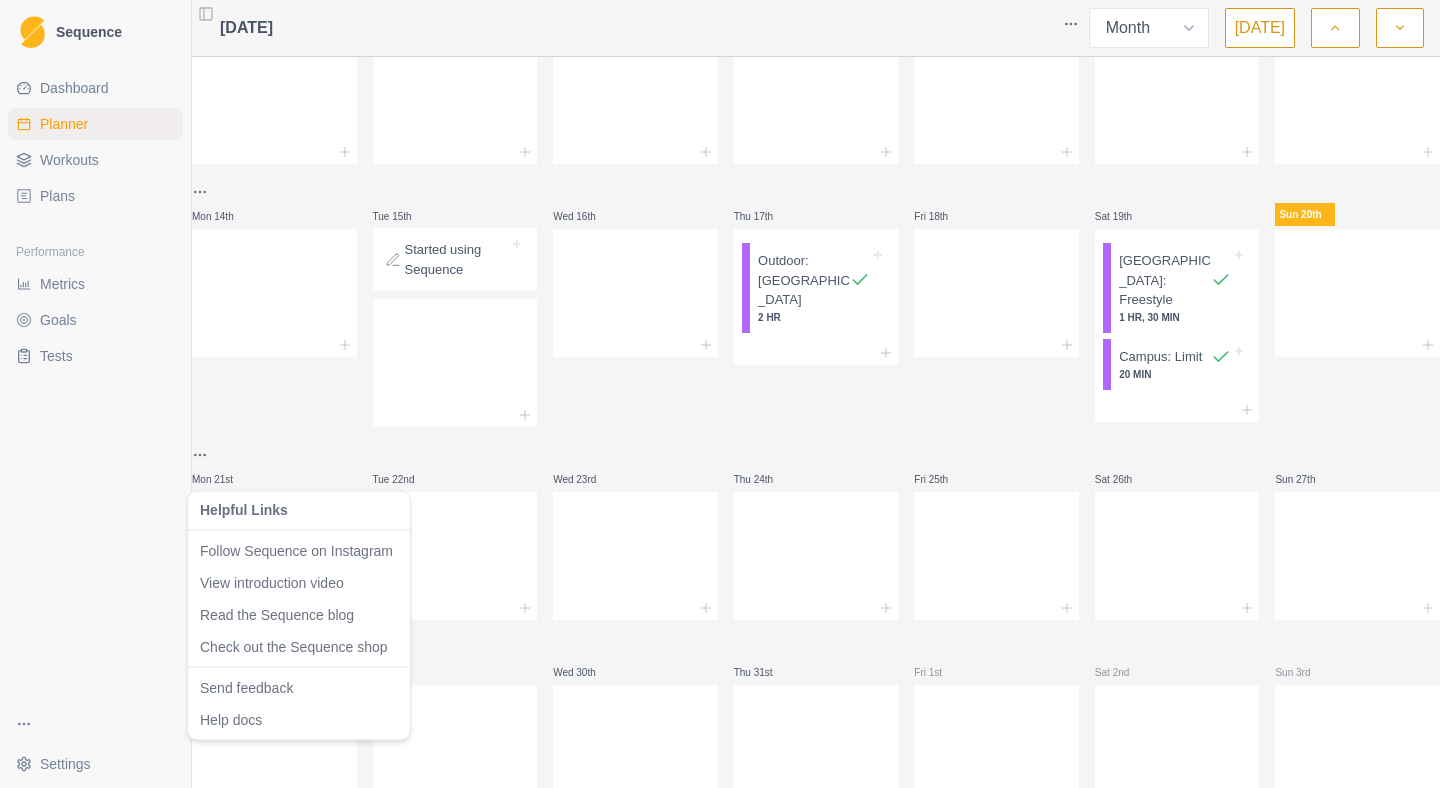 click on "Sequence Dashboard Planner Workouts Plans Performance Metrics Goals Tests Settings Toggle Sidebar [DATE] Week Month [DATE] Mon 30th Tue 1st Wed 2nd Thu 3rd Fri 4th Sat 5th Sun 6th Mon 7th Tue 8th Wed 9th Thu 10th Fri 11th Sat 12th Sun 13th Mon 14th Tue 15th Started using Sequence Wed 16th Thu 17th Outdoor: [GEOGRAPHIC_DATA] 2 HR Fri 18th Sat 19th [GEOGRAPHIC_DATA]: Freestyle 1 HR, 30 MIN Campus: Limit 20 [PERSON_NAME] 20th Mon 21st Tue 22nd Wed 23rd Thu 24th Fri 25th Sat 26th Sun 27th Mon 28th Tue 29th Wed 30th Thu 31st Fri 1st Sat 2nd Sun 3rd
0.5
Press space bar to start a drag.
When dragging you can use the arrow keys to move the item around and escape to cancel.
Some screen readers may require you to be in focus mode or to use your pass through key
Helpful Links Follow Sequence on Instagram View introduction video Read the Sequence blog Check out the Sequence shop Send feedback Help docs" at bounding box center [720, 394] 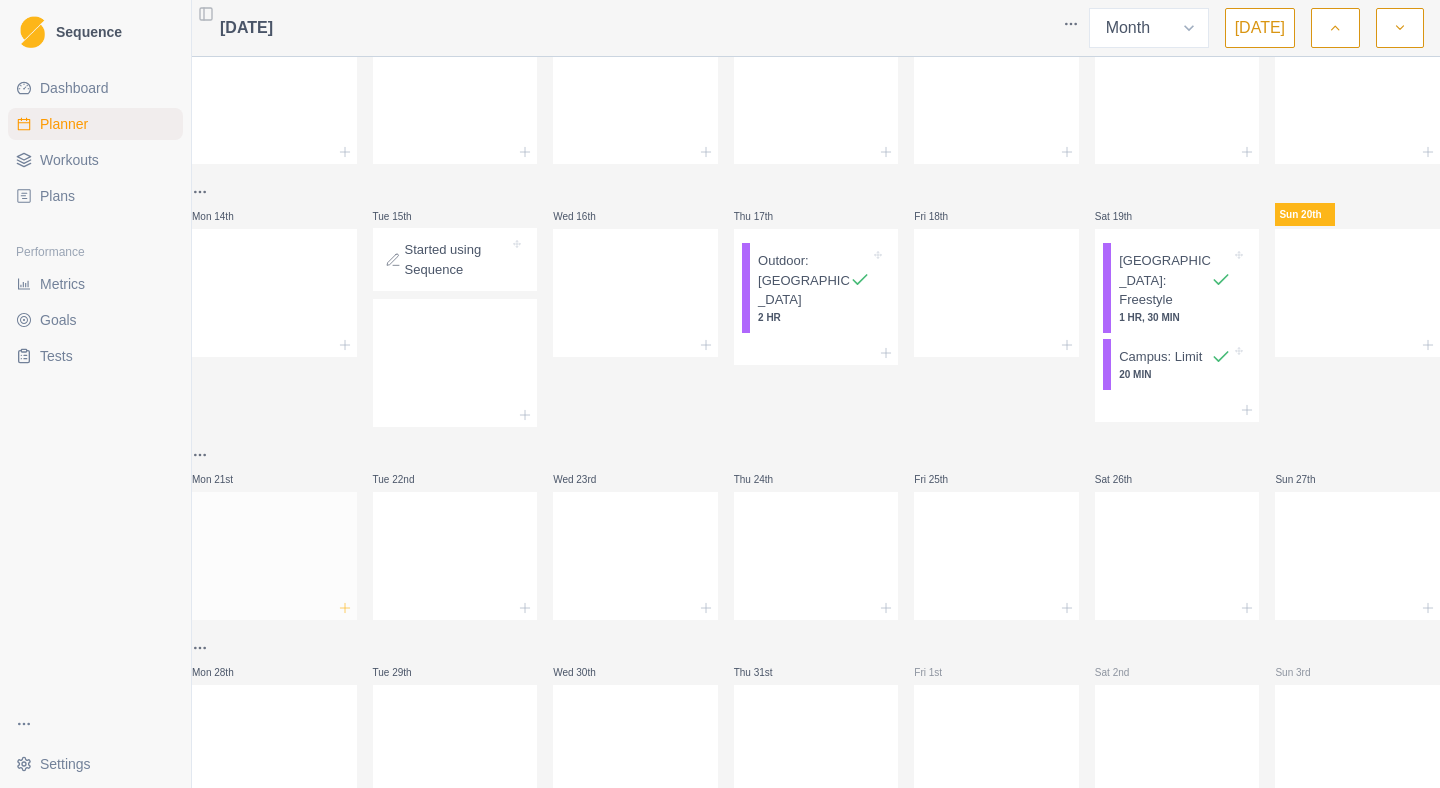 click 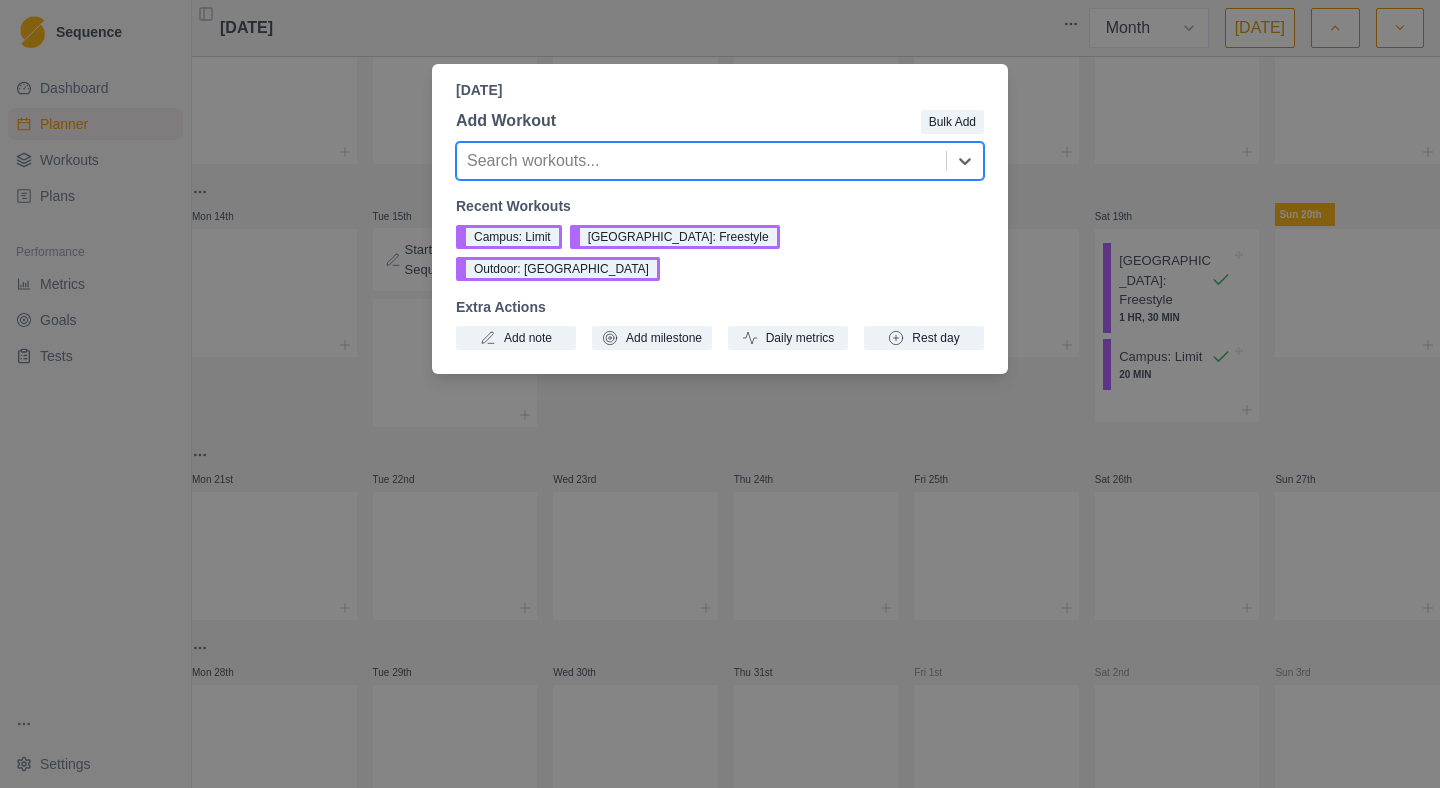 click on "[DATE] Add Workout Bulk Add Search workouts... Recent Workouts Campus: Limit Boulder: Freestyle Outdoor: Boulder Extra Actions Add note Add milestone Daily metrics Rest day" at bounding box center [720, 394] 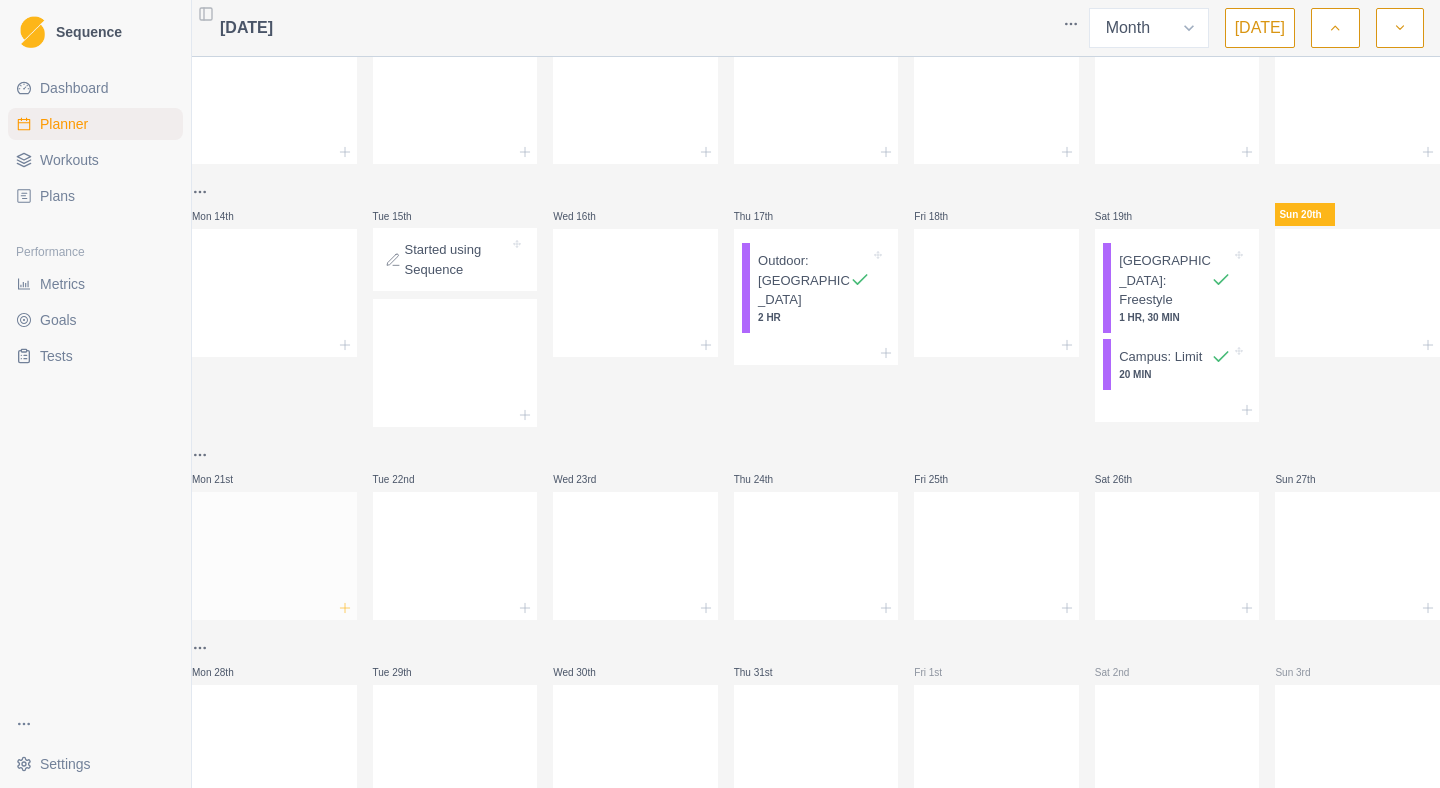 click 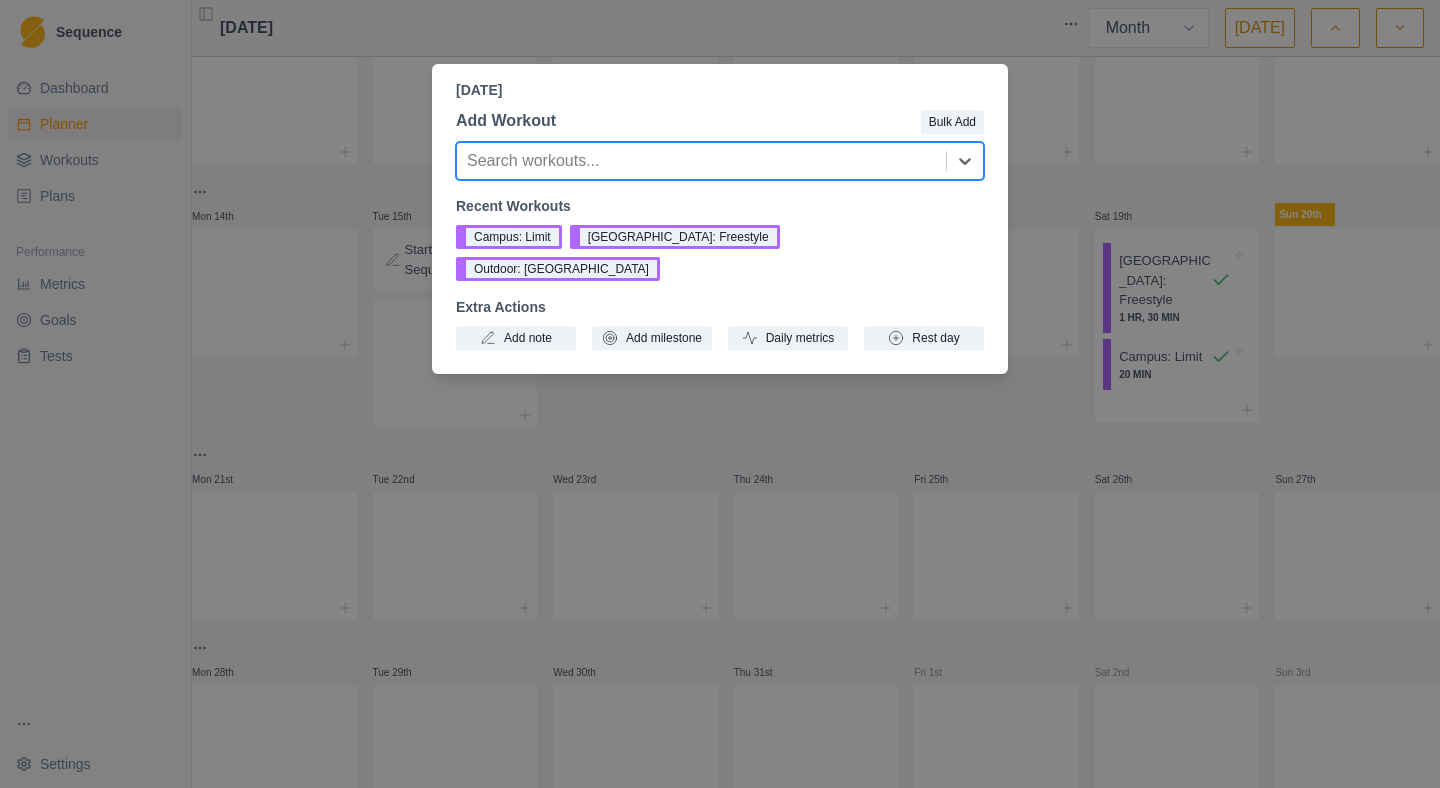 click on "[DATE] Add Workout Bulk Add Search workouts... Recent Workouts Campus: Limit Boulder: Freestyle Outdoor: Boulder Extra Actions Add note Add milestone Daily metrics Rest day" at bounding box center (720, 394) 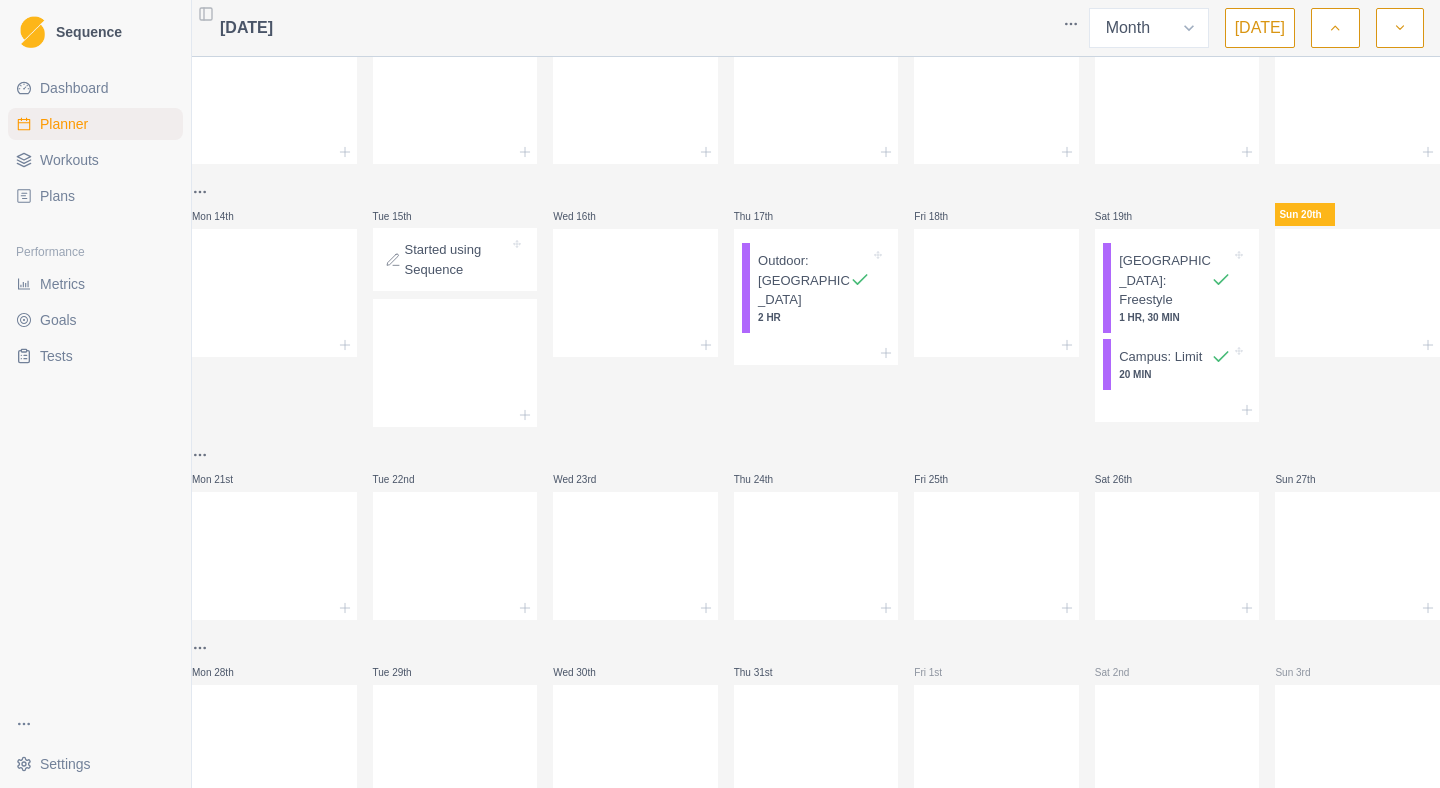 click on "Workouts" at bounding box center [95, 160] 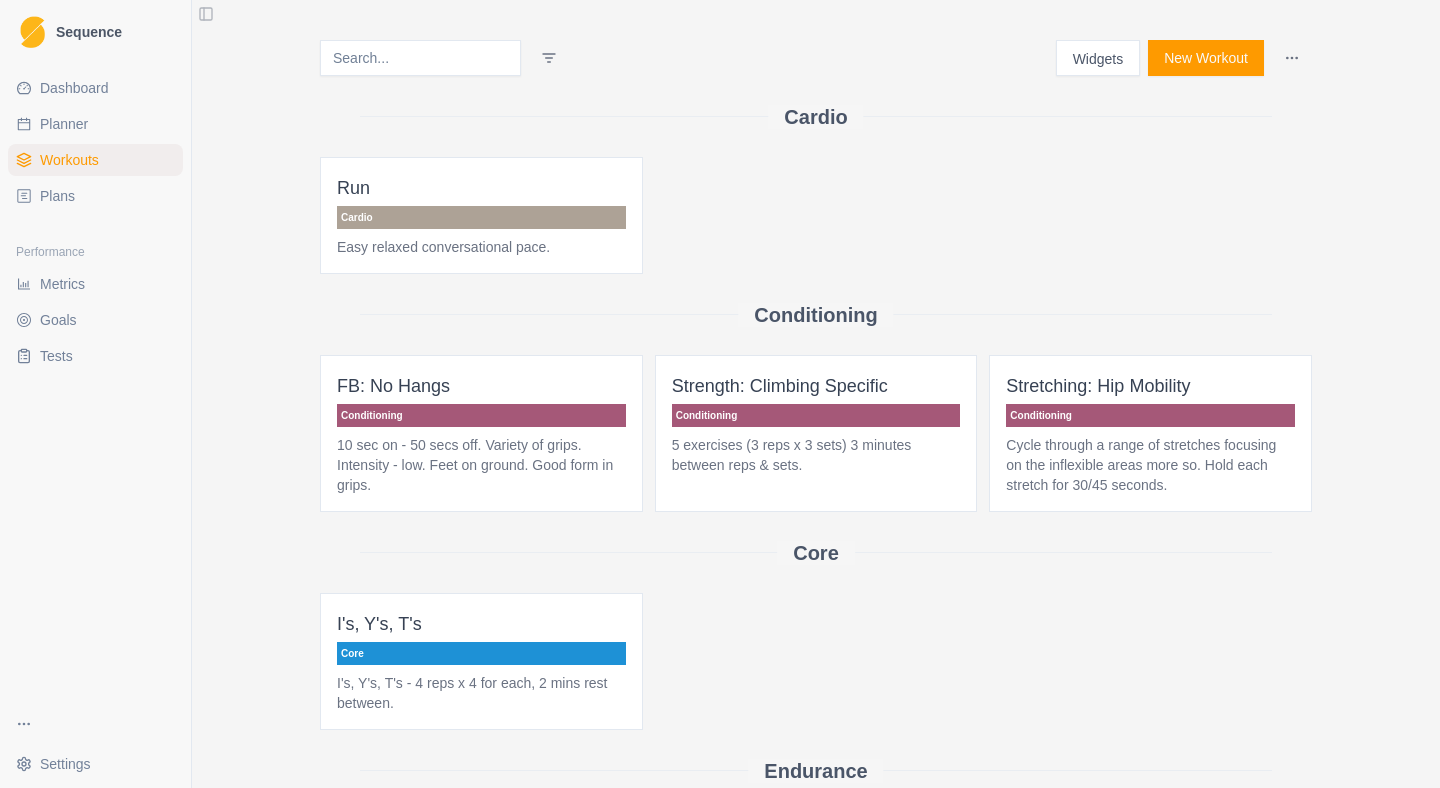 click on "Plans" at bounding box center (95, 196) 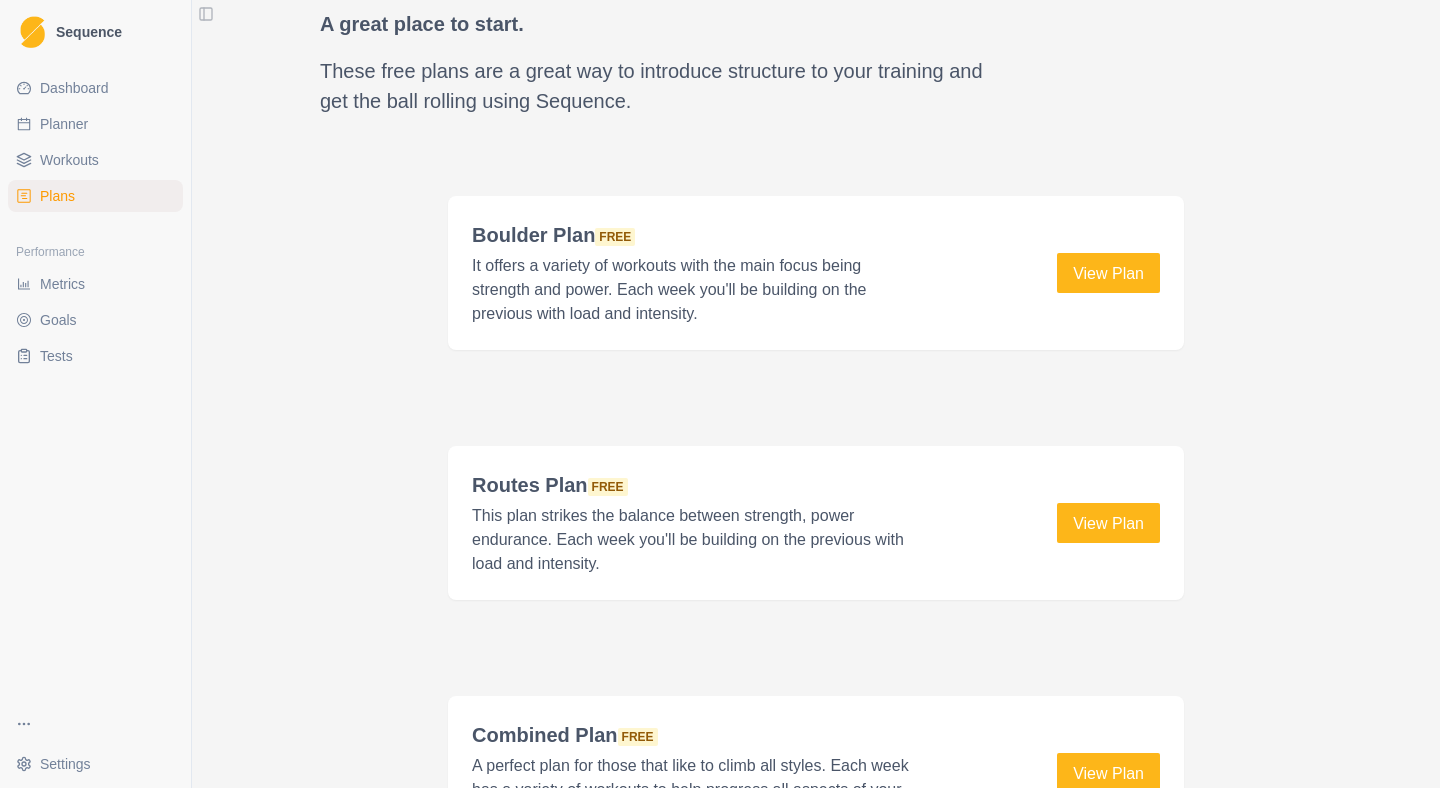 scroll, scrollTop: 2606, scrollLeft: 0, axis: vertical 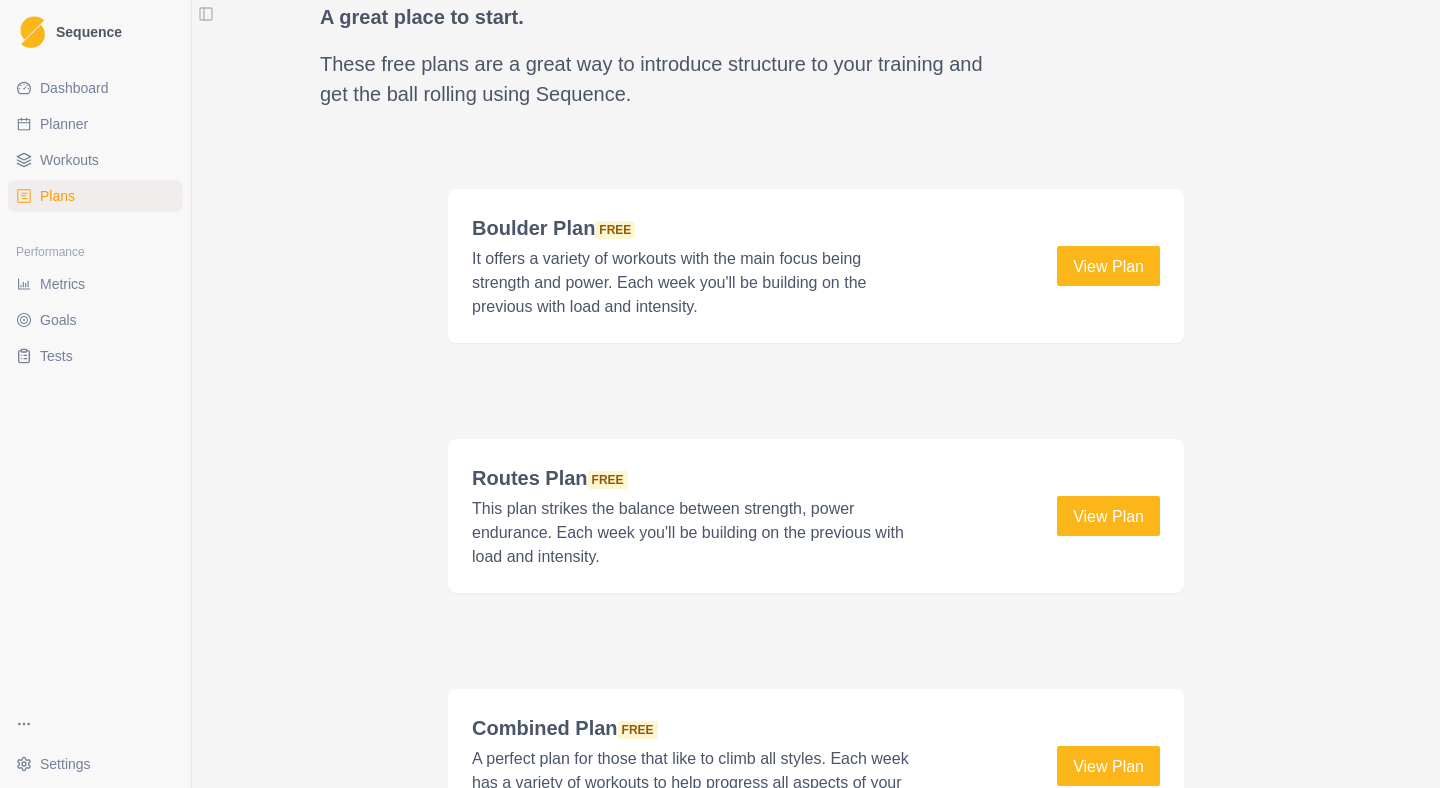 click on "Boulder Plan  Free It offers a variety of workouts with the main focus being strength and power. Each week you'll be building on the previous with load and intensity." at bounding box center [696, 266] 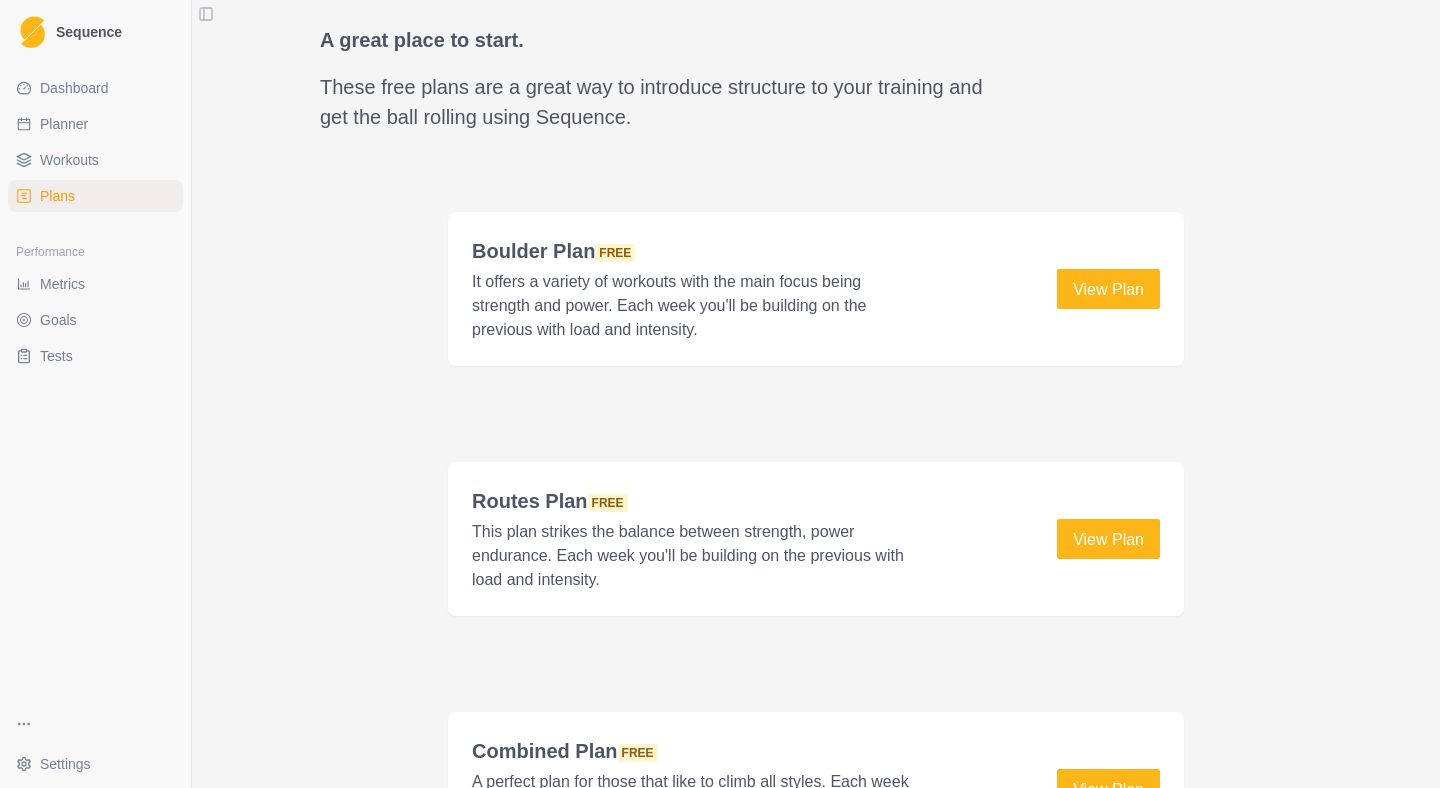 scroll, scrollTop: 2581, scrollLeft: 0, axis: vertical 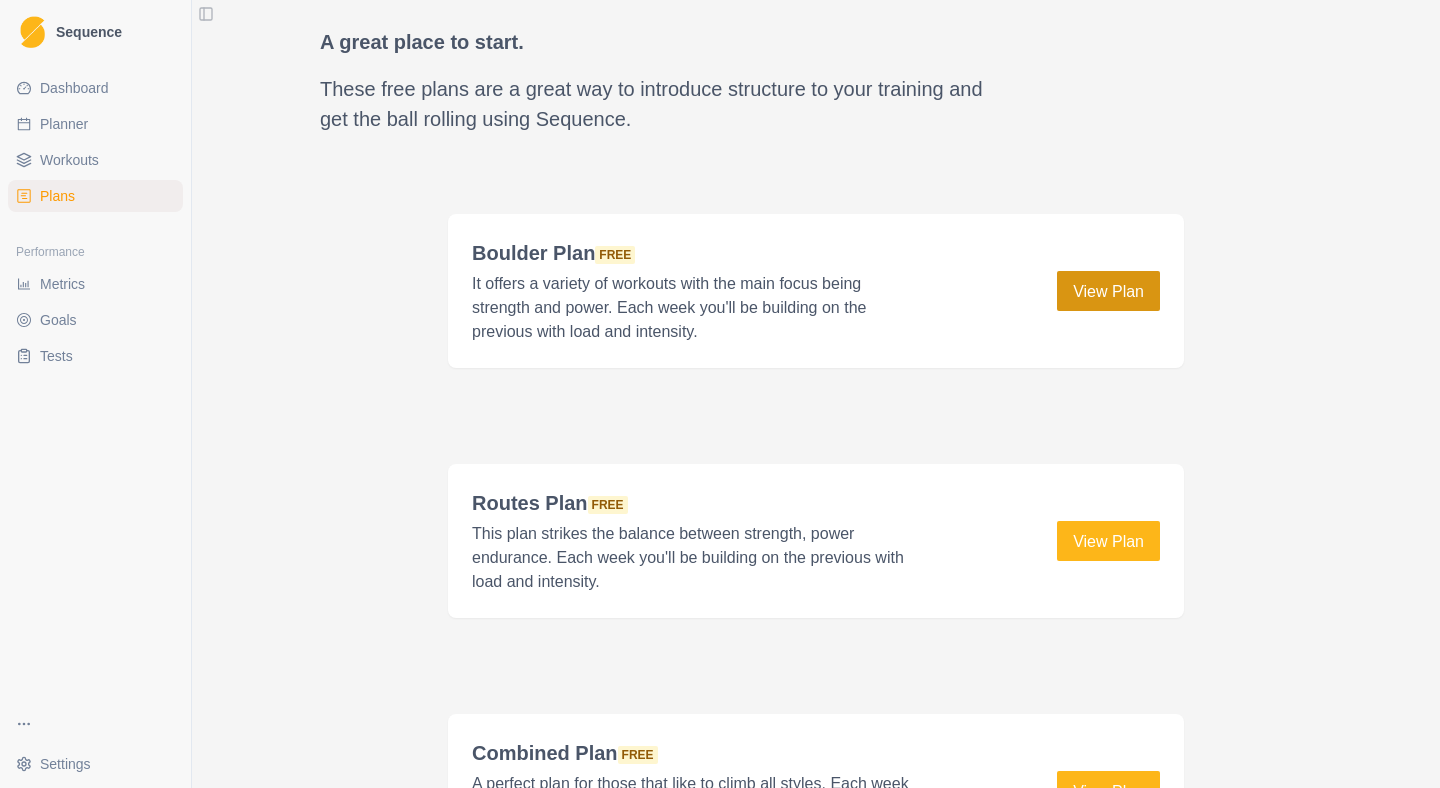 click on "View Plan" at bounding box center (1108, 291) 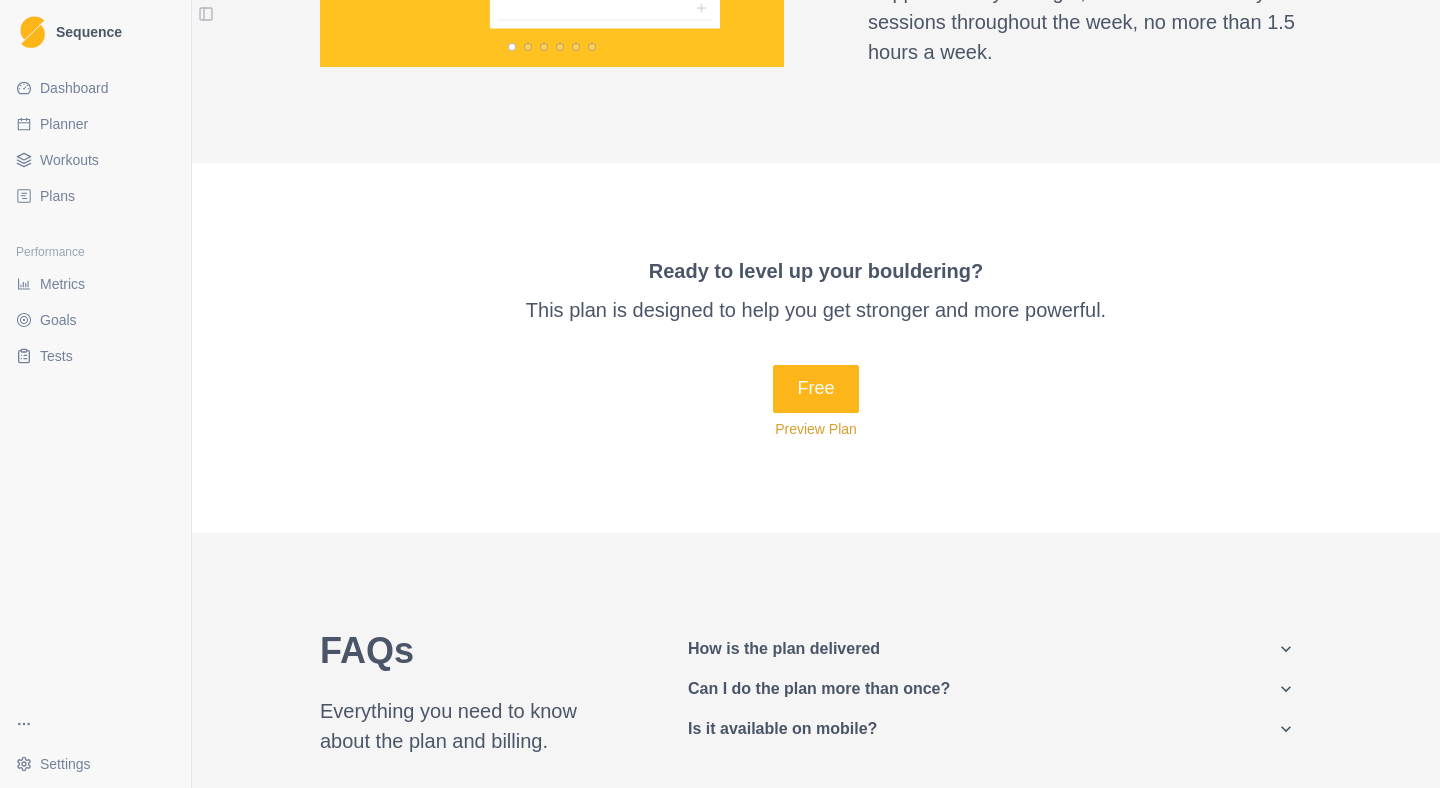 scroll, scrollTop: 616, scrollLeft: 0, axis: vertical 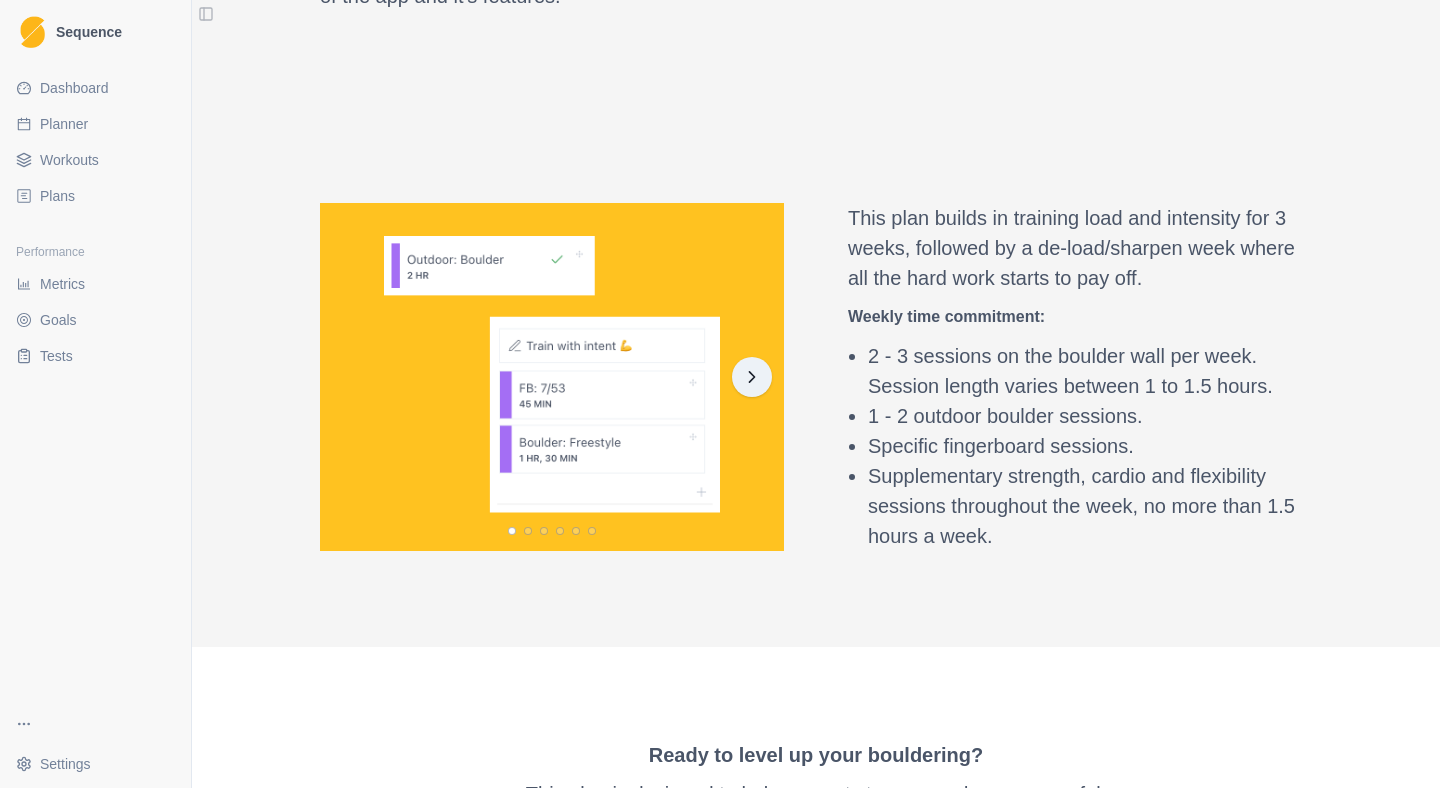 click at bounding box center (752, 377) 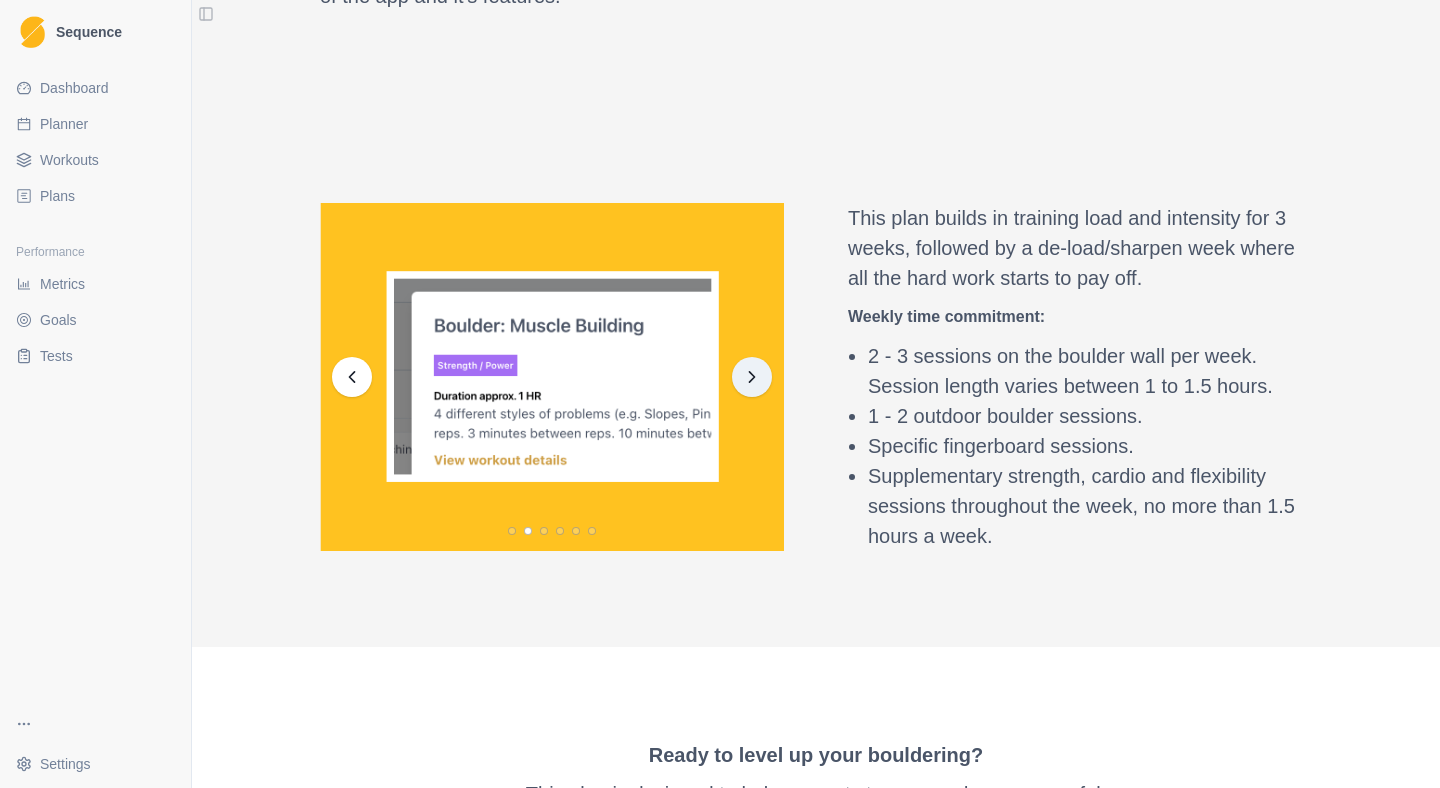 click at bounding box center [752, 377] 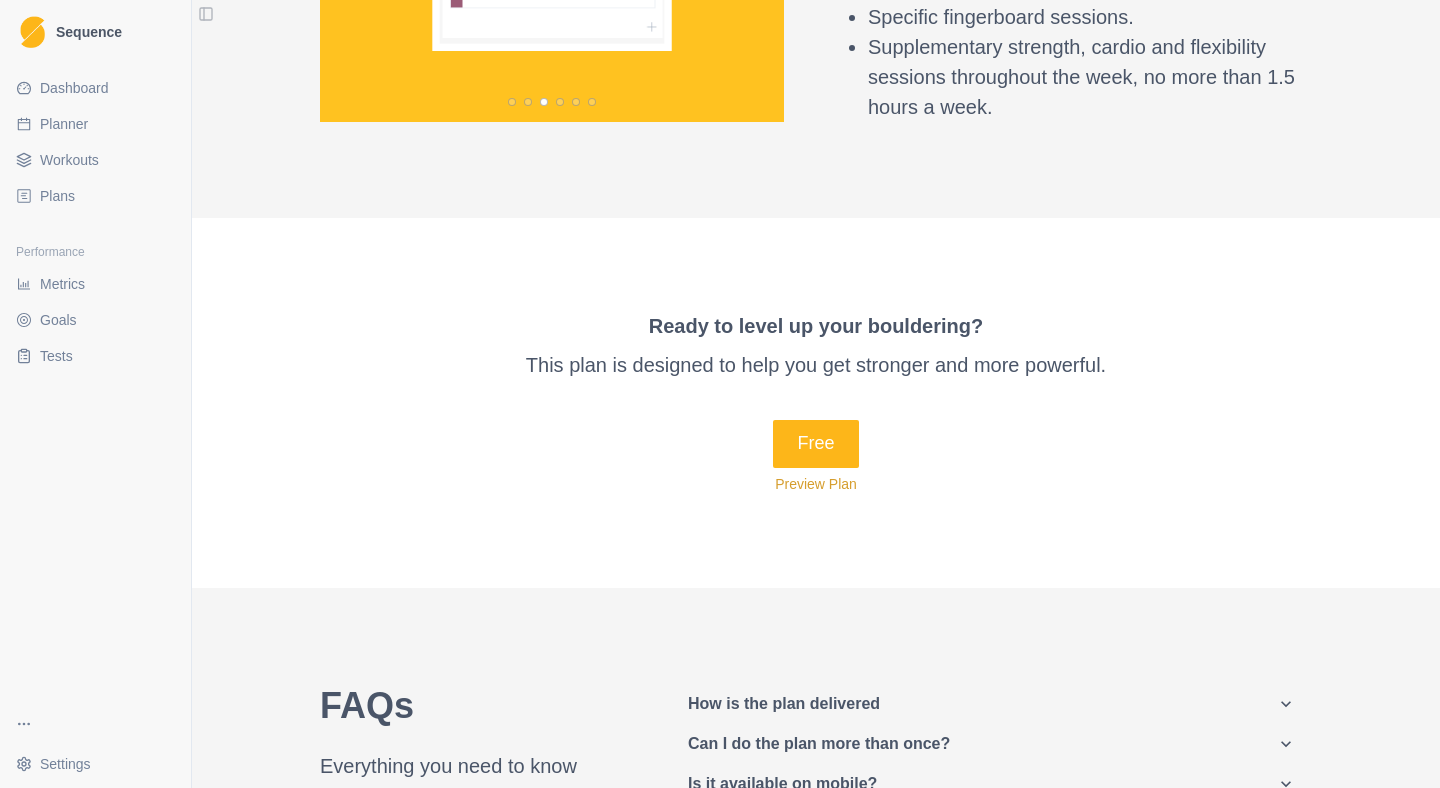 scroll, scrollTop: 1047, scrollLeft: 0, axis: vertical 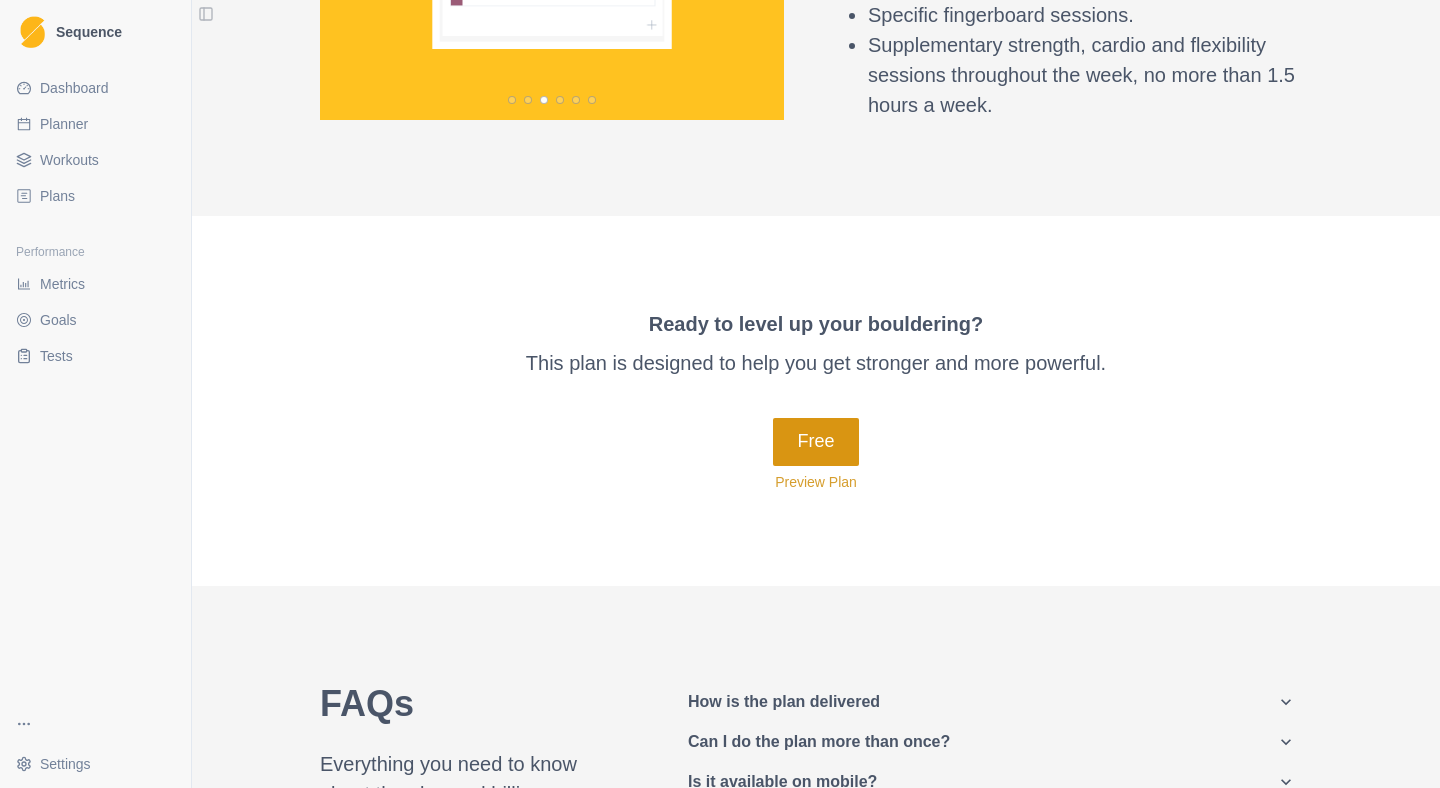 click on "Free" at bounding box center [815, 442] 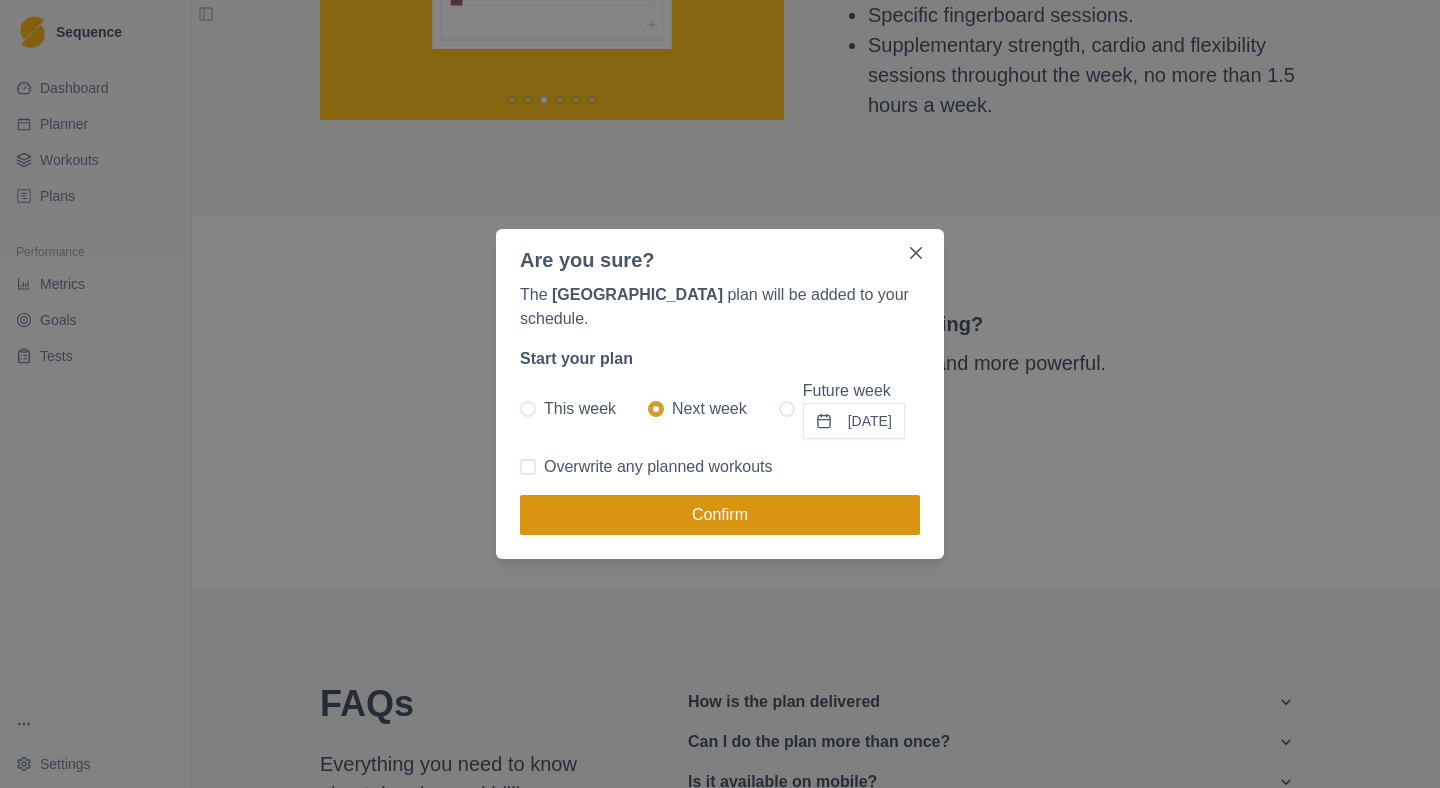click on "Confirm" at bounding box center [720, 515] 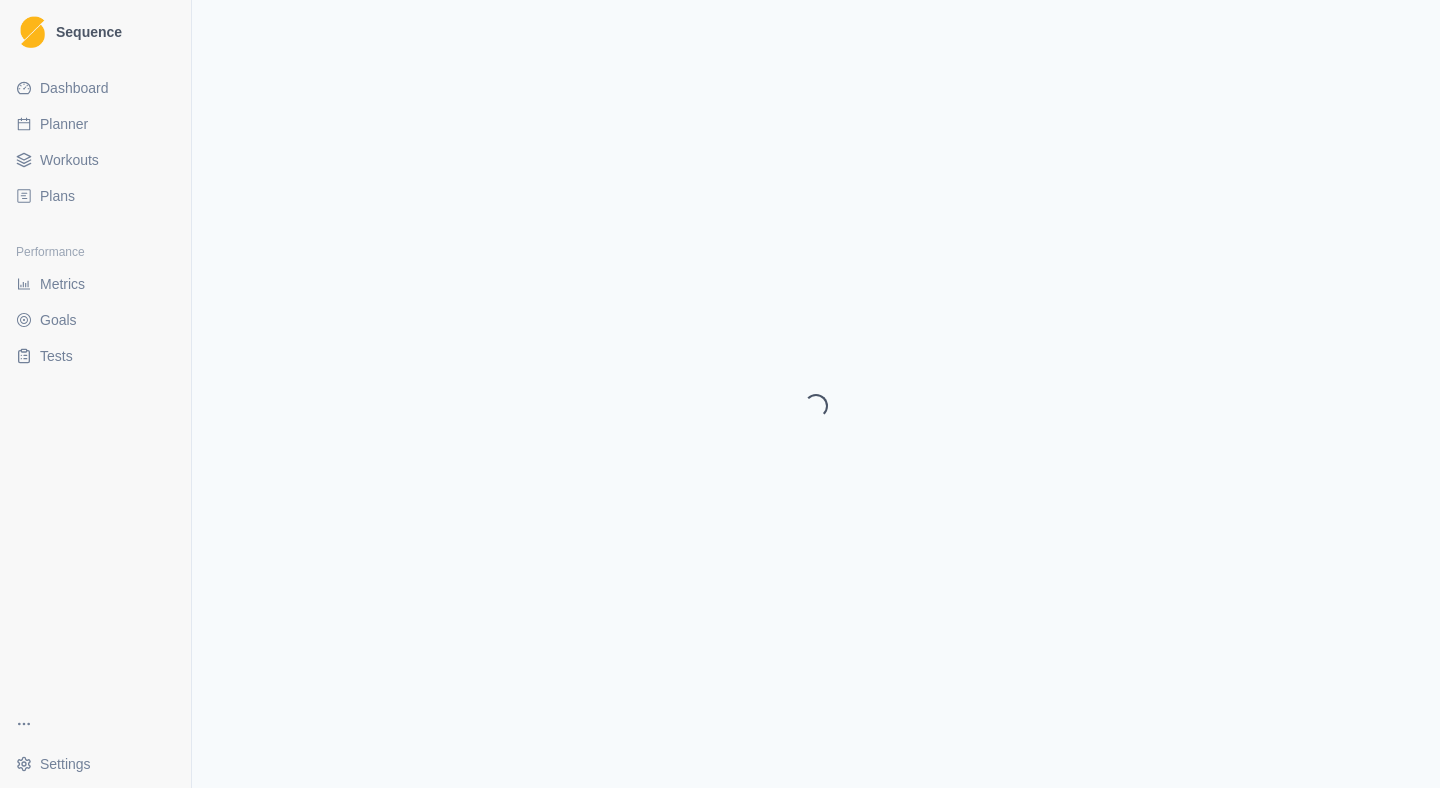 select on "month" 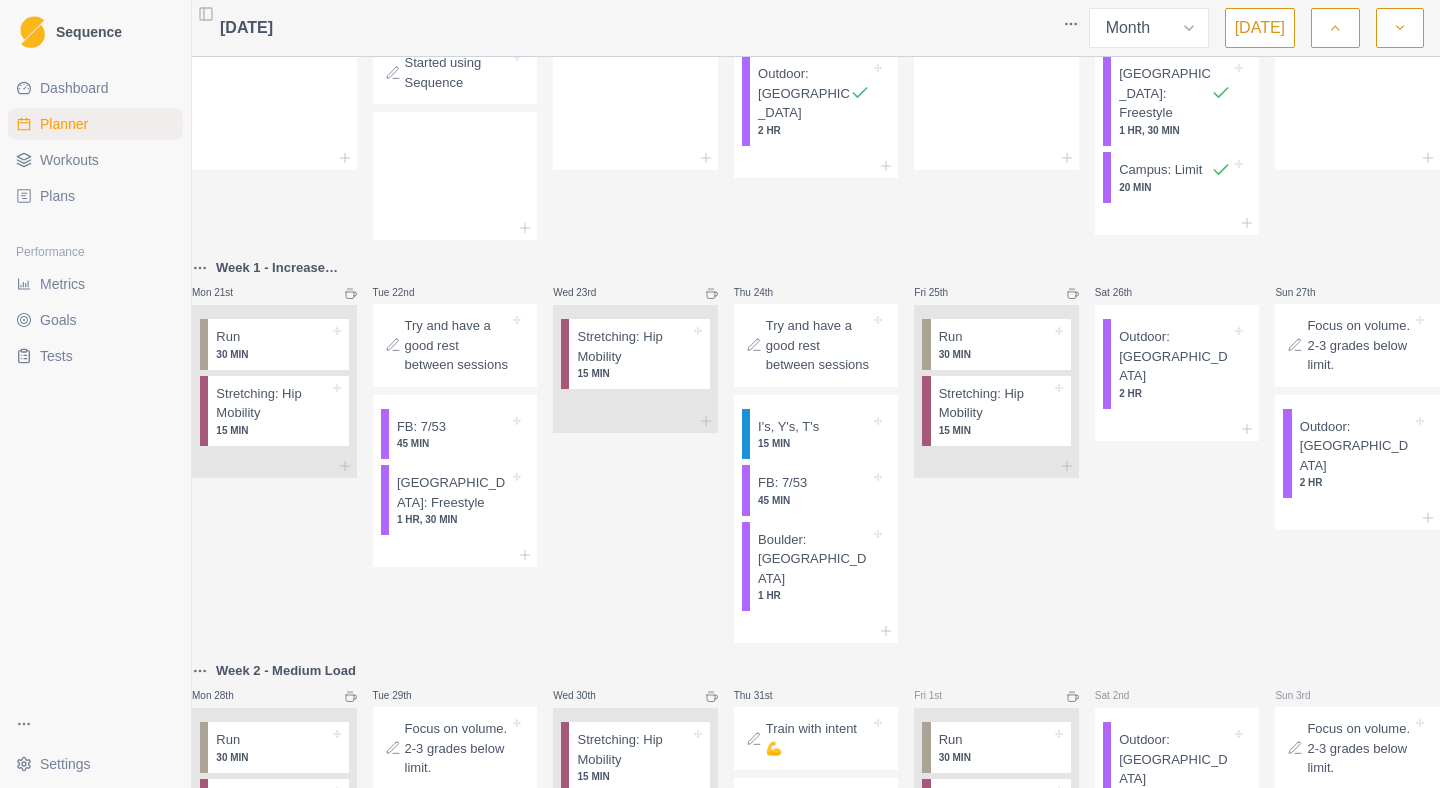 scroll, scrollTop: 454, scrollLeft: 0, axis: vertical 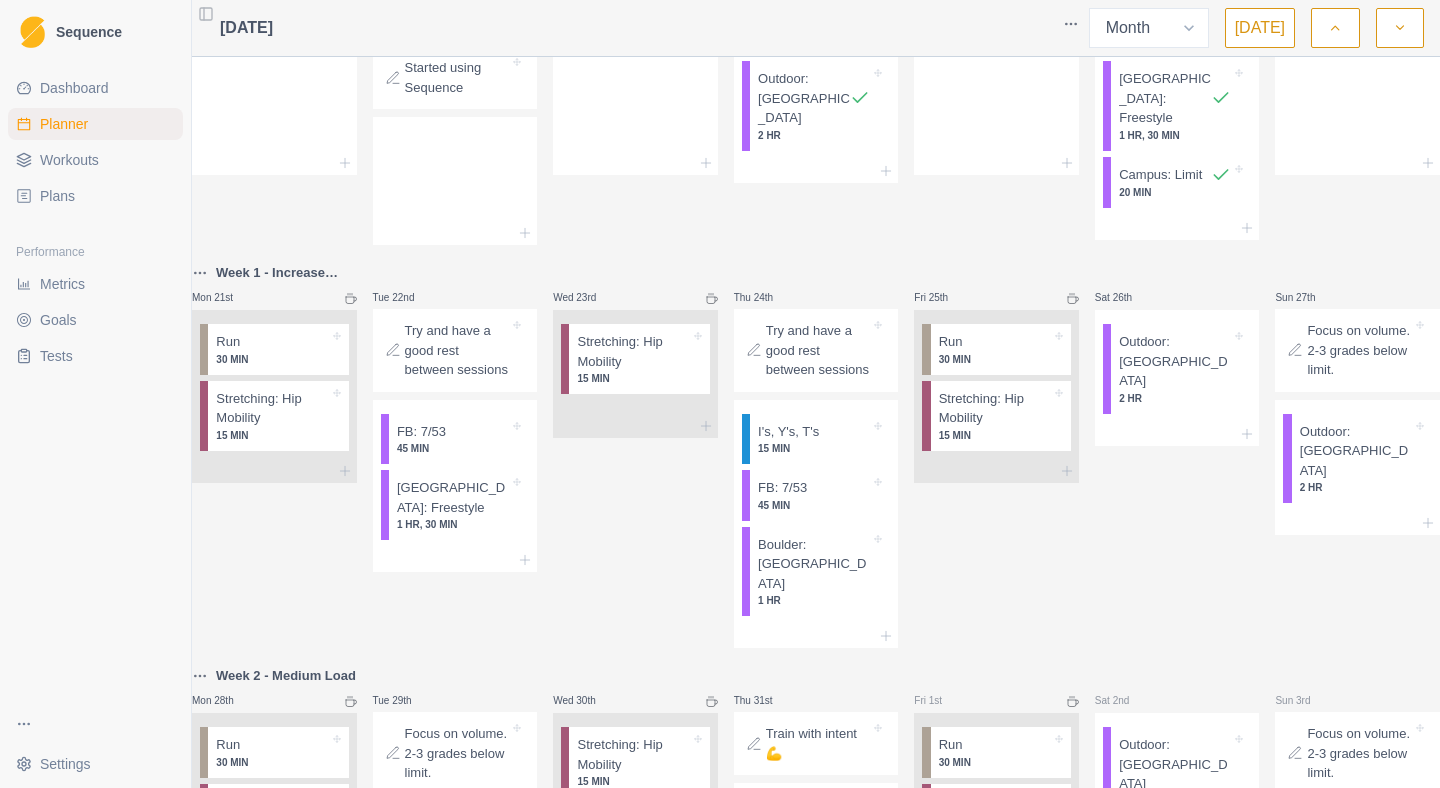 click on "Week 1 - Increase Load" at bounding box center [286, 273] 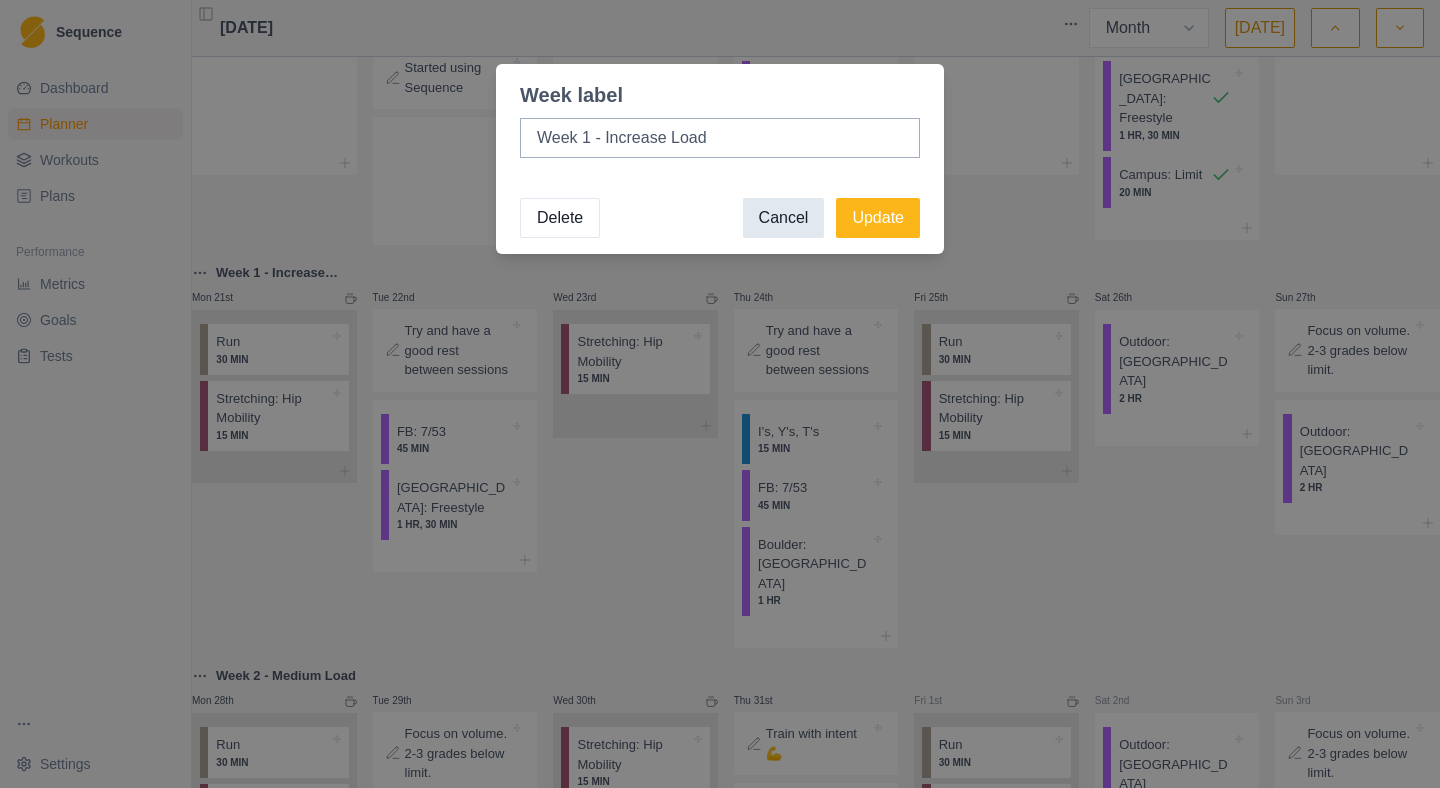 click on "Cancel" at bounding box center [784, 218] 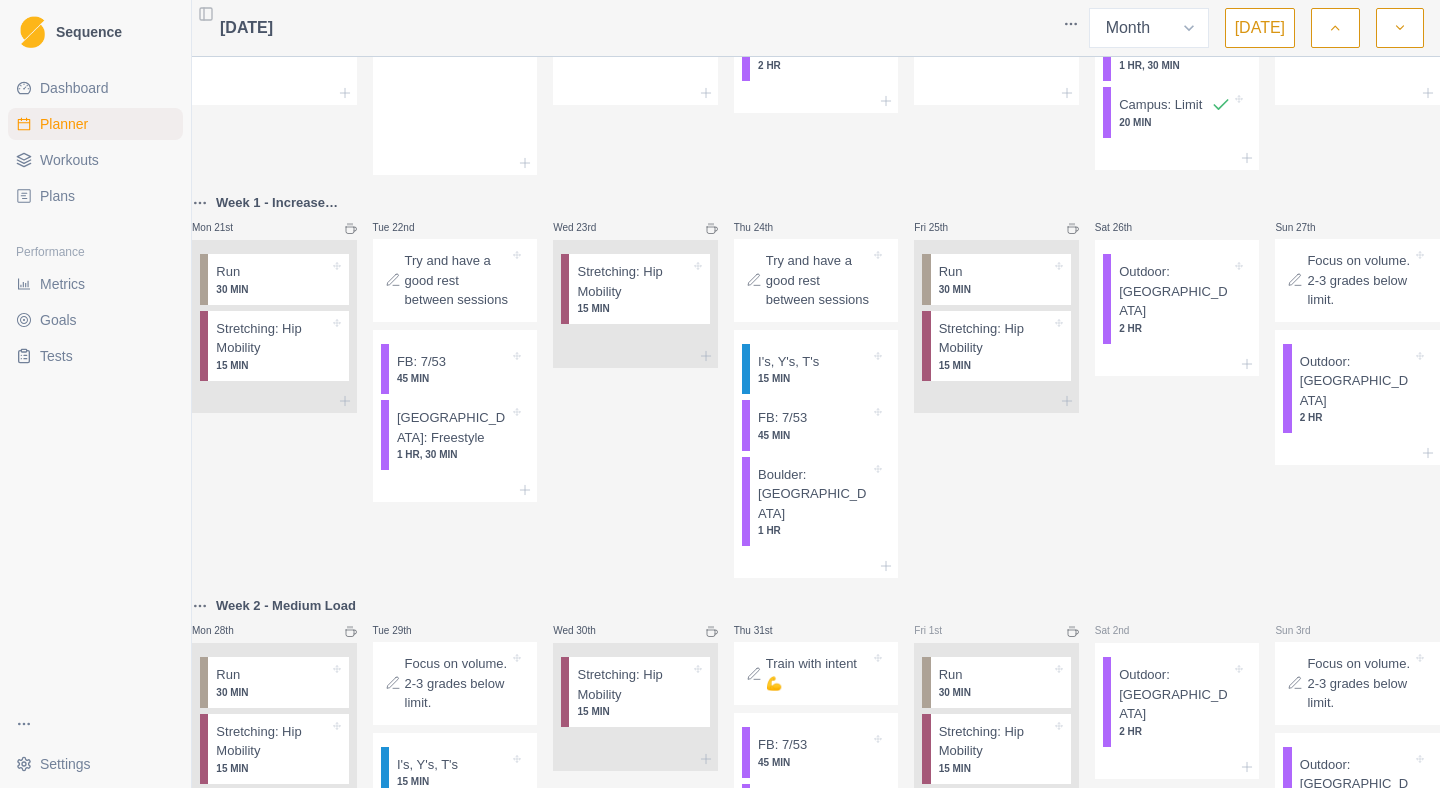 scroll, scrollTop: 472, scrollLeft: 0, axis: vertical 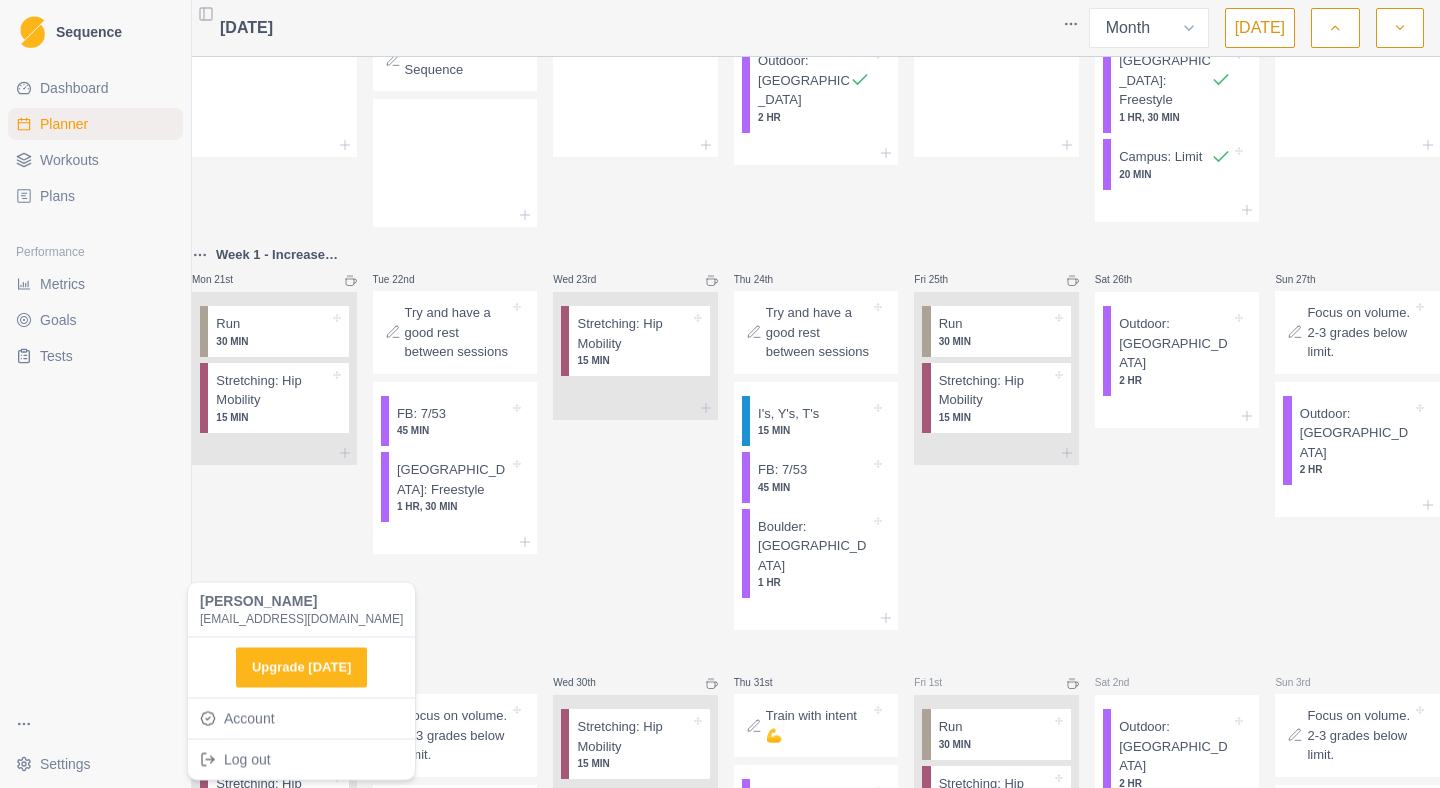 click on "Sequence Dashboard Planner Workouts Plans Performance Metrics Goals Tests Settings Toggle Sidebar [DATE] Week Month [DATE] Mon 30th Tue 1st Wed 2nd Thu 3rd Fri 4th Sat 5th Sun 6th Mon 7th Tue 8th Wed 9th Thu 10th Fri 11th Sat 12th Sun 13th Mon 14th Tue 15th Started using Sequence Wed 16th Thu 17th Outdoor: [GEOGRAPHIC_DATA] 2 HR Fri 18th Sat 19th Boulder: Freestyle 1 HR, 30 MIN Campus: Limit 20 [PERSON_NAME] 20th Week 1 - Increase Load Mon 21st Run 30 MIN Stretching: Hip Mobility 15 MIN Tue 22nd Try and have a good rest between sessions FB: 7/53 45 MIN [GEOGRAPHIC_DATA]: Freestyle 1 HR, 30 MIN Wed 23rd Stretching: Hip Mobility 15 MIN Thu 24th Try and have a good rest between sessions I's, Y's, T's 15 MIN FB: 7/53 45 MIN [GEOGRAPHIC_DATA]: [GEOGRAPHIC_DATA] 1 HR Fri 25th Run 30 MIN Stretching: Hip Mobility 15 MIN Sat 26th Outdoor: Boulder 2 HR Sun 27th Focus on volume. 2-3 grades below limit. Outdoor: Boulder 2 HR Week 2 - Medium Load Mon 28th Run 30 MIN Stretching: Hip Mobility 15 MIN Tue 29th I's, Y's, T's 15 MIN FB: 7/53 1 HR" at bounding box center [720, 394] 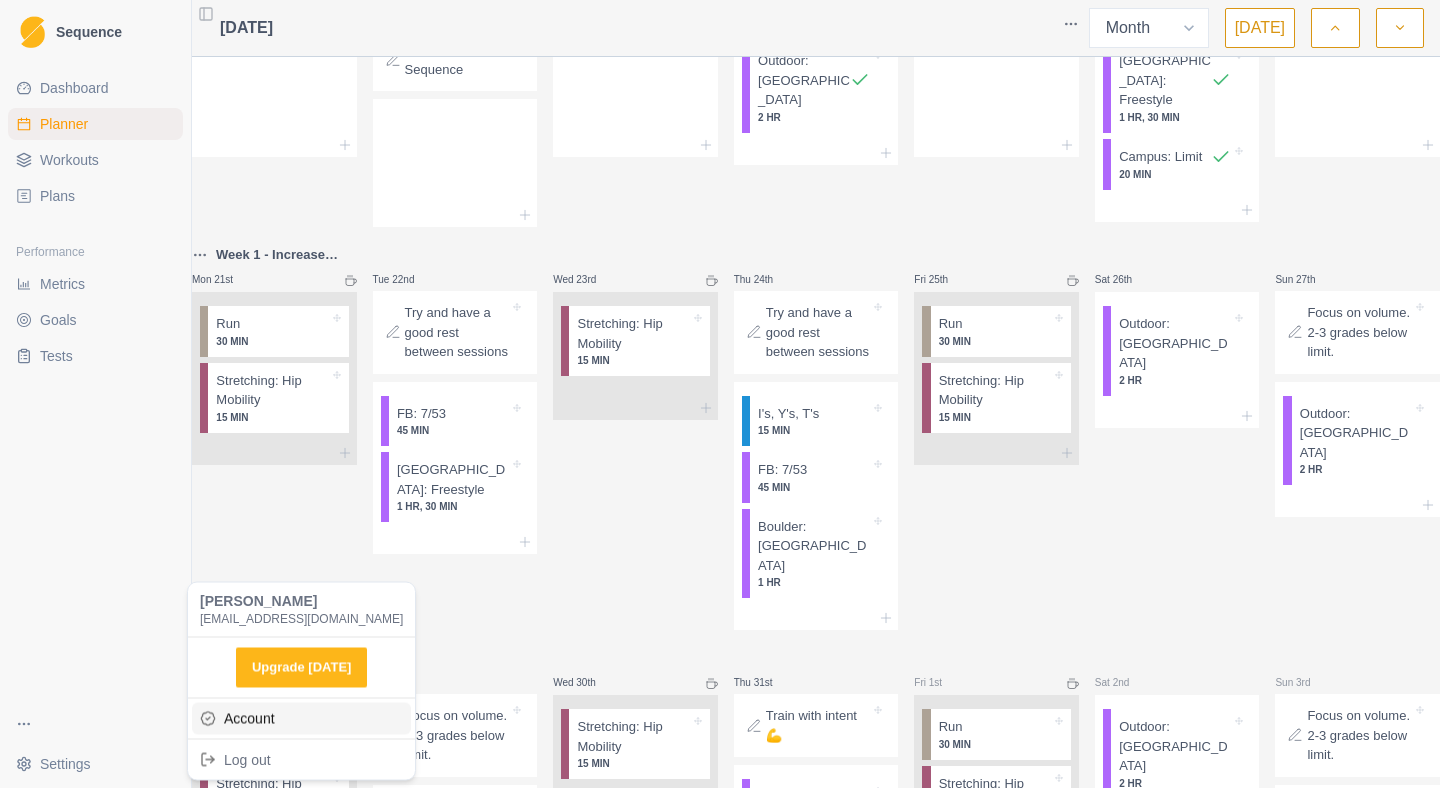 click on "Account" at bounding box center [301, 718] 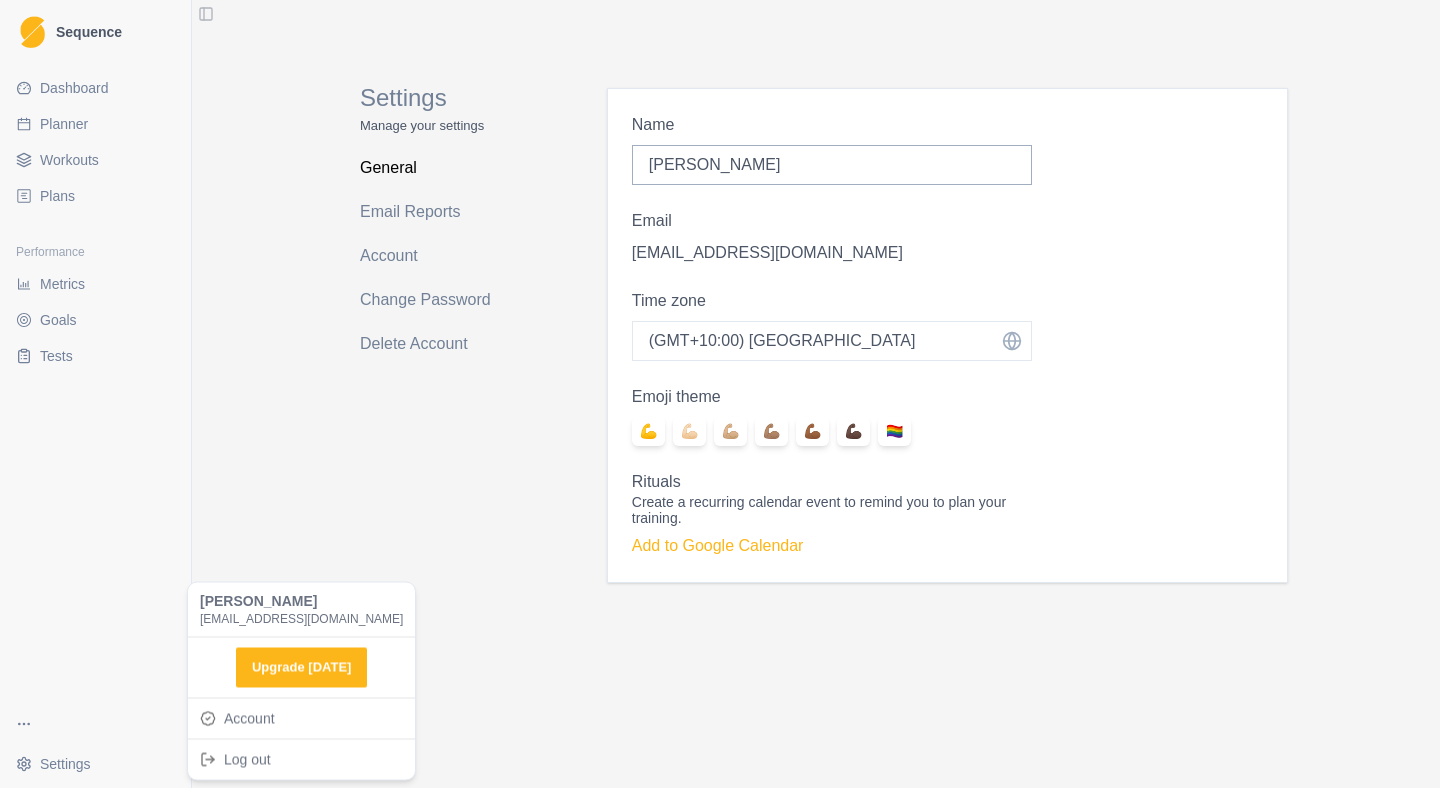 scroll, scrollTop: 0, scrollLeft: 0, axis: both 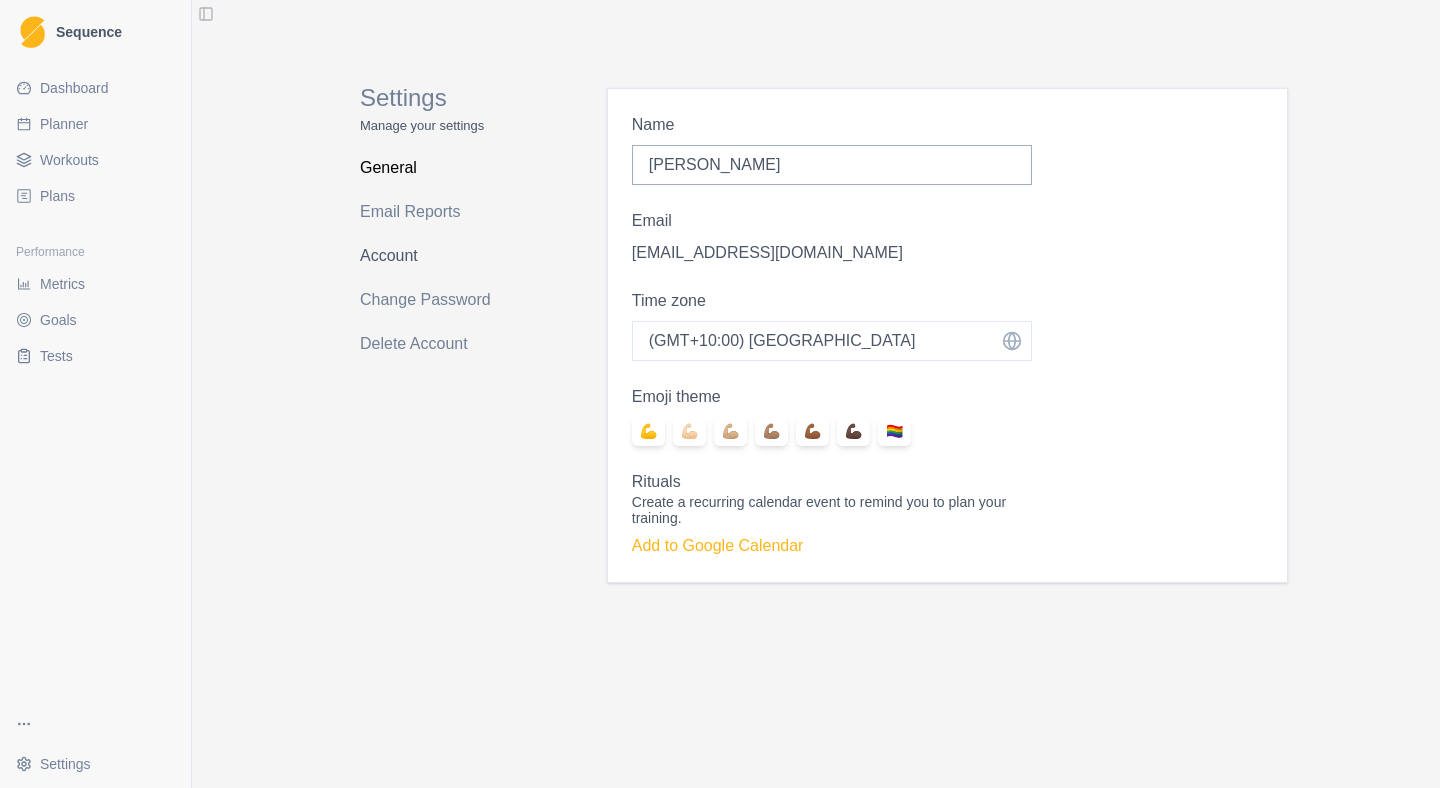 click on "Account" at bounding box center [439, 256] 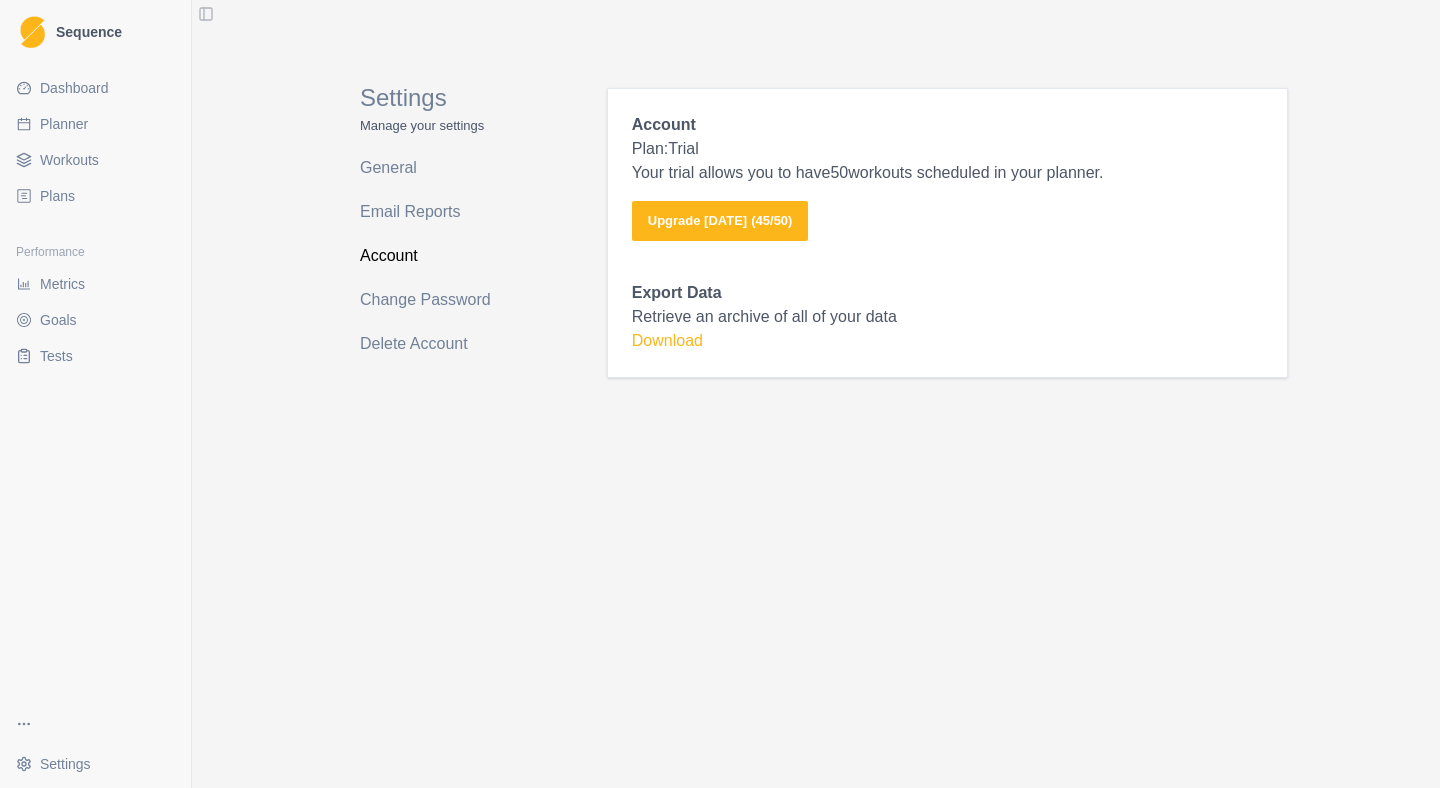 click on "Planner" at bounding box center [64, 124] 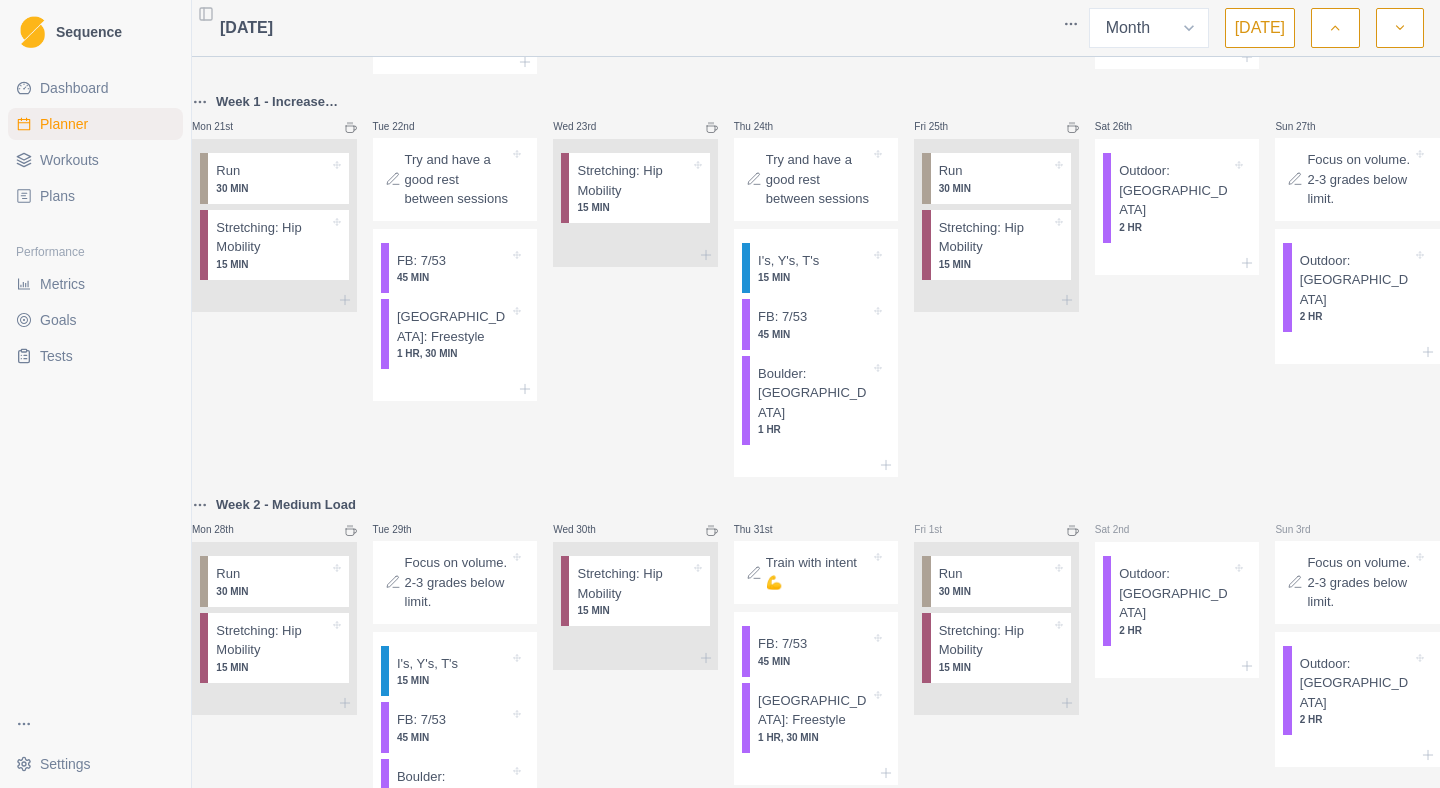 scroll, scrollTop: 621, scrollLeft: 0, axis: vertical 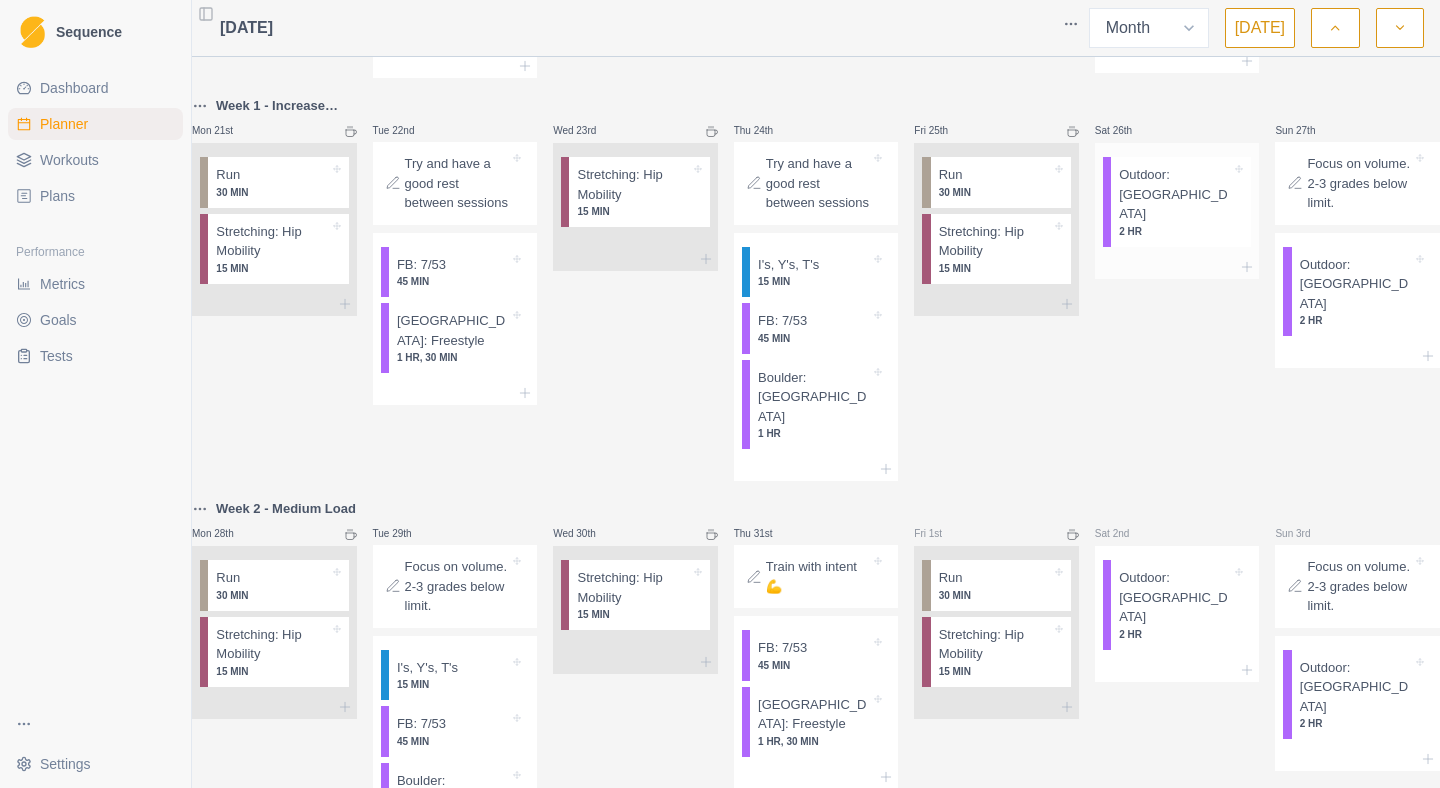 click on "2 HR" at bounding box center (1175, 231) 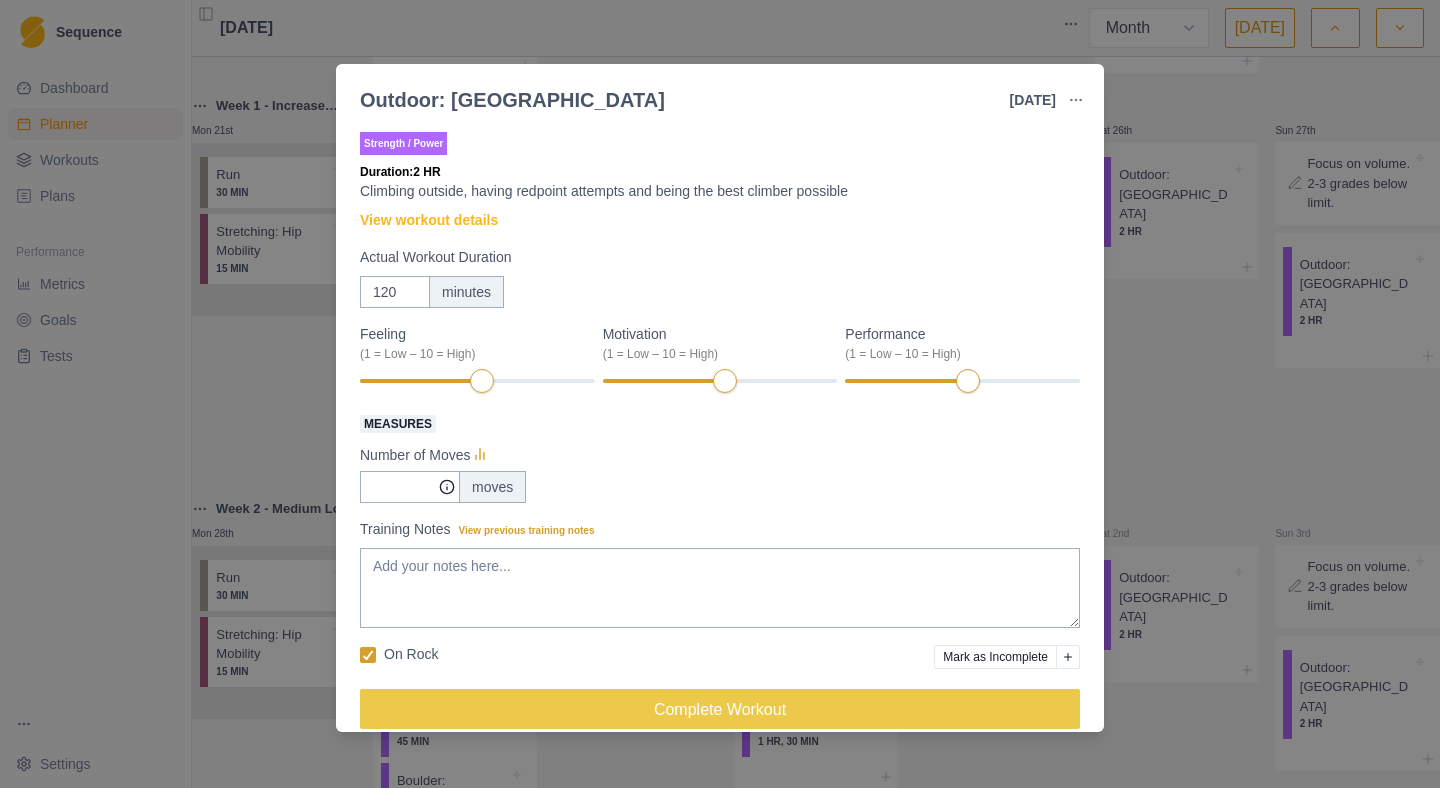 scroll, scrollTop: 25, scrollLeft: 0, axis: vertical 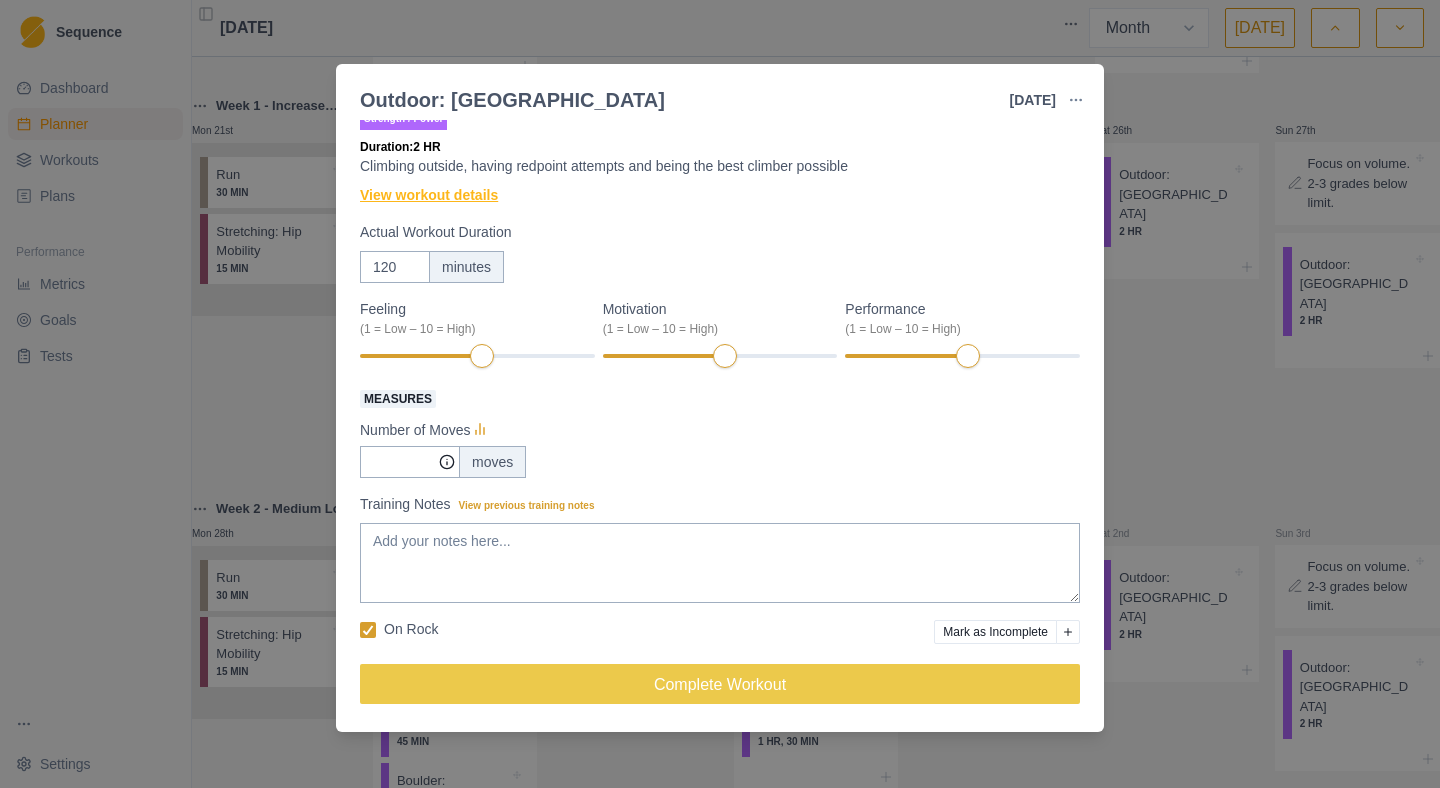click on "View workout details" at bounding box center [429, 195] 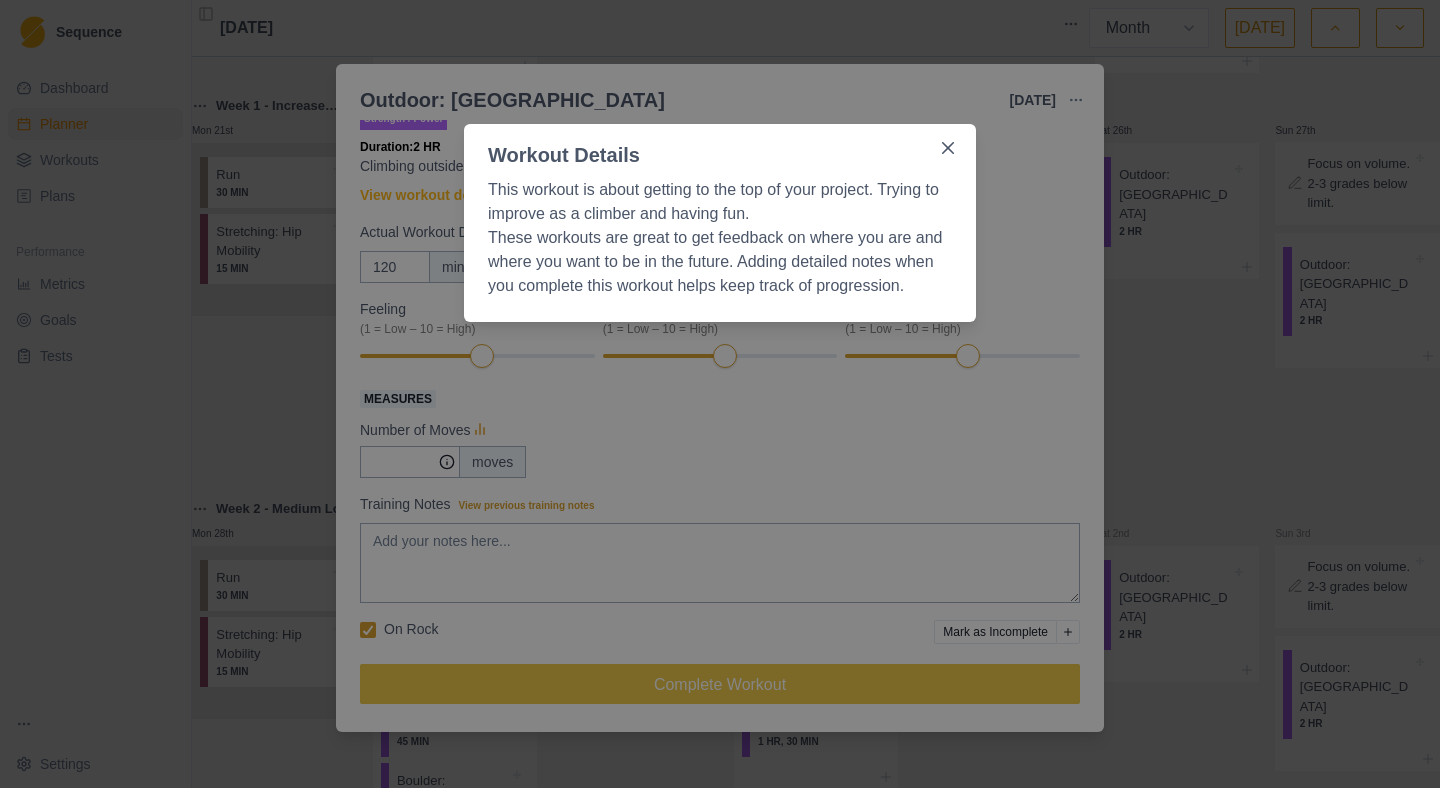 click on "Workout Details This workout is about getting to the top of your project. Trying to improve as a climber and having fun.   These workouts are great to get feedback on where you are and where you want to be in the future. Adding detailed notes when you complete this workout helps keep track of progression." at bounding box center [720, 394] 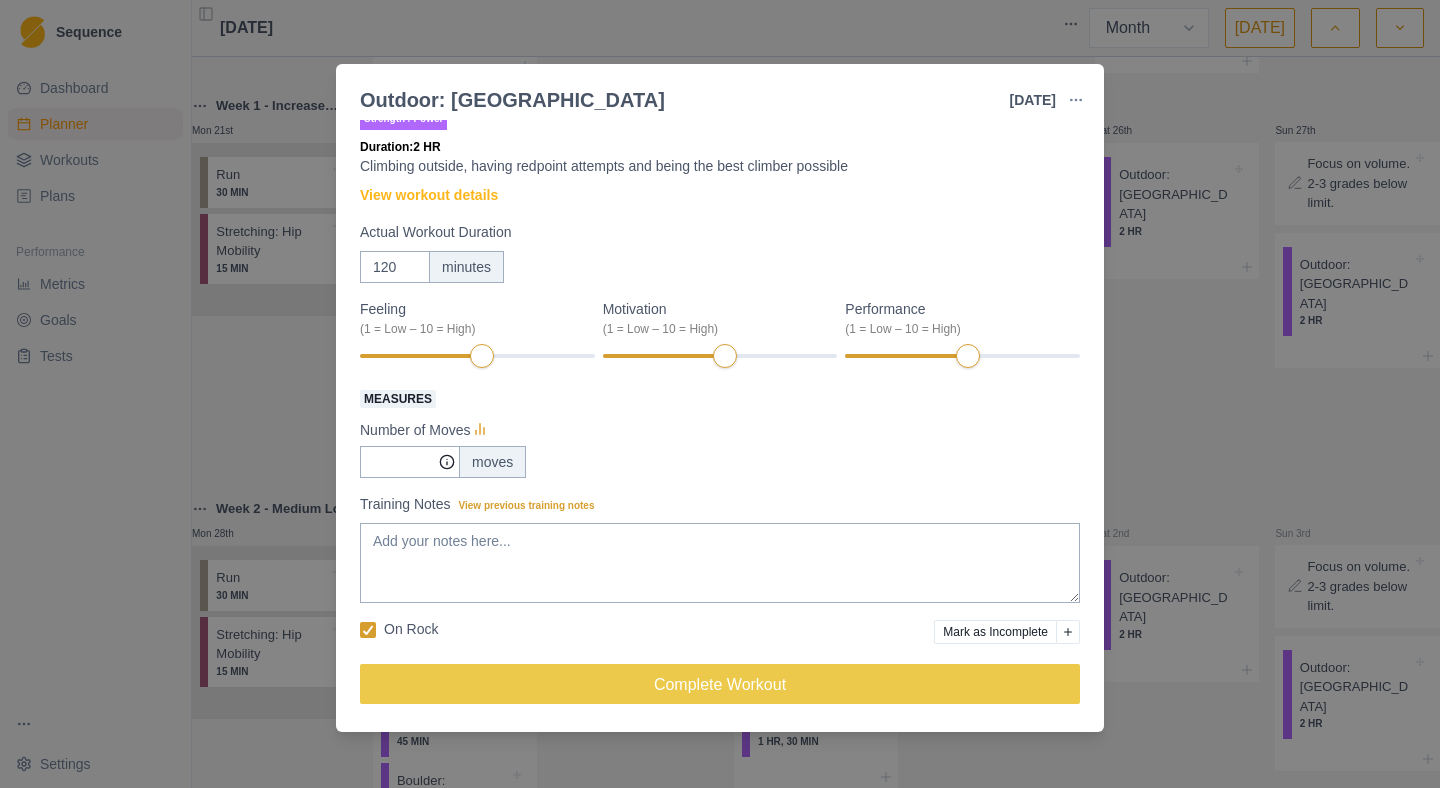 click on "Outdoor: Boulder [DATE] Link To Goal View Workout Metrics Edit Original Workout Reschedule Workout Remove From Schedule Strength / Power Duration:  2 HR Climbing outside, having redpoint attempts and being the best climber possible View workout details Actual Workout Duration 120 minutes Feeling (1 = Low – 10 = High) Motivation (1 = Low – 10 = High) Performance (1 = Low – 10 = High) Measures Number of Moves moves Training Notes View previous training notes On Rock Mark as Incomplete Complete Workout" at bounding box center [720, 394] 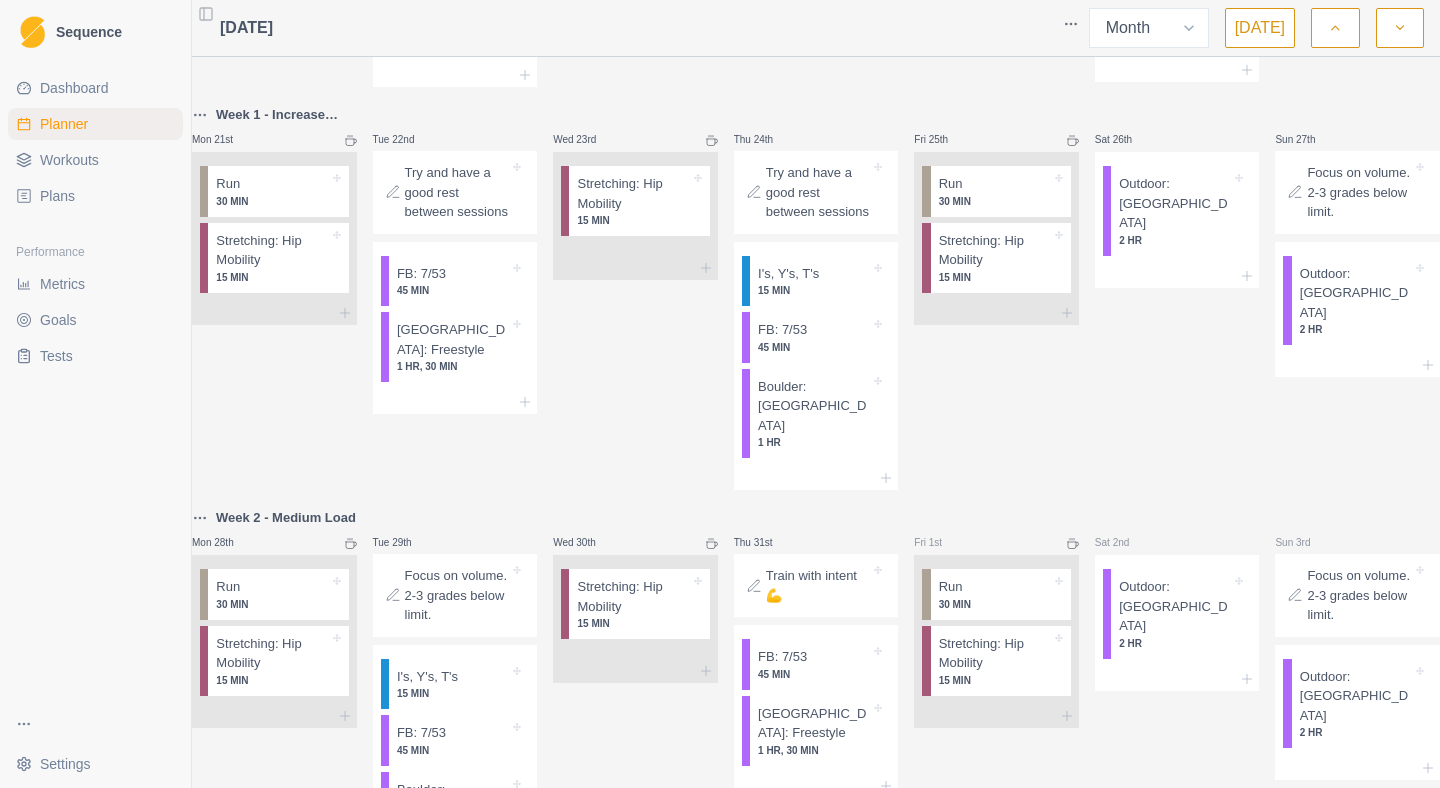 scroll, scrollTop: 610, scrollLeft: 0, axis: vertical 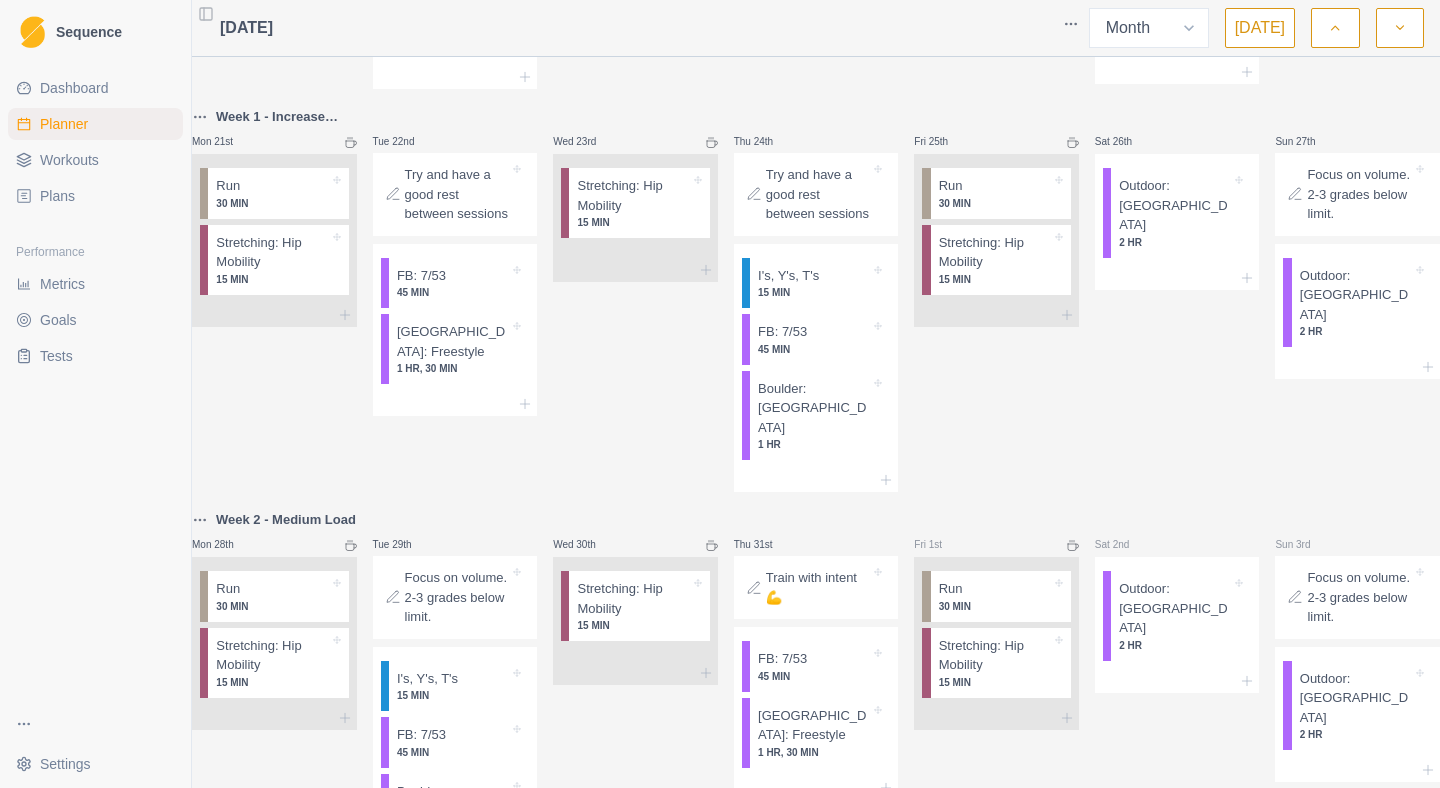 click on "Sequence Dashboard Planner Workouts Plans Performance Metrics Goals Tests Settings Toggle Sidebar [DATE] Week Month [DATE] Mon 30th Tue 1st Wed 2nd Thu 3rd Fri 4th Sat 5th Sun 6th Mon 7th Tue 8th Wed 9th Thu 10th Fri 11th Sat 12th Sun 13th Mon 14th Tue 15th Started using Sequence Wed 16th Thu 17th Outdoor: [GEOGRAPHIC_DATA] 2 HR Fri 18th Sat 19th Boulder: Freestyle 1 HR, 30 MIN Campus: Limit 20 [PERSON_NAME] 20th Week 1 - Increase Load Mon 21st Run 30 MIN Stretching: Hip Mobility 15 MIN Tue 22nd Try and have a good rest between sessions FB: 7/53 45 MIN [GEOGRAPHIC_DATA]: Freestyle 1 HR, 30 MIN Wed 23rd Stretching: Hip Mobility 15 MIN Thu 24th Try and have a good rest between sessions I's, Y's, T's 15 MIN FB: 7/53 45 MIN [GEOGRAPHIC_DATA]: [GEOGRAPHIC_DATA] 1 HR Fri 25th Run 30 MIN Stretching: Hip Mobility 15 MIN Sat 26th Outdoor: Boulder 2 HR Sun 27th Focus on volume. 2-3 grades below limit. Outdoor: Boulder 2 HR Week 2 - Medium Load Mon 28th Run 30 MIN Stretching: Hip Mobility 15 MIN Tue 29th I's, Y's, T's 15 MIN FB: 7/53 1 HR" at bounding box center (720, 394) 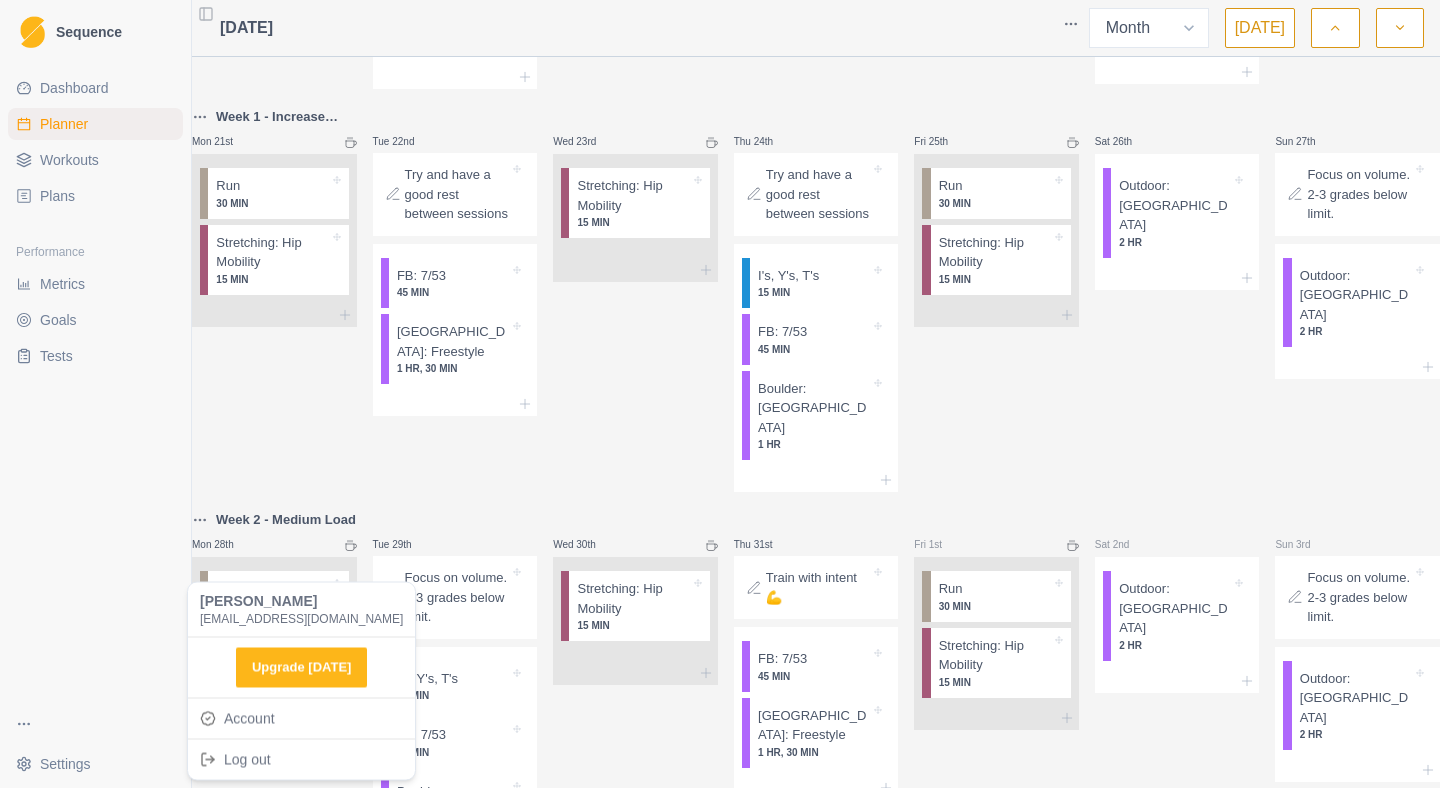 click on "Sequence Dashboard Planner Workouts Plans Performance Metrics Goals Tests Settings Toggle Sidebar [DATE] Week Month [DATE] Mon 30th Tue 1st Wed 2nd Thu 3rd Fri 4th Sat 5th Sun 6th Mon 7th Tue 8th Wed 9th Thu 10th Fri 11th Sat 12th Sun 13th Mon 14th Tue 15th Started using Sequence Wed 16th Thu 17th Outdoor: [GEOGRAPHIC_DATA] 2 HR Fri 18th Sat 19th Boulder: Freestyle 1 HR, 30 MIN Campus: Limit 20 [PERSON_NAME] 20th Week 1 - Increase Load Mon 21st Run 30 MIN Stretching: Hip Mobility 15 MIN Tue 22nd Try and have a good rest between sessions FB: 7/53 45 MIN [GEOGRAPHIC_DATA]: Freestyle 1 HR, 30 MIN Wed 23rd Stretching: Hip Mobility 15 MIN Thu 24th Try and have a good rest between sessions I's, Y's, T's 15 MIN FB: 7/53 45 MIN [GEOGRAPHIC_DATA]: [GEOGRAPHIC_DATA] 1 HR Fri 25th Run 30 MIN Stretching: Hip Mobility 15 MIN Sat 26th Outdoor: Boulder 2 HR Sun 27th Focus on volume. 2-3 grades below limit. Outdoor: Boulder 2 HR Week 2 - Medium Load Mon 28th Run 30 MIN Stretching: Hip Mobility 15 MIN Tue 29th I's, Y's, T's 15 MIN FB: 7/53 1 HR" at bounding box center [720, 394] 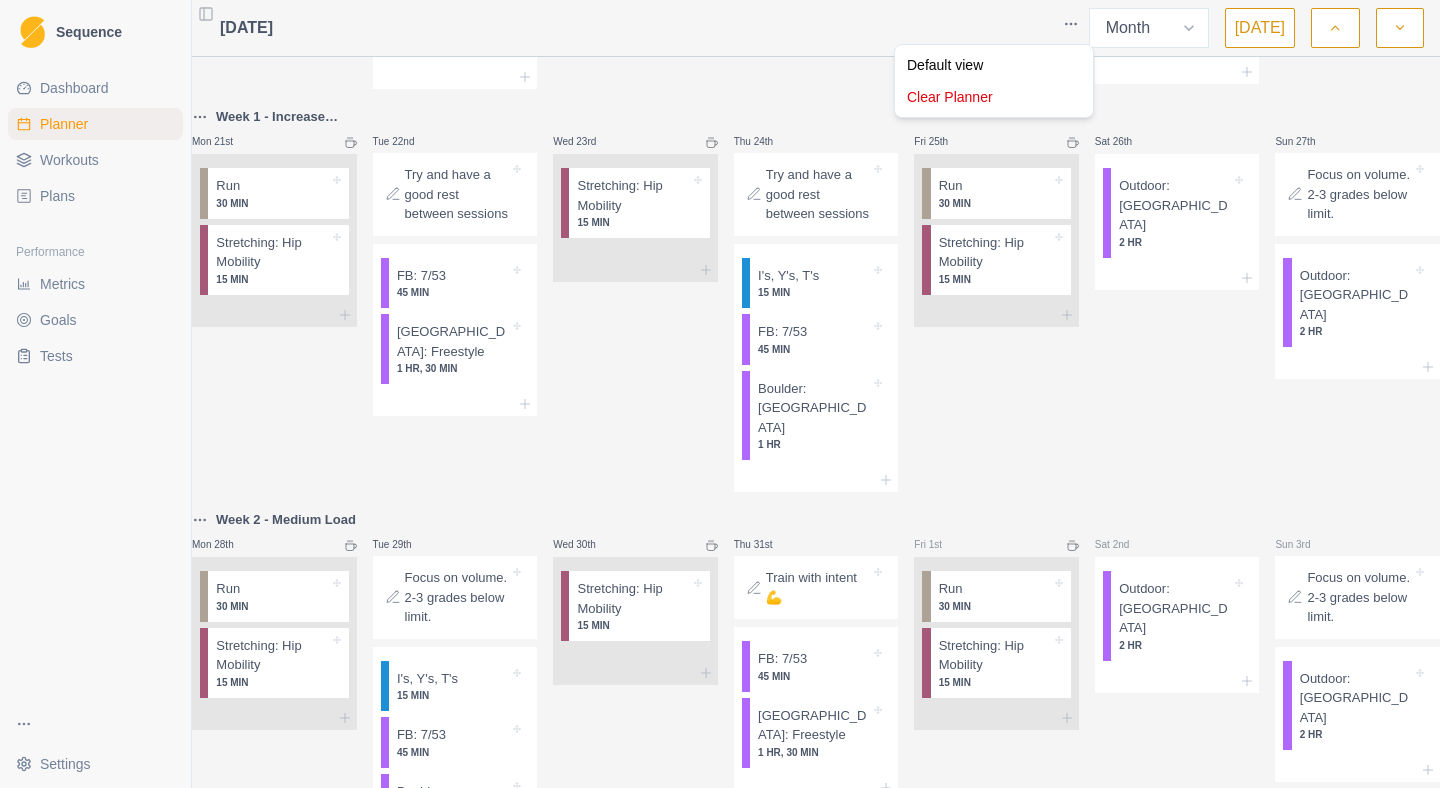 click on "Sequence Dashboard Planner Workouts Plans Performance Metrics Goals Tests Settings Toggle Sidebar [DATE] Week Month [DATE] Mon 30th Tue 1st Wed 2nd Thu 3rd Fri 4th Sat 5th Sun 6th Mon 7th Tue 8th Wed 9th Thu 10th Fri 11th Sat 12th Sun 13th Mon 14th Tue 15th Started using Sequence Wed 16th Thu 17th Outdoor: [GEOGRAPHIC_DATA] 2 HR Fri 18th Sat 19th Boulder: Freestyle 1 HR, 30 MIN Campus: Limit 20 [PERSON_NAME] 20th Week 1 - Increase Load Mon 21st Run 30 MIN Stretching: Hip Mobility 15 MIN Tue 22nd Try and have a good rest between sessions FB: 7/53 45 MIN [GEOGRAPHIC_DATA]: Freestyle 1 HR, 30 MIN Wed 23rd Stretching: Hip Mobility 15 MIN Thu 24th Try and have a good rest between sessions I's, Y's, T's 15 MIN FB: 7/53 45 MIN [GEOGRAPHIC_DATA]: [GEOGRAPHIC_DATA] 1 HR Fri 25th Run 30 MIN Stretching: Hip Mobility 15 MIN Sat 26th Outdoor: Boulder 2 HR Sun 27th Focus on volume. 2-3 grades below limit. Outdoor: Boulder 2 HR Week 2 - Medium Load Mon 28th Run 30 MIN Stretching: Hip Mobility 15 MIN Tue 29th I's, Y's, T's 15 MIN FB: 7/53 1 HR" at bounding box center [720, 394] 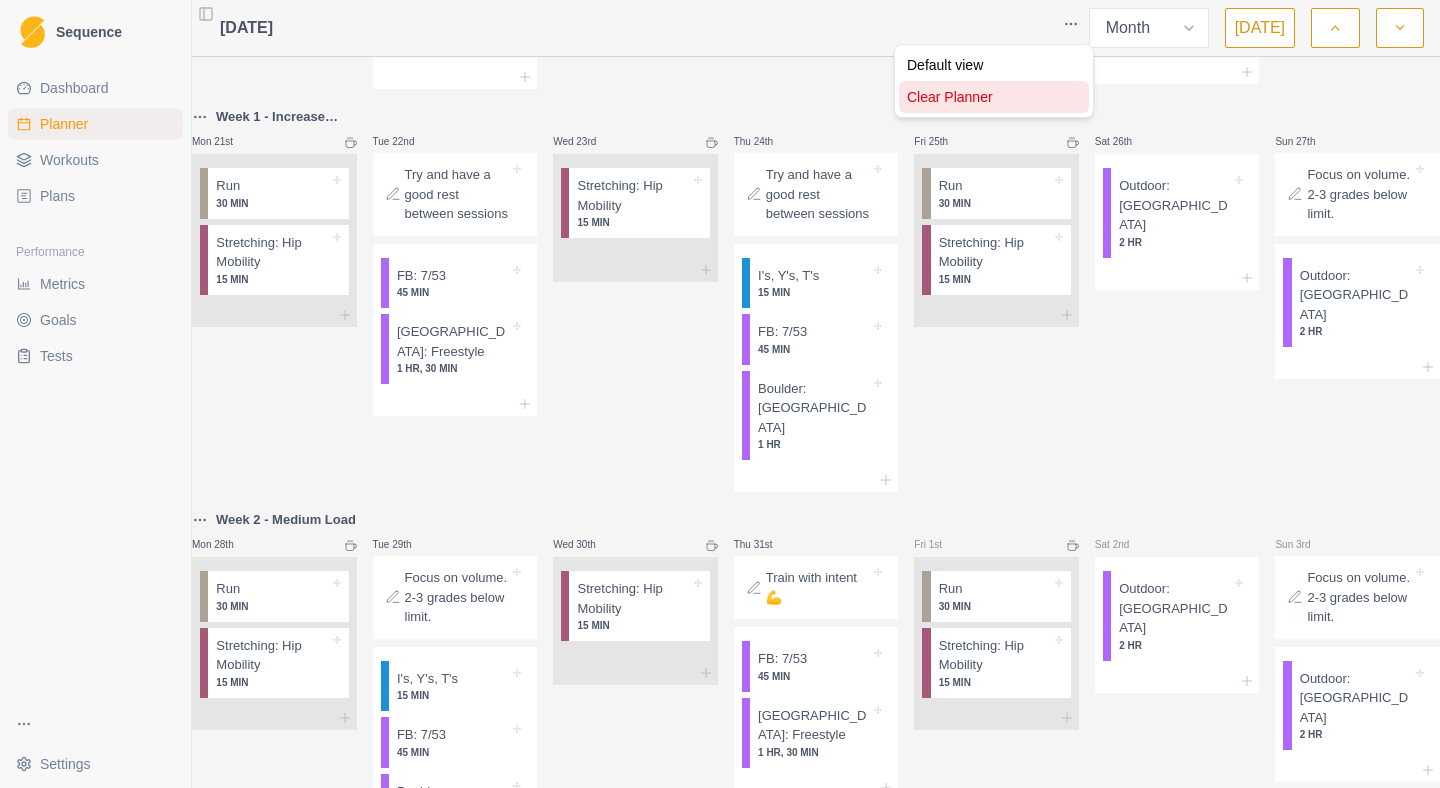click on "Clear Planner" at bounding box center [994, 97] 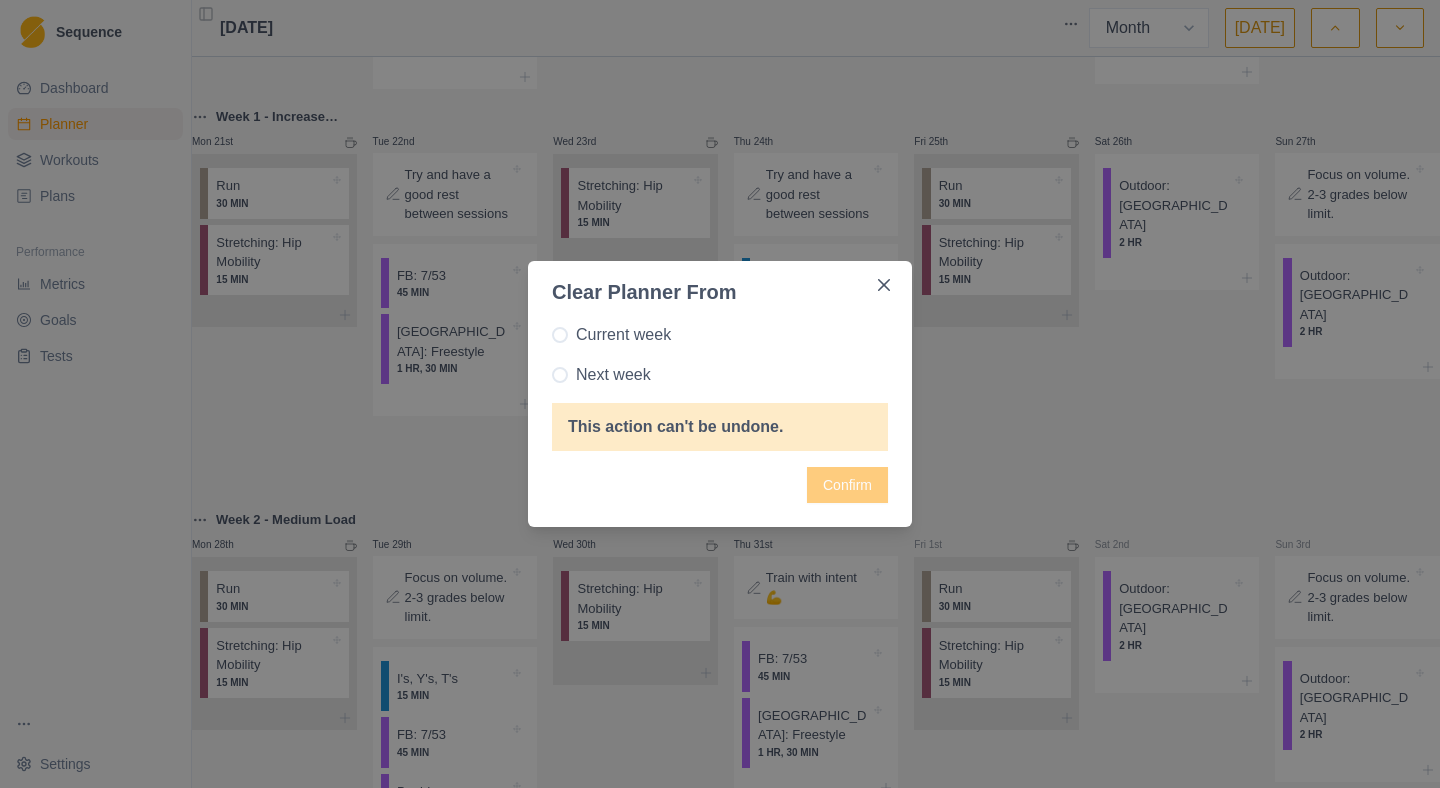 click on "Current week" at bounding box center [623, 335] 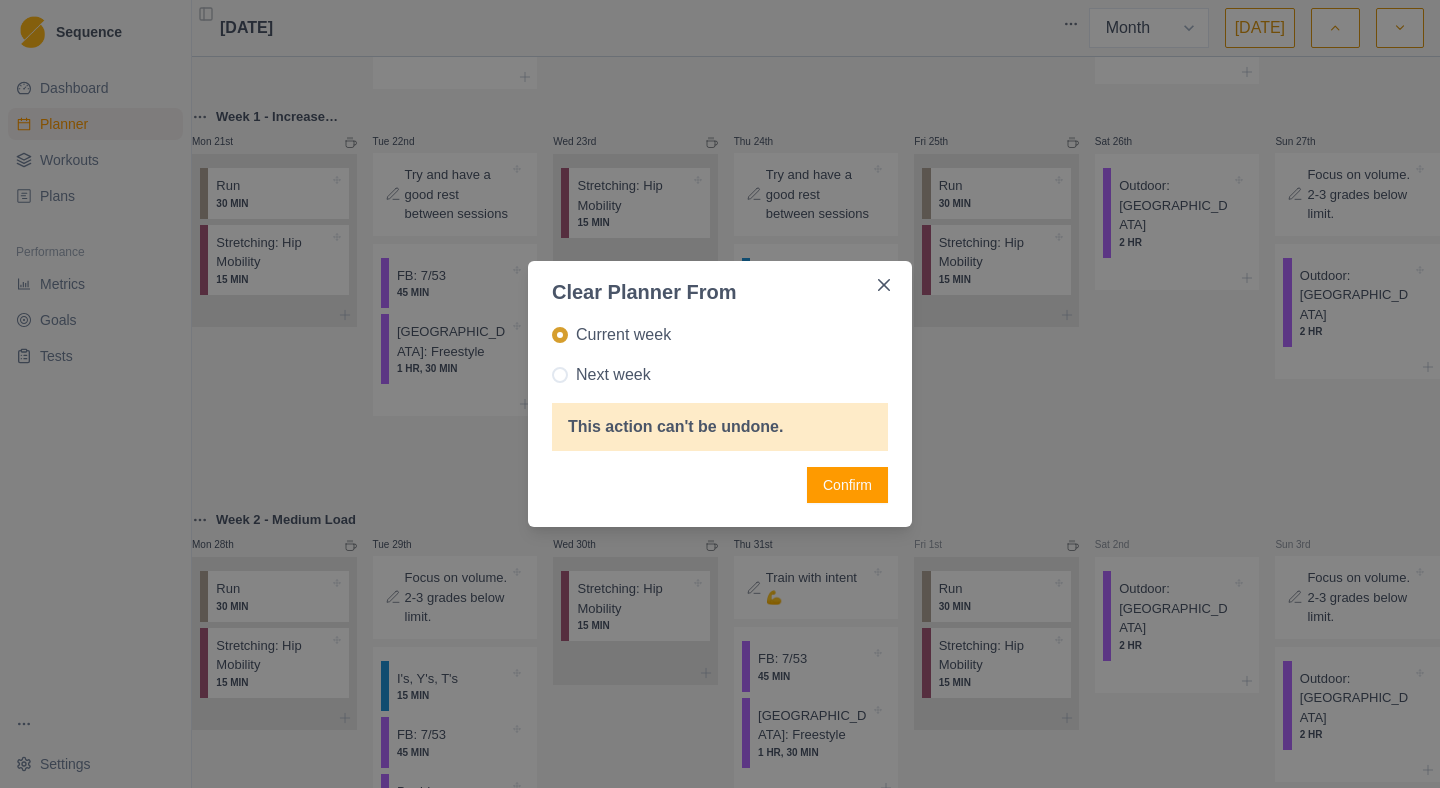 click on "Next week" at bounding box center (613, 375) 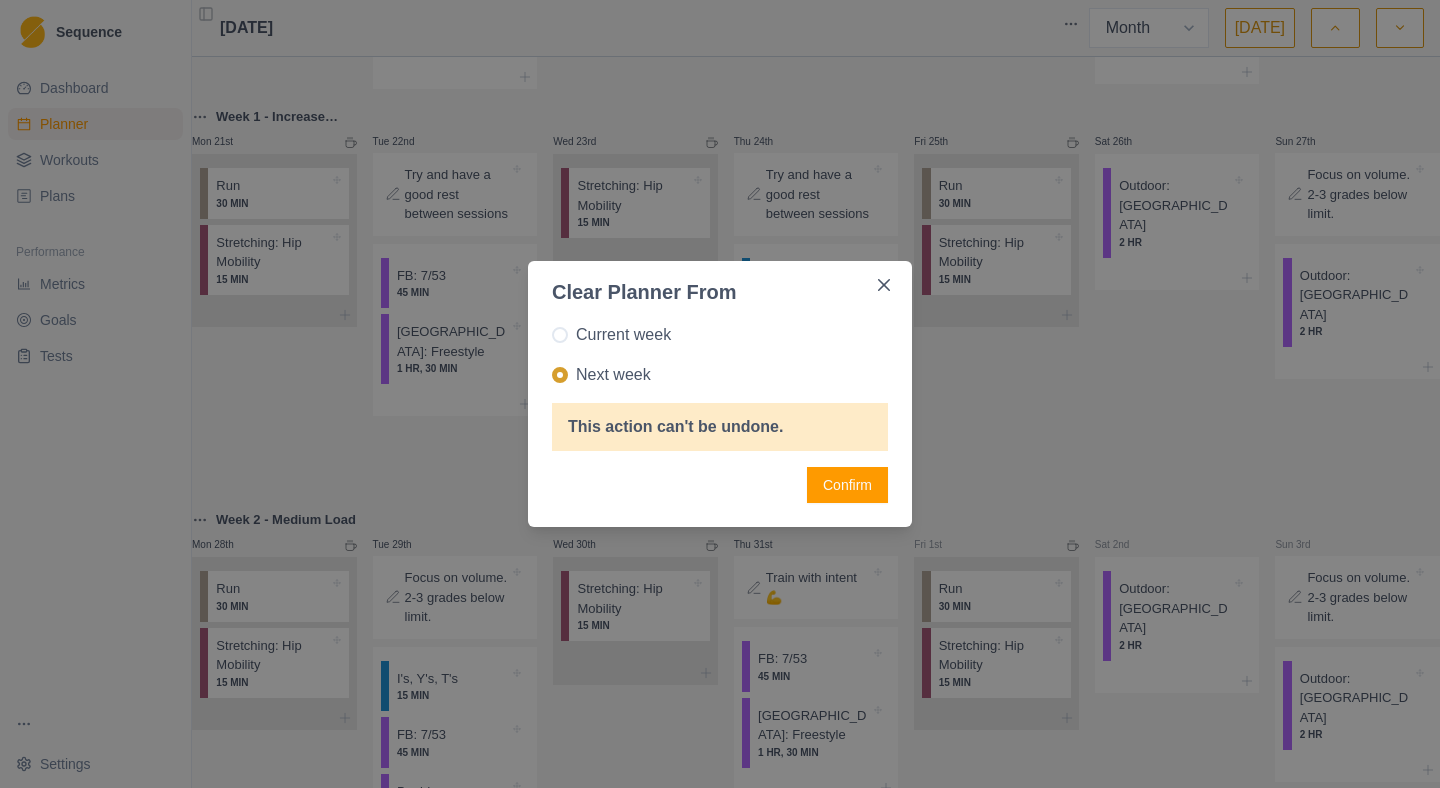 click on "Confirm" at bounding box center [847, 485] 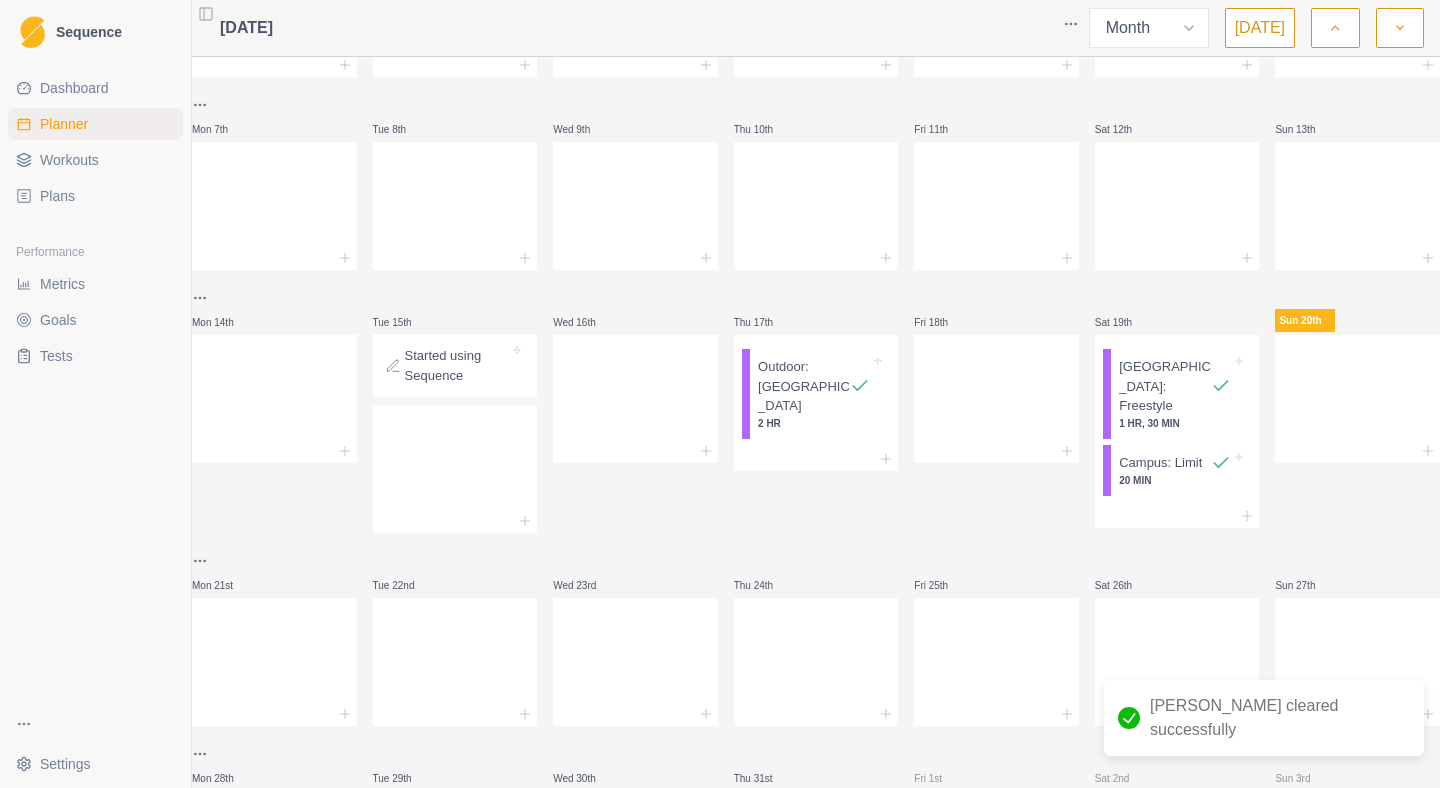 scroll, scrollTop: 164, scrollLeft: 0, axis: vertical 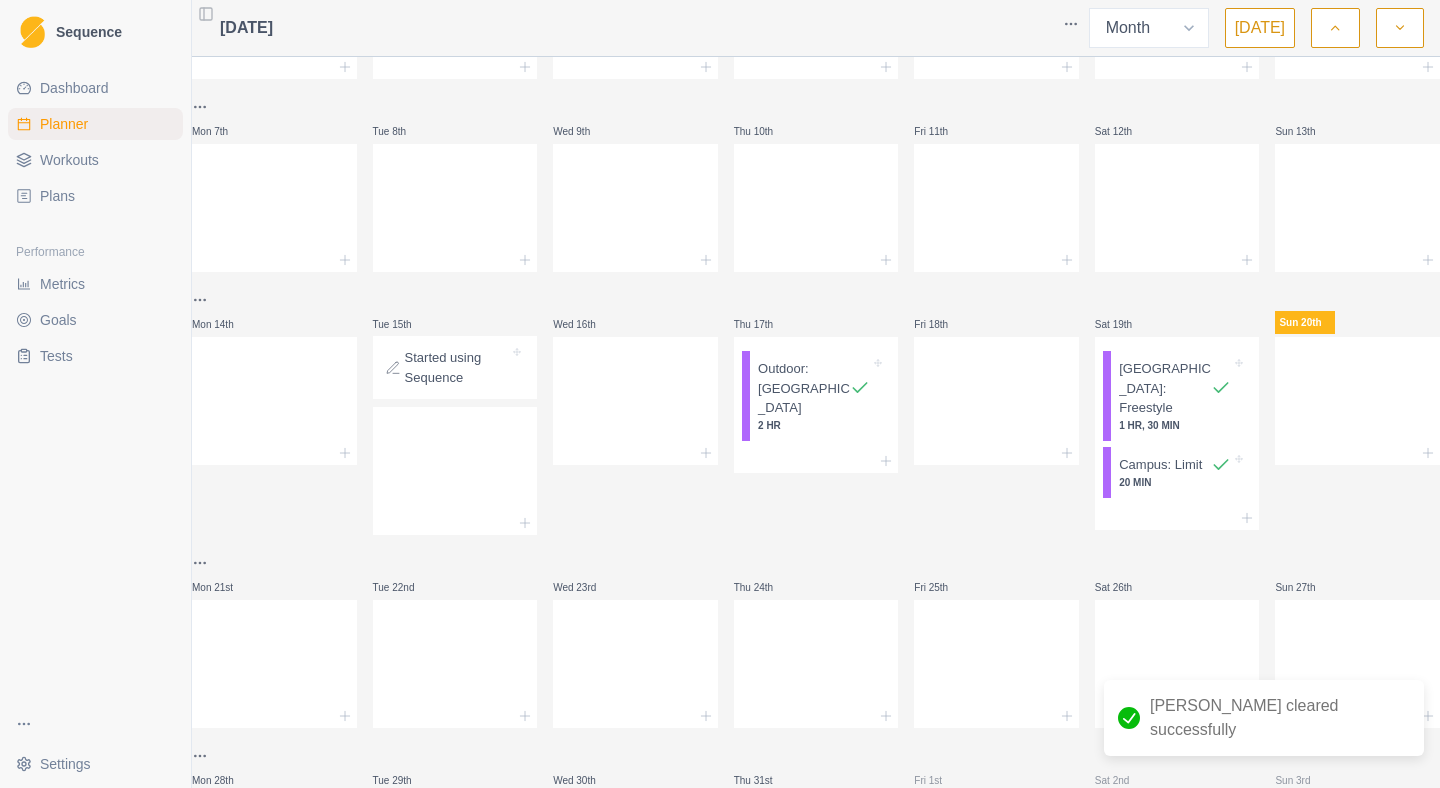 click on "Sequence Dashboard Planner Workouts Plans Performance Metrics Goals Tests Settings Toggle Sidebar [DATE] Week Month [DATE] Mon 30th Tue 1st Wed 2nd Thu 3rd Fri 4th Sat 5th Sun 6th Mon 7th Tue 8th Wed 9th Thu 10th Fri 11th Sat 12th Sun 13th Mon 14th Tue 15th Started using Sequence Wed 16th Thu 17th Outdoor: [GEOGRAPHIC_DATA] 2 HR Fri 18th Sat 19th [GEOGRAPHIC_DATA]: Freestyle 1 HR, 30 MIN Campus: Limit 20 [PERSON_NAME] 20th Mon 21st Tue 22nd Wed 23rd Thu 24th Fri 25th Sat 26th Sun 27th Mon 28th Tue 29th Wed 30th Thu 31st Fri 1st Sat 2nd Sun 3rd Planner cleared successfully
0.5
Press space bar to start a drag.
When dragging you can use the arrow keys to move the item around and escape to cancel.
Some screen readers may require you to be in focus mode or to use your pass through key
Settings Settings" at bounding box center (720, 394) 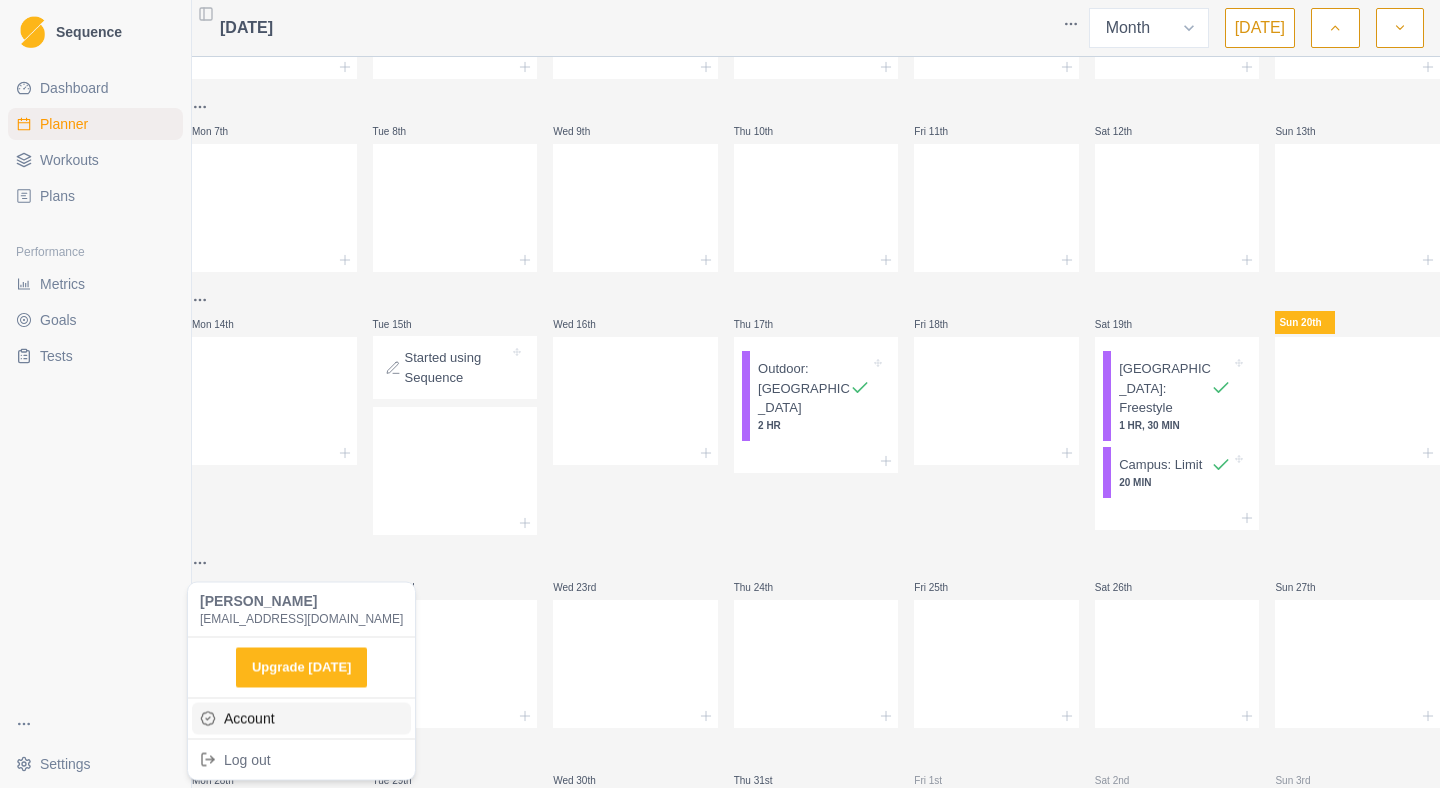 click on "Account" at bounding box center (301, 718) 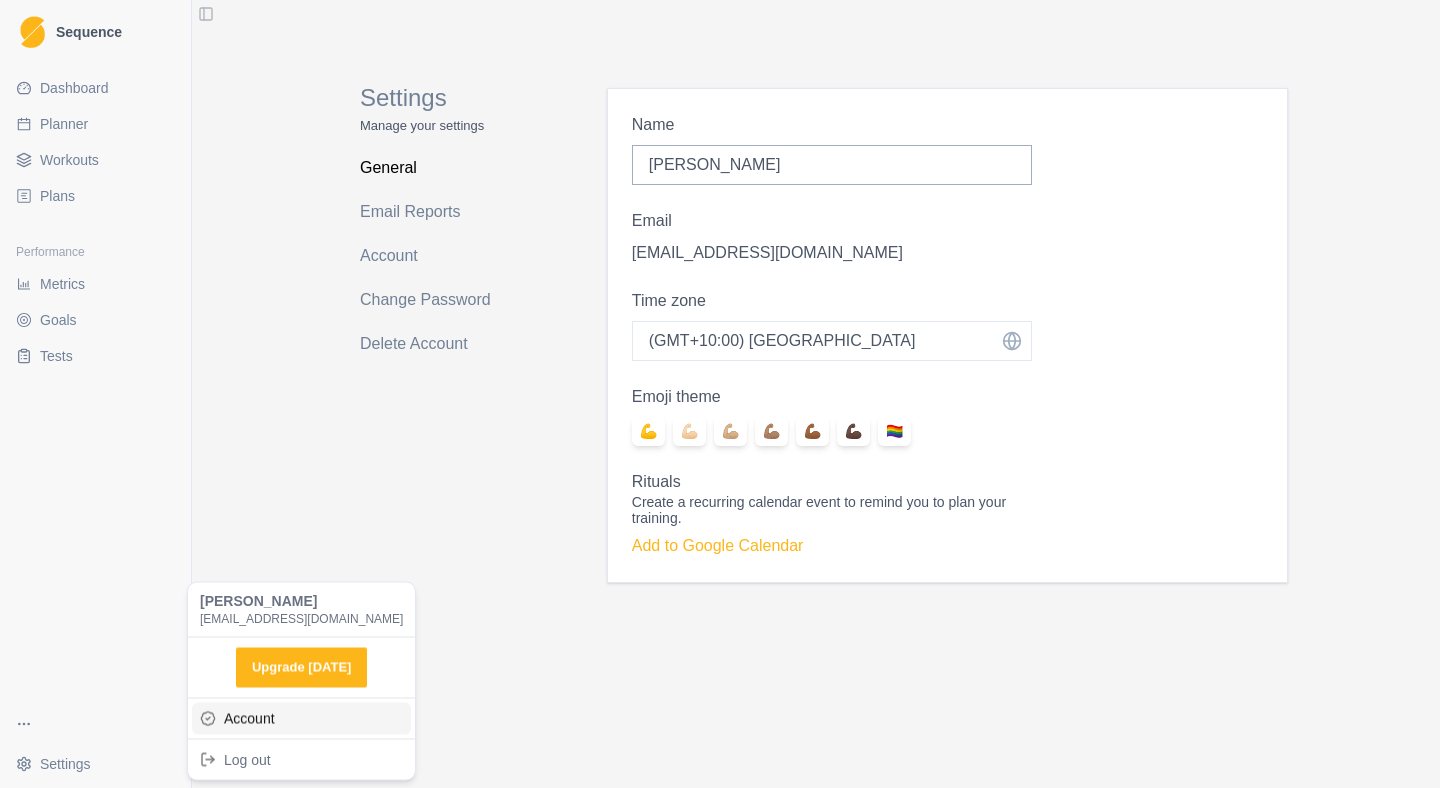 scroll, scrollTop: 0, scrollLeft: 0, axis: both 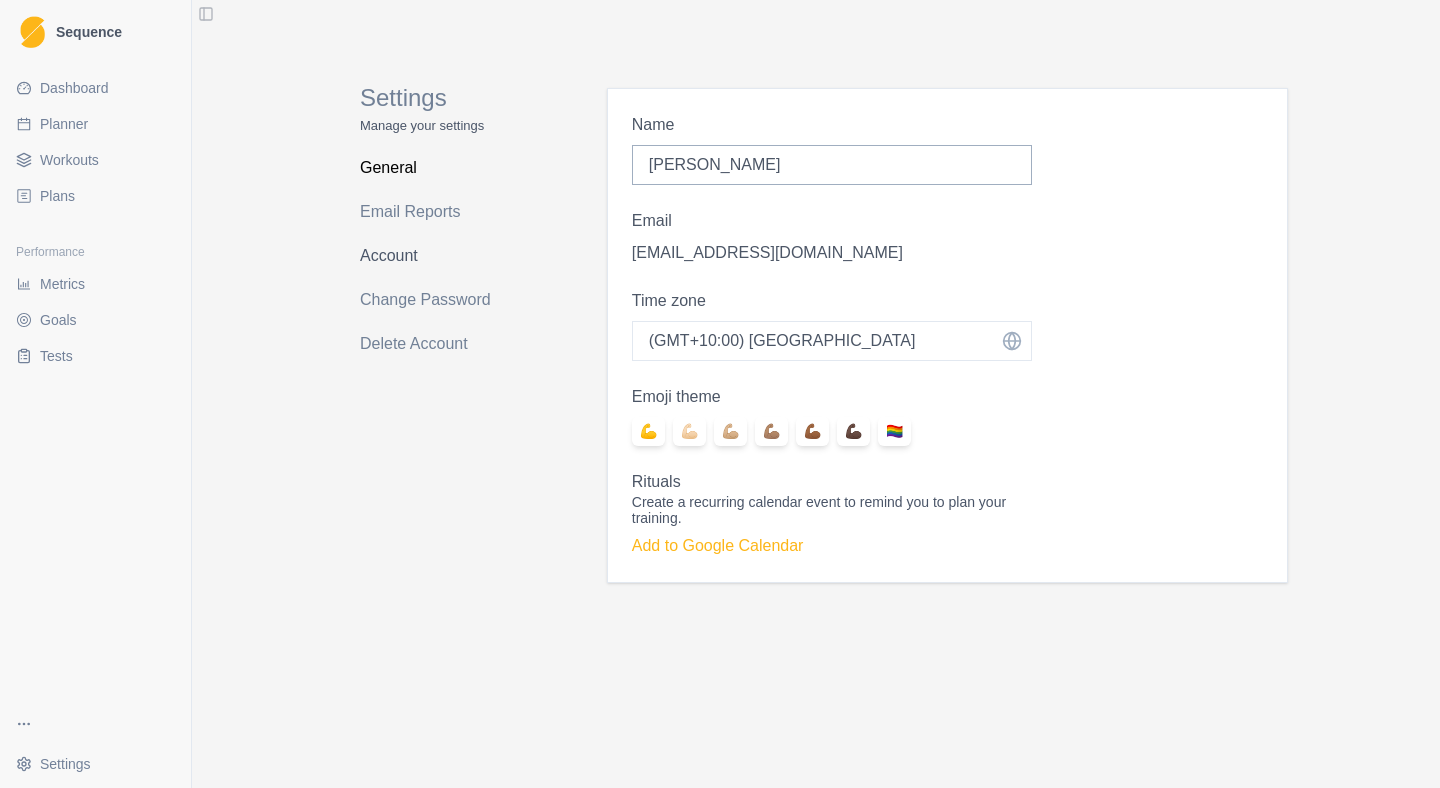 click on "Account" at bounding box center [439, 256] 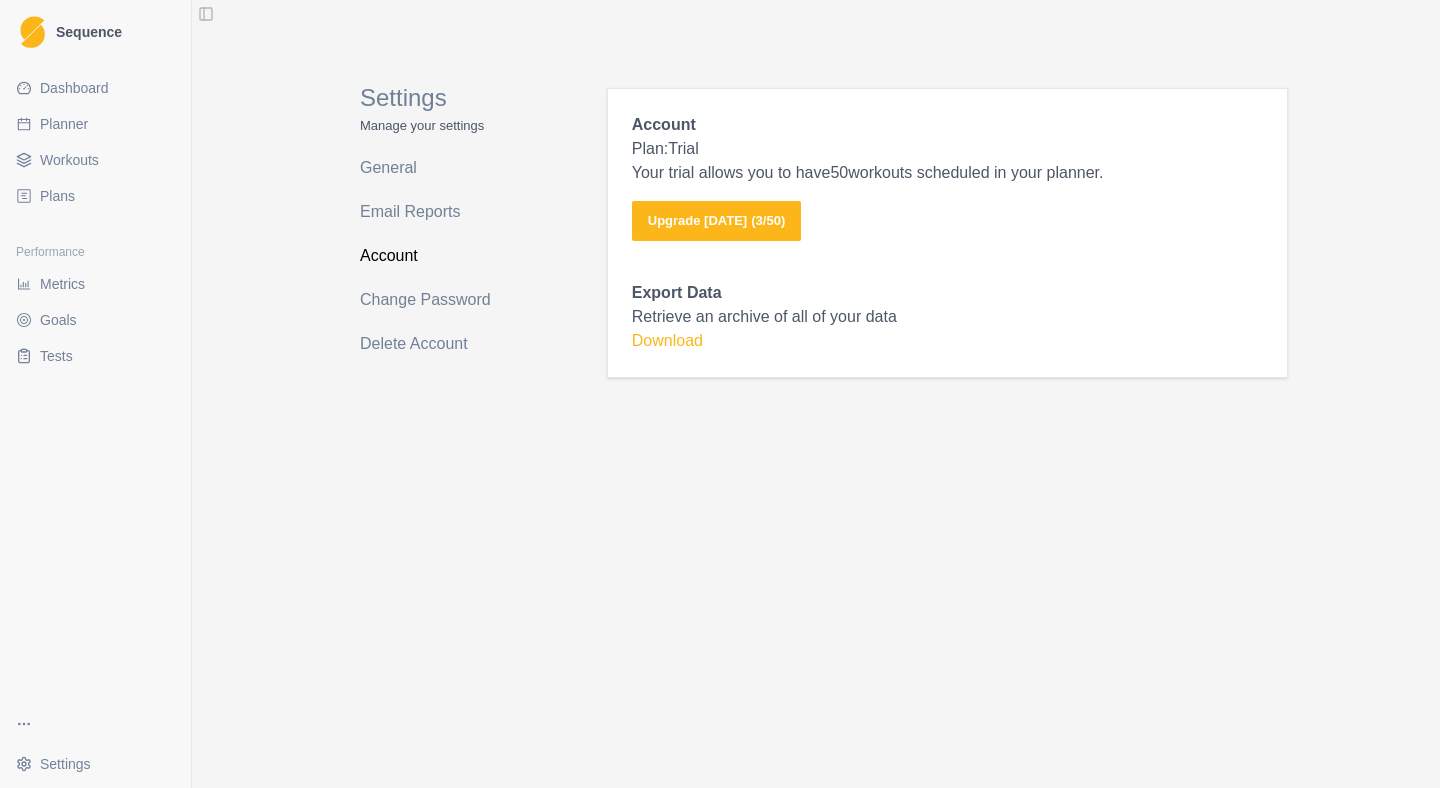 click on "Planner" at bounding box center (64, 124) 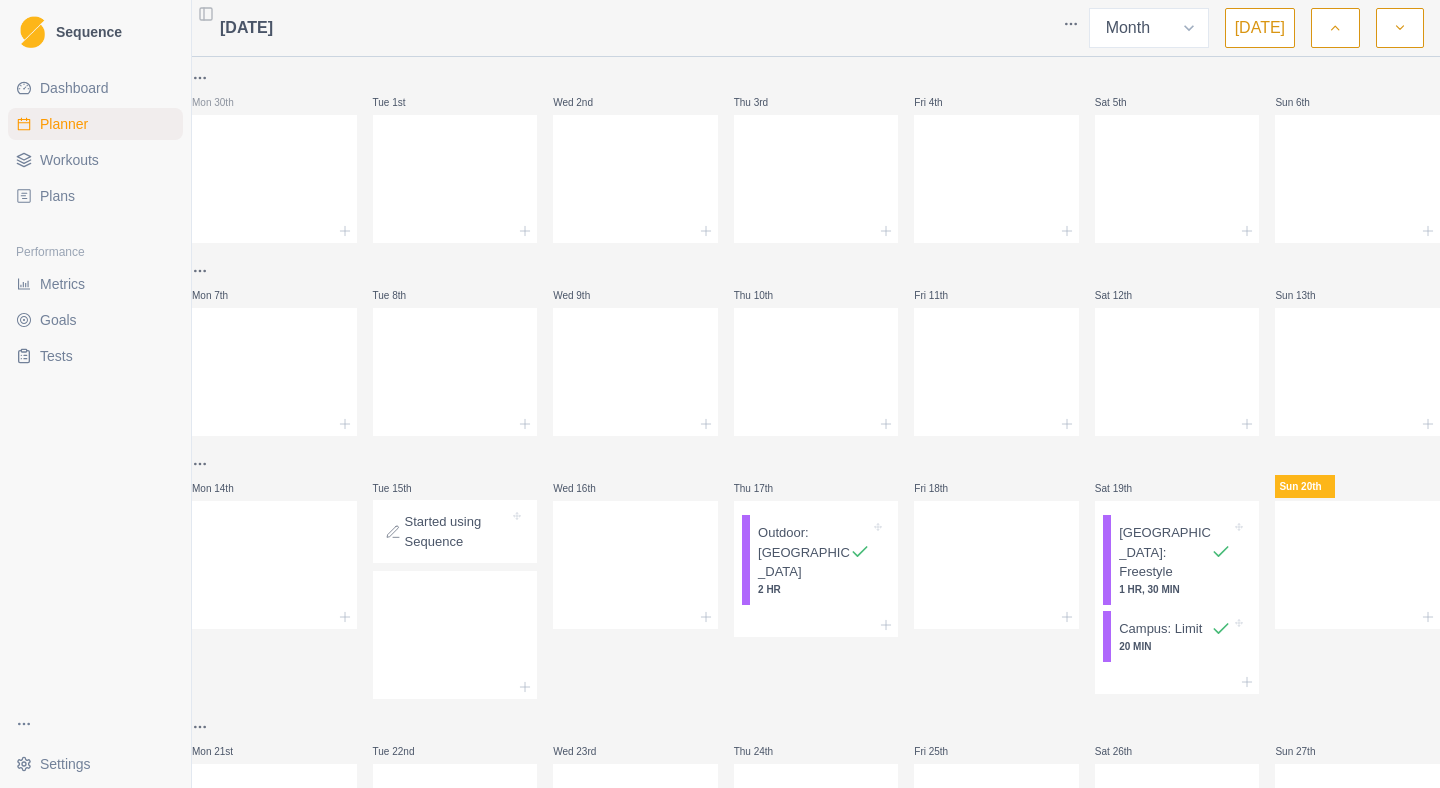 click on "Plans" at bounding box center (57, 196) 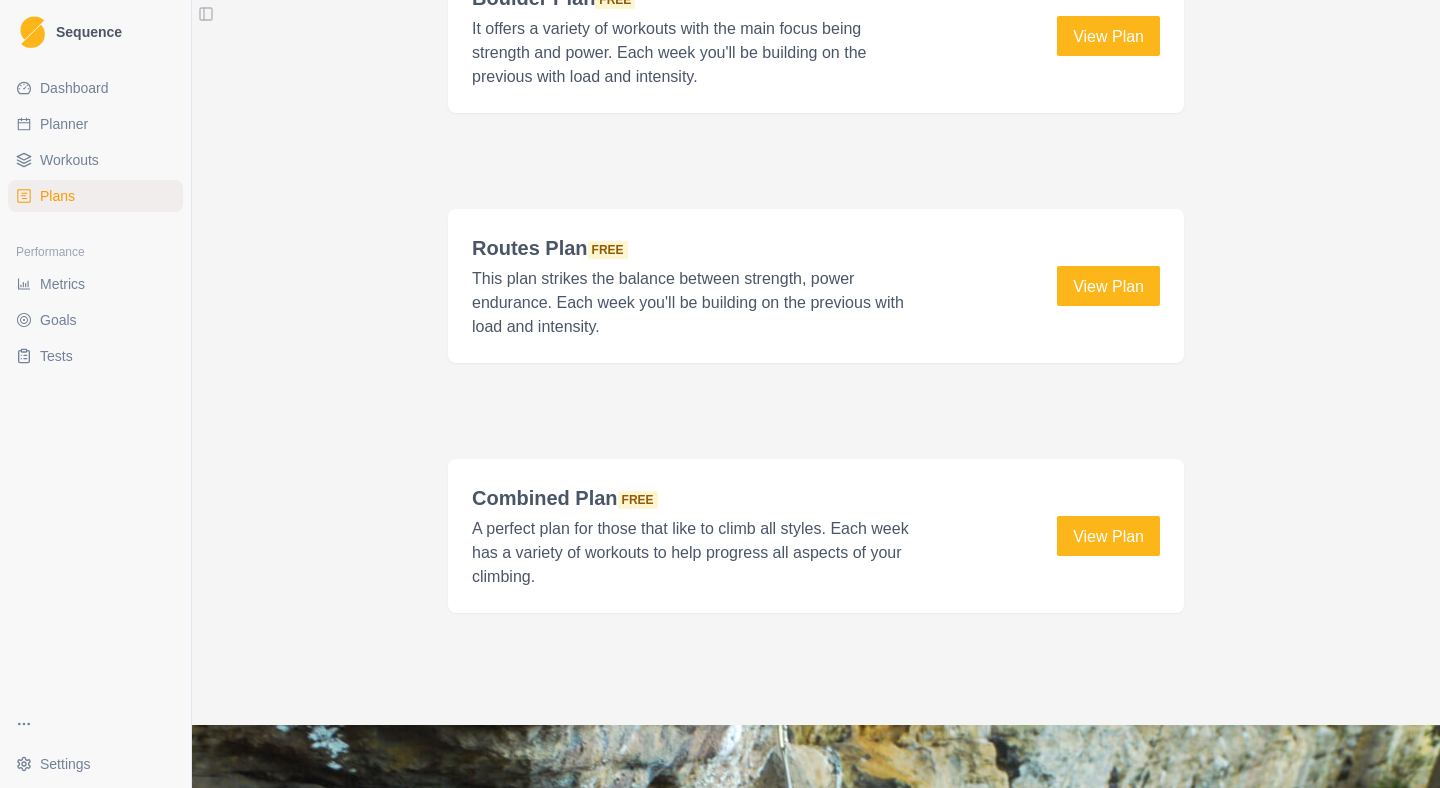 scroll, scrollTop: 2823, scrollLeft: 0, axis: vertical 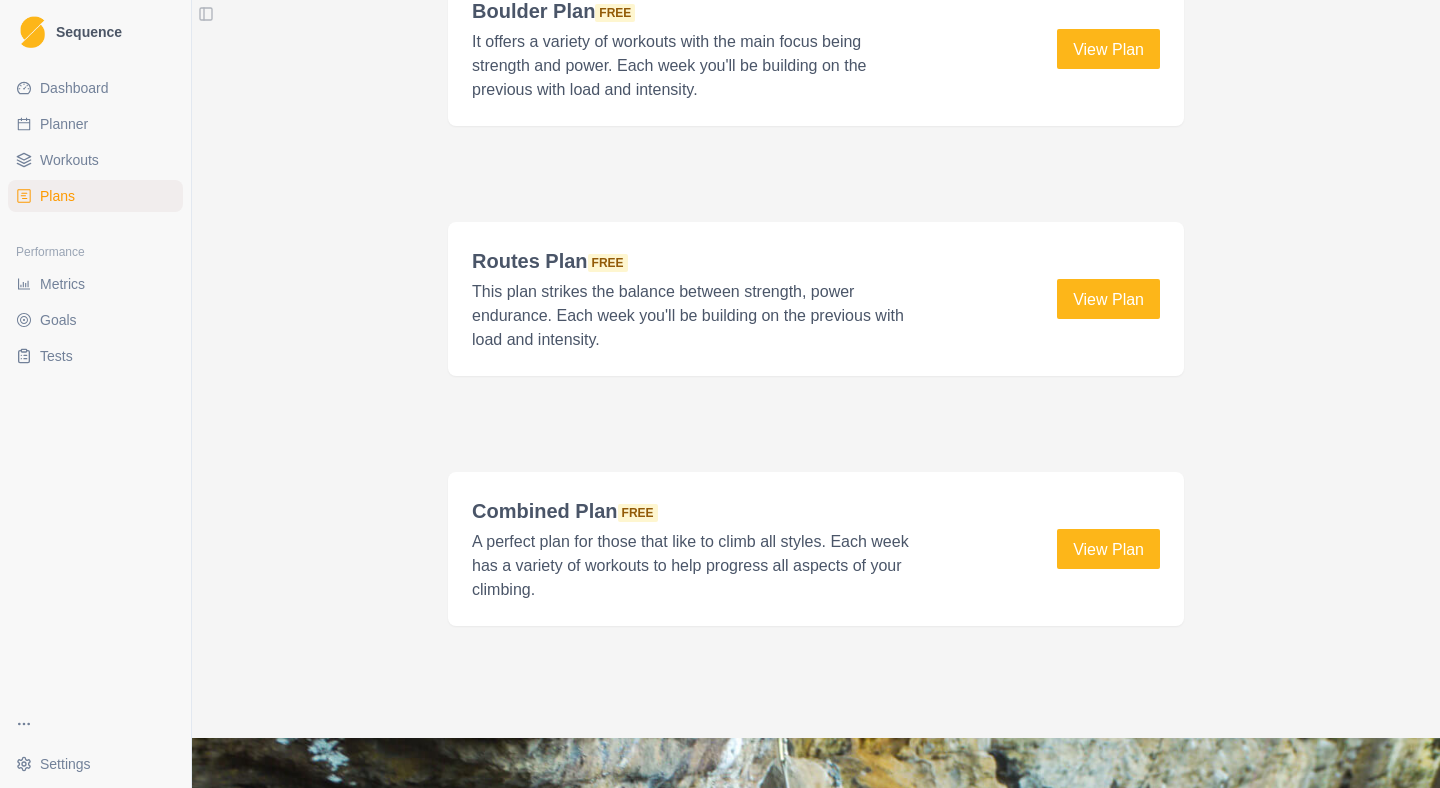 click on "This plan strikes the balance between strength, power endurance. Each week you'll be building on the previous with load and intensity." at bounding box center [696, 316] 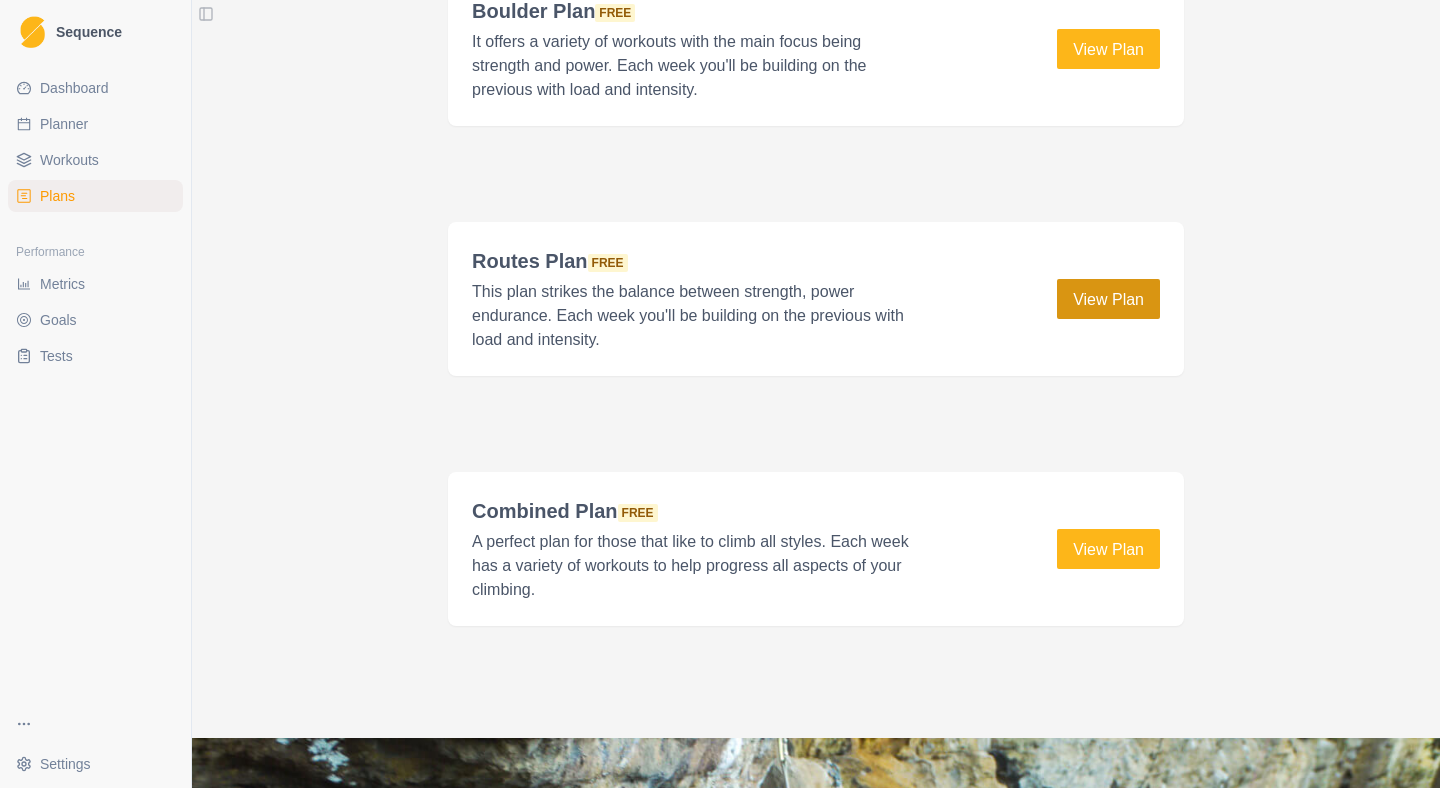 click on "View Plan" at bounding box center (1108, 299) 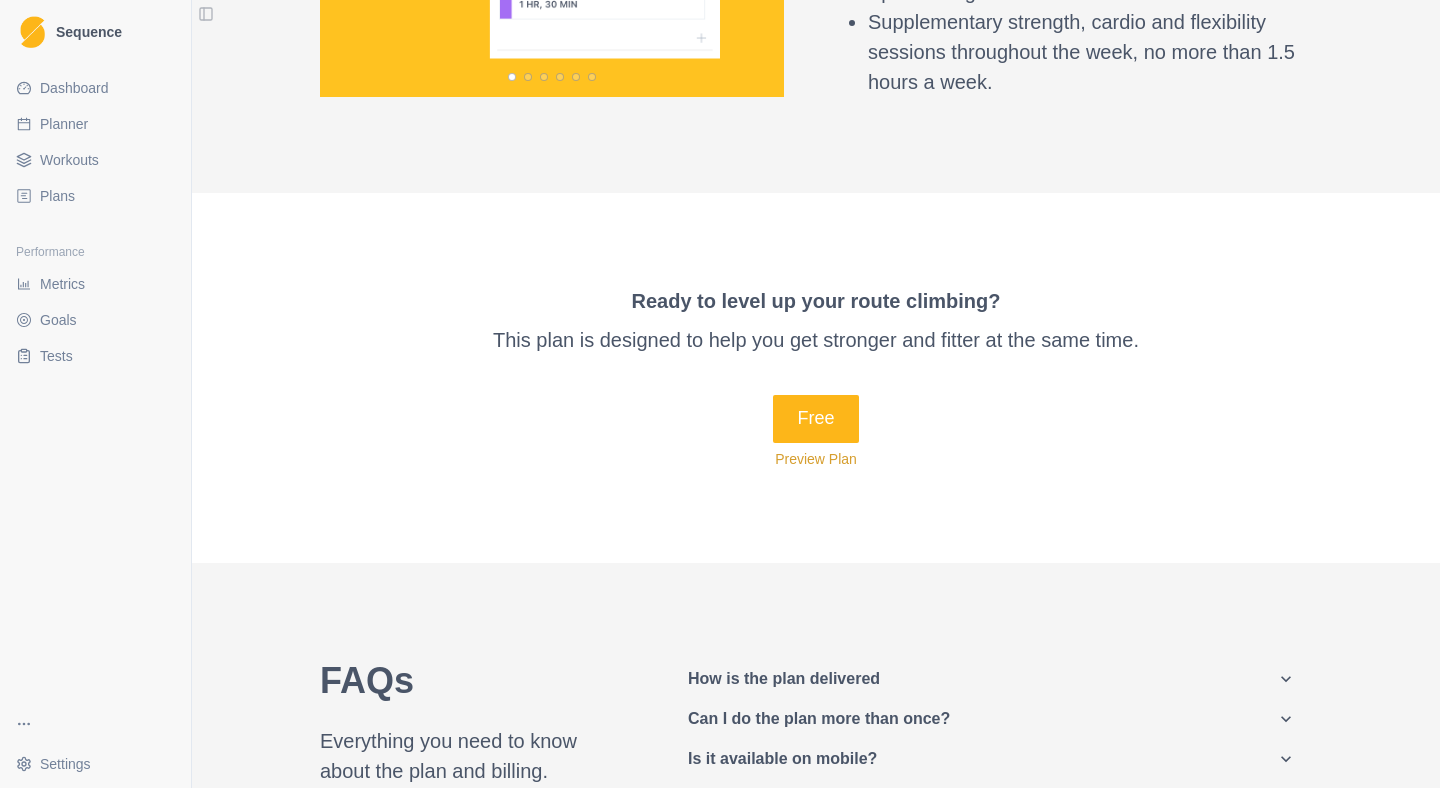 scroll, scrollTop: 1103, scrollLeft: 0, axis: vertical 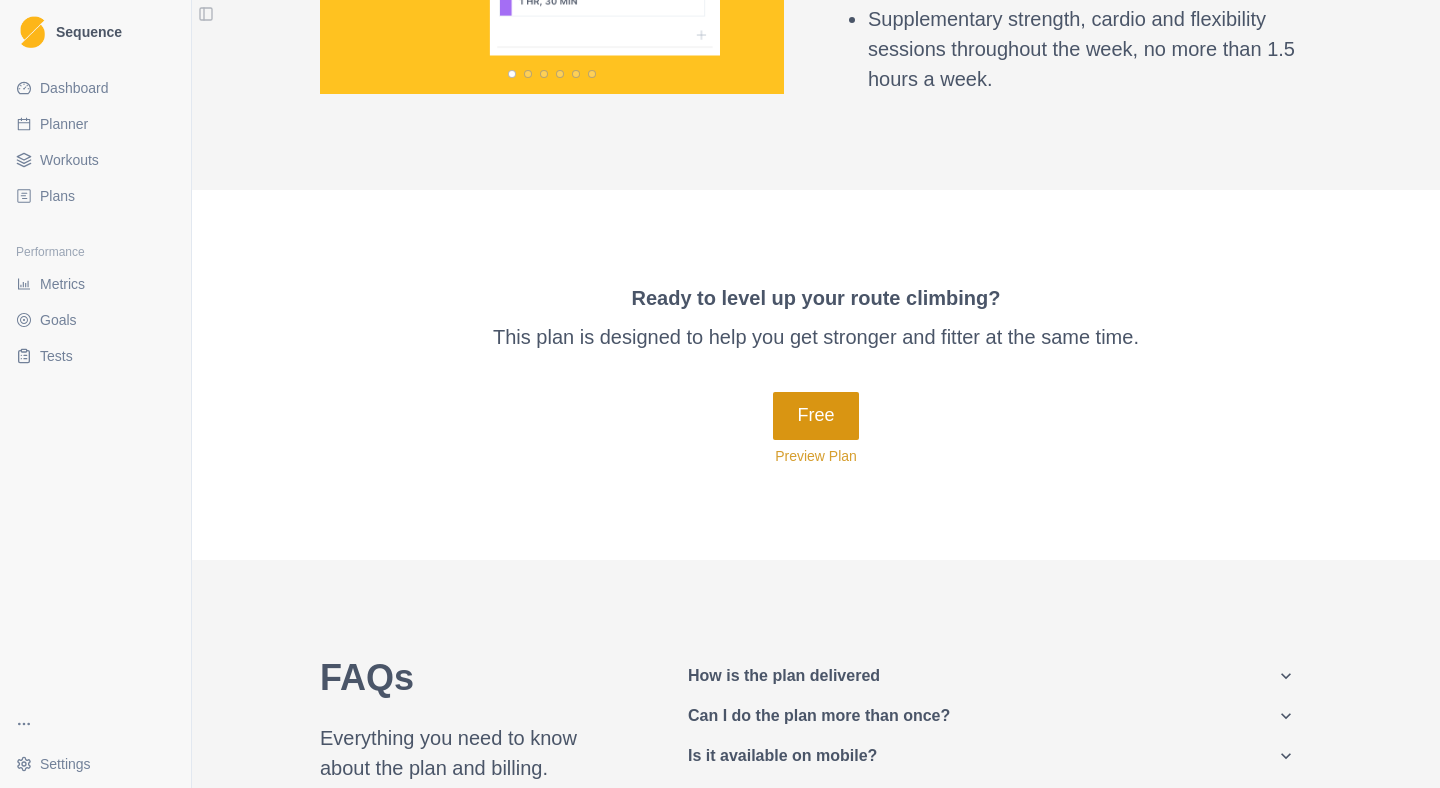 click on "Free" at bounding box center (815, 416) 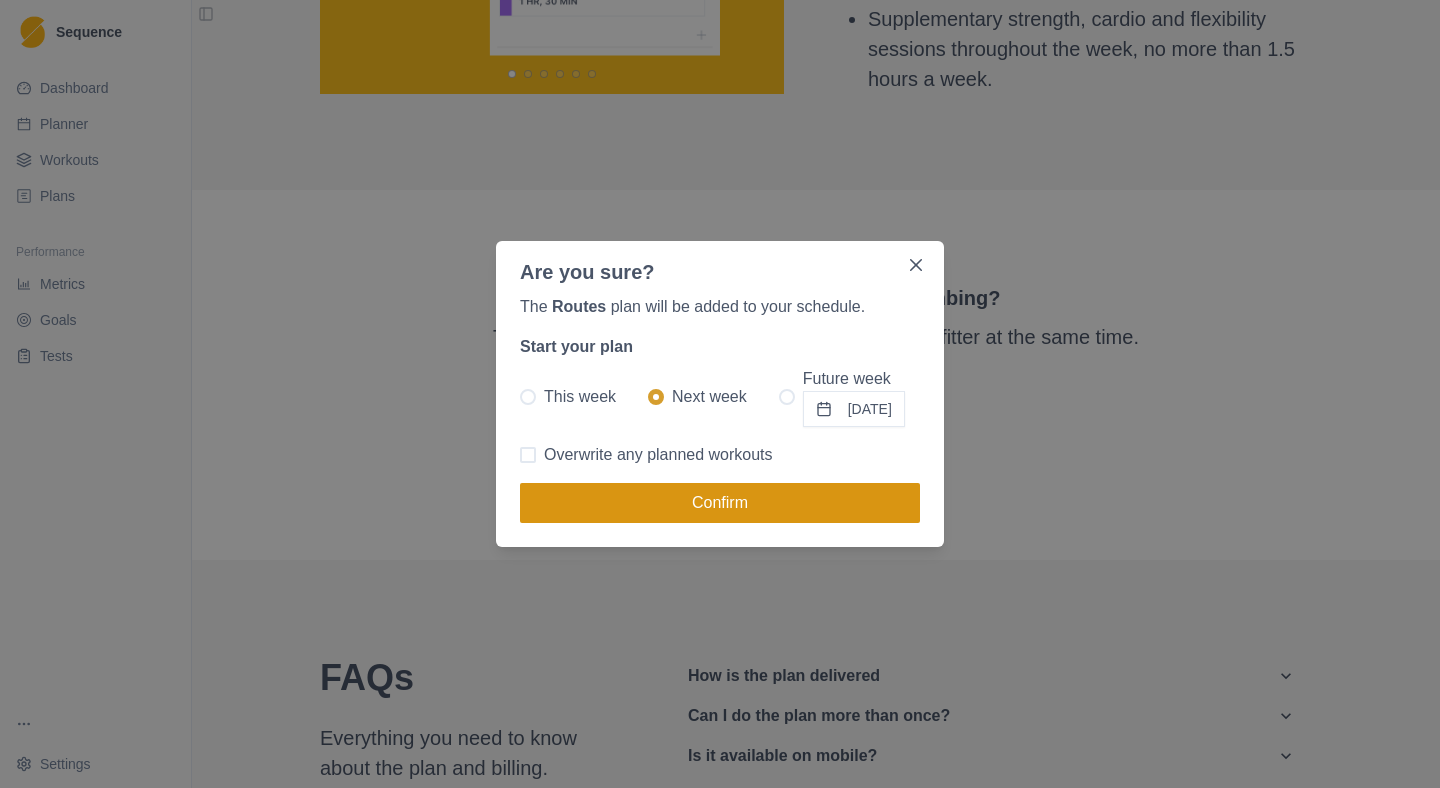 click on "Confirm" at bounding box center [720, 503] 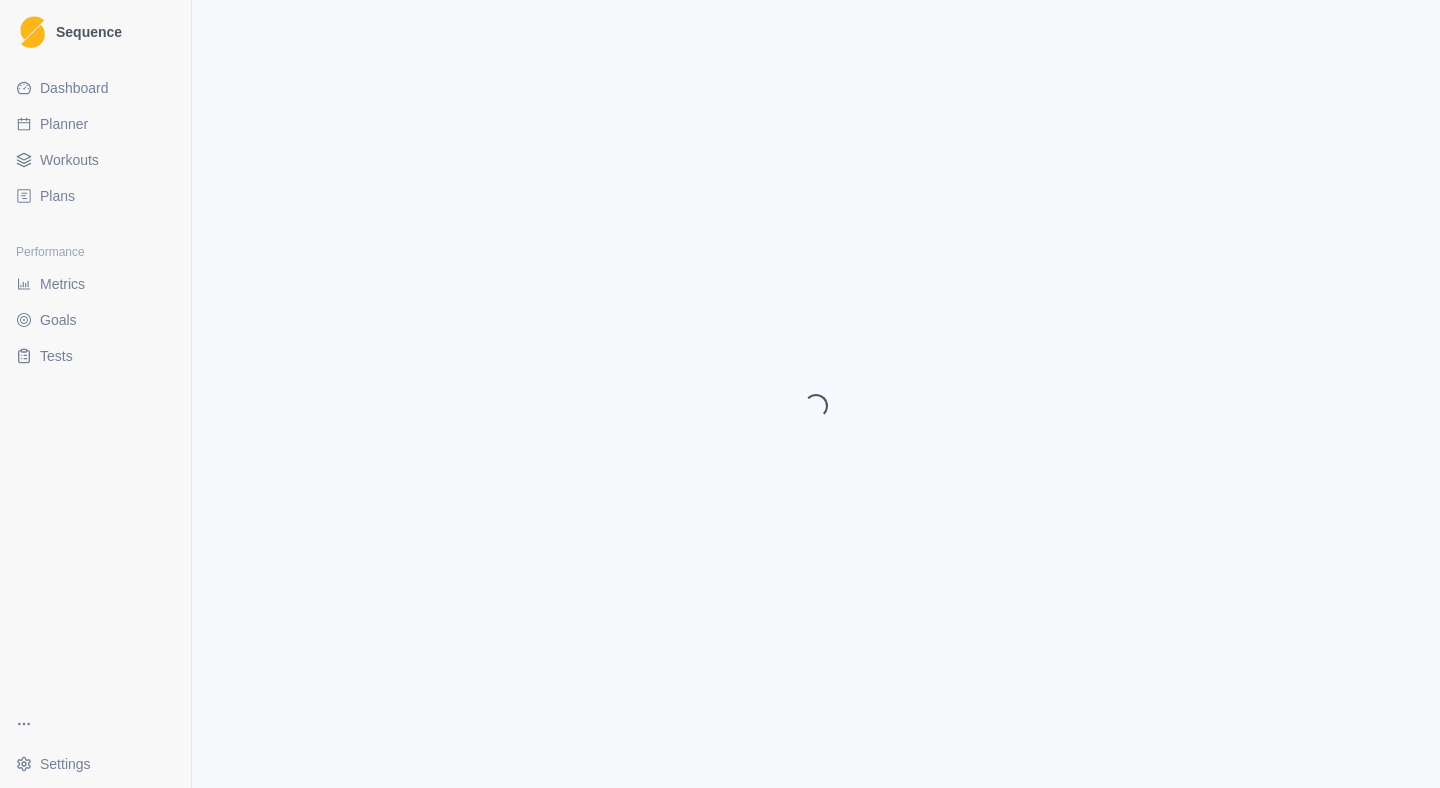 scroll, scrollTop: 0, scrollLeft: 0, axis: both 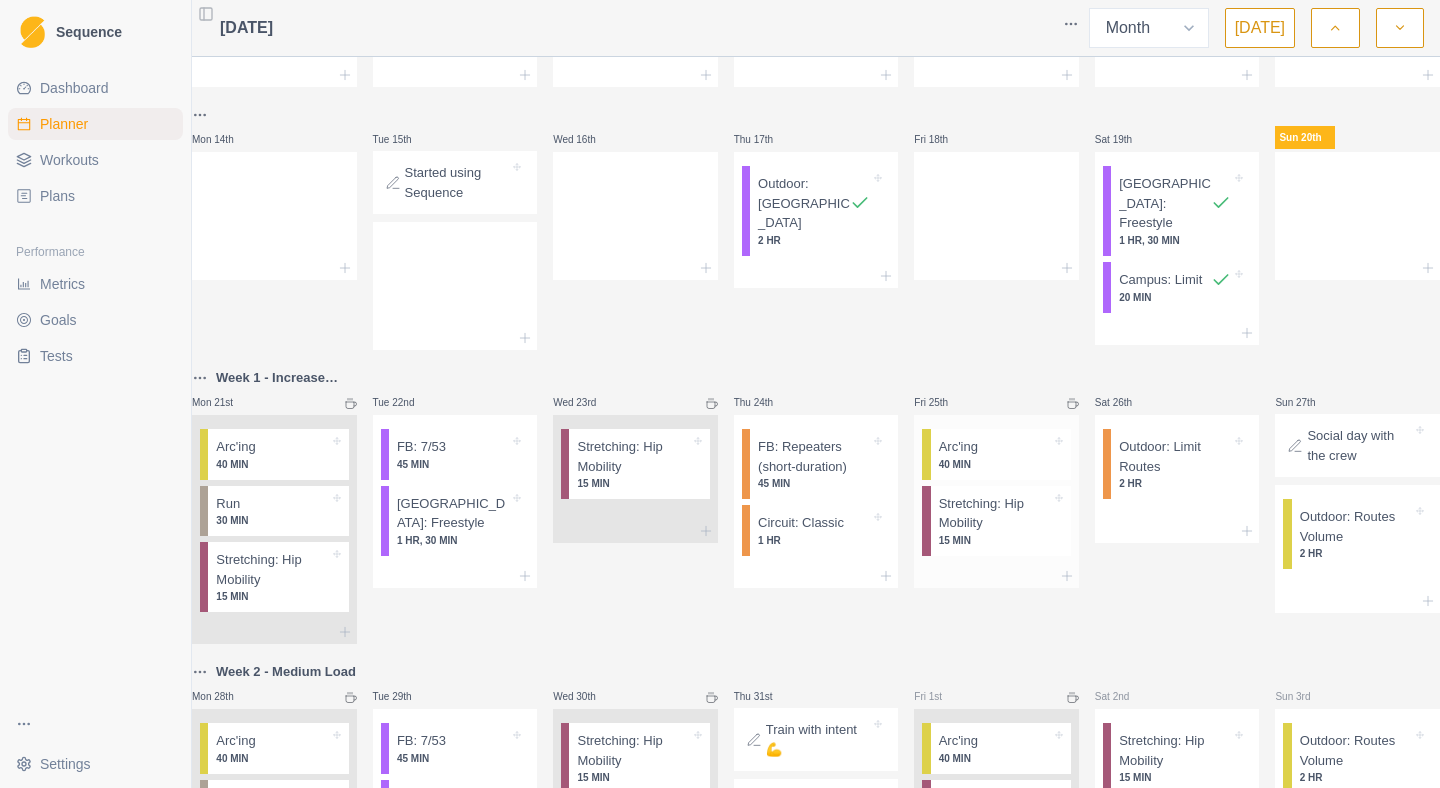 click at bounding box center (1014, 447) 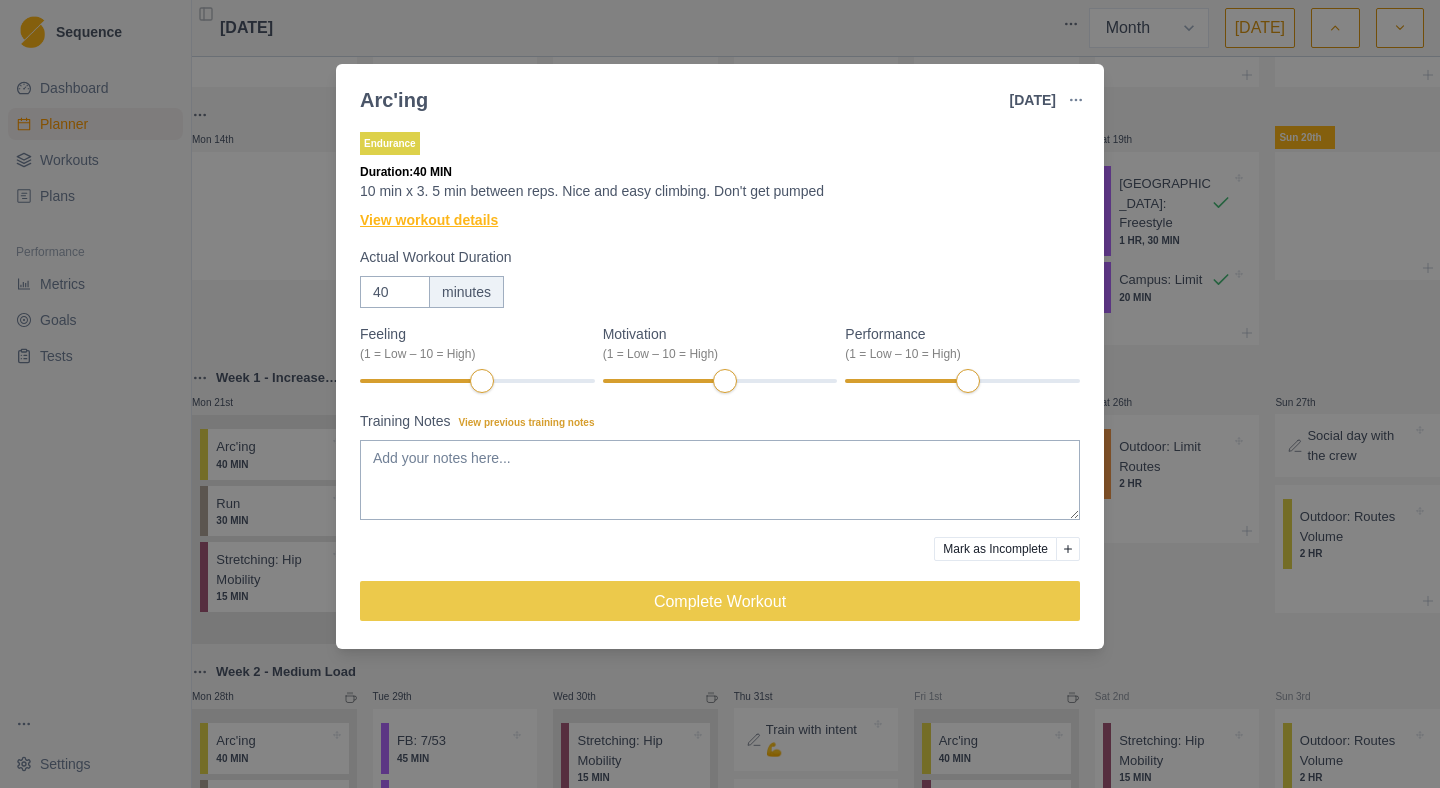 click on "View workout details" at bounding box center (429, 220) 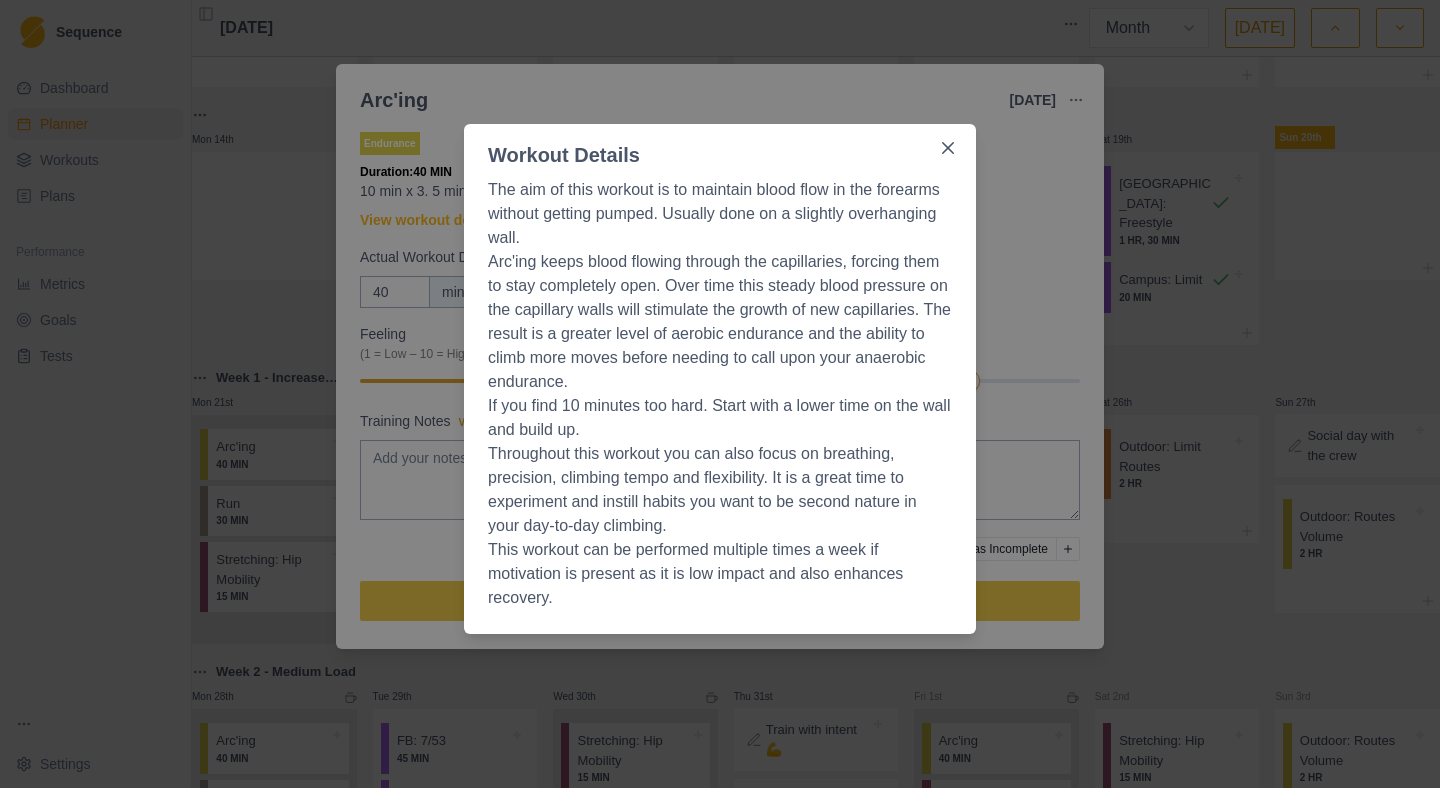 click on "Workout Details The aim of this workout is to maintain blood flow in the forearms without getting pumped. Usually done on a slightly overhanging wall.   [PERSON_NAME] keeps blood flowing through the capillaries, forcing them to stay completely open. Over time this steady blood pressure on the capillary walls will stimulate the growth of new capillaries. The result is a greater level of aerobic endurance and the ability to climb more moves before needing to call upon your anaerobic endurance.   If you find 10 minutes too hard. Start with a lower time on the wall and build up.   Throughout this workout you can also focus on breathing, precision, climbing tempo and flexibility. It is a great time to experiment and instill habits you want to be second nature in your day-to-day climbing.   This workout can be performed multiple times a week if motivation is present as it is low impact and also enhances recovery." at bounding box center (720, 394) 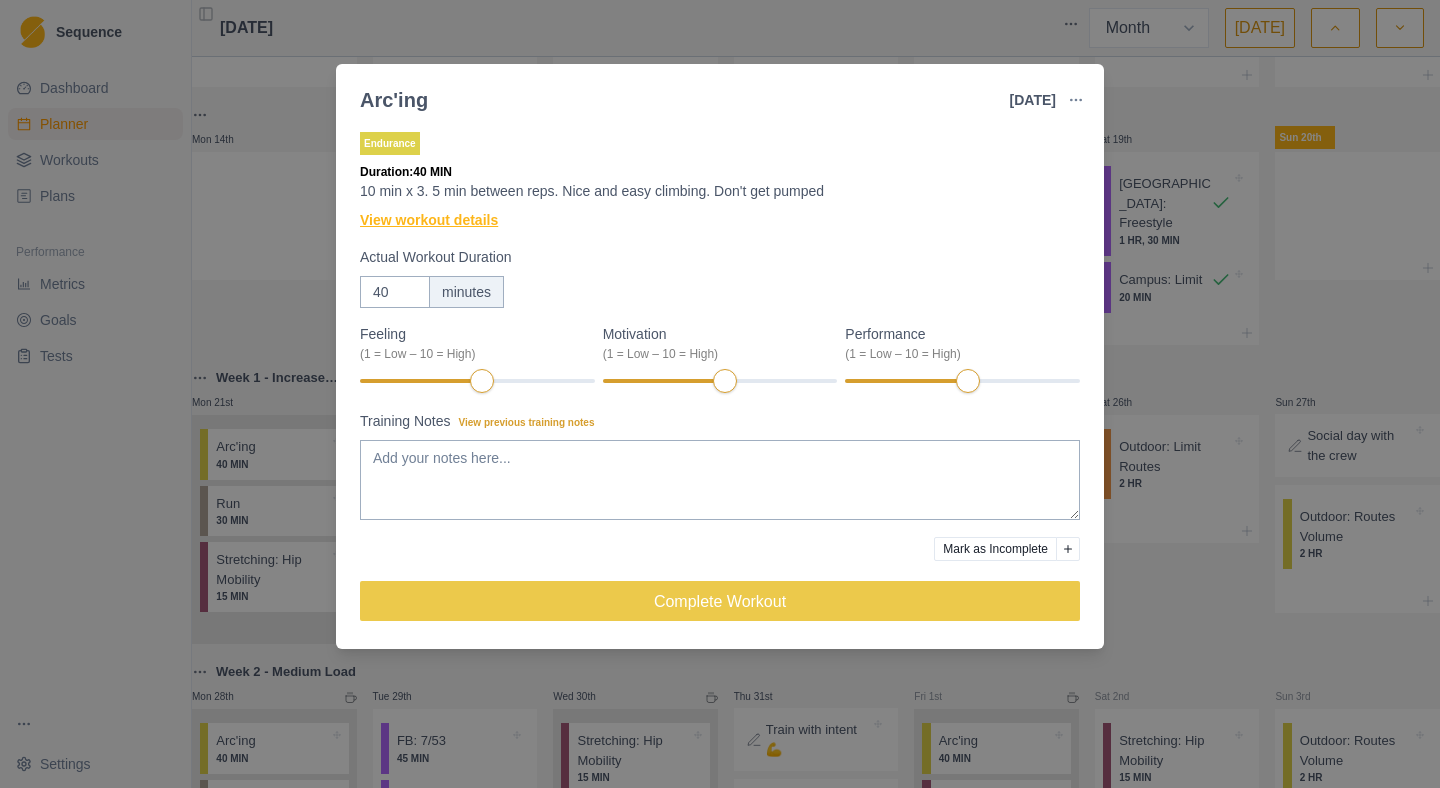 click on "View workout details" at bounding box center [429, 220] 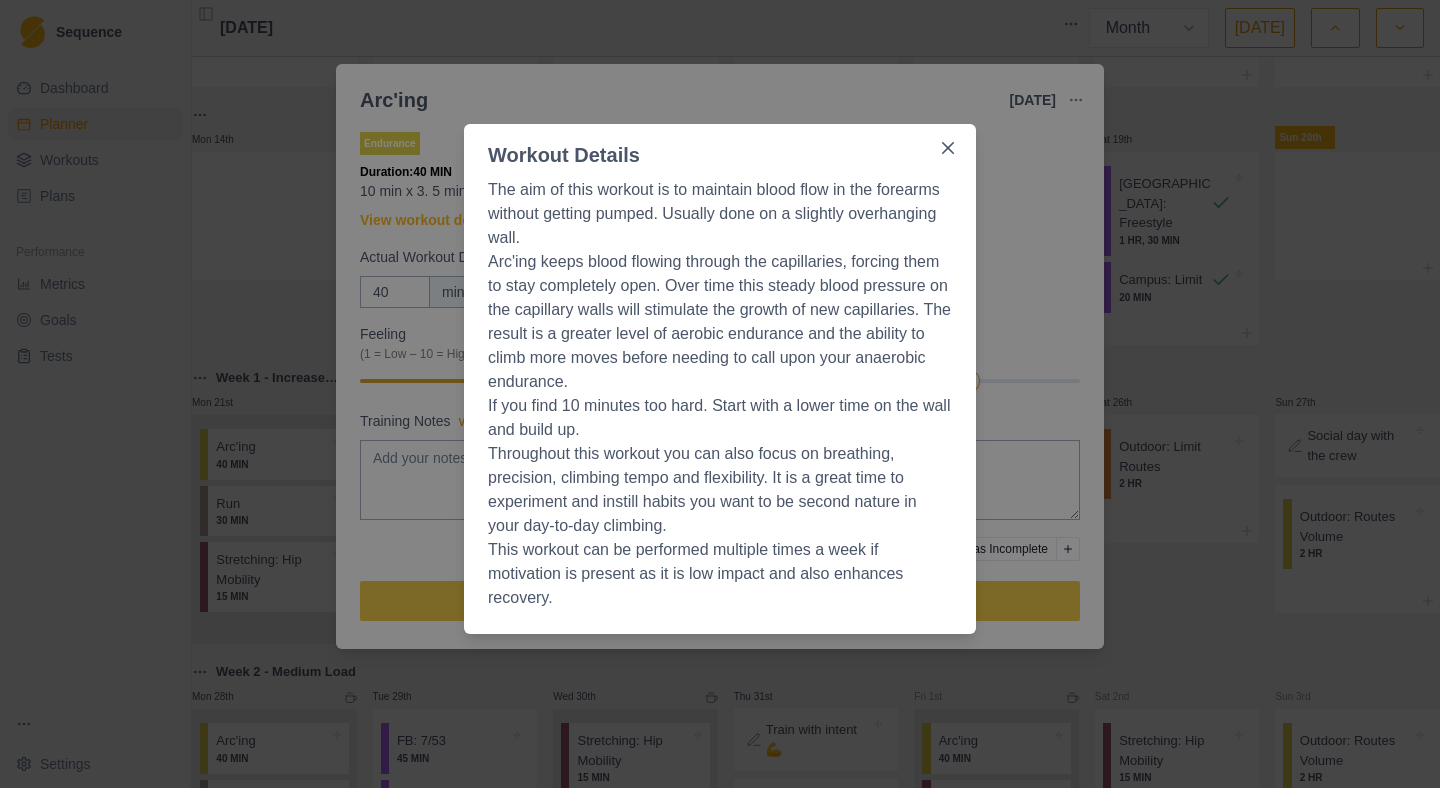 click on "Workout Details The aim of this workout is to maintain blood flow in the forearms without getting pumped. Usually done on a slightly overhanging wall.   [PERSON_NAME] keeps blood flowing through the capillaries, forcing them to stay completely open. Over time this steady blood pressure on the capillary walls will stimulate the growth of new capillaries. The result is a greater level of aerobic endurance and the ability to climb more moves before needing to call upon your anaerobic endurance.   If you find 10 minutes too hard. Start with a lower time on the wall and build up.   Throughout this workout you can also focus on breathing, precision, climbing tempo and flexibility. It is a great time to experiment and instill habits you want to be second nature in your day-to-day climbing.   This workout can be performed multiple times a week if motivation is present as it is low impact and also enhances recovery." at bounding box center (720, 394) 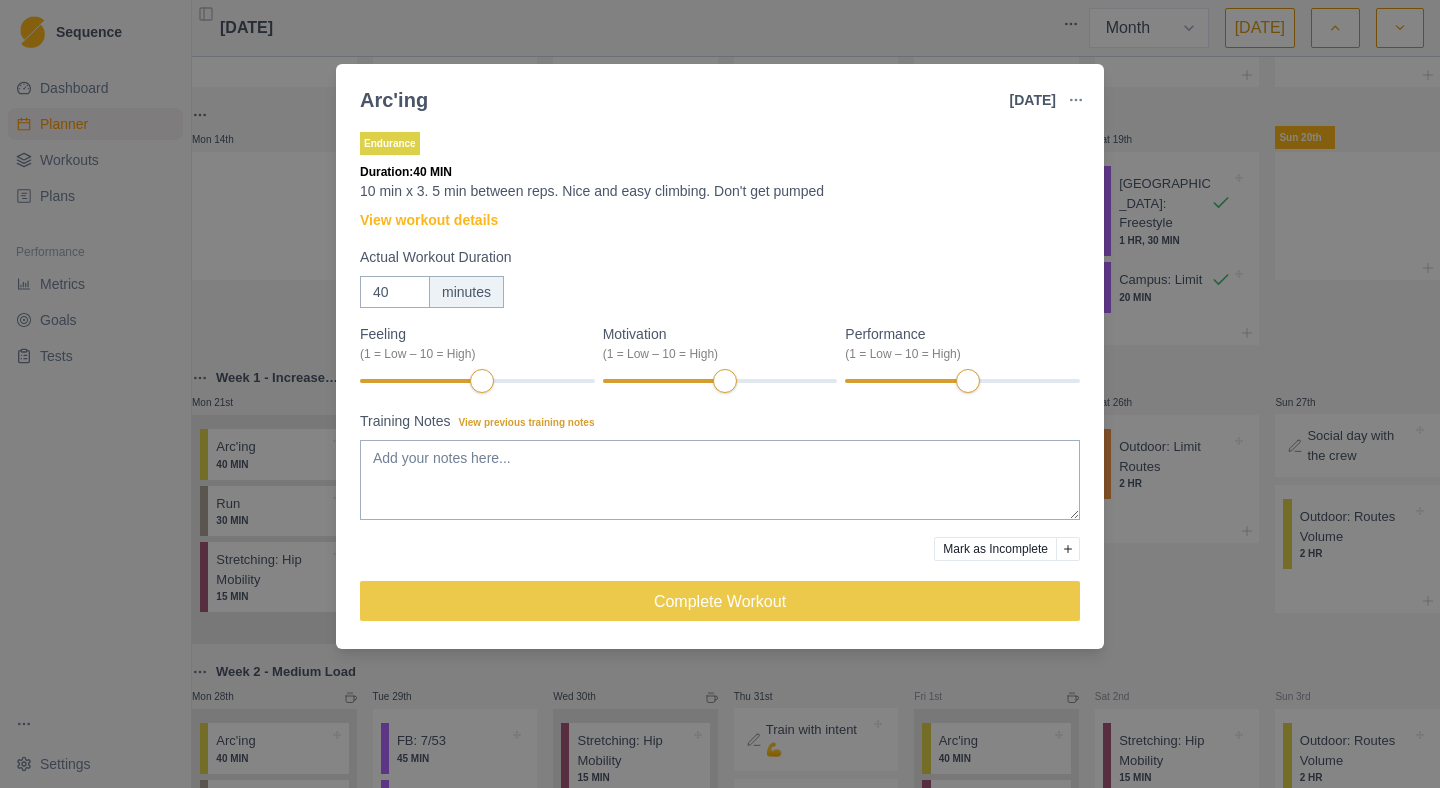 click on "Arc'ing [DATE] Link To Goal View Workout Metrics Edit Original Workout Reschedule Workout Remove From Schedule Endurance Duration:  40 MIN 10 min x 3. 5 min between reps. Nice and easy climbing. Don't get pumped View workout details Actual Workout Duration 40 minutes Feeling (1 = Low – 10 = High) Motivation (1 = Low – 10 = High) Performance (1 = Low – 10 = High) Training Notes View previous training notes Mark as Incomplete Complete Workout" at bounding box center [720, 394] 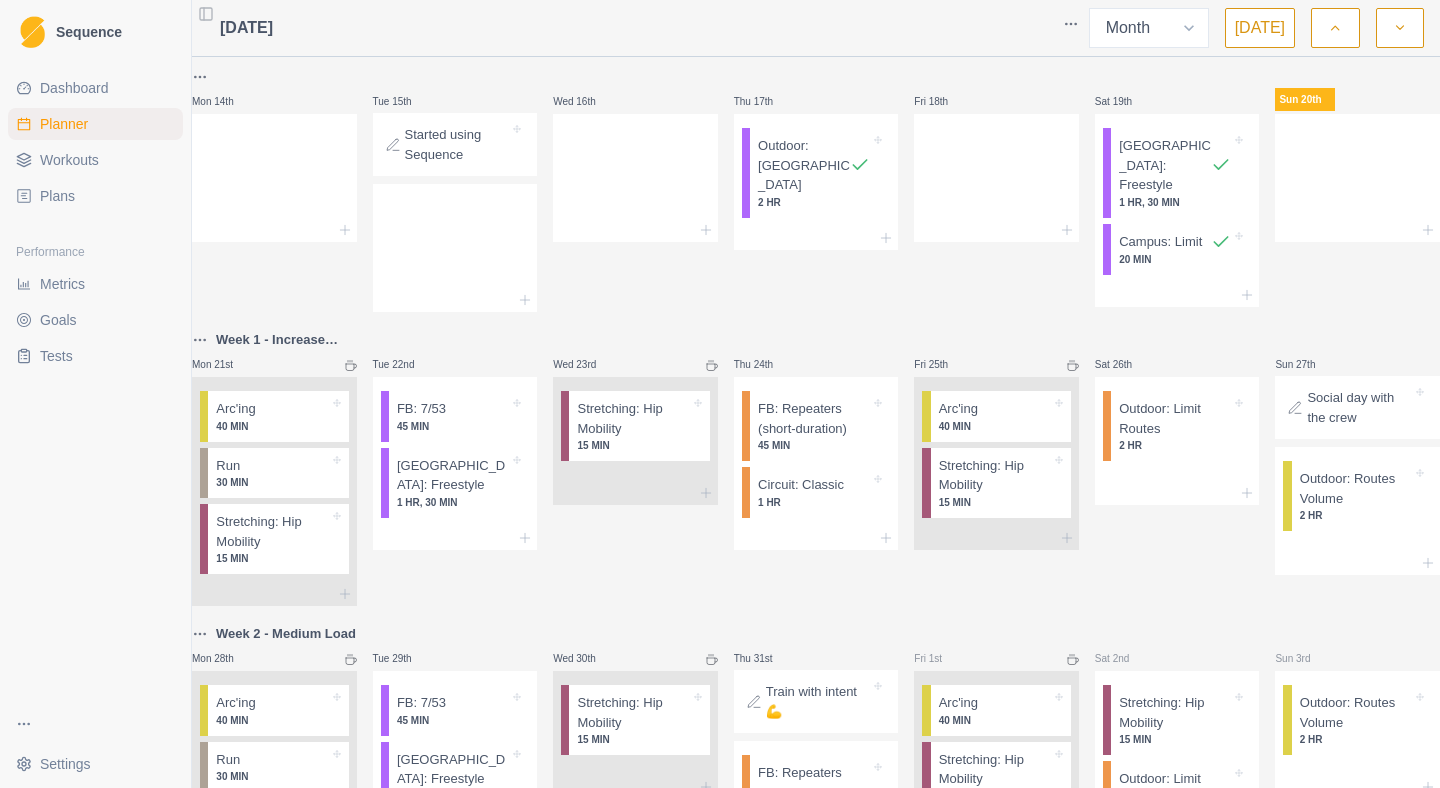 scroll, scrollTop: 391, scrollLeft: 0, axis: vertical 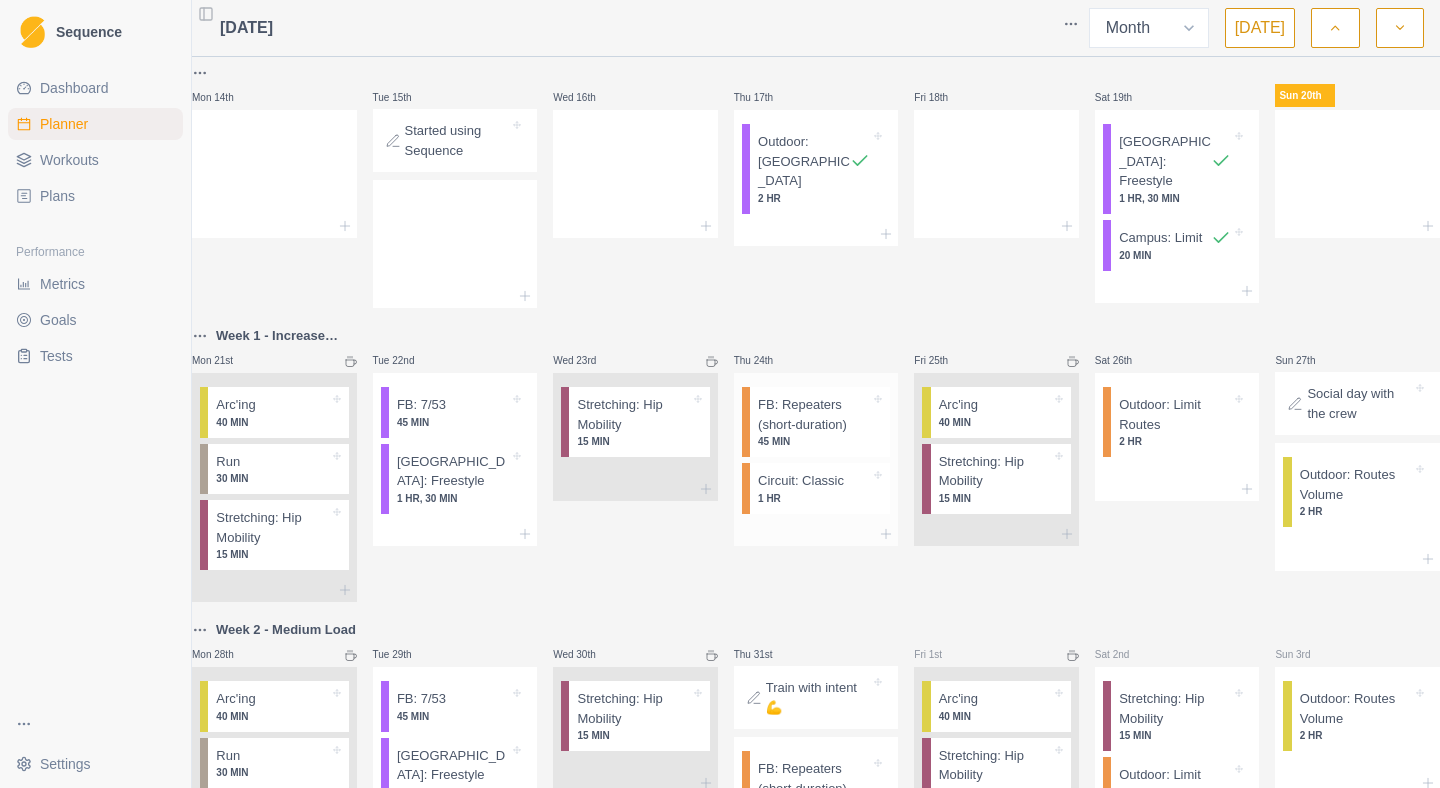 click on "Circuit: Classic" at bounding box center (801, 481) 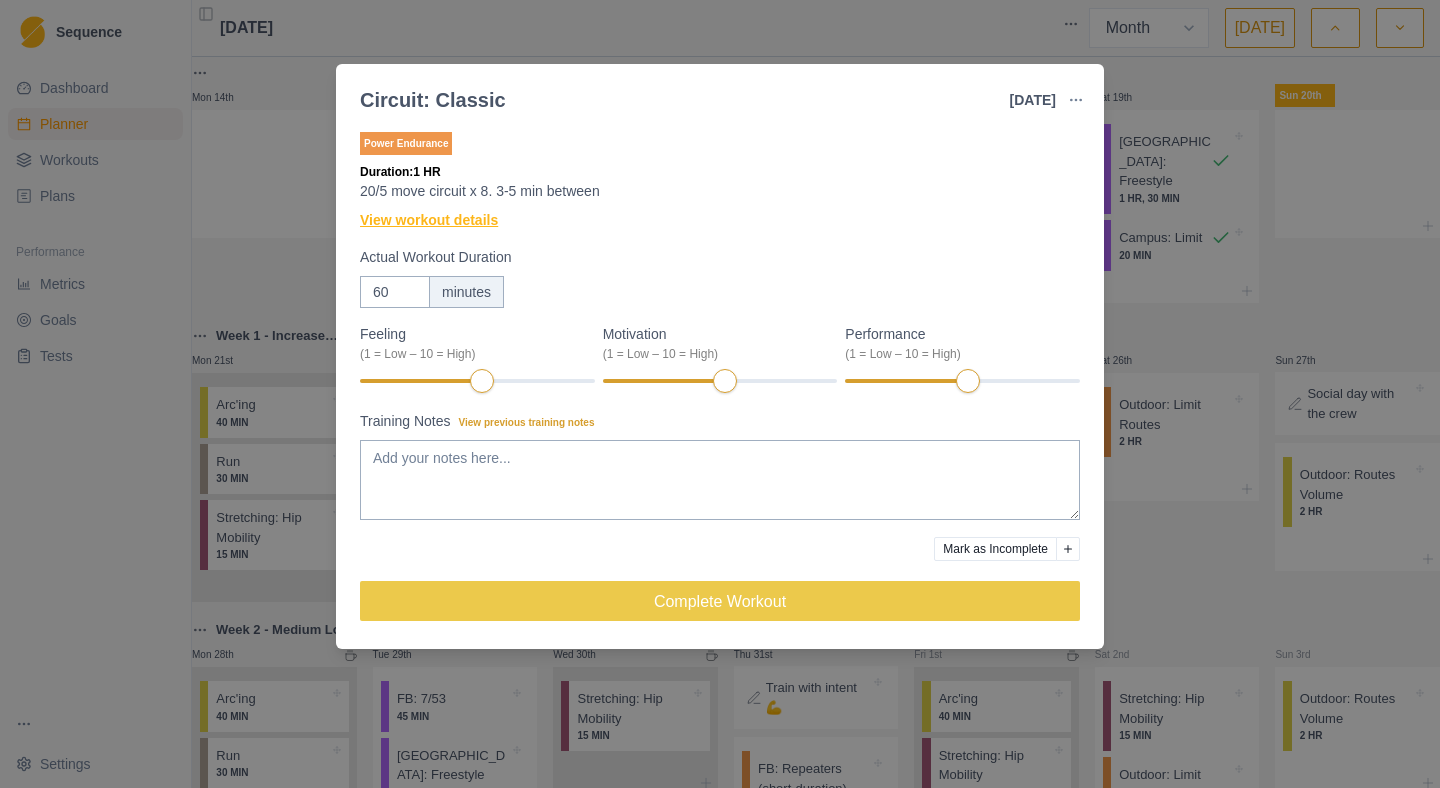 click on "View workout details" at bounding box center [429, 220] 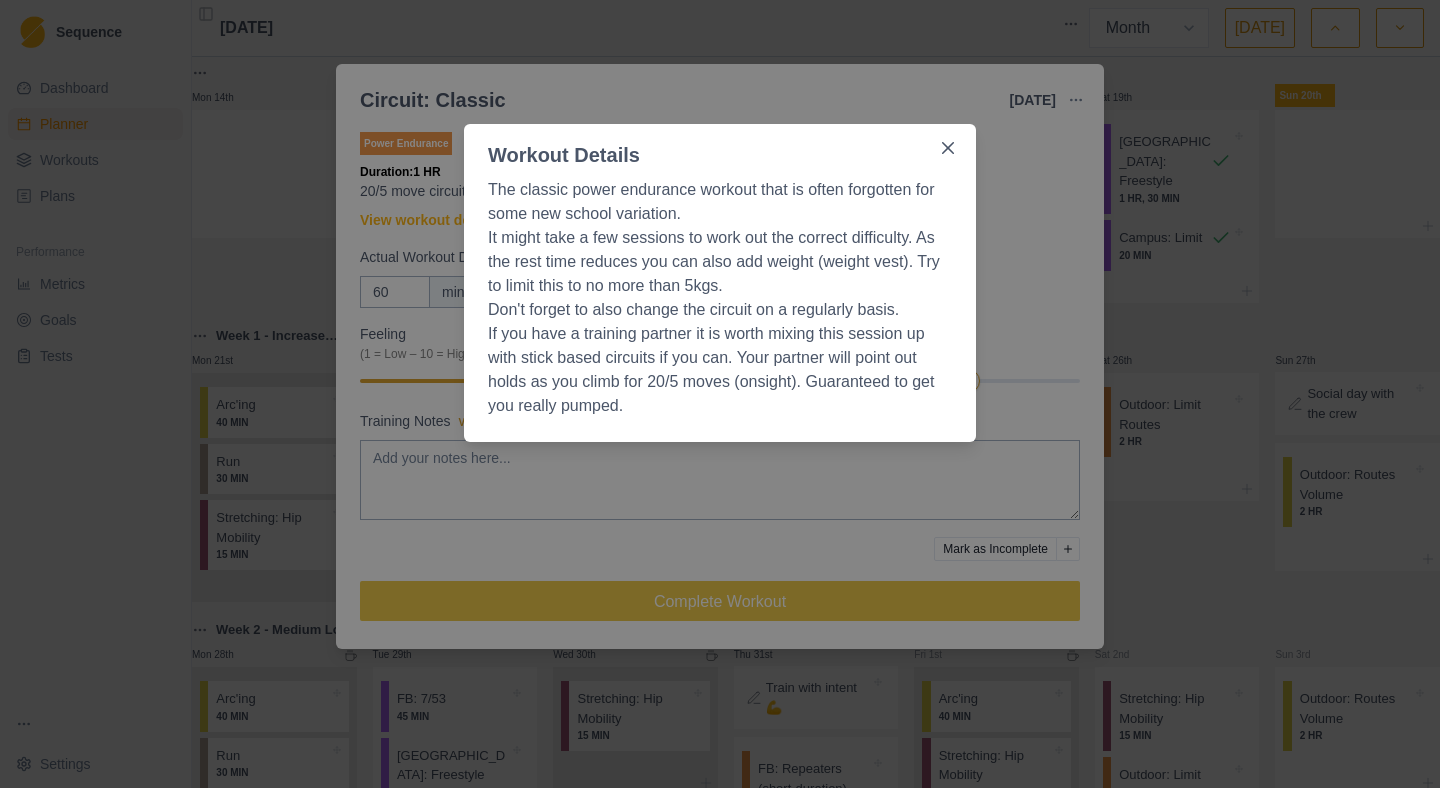 click on "Workout Details The classic power endurance workout that is often forgotten for some new school variation.   It might take a few sessions to work out the correct difficulty. As the rest time reduces you can also add weight (weight vest). Try to limit this to no more than 5kgs.   Don't forget to also change the circuit on a regularly basis.   If you have a training partner it is worth mixing this session up with stick based circuits if you can. Your partner will point out holds as you climb for 20/5 moves (onsight). Guaranteed to get you really pumped." at bounding box center [720, 394] 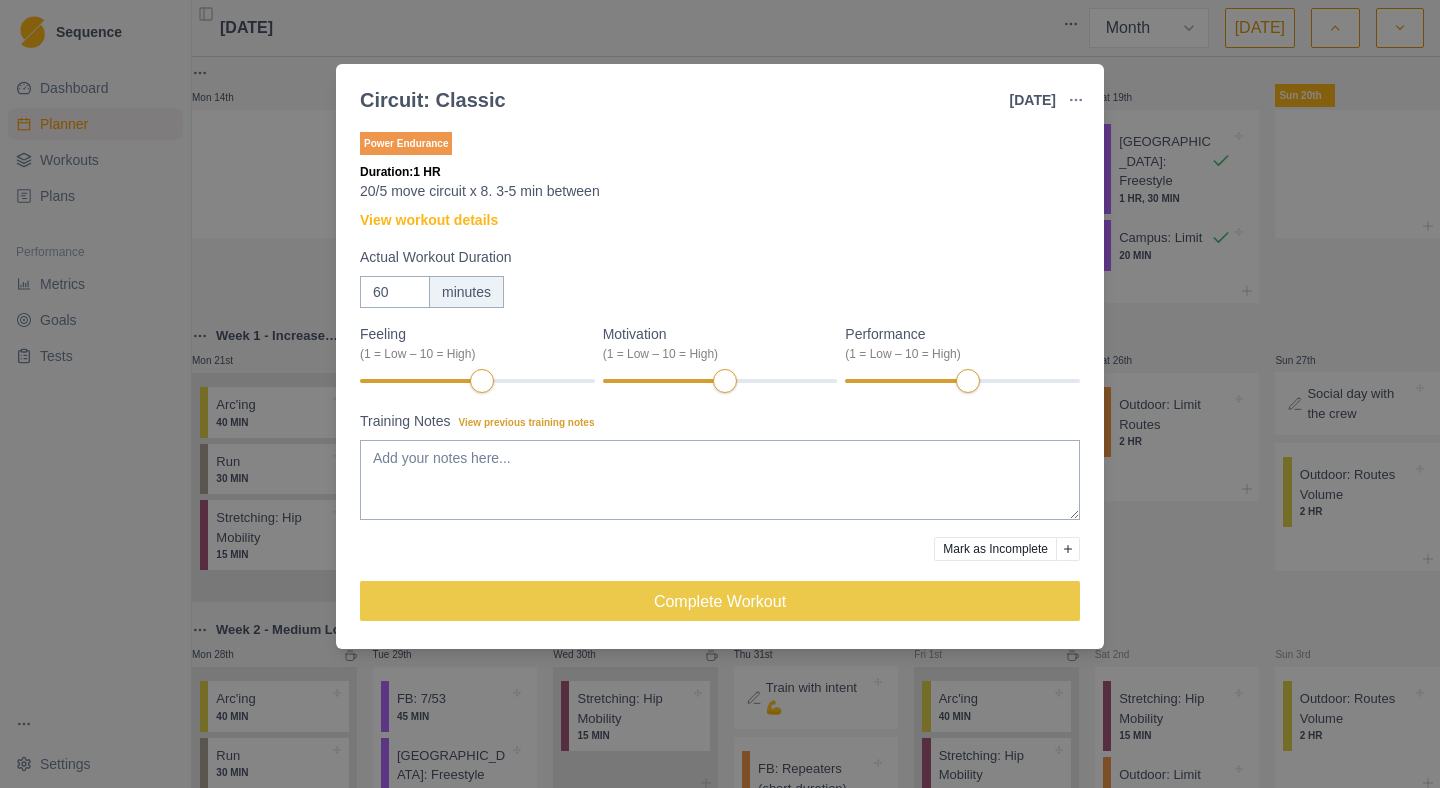 click on "Circuit: Classic [DATE] Link To Goal View Workout Metrics Edit Original Workout Reschedule Workout Remove From Schedule Power Endurance Duration:  1 HR 20/5 move circuit x 8. 3-5 min between View workout details Actual Workout Duration 60 minutes Feeling (1 = Low – 10 = High) Motivation (1 = Low – 10 = High) Performance (1 = Low – 10 = High) Training Notes View previous training notes Mark as Incomplete Complete Workout" at bounding box center [720, 394] 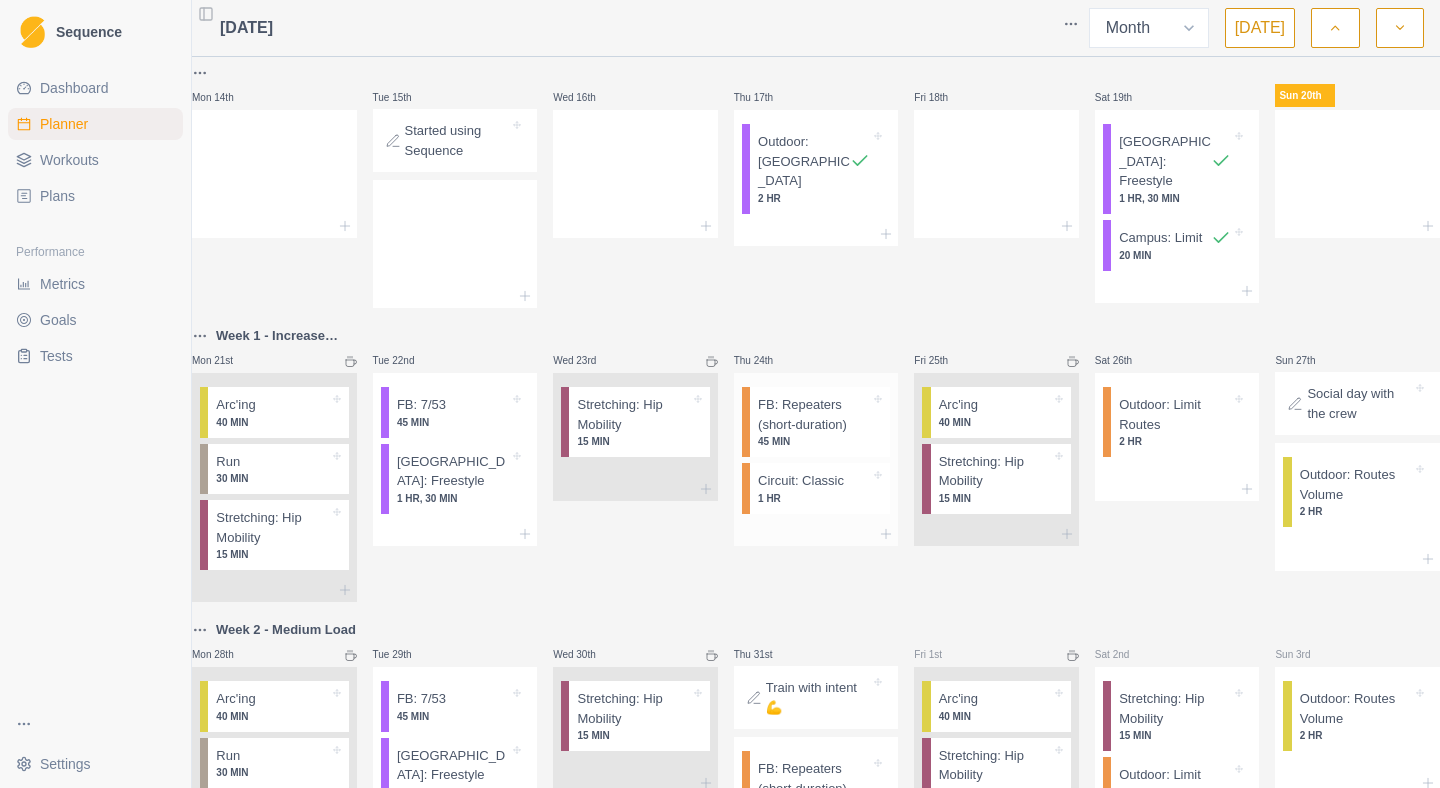click on "FB: Repeaters (short-duration)" at bounding box center (814, 414) 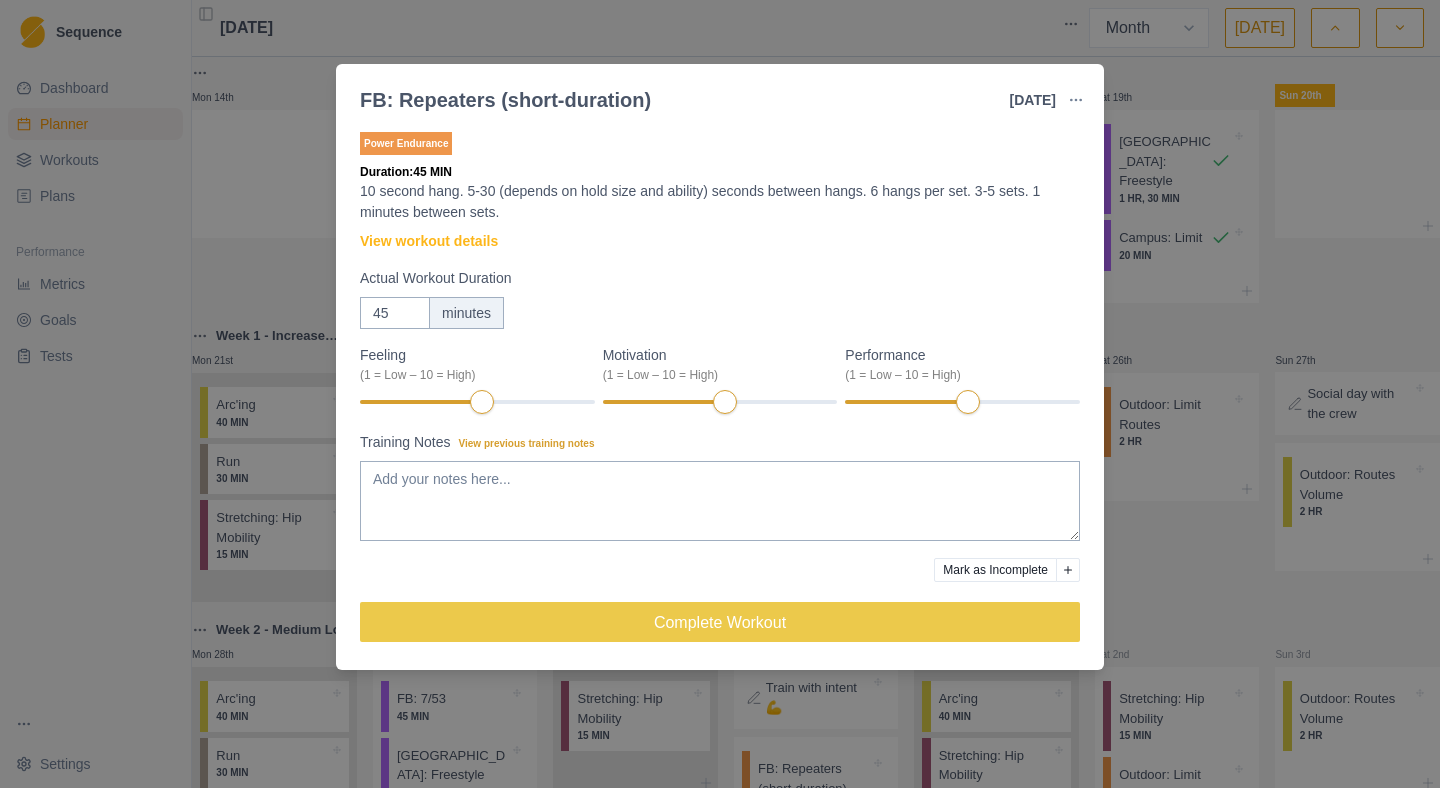 click on "FB: Repeaters (short-duration) [DATE] Link To Goal View Workout Metrics Edit Original Workout Reschedule Workout Remove From Schedule Power Endurance Duration:  45 MIN 10 second hang. 5-30 (depends on hold size and ability) seconds between hangs. 6 hangs per set. 3-5 sets. 1 minutes between sets. View workout details Actual Workout Duration 45 minutes Feeling (1 = Low – 10 = High) Motivation (1 = Low – 10 = High) Performance (1 = Low – 10 = High) Training Notes View previous training notes Mark as Incomplete Complete Workout" at bounding box center (720, 394) 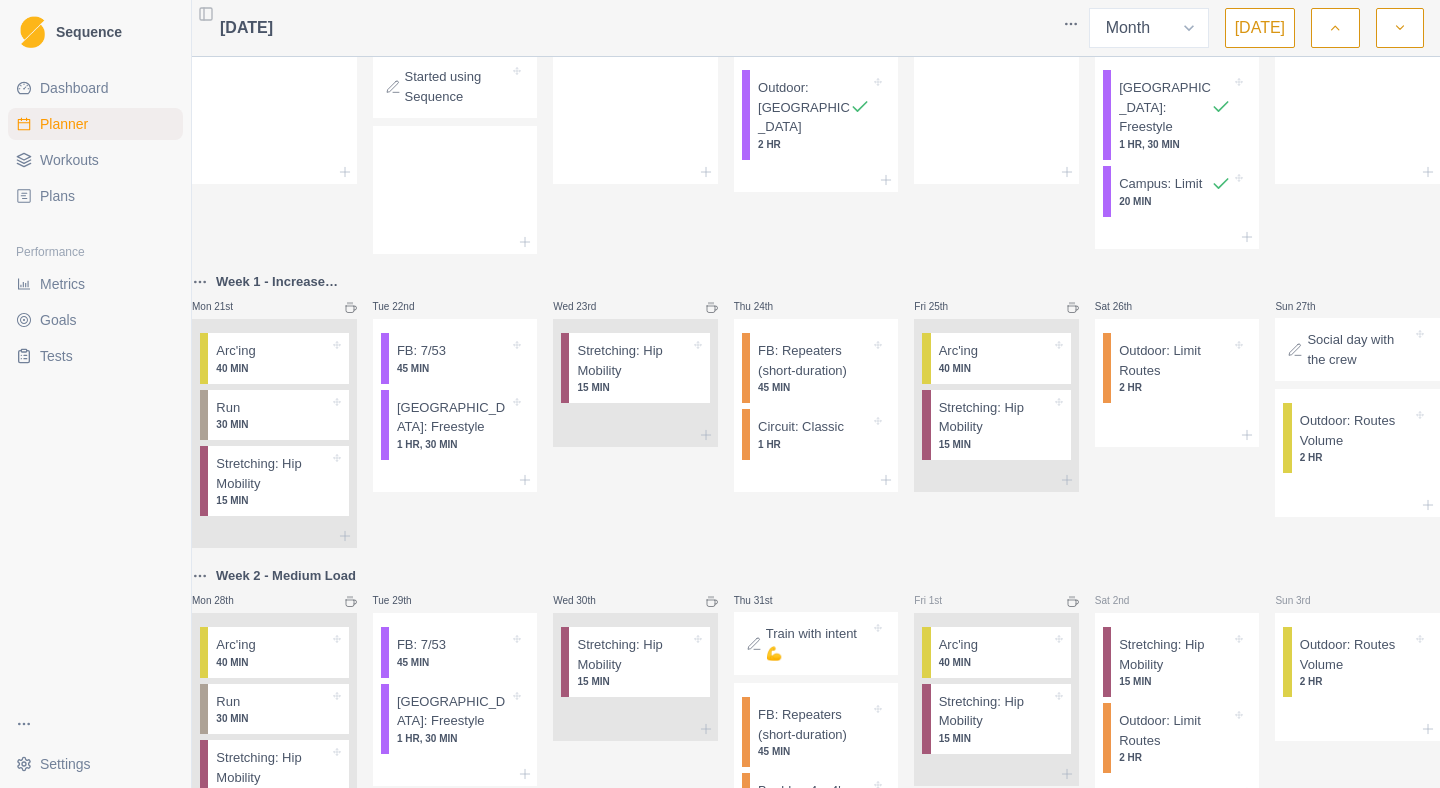scroll, scrollTop: 447, scrollLeft: 0, axis: vertical 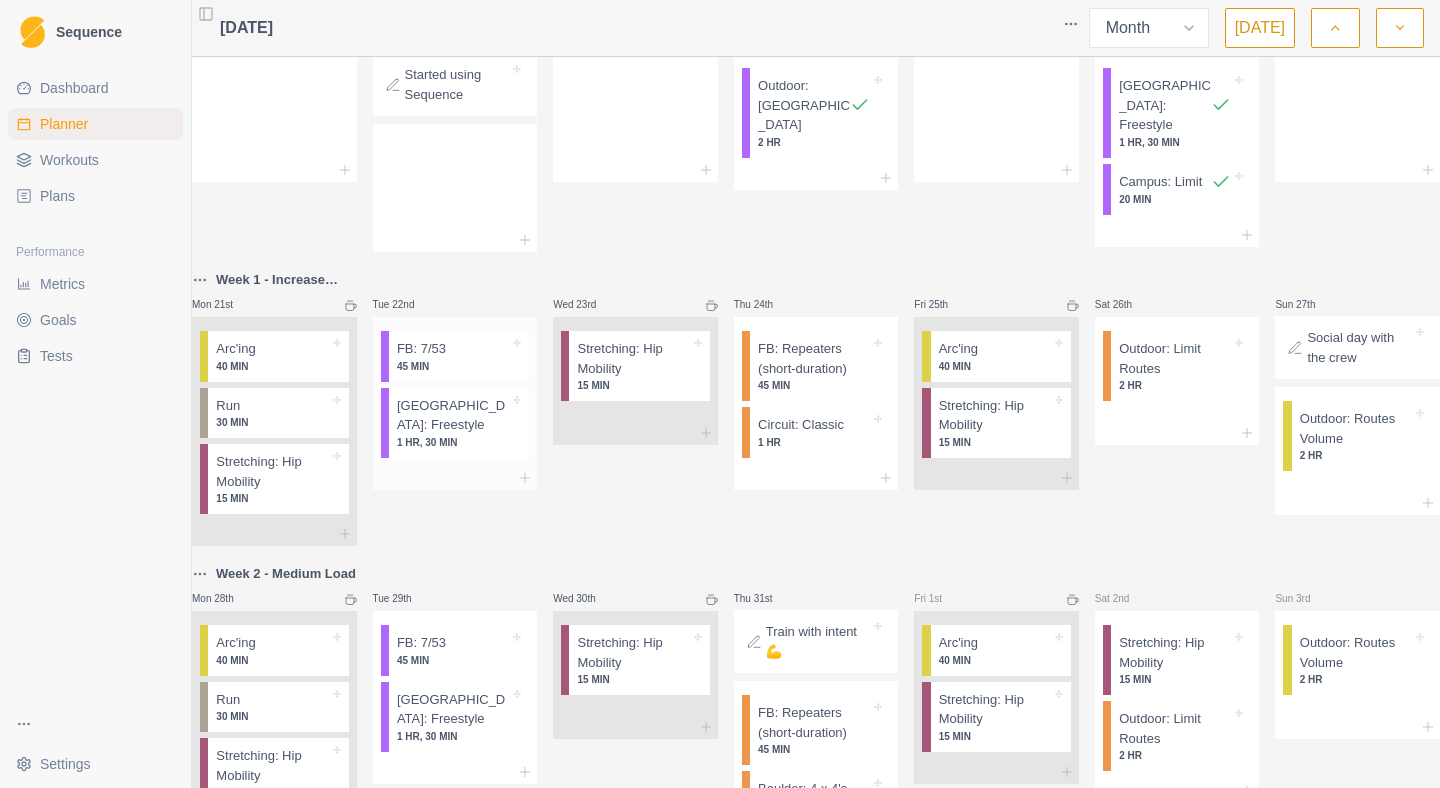 click on "45 MIN" at bounding box center [453, 366] 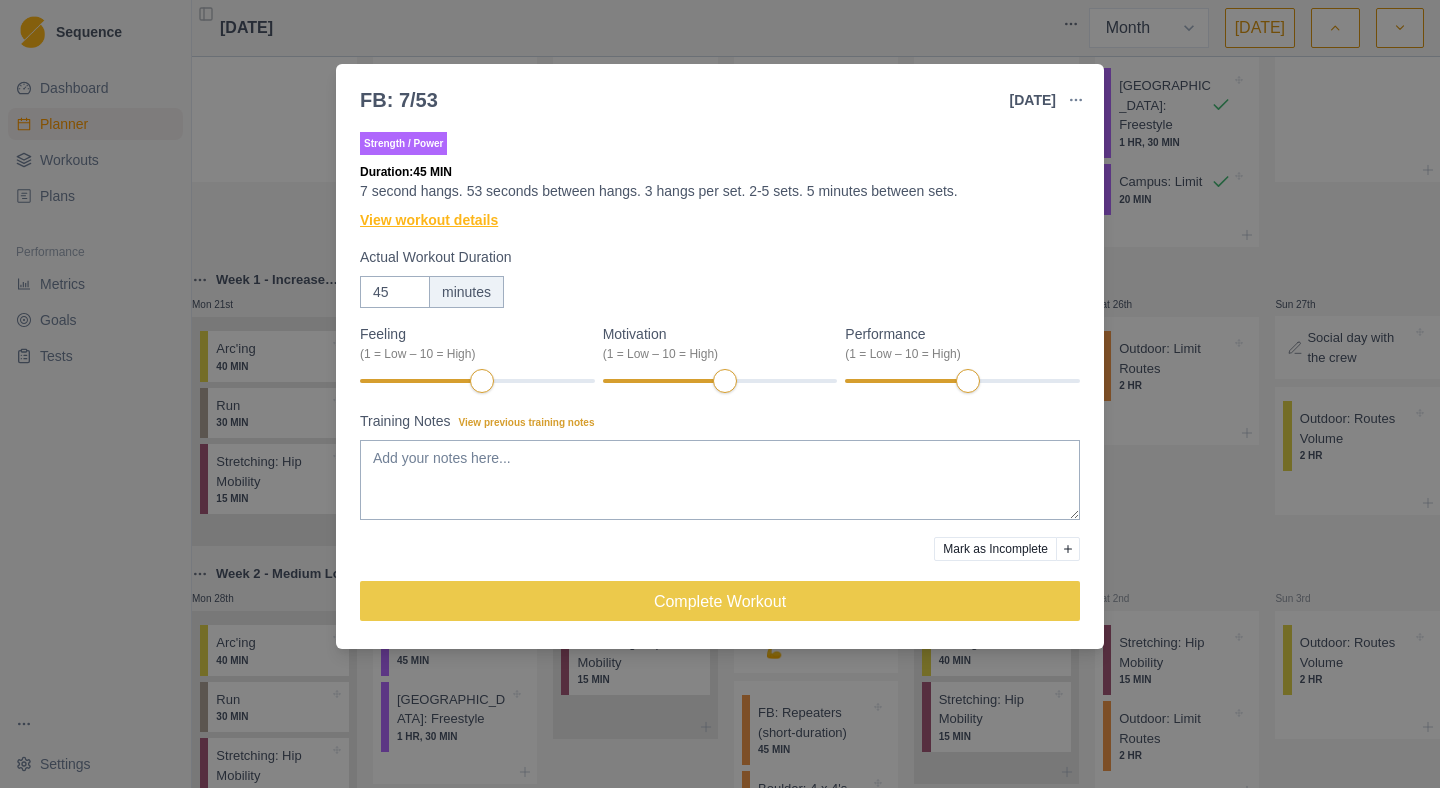 click on "View workout details" at bounding box center [429, 220] 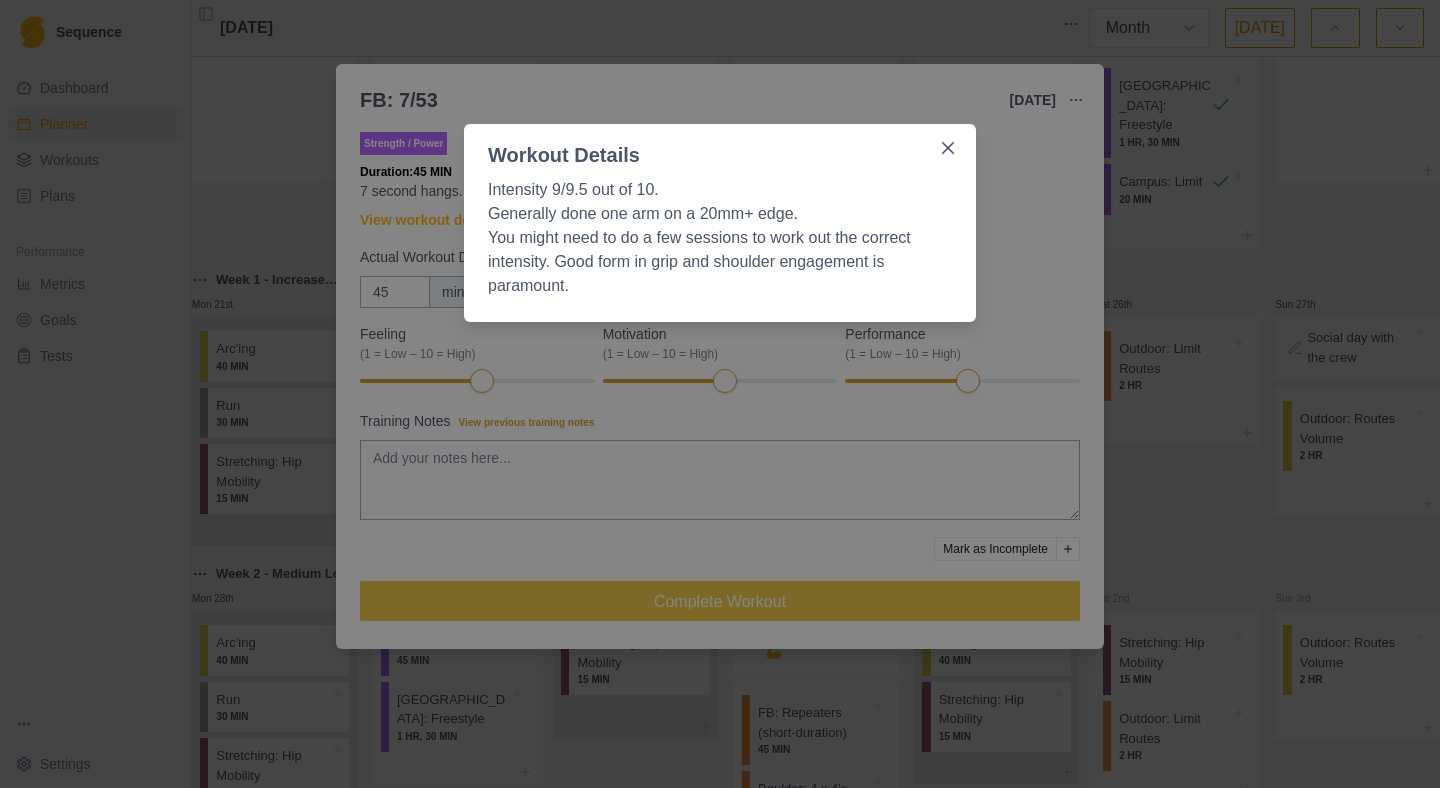 click on "Workout Details Intensity 9/9.5 out of 10.   Generally done one arm on a 20mm+ edge.   You might need to do a few sessions to work out the correct intensity. Good form in grip and shoulder engagement is paramount." at bounding box center (720, 394) 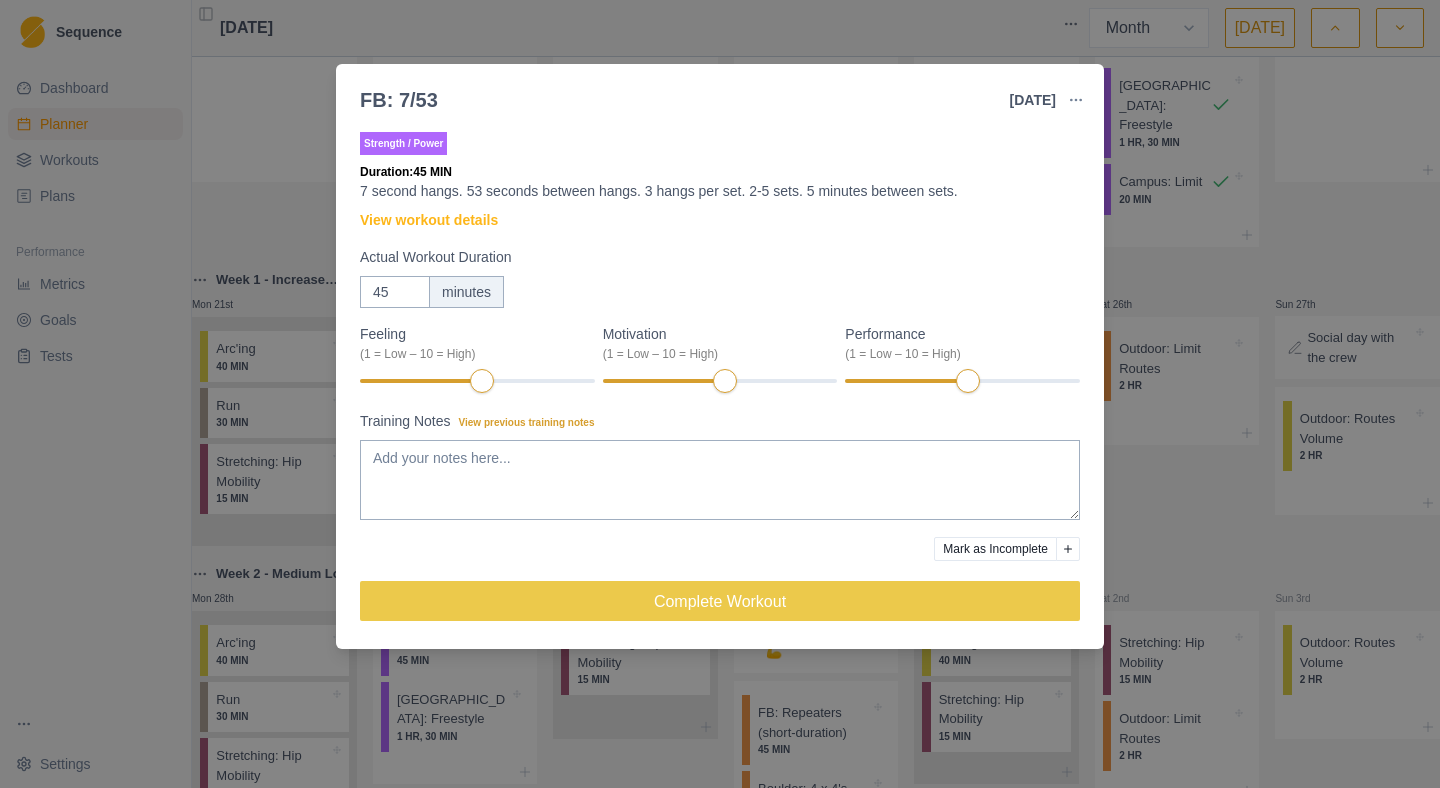 click on "FB: 7/53 [DATE] Link To Goal View Workout Metrics Edit Original Workout Reschedule Workout Remove From Schedule Strength / Power Duration:  45 MIN 7 second hangs. 53 seconds between hangs. 3 hangs per set. 2-5 sets. 5 minutes between sets. View workout details Actual Workout Duration 45 minutes Feeling (1 = Low – 10 = High) Motivation (1 = Low – 10 = High) Performance (1 = Low – 10 = High) Training Notes View previous training notes Mark as Incomplete Complete Workout" at bounding box center (720, 394) 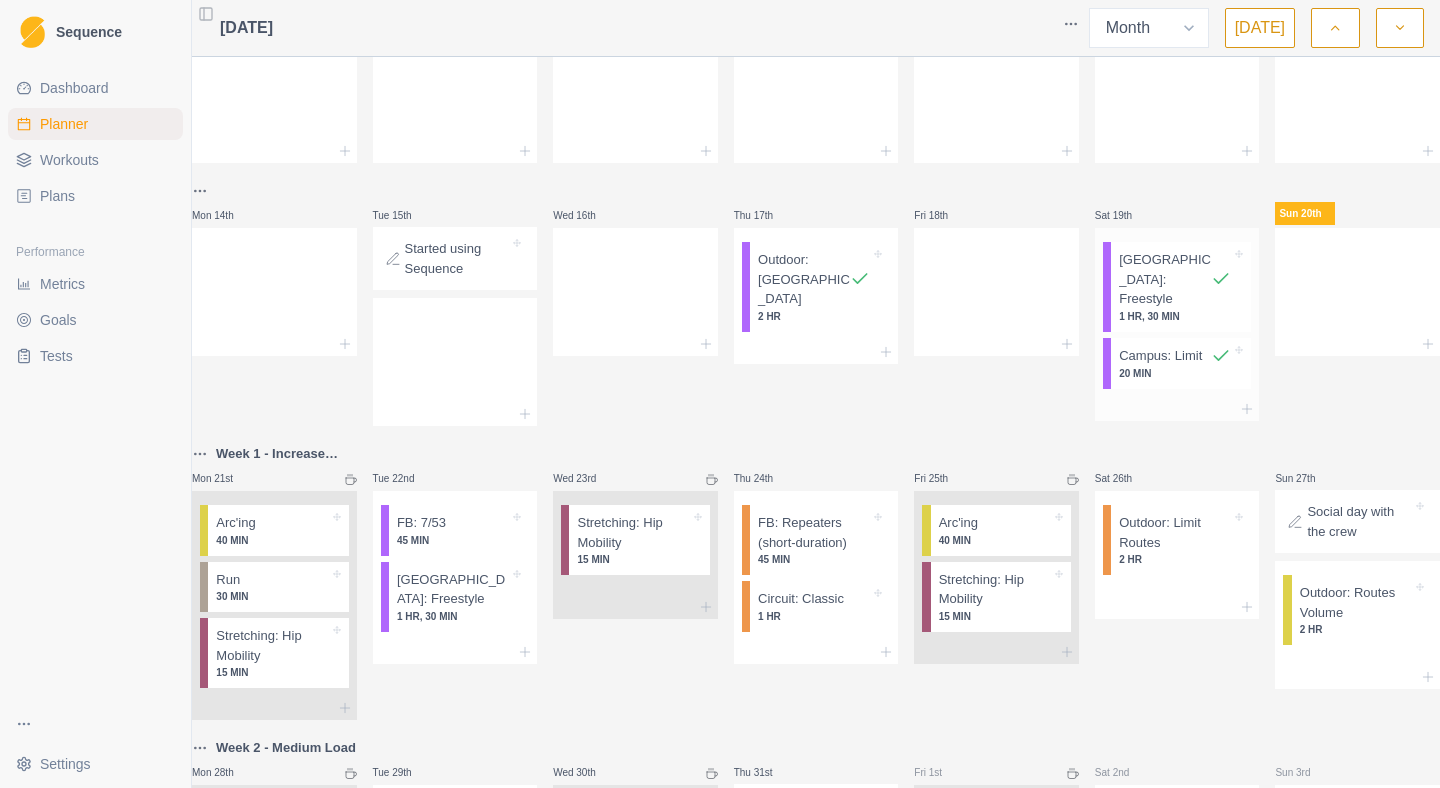 scroll, scrollTop: 272, scrollLeft: 0, axis: vertical 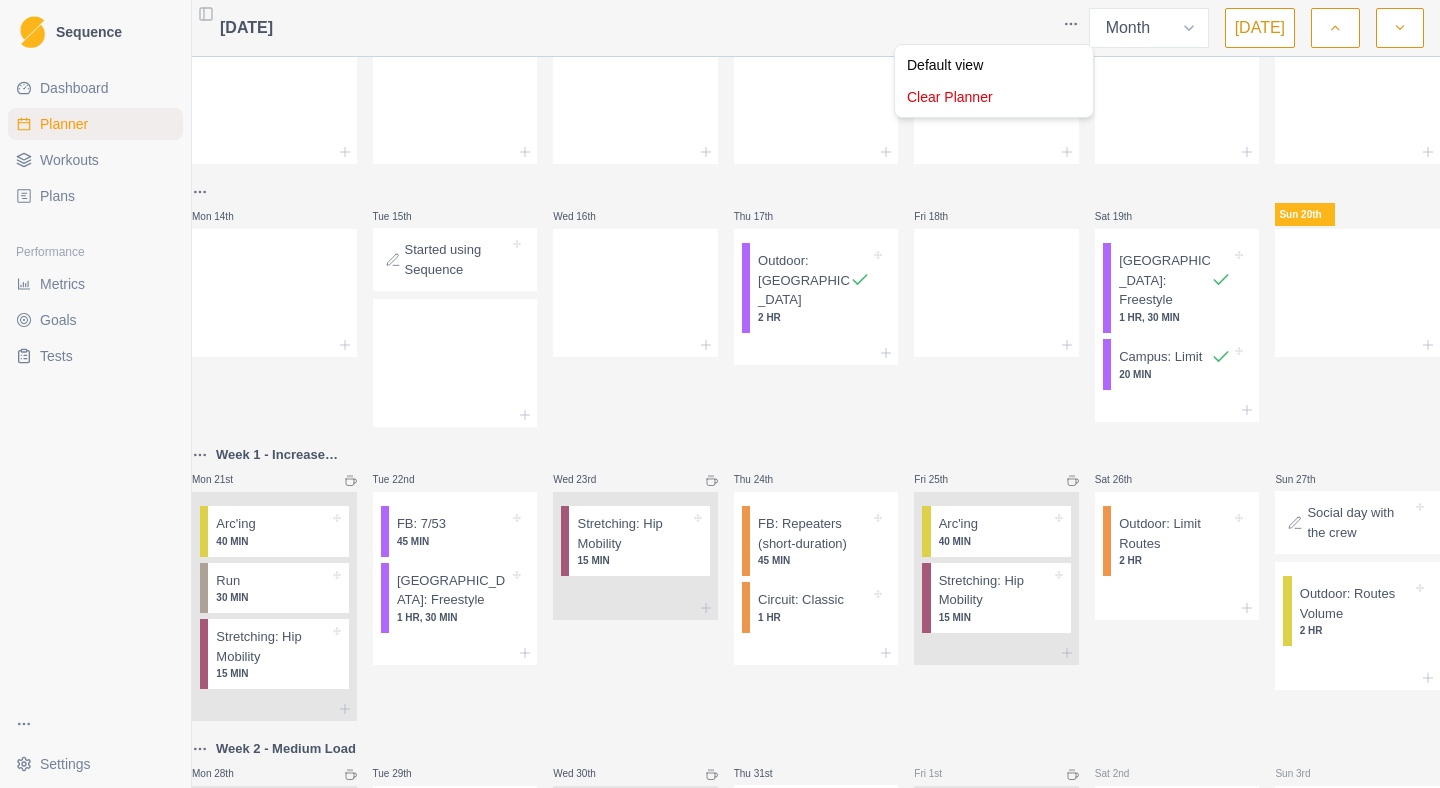 click on "Sequence Dashboard Planner Workouts Plans Performance Metrics Goals Tests Settings Toggle Sidebar [DATE] Week Month [DATE] Mon 30th Tue 1st Wed 2nd Thu 3rd Fri 4th Sat 5th Sun 6th Mon 7th Tue 8th Wed 9th Thu 10th Fri 11th Sat 12th Sun 13th Mon 14th Tue 15th Started using Sequence Wed 16th Thu 17th Outdoor: [GEOGRAPHIC_DATA] 2 HR Fri 18th Sat 19th [GEOGRAPHIC_DATA]: Freestyle 1 HR, 30 MIN Campus: Limit 20 [PERSON_NAME] 20th Week 1 - Increase Load Mon 21st Arc'ing 40 MIN Run 30 MIN Stretching: Hip Mobility 15 MIN Tue 22nd FB: 7/53 45 MIN [GEOGRAPHIC_DATA]: Freestyle 1 HR, 30 MIN Wed 23rd Stretching: Hip Mobility 15 MIN Thu 24th FB: Repeaters (short-duration) 45 MIN Circuit: Classic 1 HR Fri 25th Arc'ing 40 MIN Stretching: Hip Mobility 15 MIN Sat 26th Outdoor: Limit Routes 2 HR Sun 27th Social day with the crew Outdoor: Routes Volume 2 HR Week 2 - Medium Load Mon 28th Arc'ing 40 MIN Run 30 MIN Stretching: Hip Mobility 15 MIN Tue 29th FB: 7/53 45 MIN [GEOGRAPHIC_DATA]: Freestyle 1 HR, 30 MIN Wed 30th Stretching: Hip Mobility 15 MIN Thu 31st" at bounding box center [720, 394] 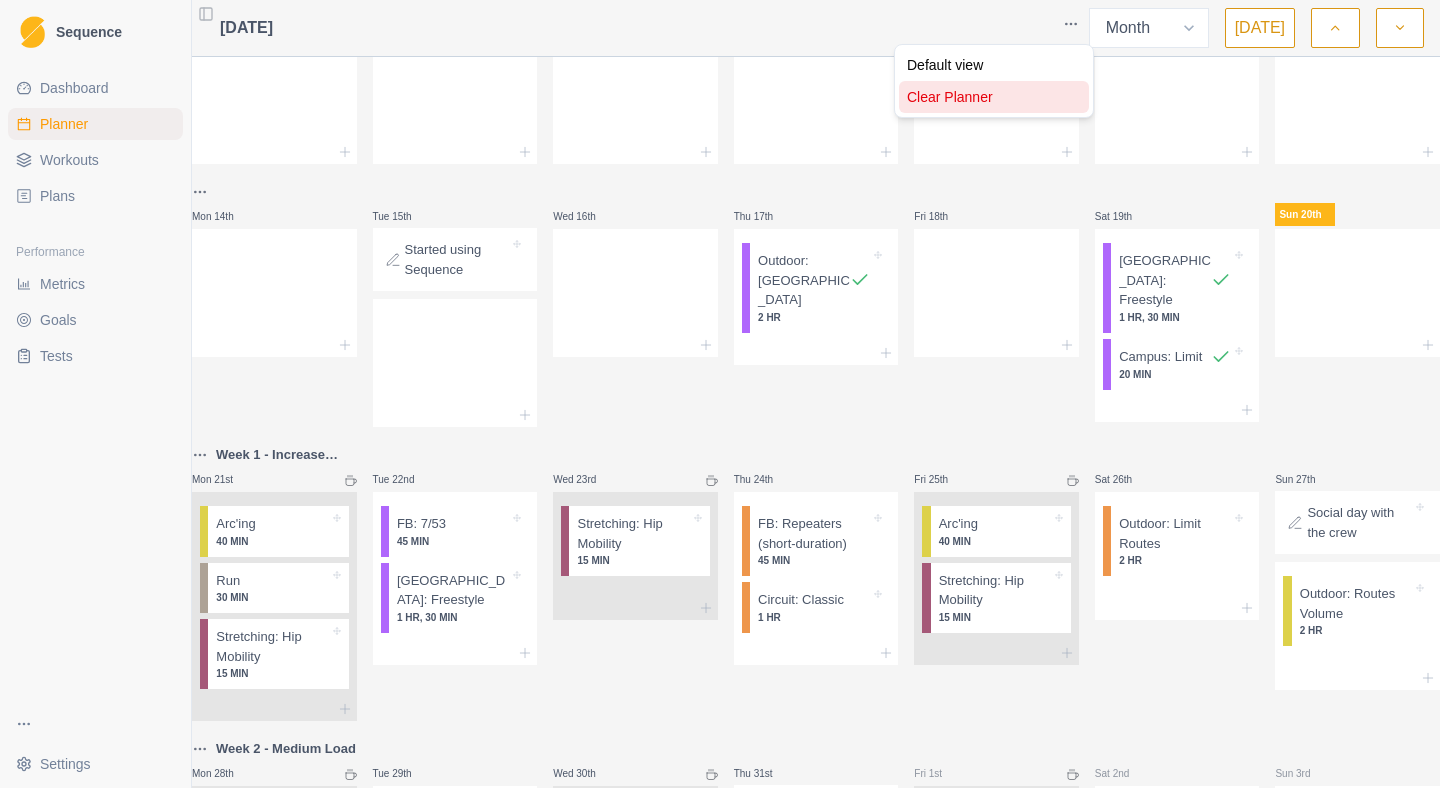 click on "Clear Planner" at bounding box center [994, 97] 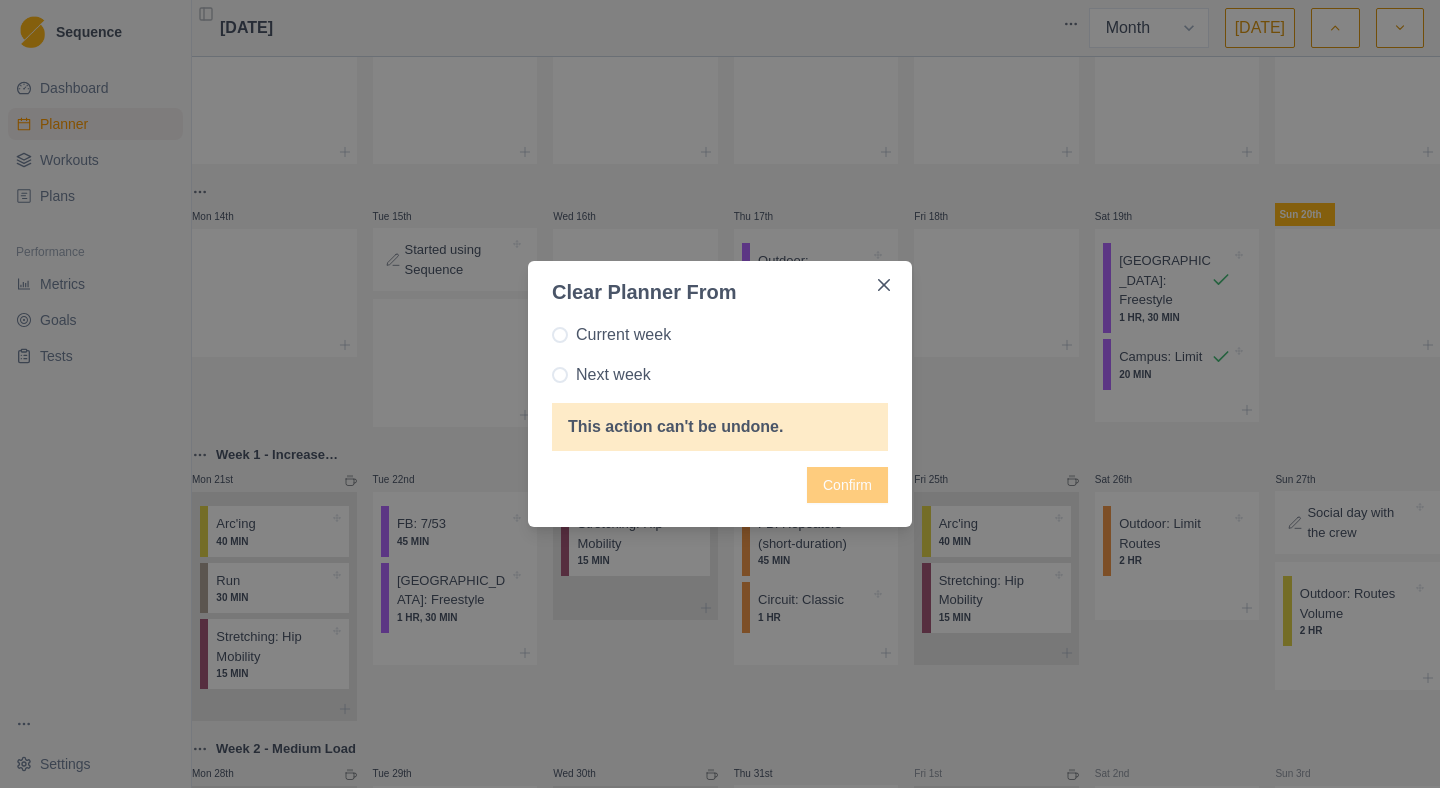 click on "Next week" at bounding box center (613, 375) 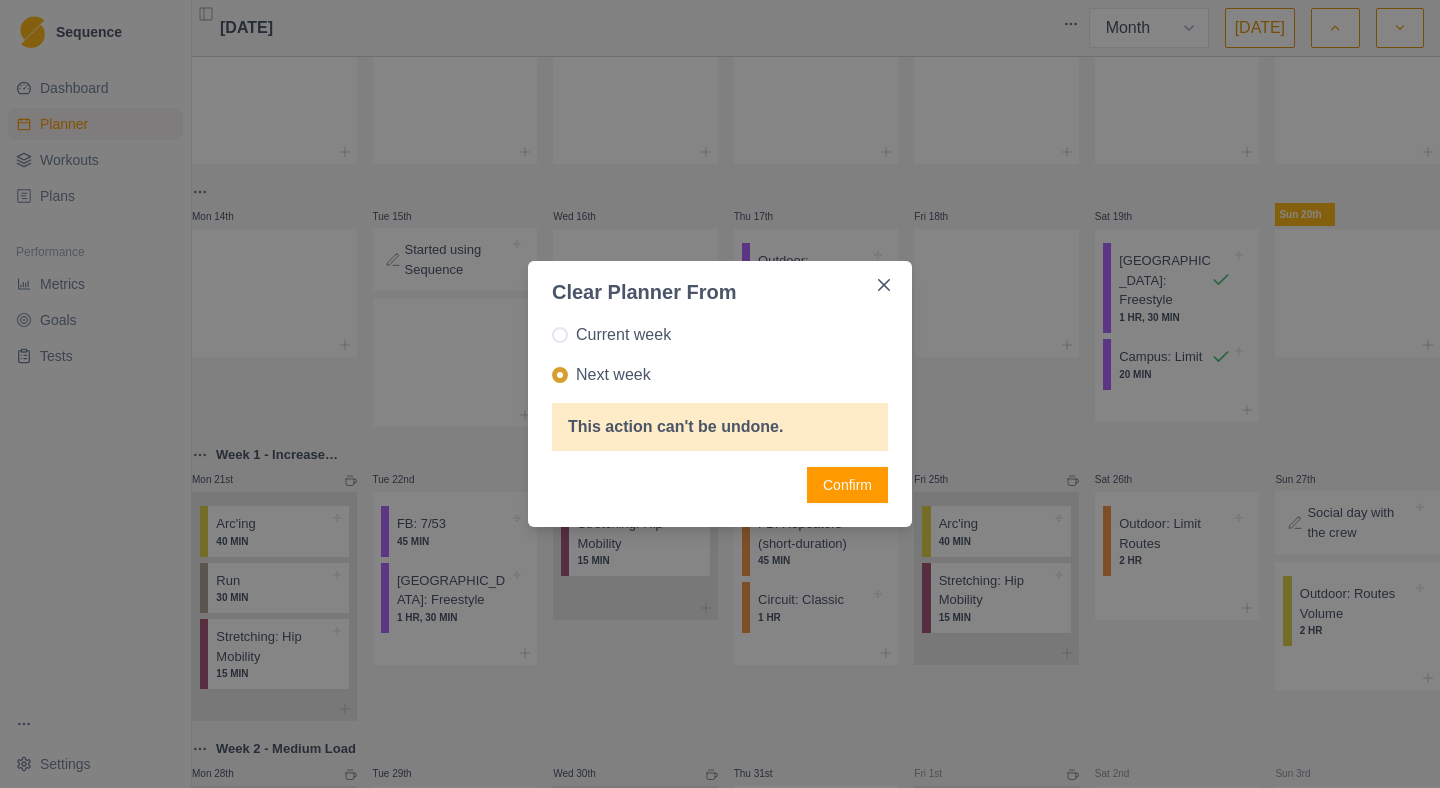 click on "Confirm" at bounding box center [847, 485] 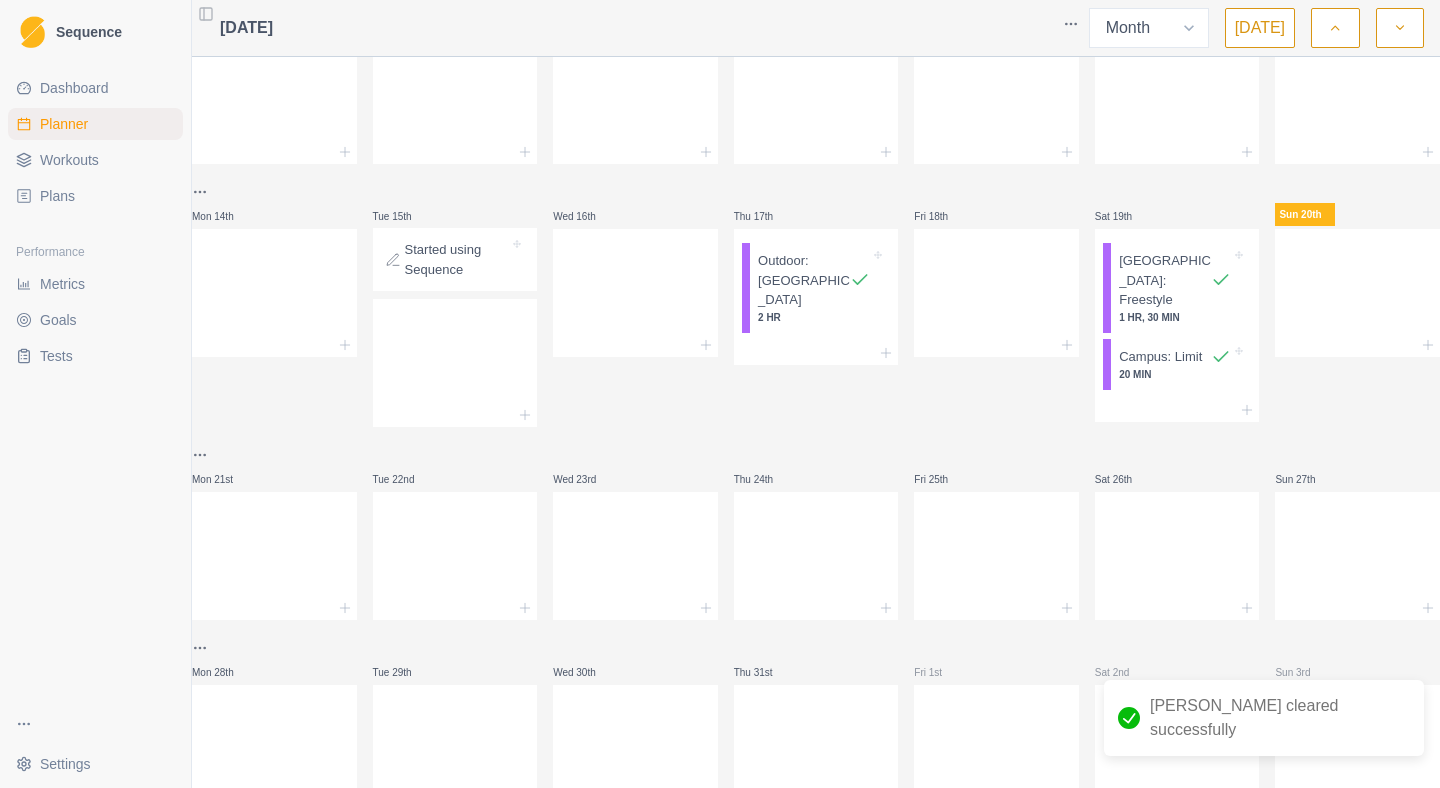 scroll, scrollTop: 355, scrollLeft: 0, axis: vertical 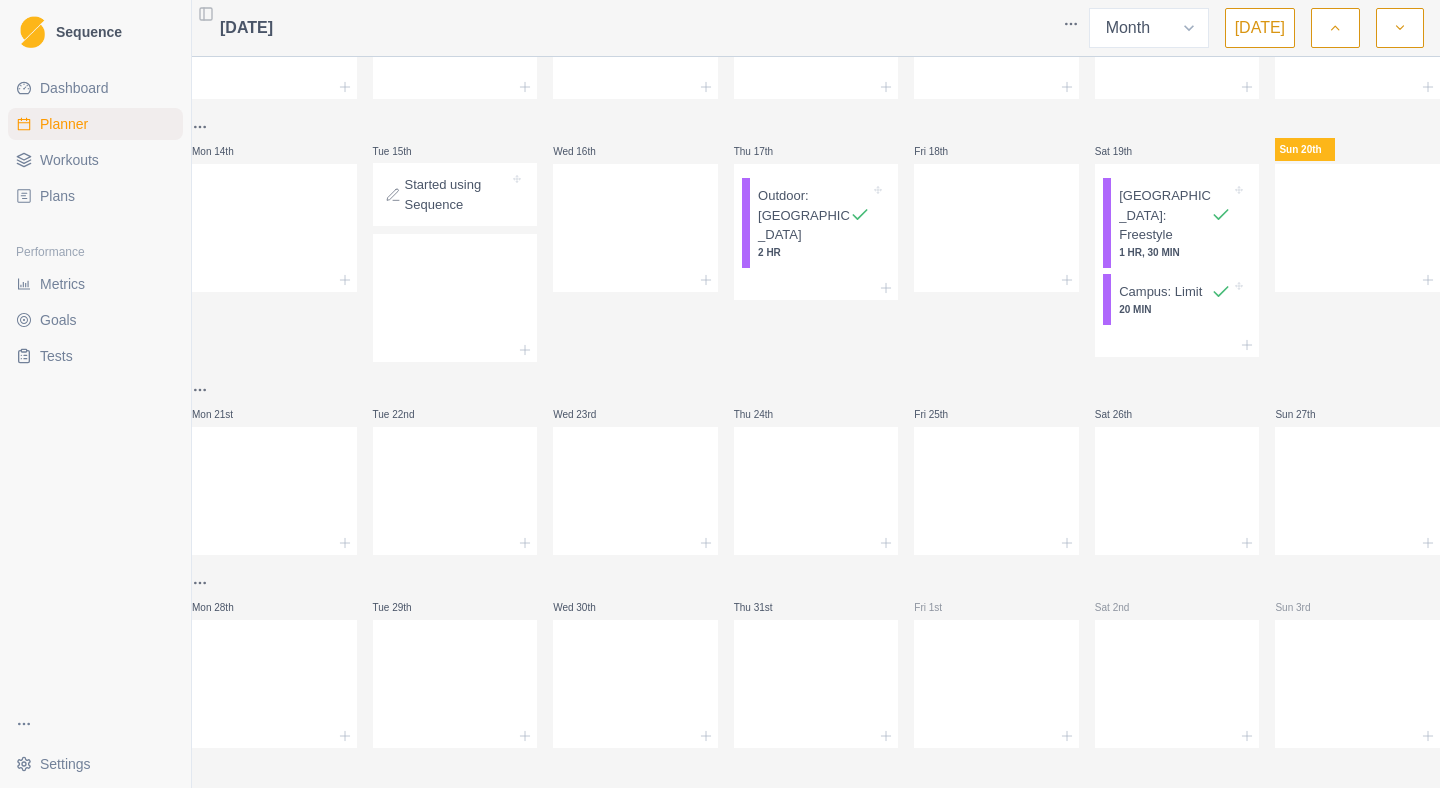 click on "Workouts" at bounding box center (95, 160) 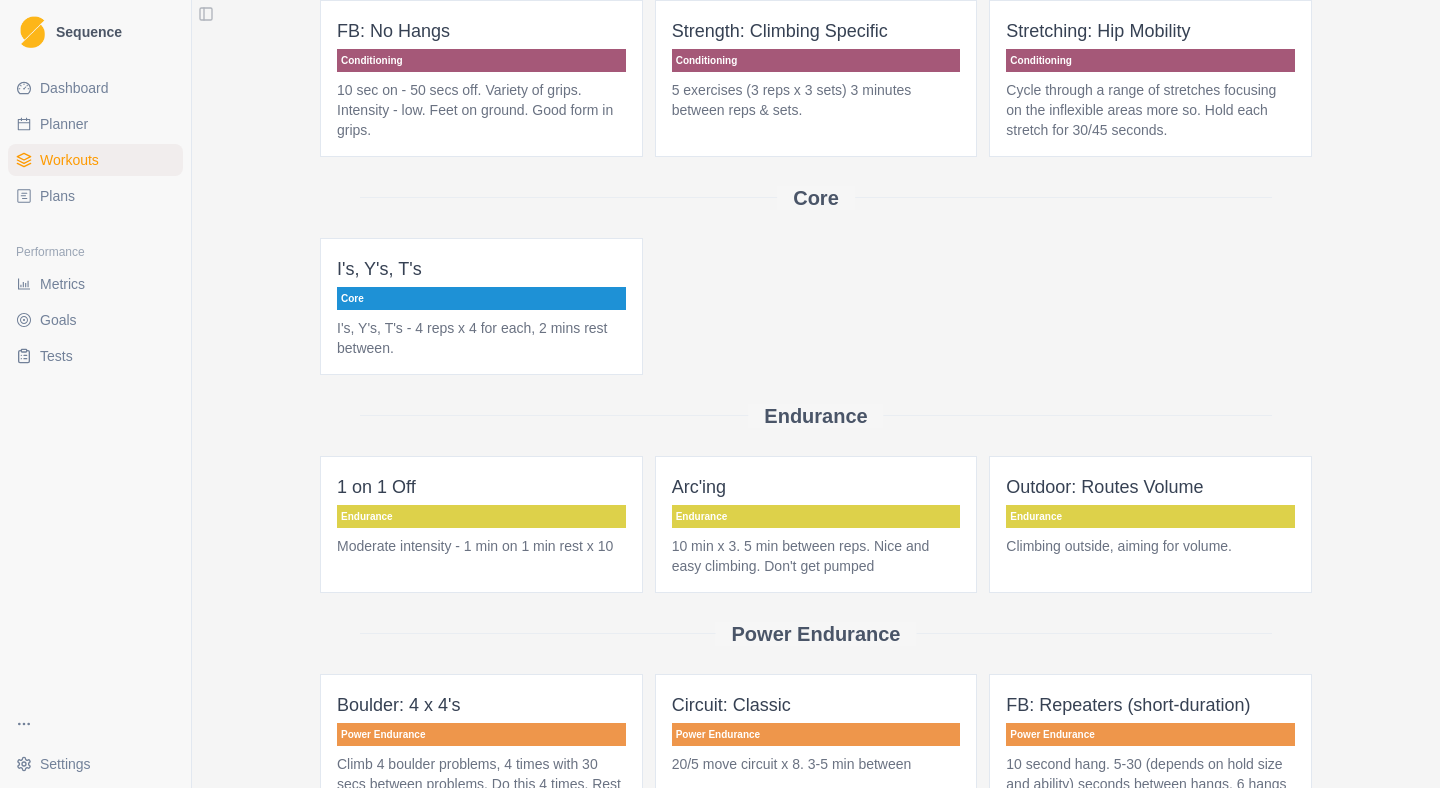 scroll, scrollTop: 0, scrollLeft: 0, axis: both 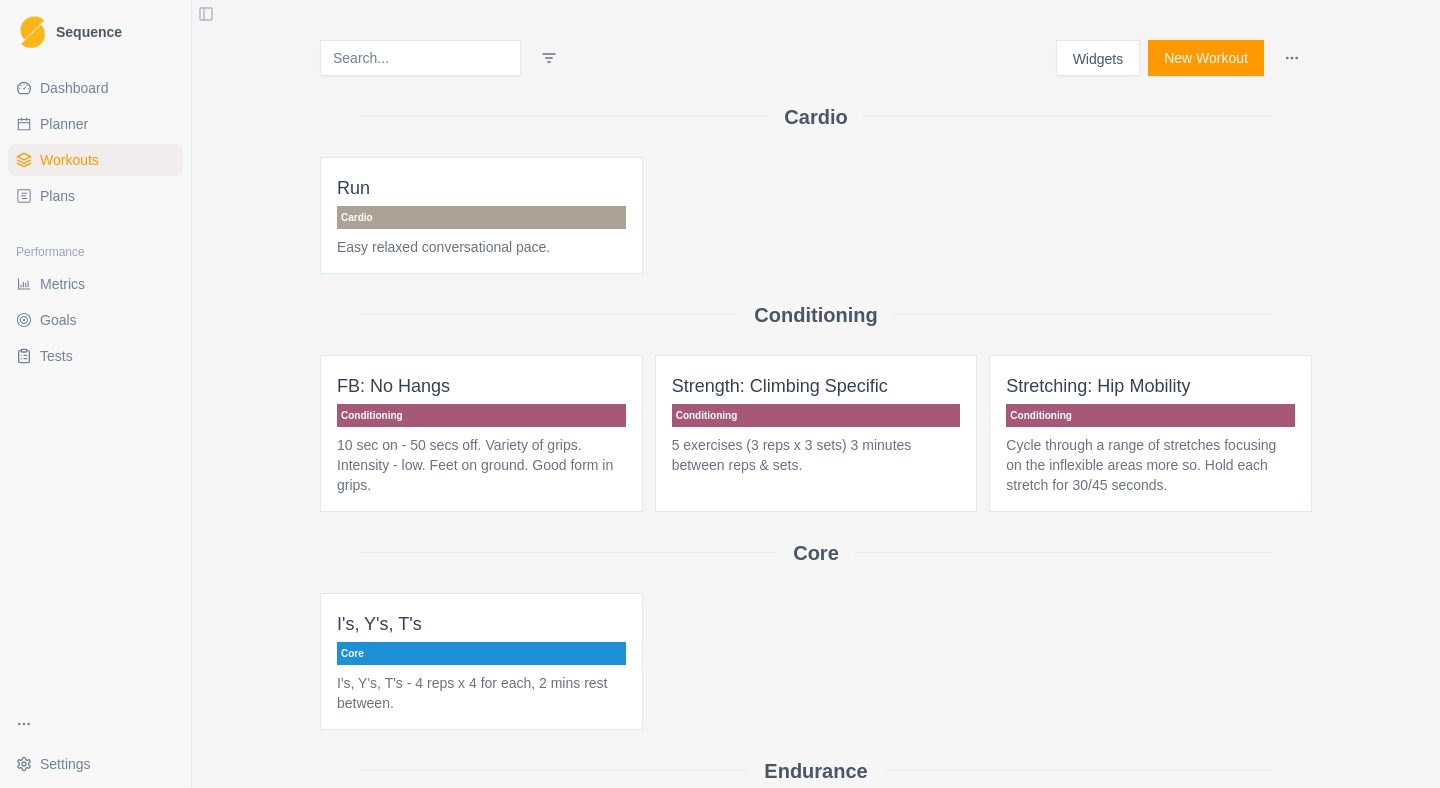 click on "New Workout" at bounding box center [1206, 58] 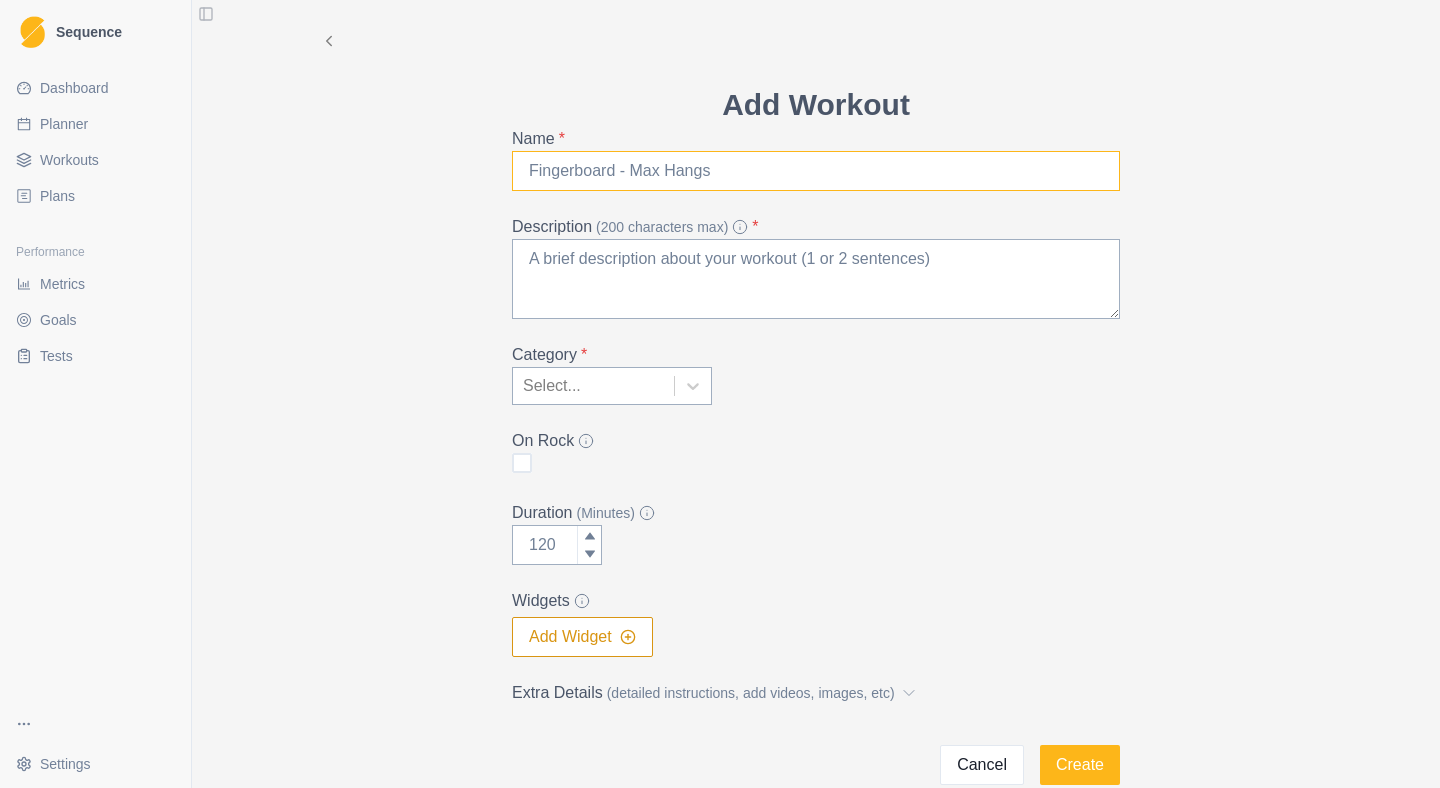 click on "Name *" at bounding box center (816, 171) 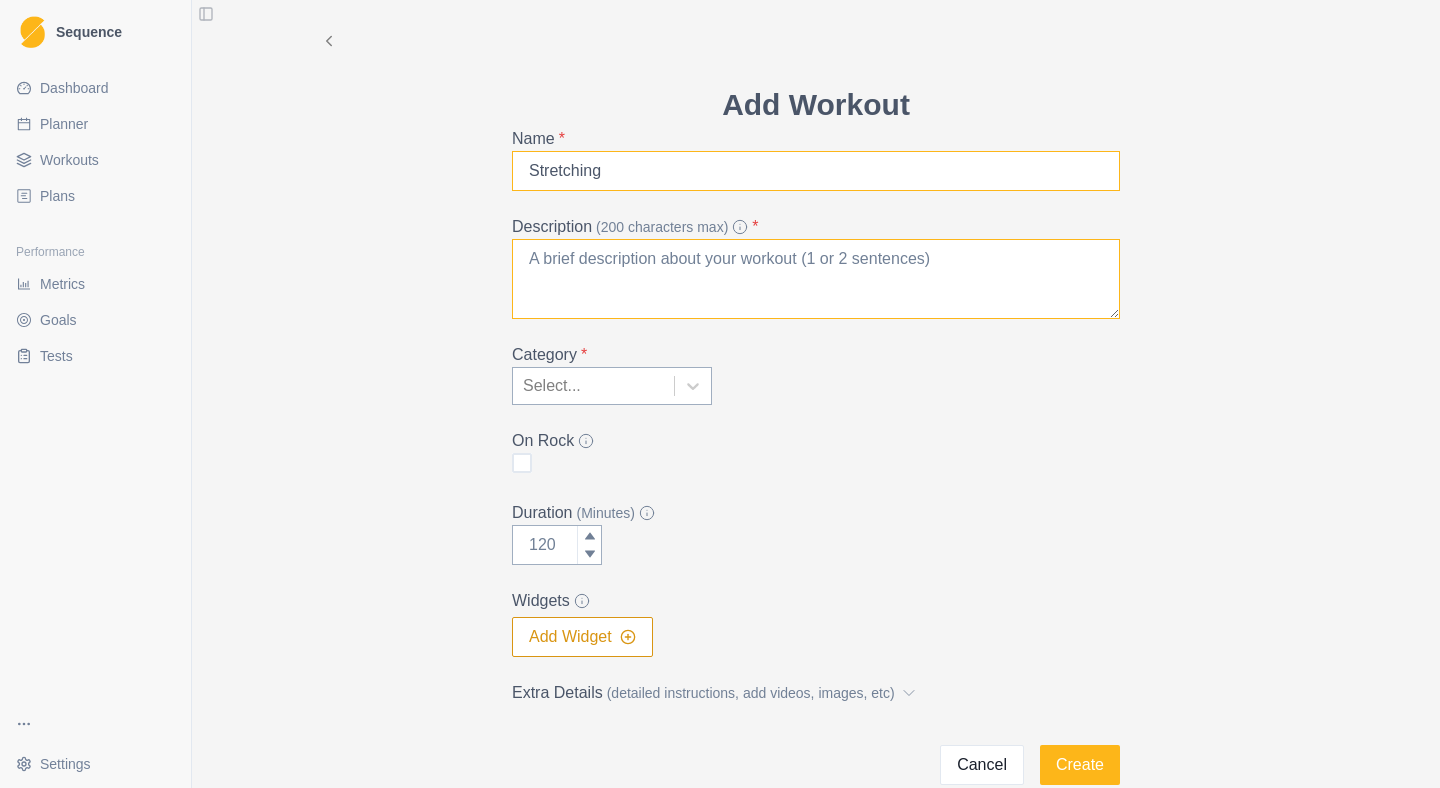 type on "Stretching" 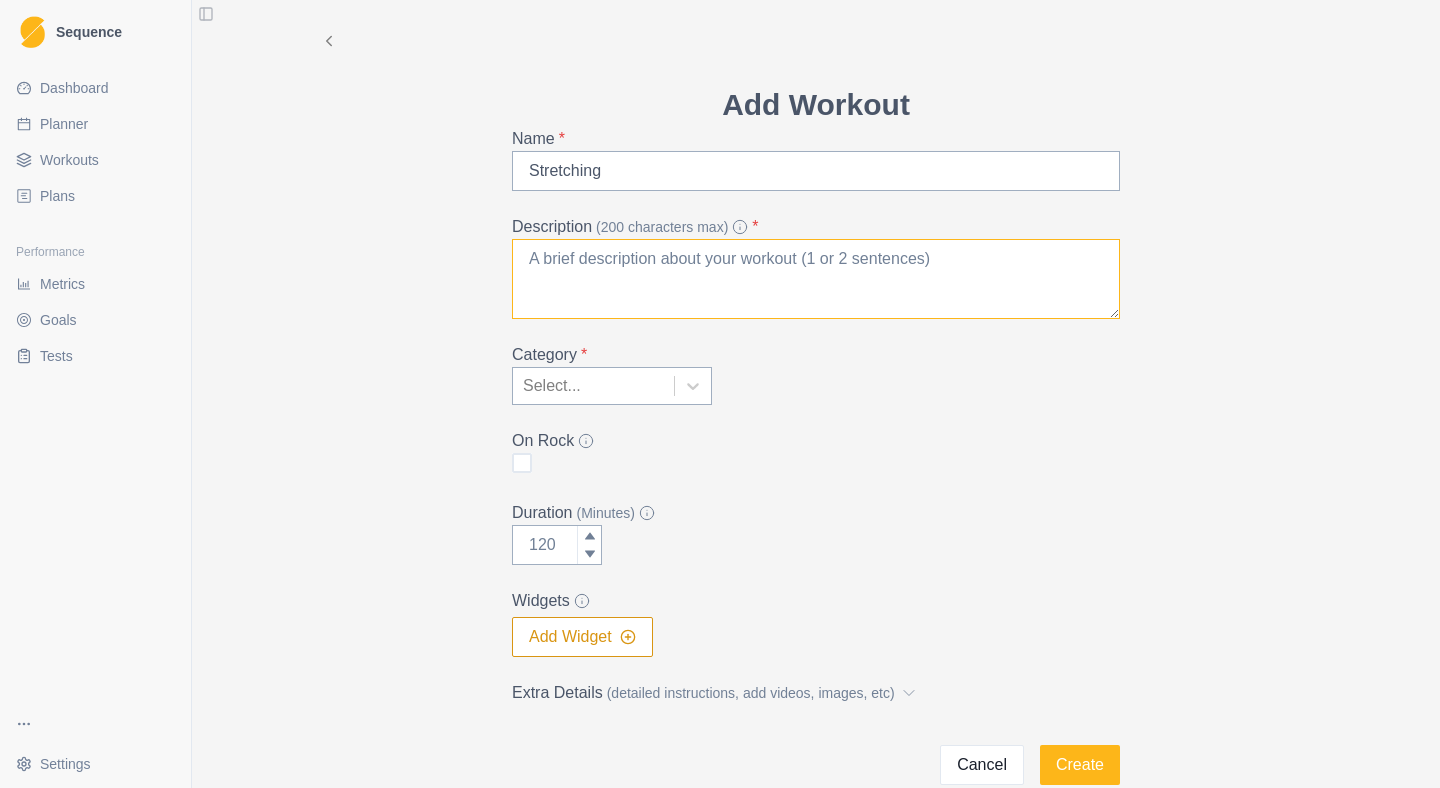 click on "Description   (200 characters max) *" at bounding box center (816, 279) 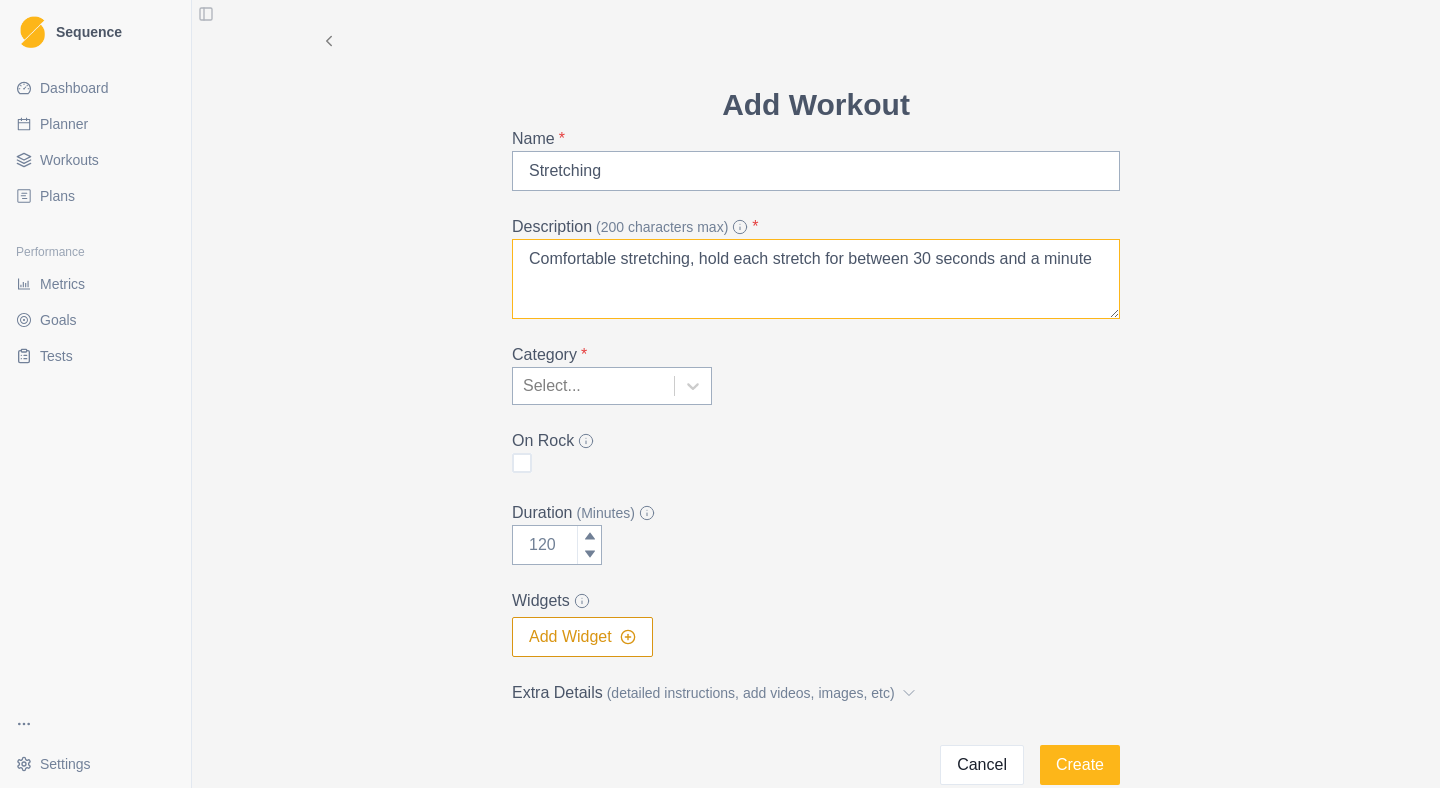 type on "Comfortable stretching, hold each stretch for between 30 seconds and a minute" 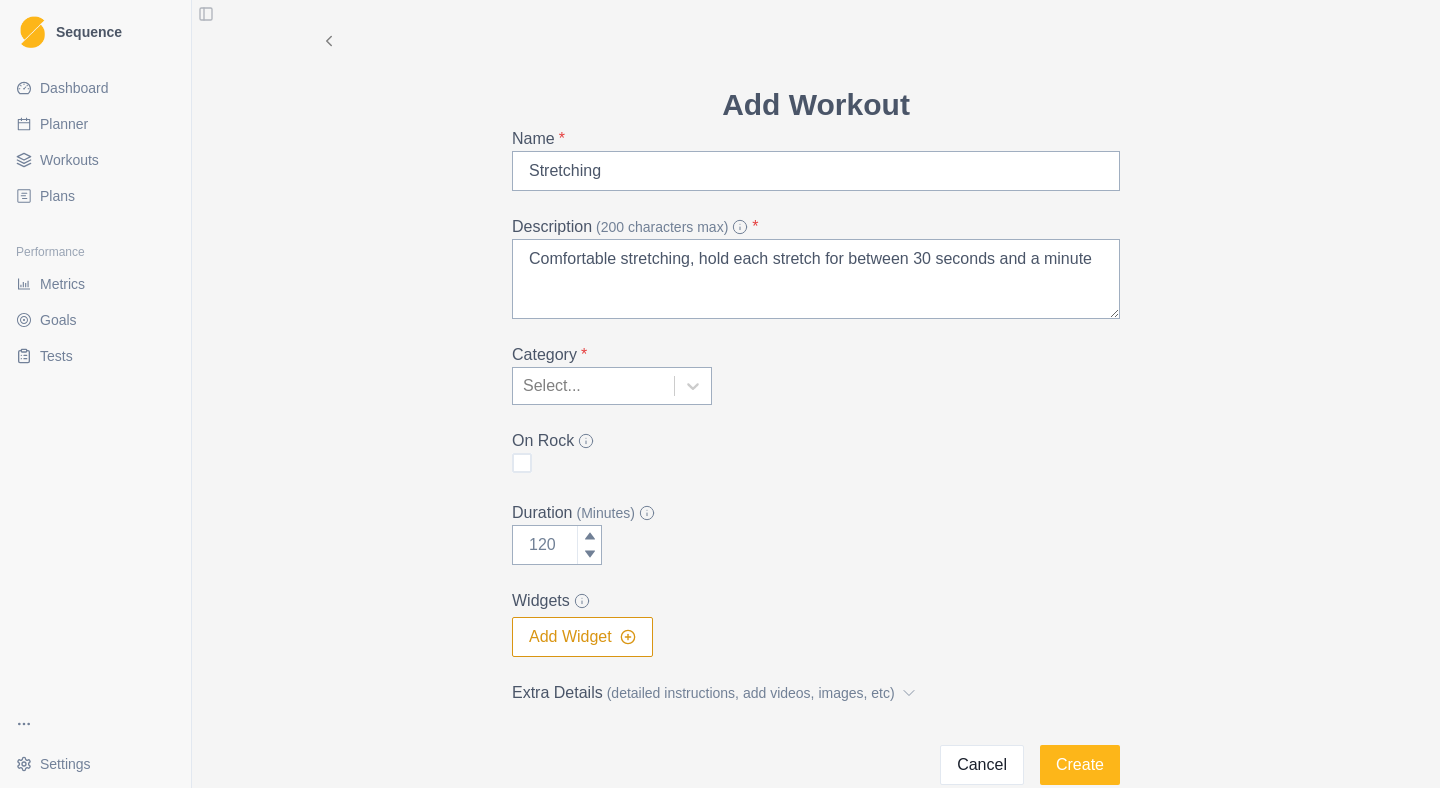 click at bounding box center [593, 386] 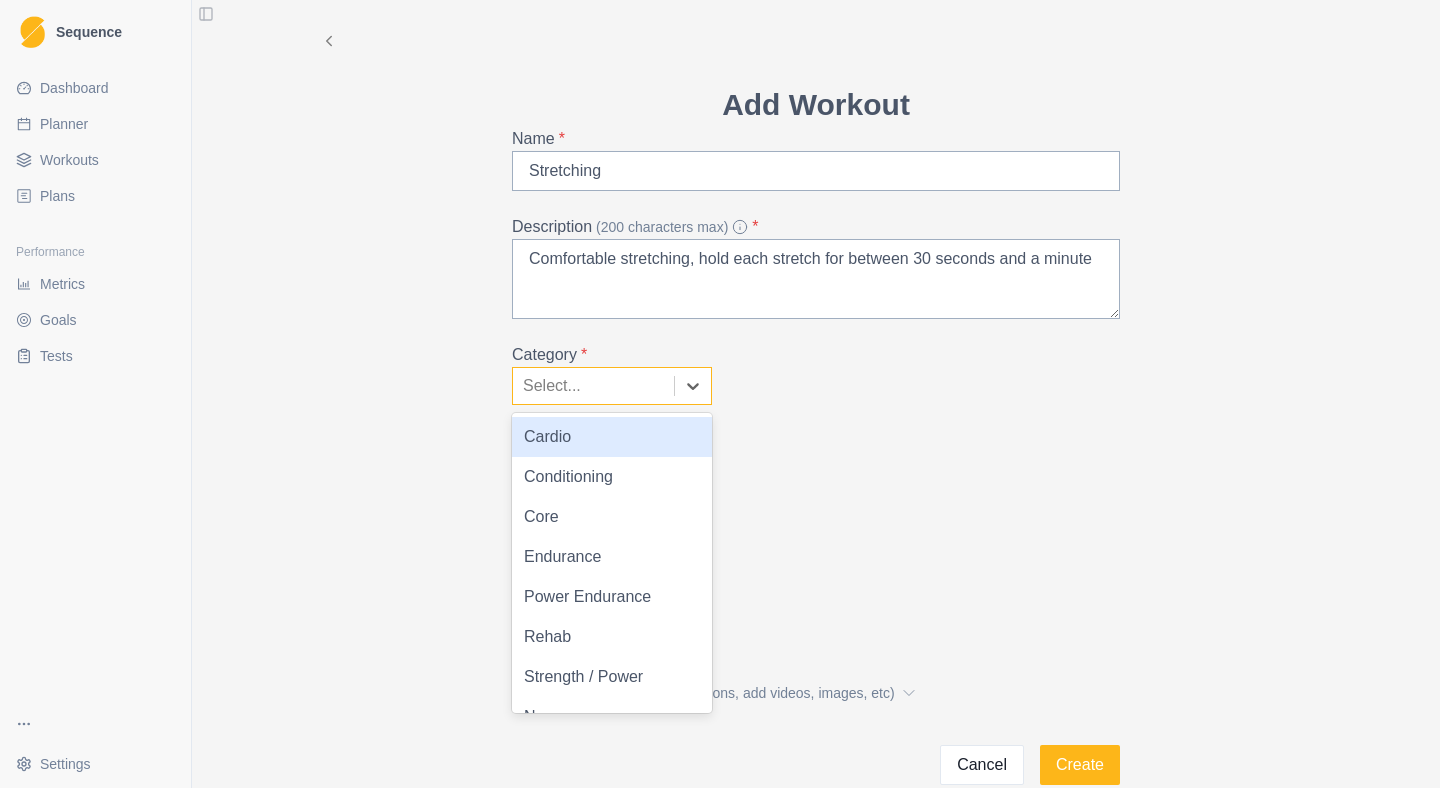 scroll, scrollTop: 109, scrollLeft: 0, axis: vertical 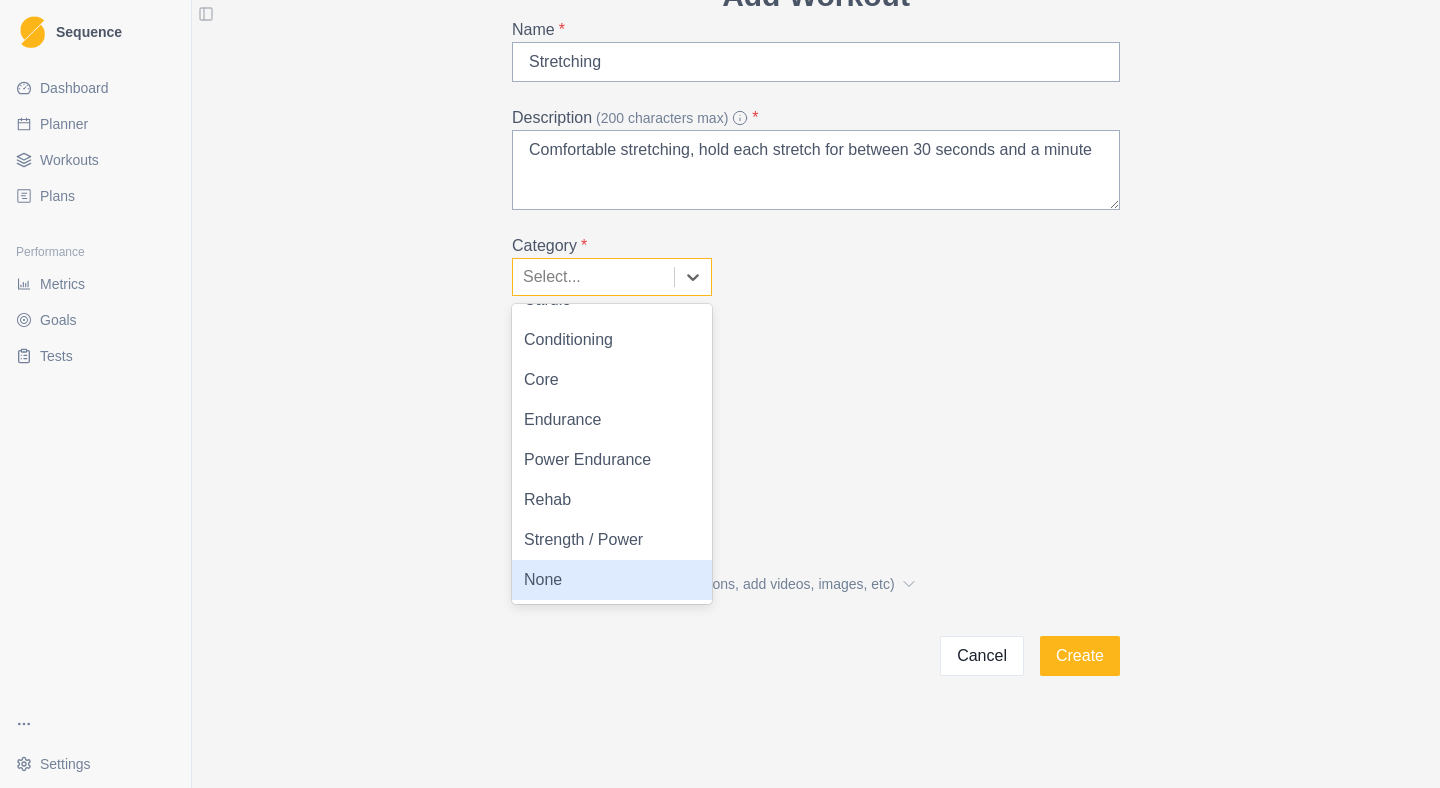 click on "None" at bounding box center [612, 580] 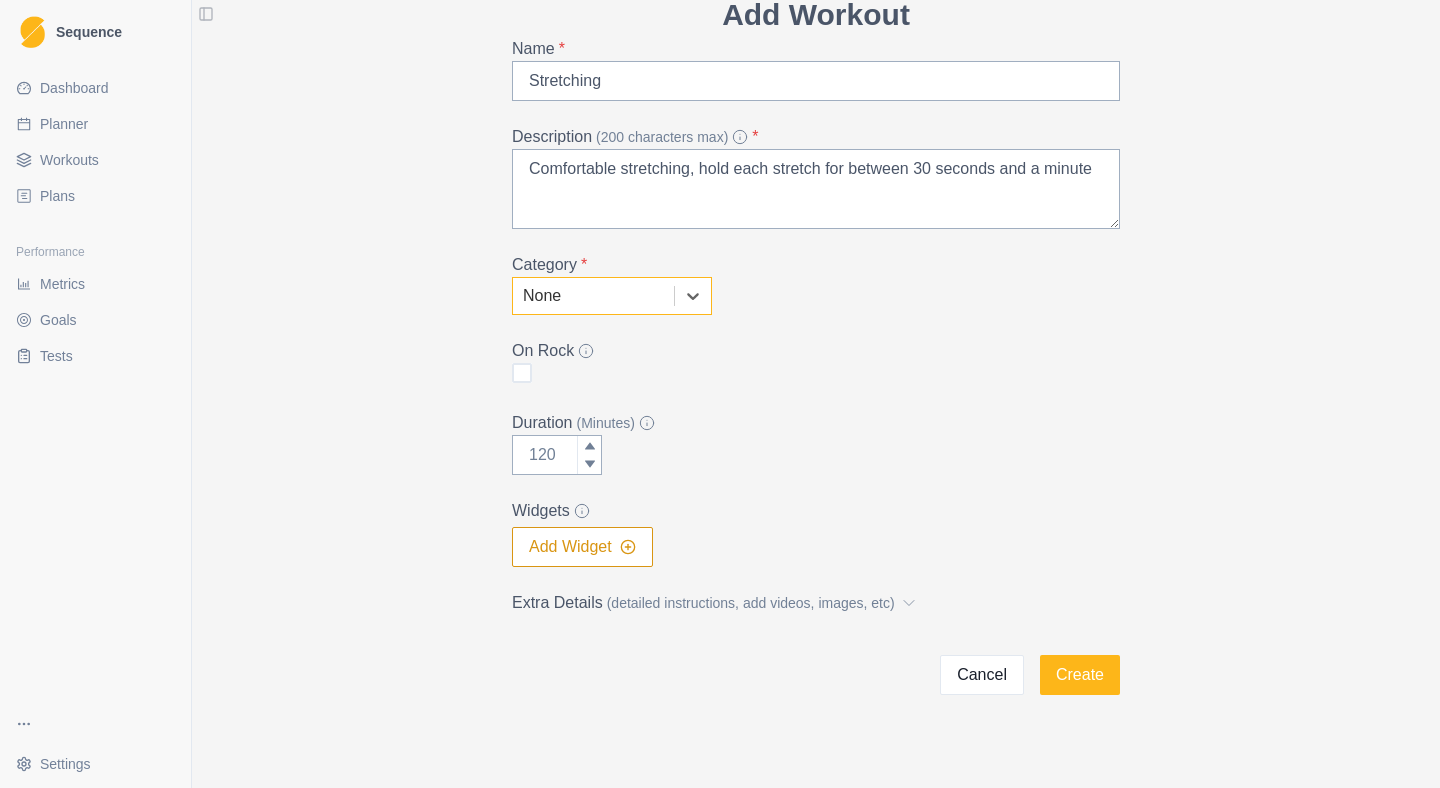 scroll, scrollTop: 89, scrollLeft: 0, axis: vertical 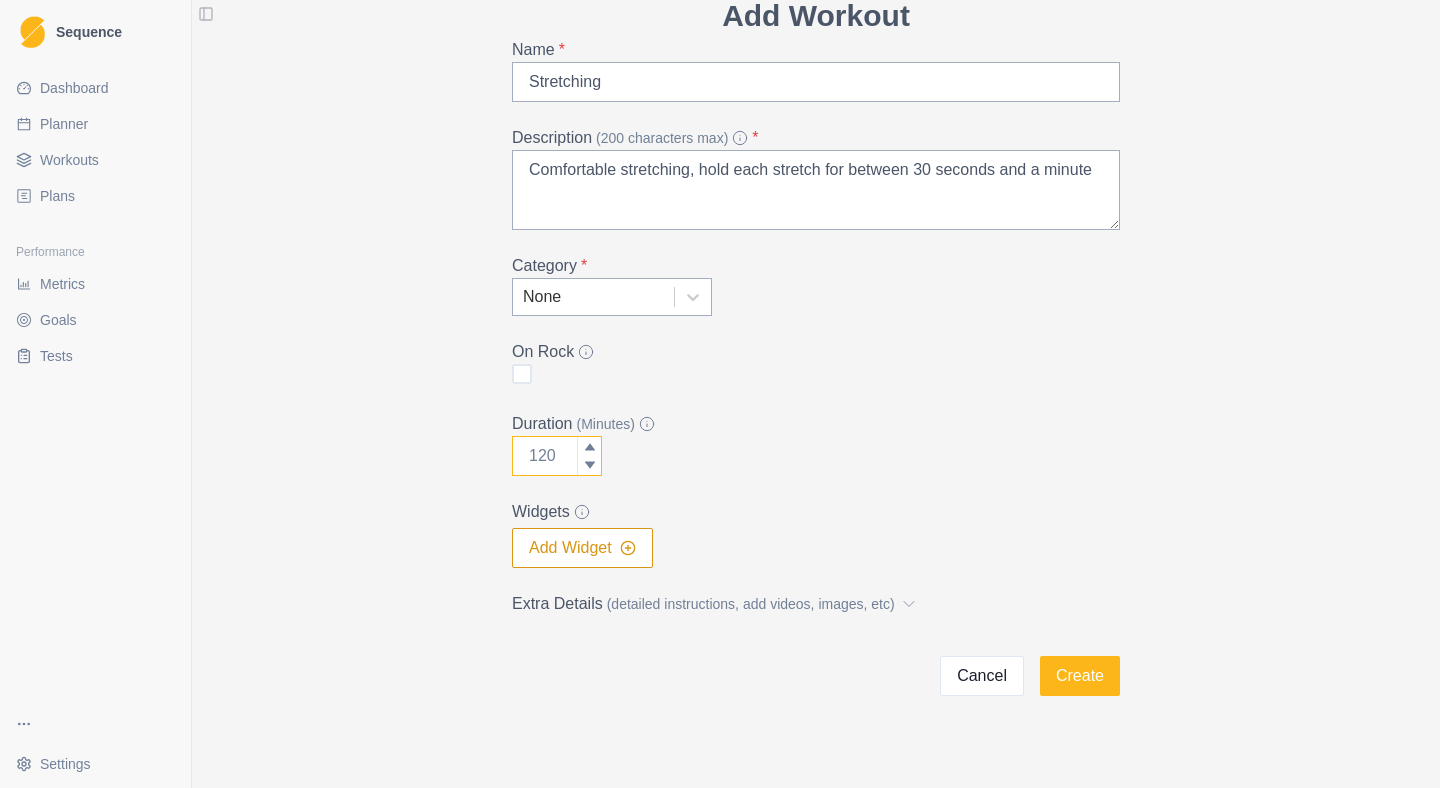 drag, startPoint x: 556, startPoint y: 460, endPoint x: 589, endPoint y: 452, distance: 33.955853 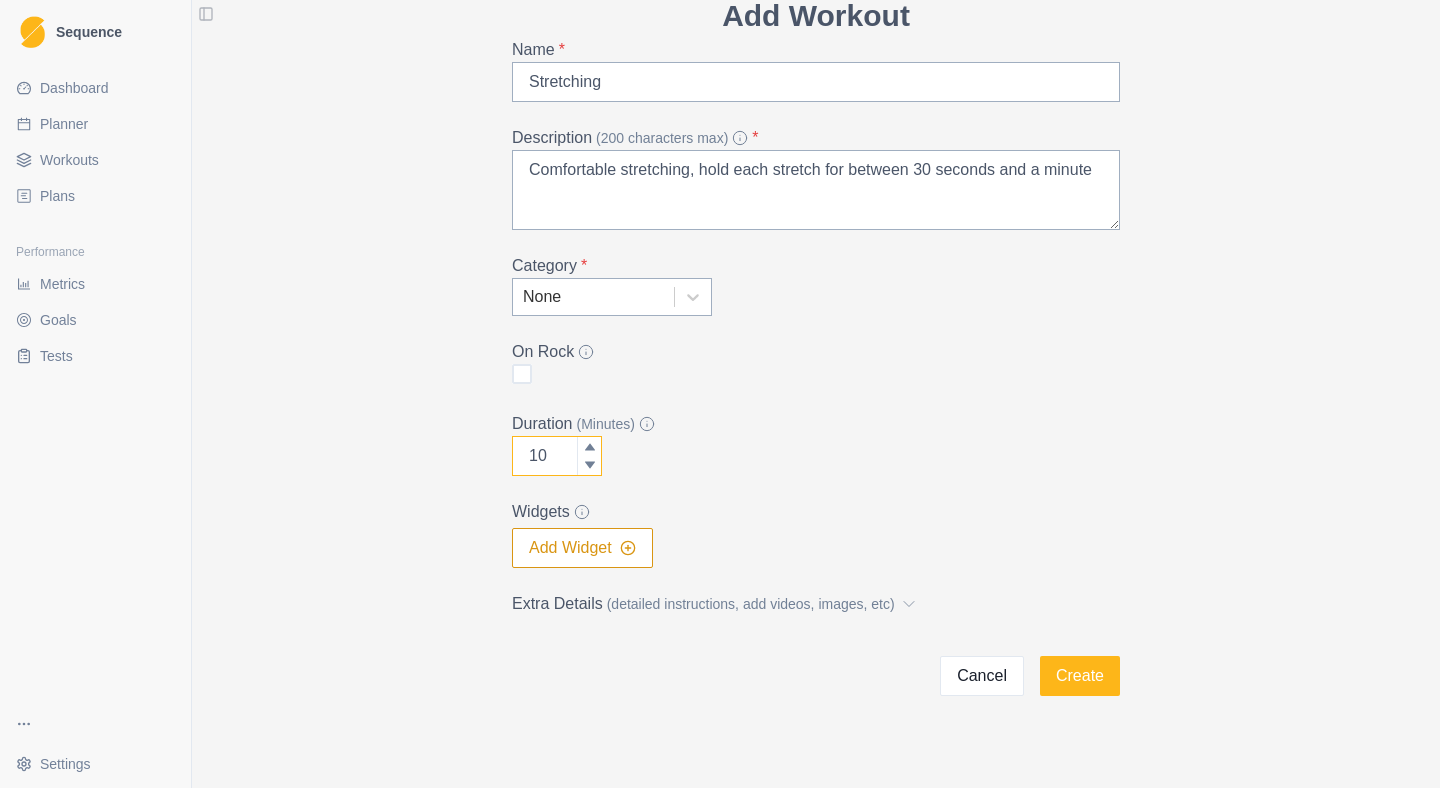 type on "10" 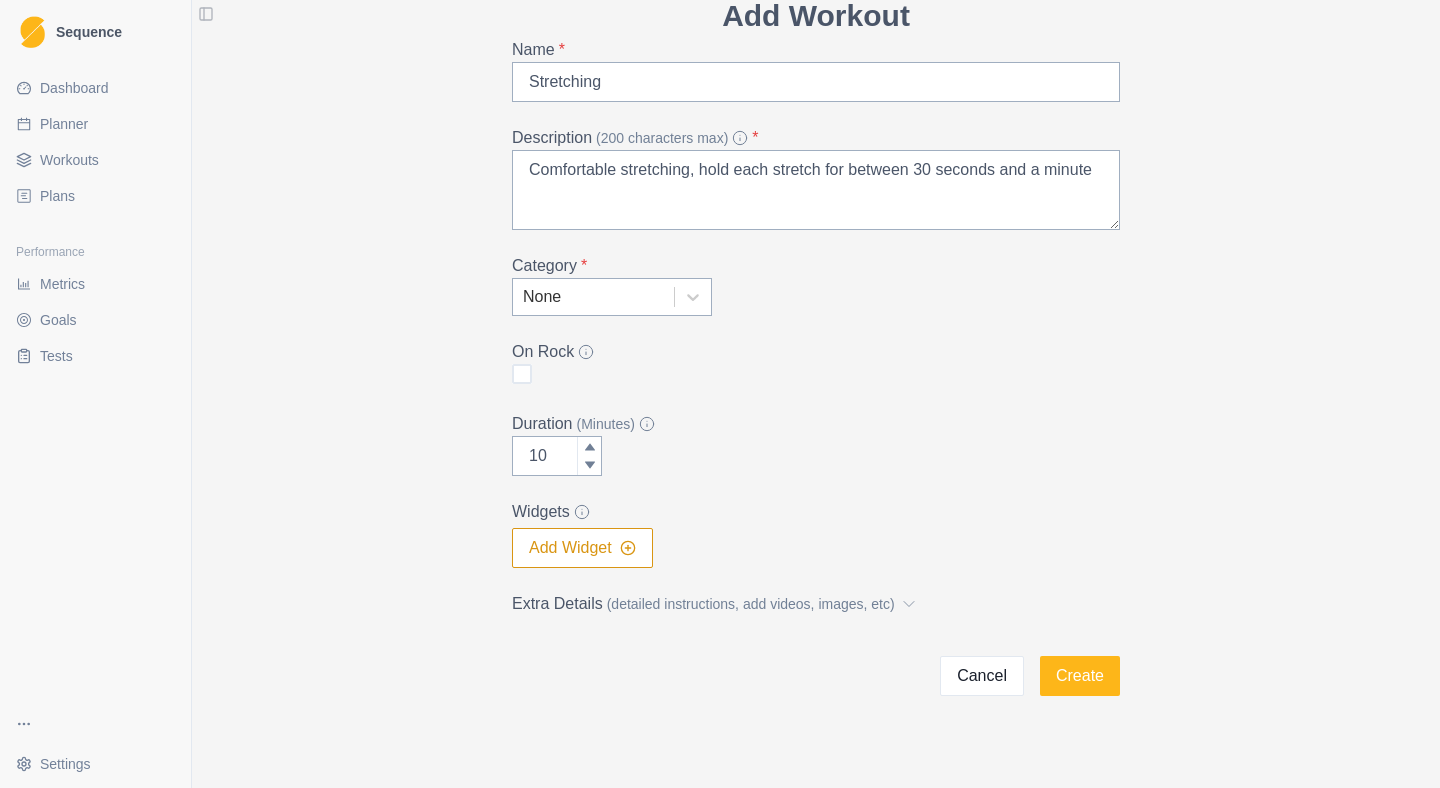 click on "Add Workout Name * Stretching Description   (200 characters max) * Comfortable stretching, hold each stretch for between 30 seconds and a minute Category * None On Rock Duration   (Minutes) 10 Widgets Add Widget Extra Details (detailed instructions, add videos, images, etc) Cancel Create" at bounding box center [816, 344] 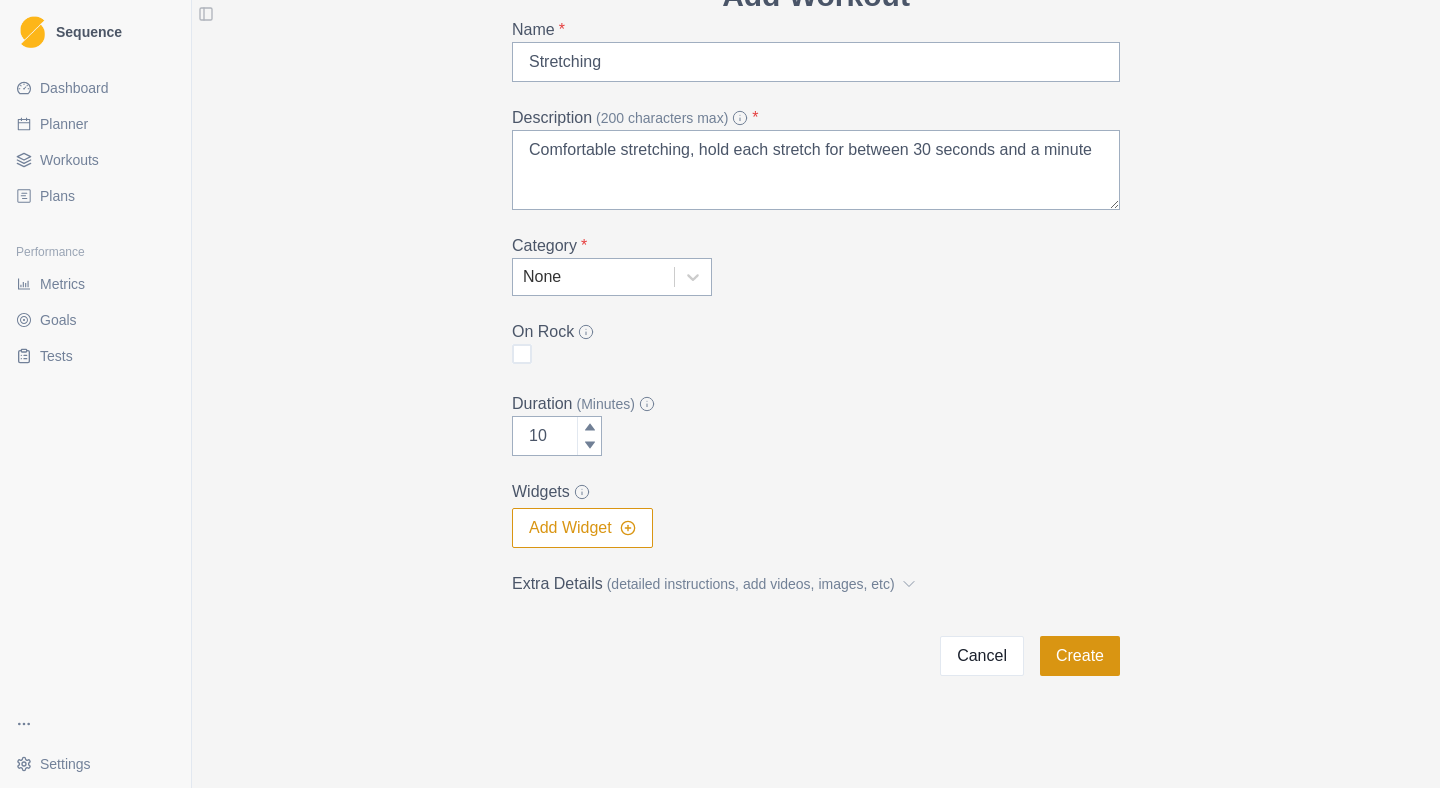 click on "Create" at bounding box center [1080, 656] 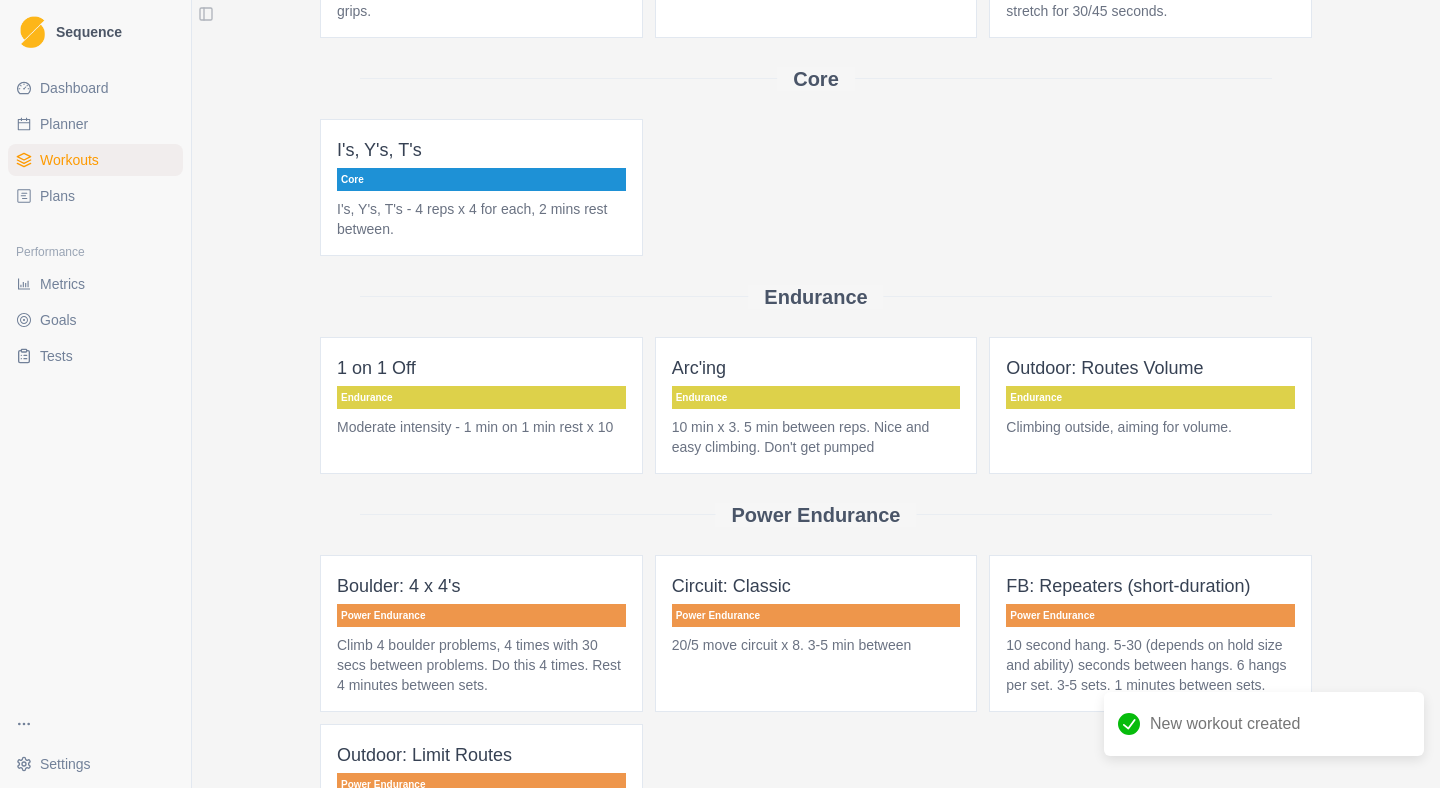 scroll, scrollTop: 0, scrollLeft: 0, axis: both 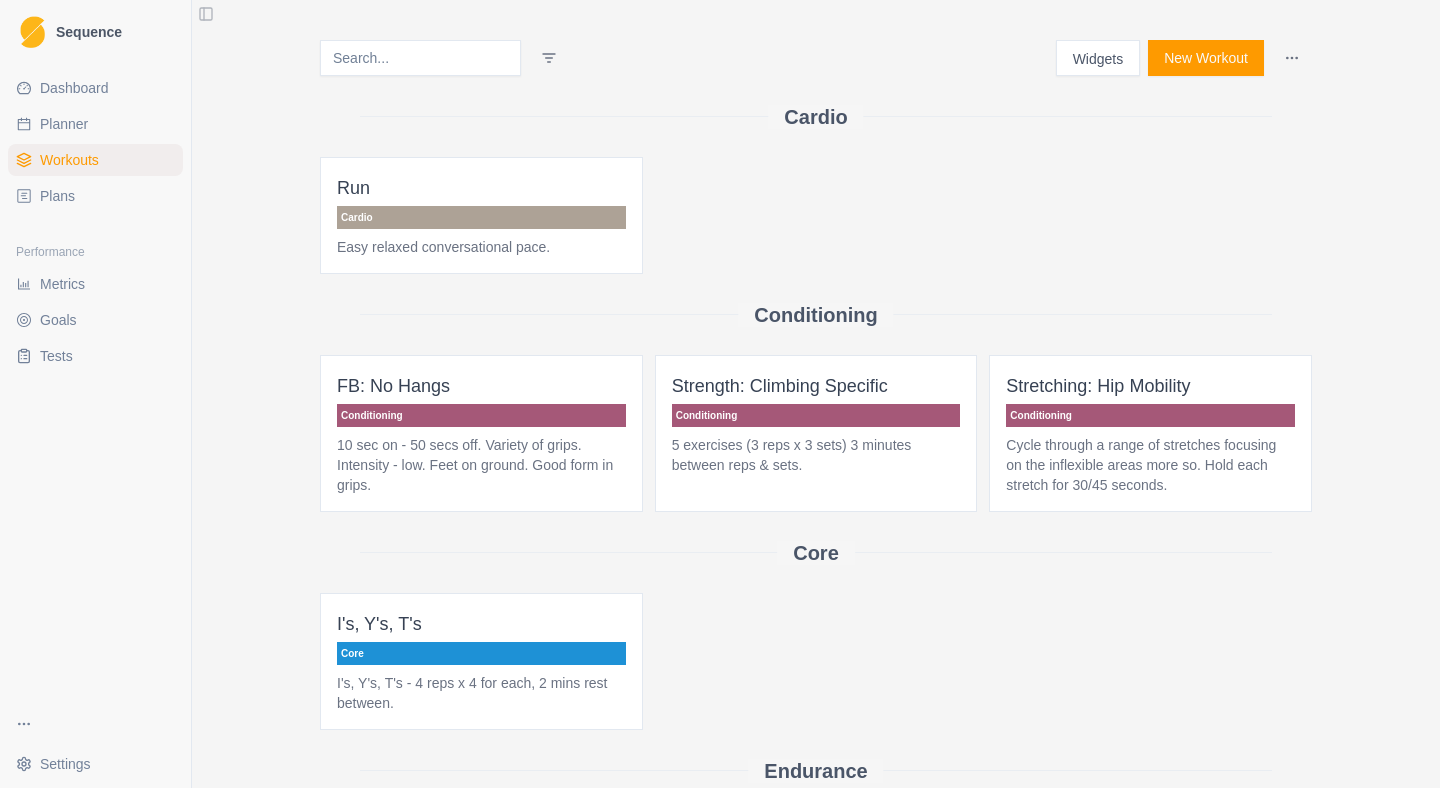 click on "New Workout" at bounding box center [1206, 58] 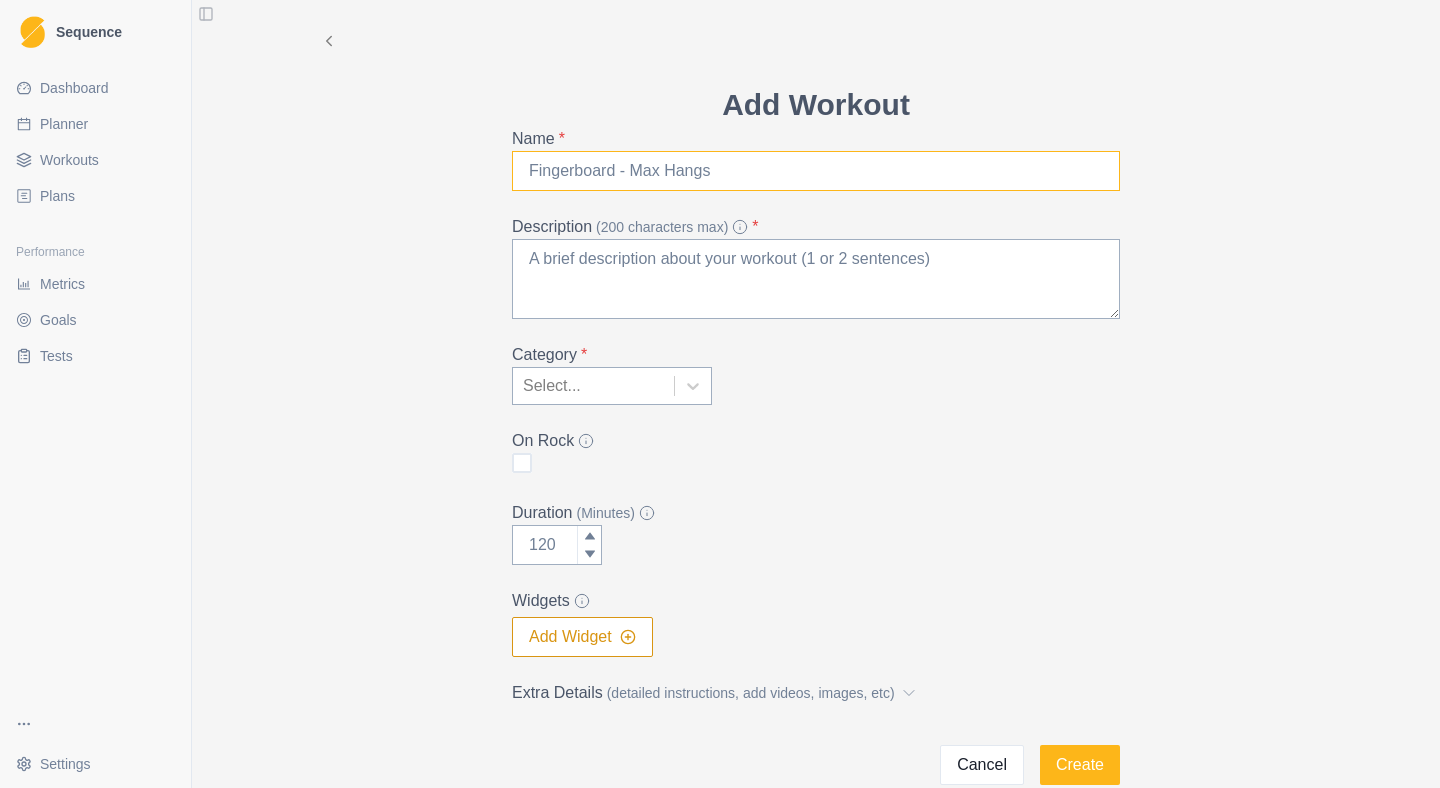 click on "Name *" at bounding box center [816, 171] 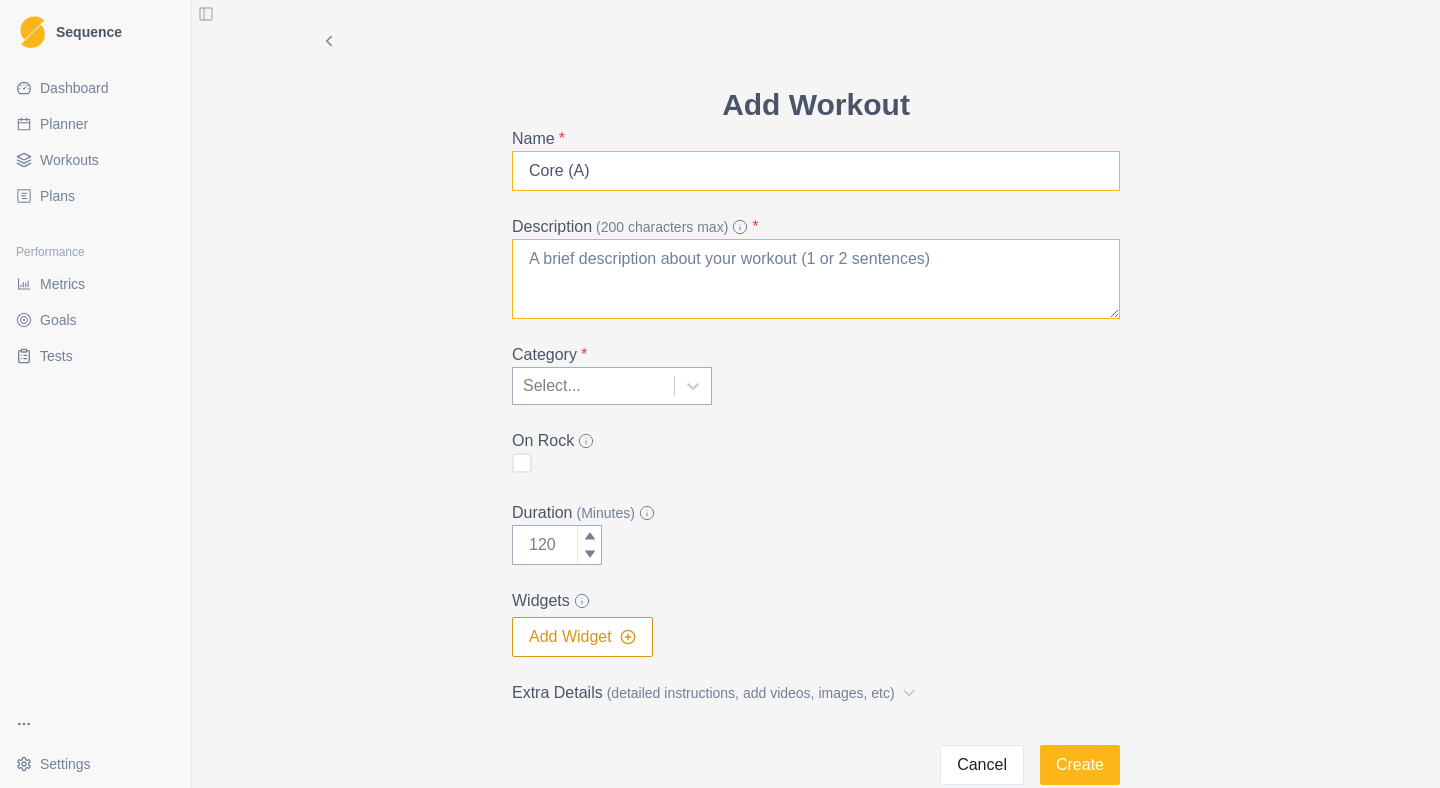 type on "Core (A)" 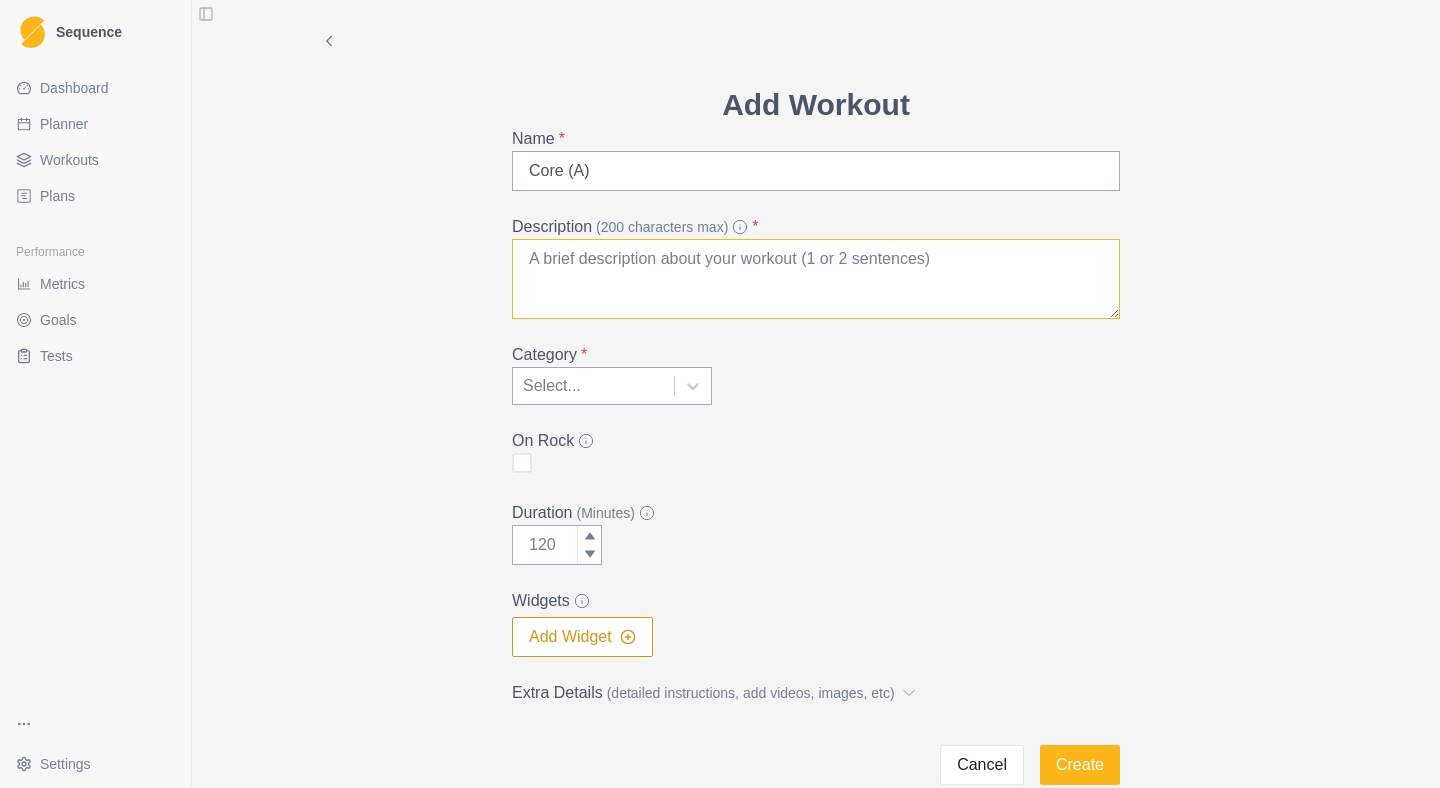 click on "Description   (200 characters max) *" at bounding box center (816, 279) 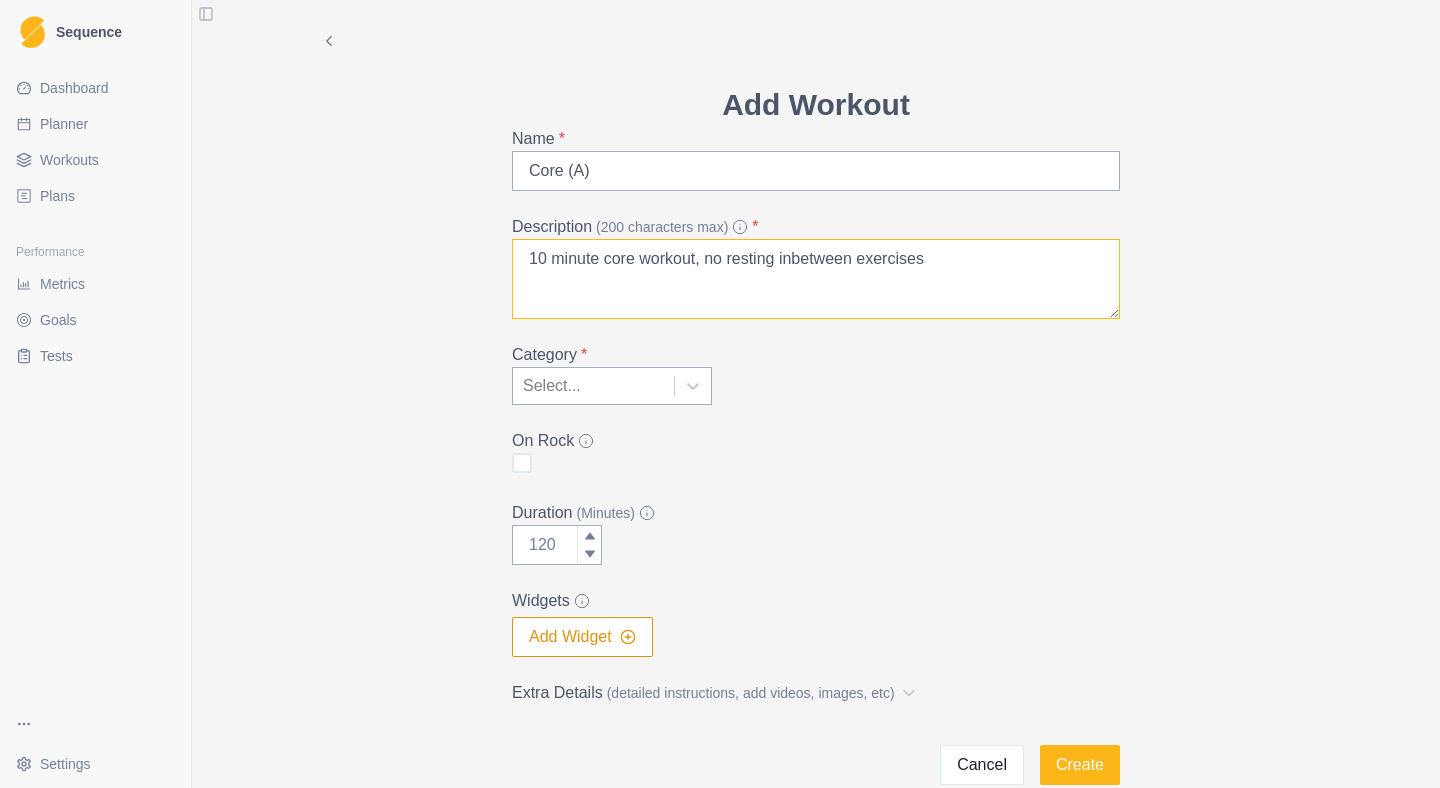 click on "10 minute core workout, no resting inbetween exercises" at bounding box center [816, 279] 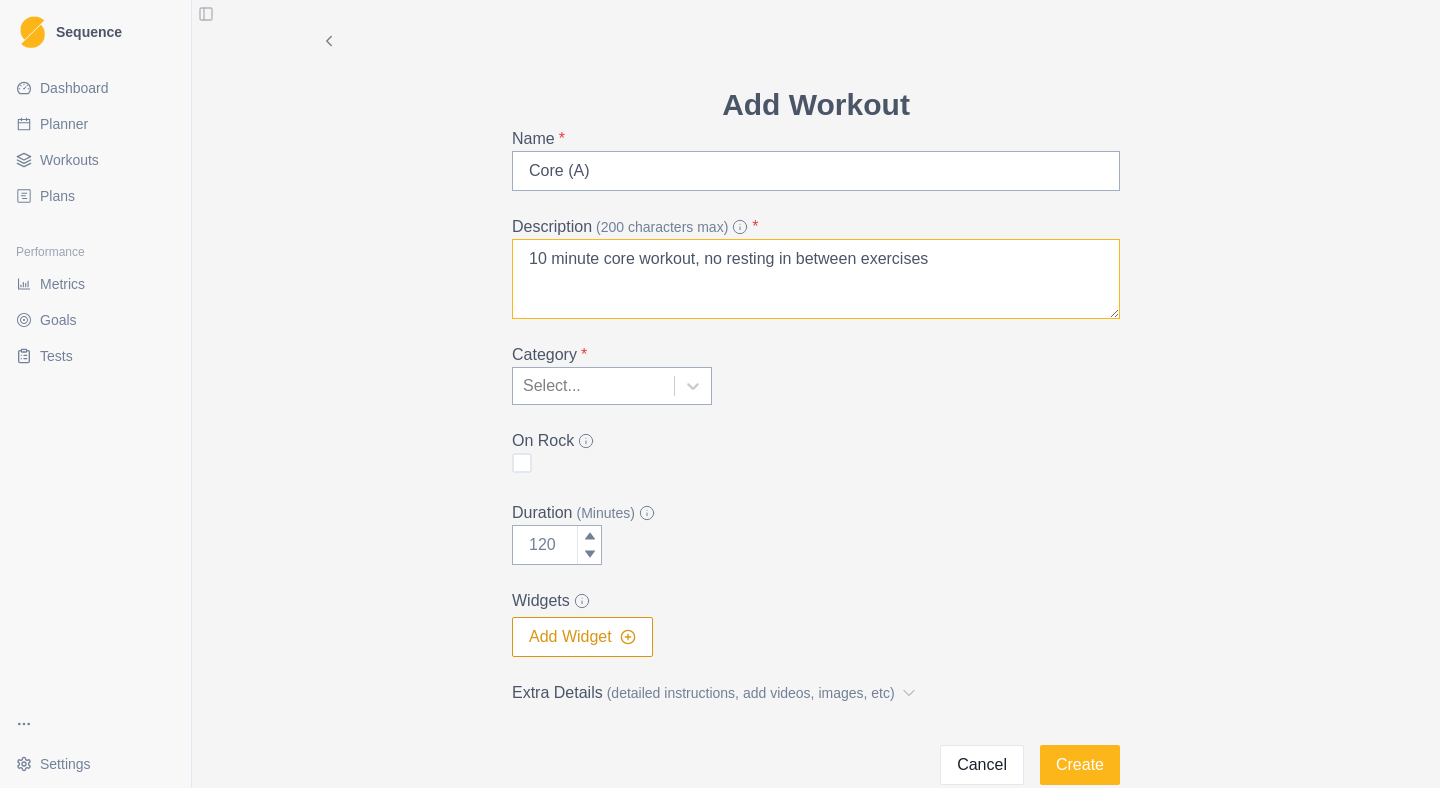 click on "10 minute core workout, no resting in between exercises" at bounding box center [816, 279] 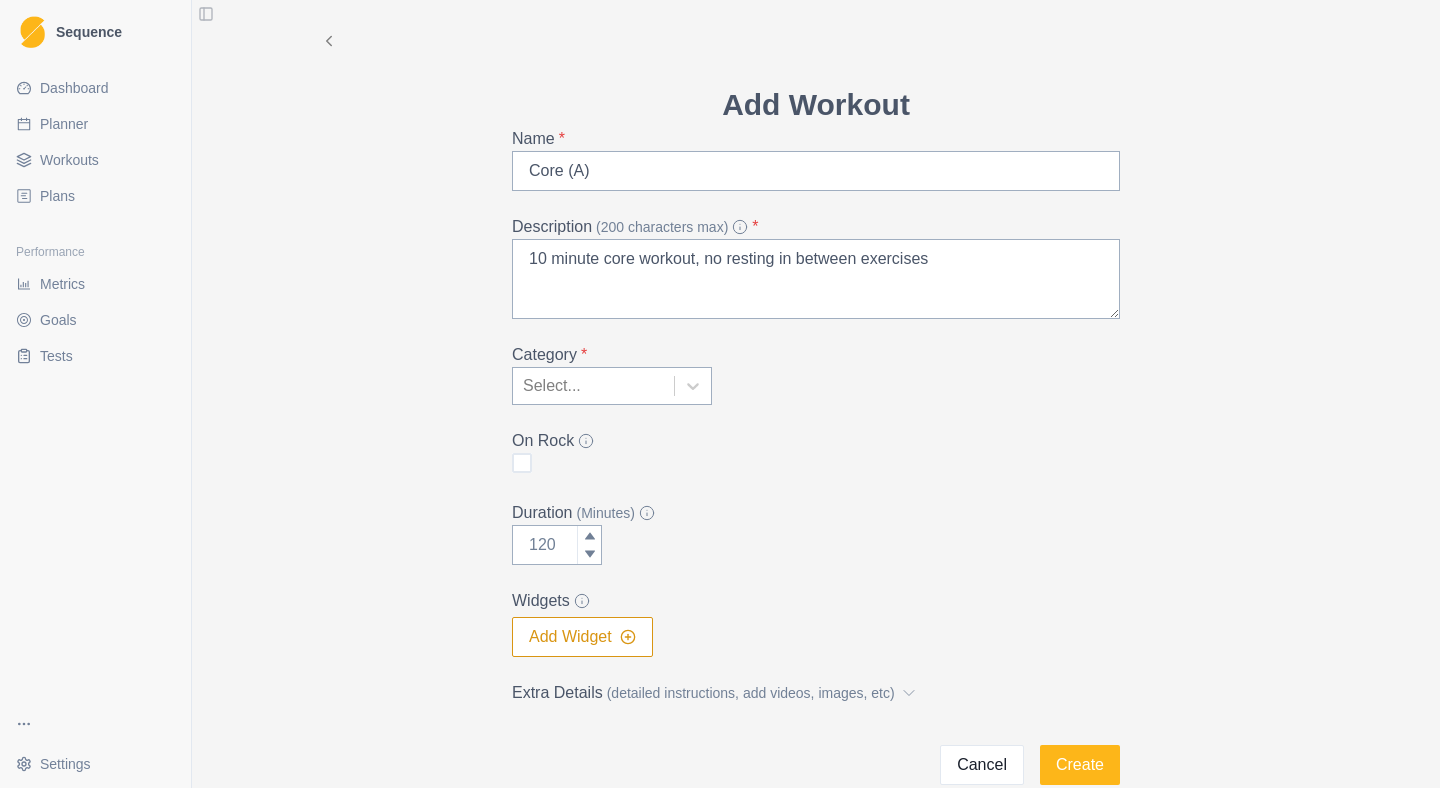 click at bounding box center (593, 386) 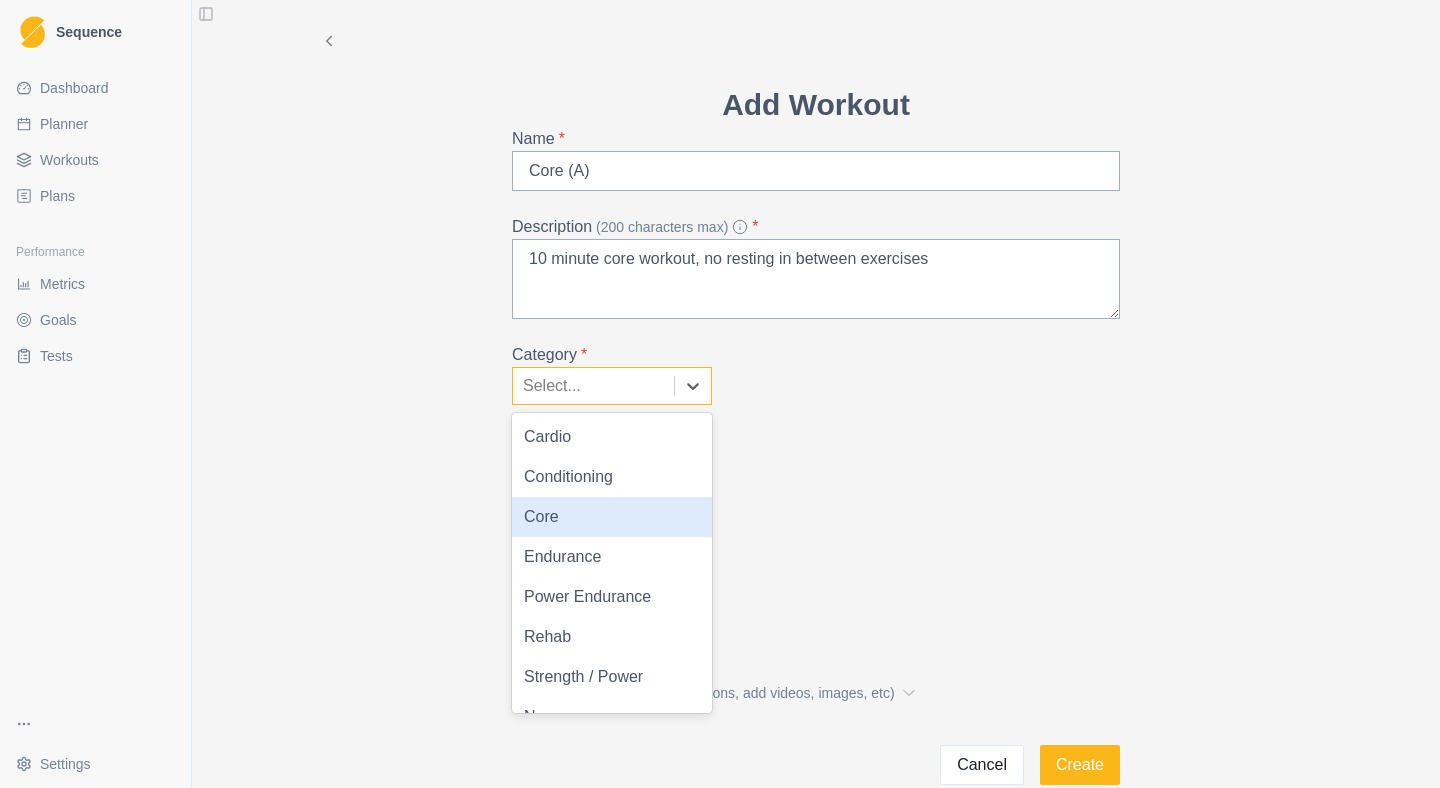 click on "Core" at bounding box center [612, 517] 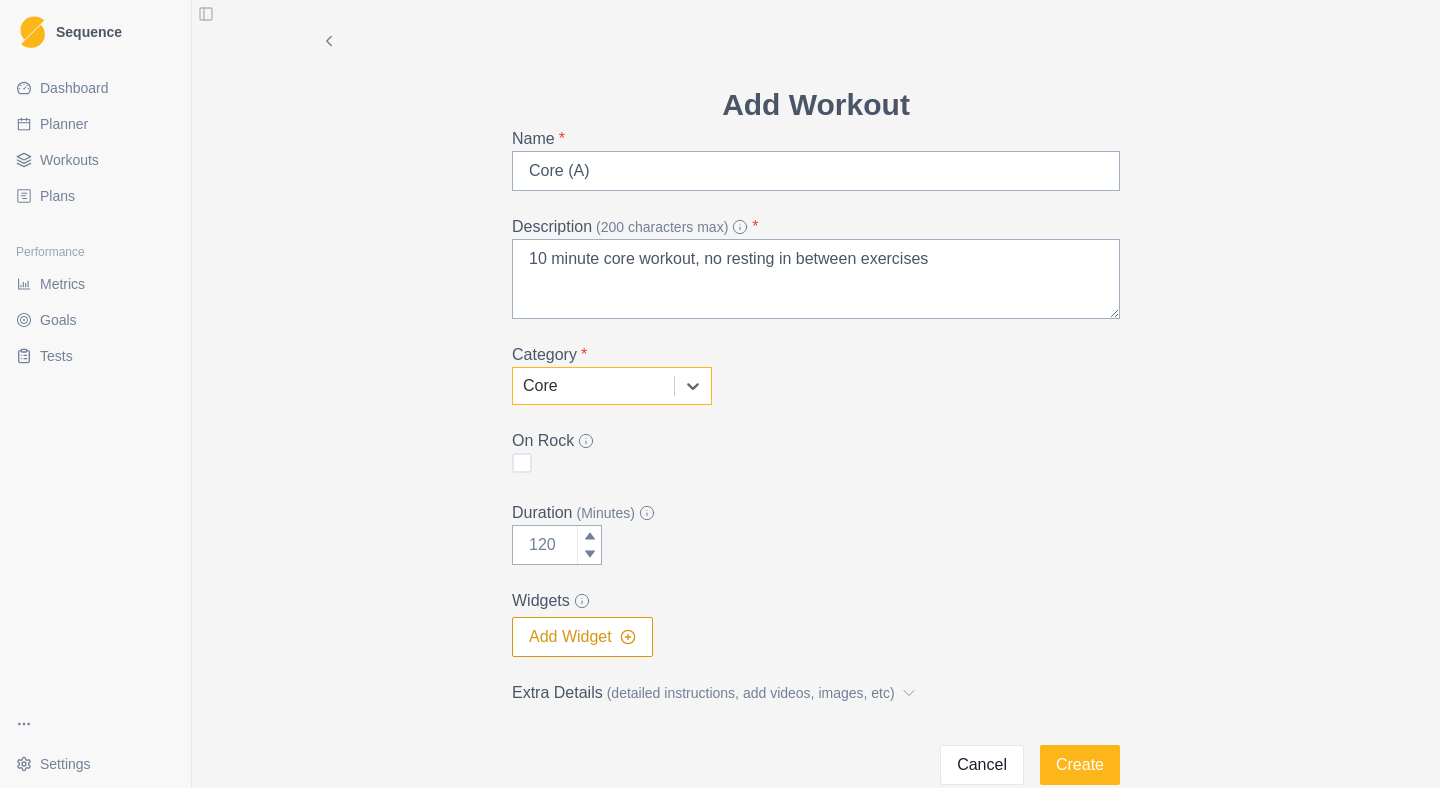 scroll, scrollTop: 109, scrollLeft: 0, axis: vertical 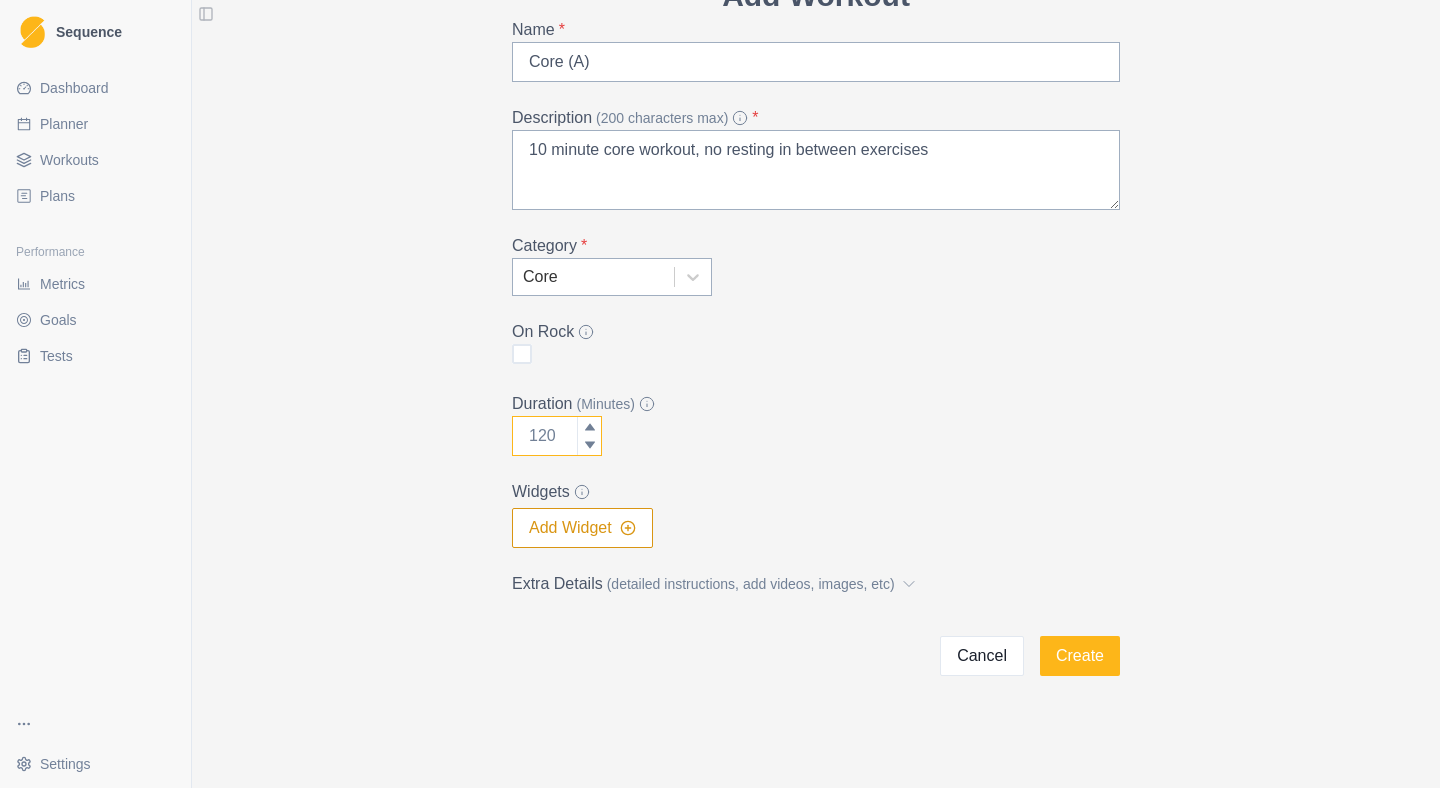 drag, startPoint x: 555, startPoint y: 434, endPoint x: 610, endPoint y: 449, distance: 57.00877 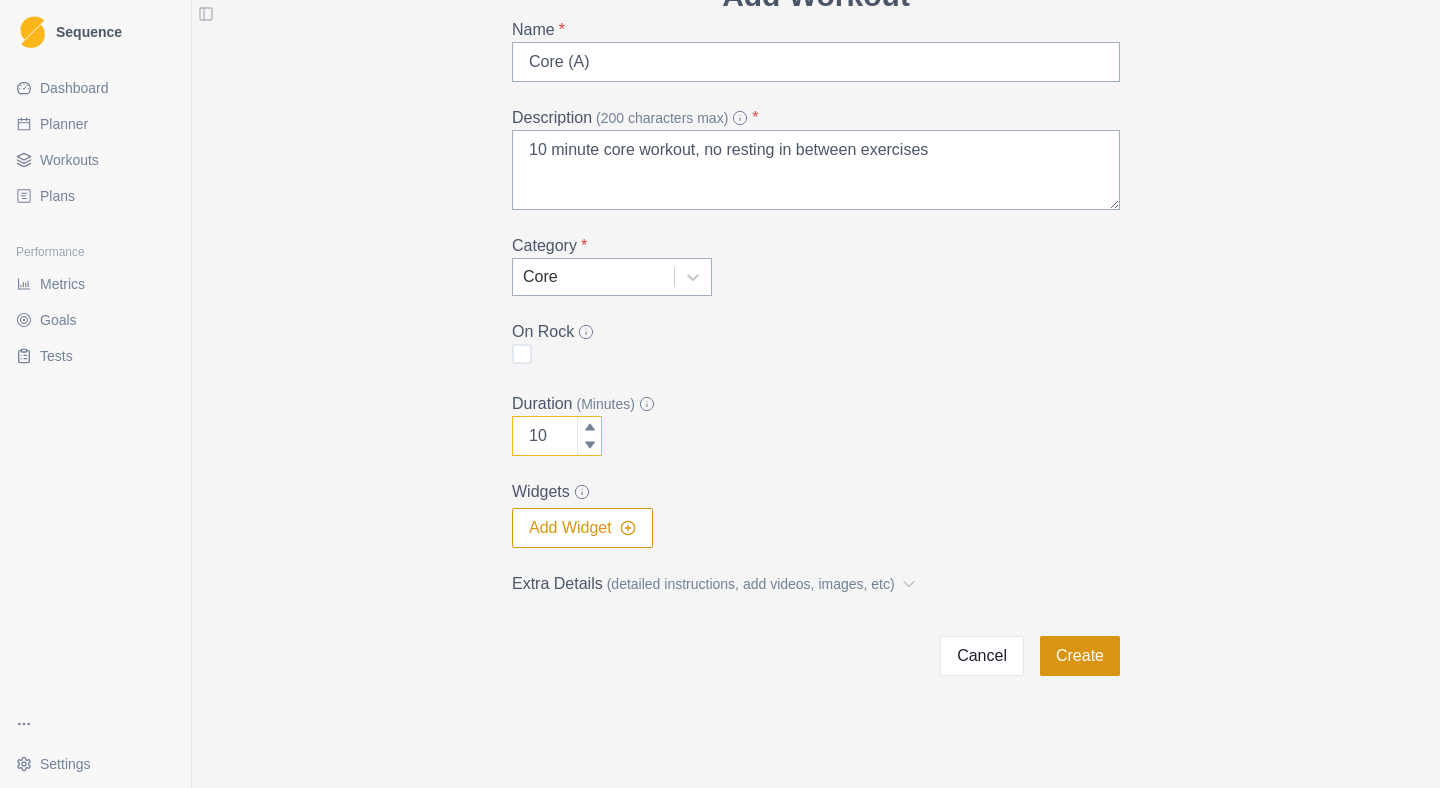 type on "10" 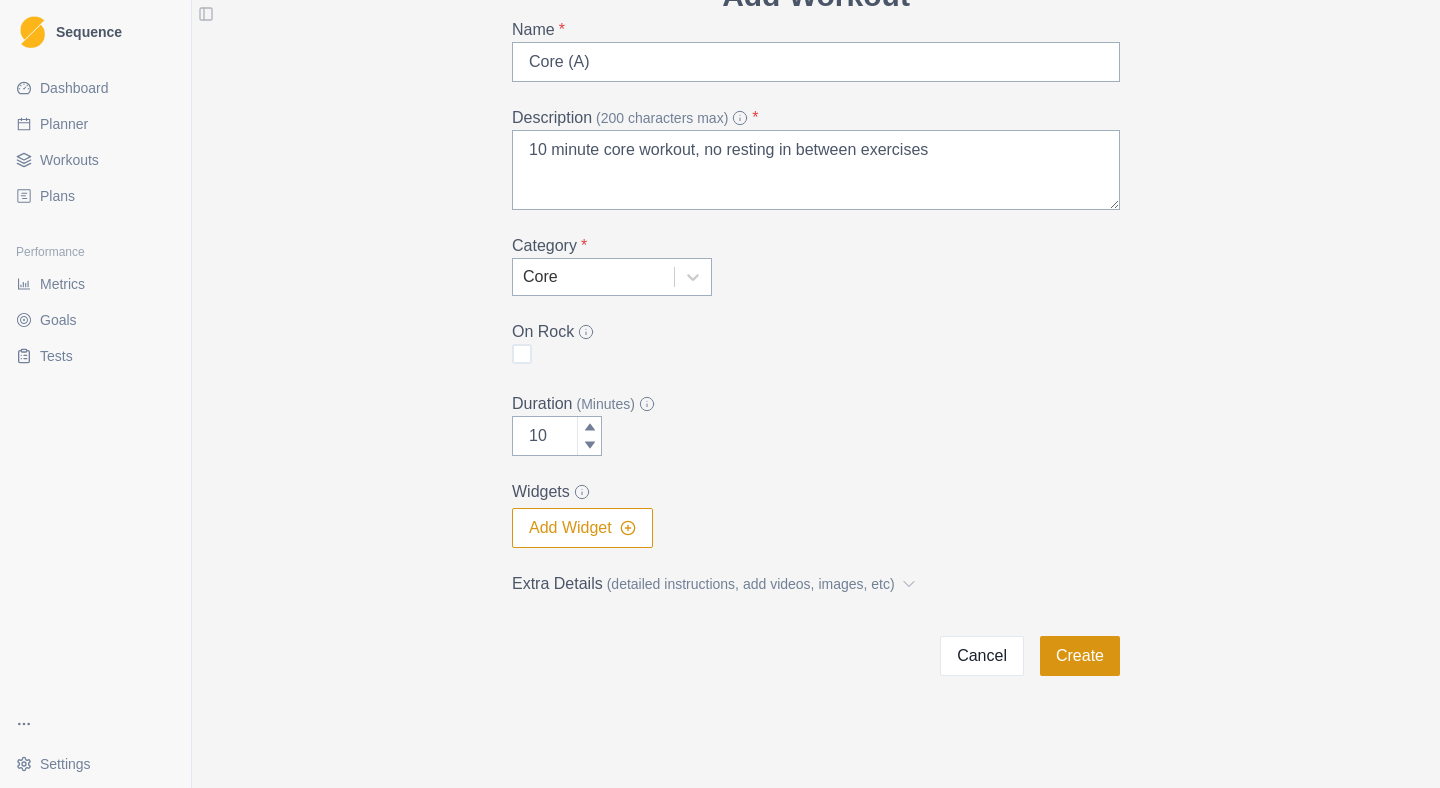 click on "Create" at bounding box center (1080, 656) 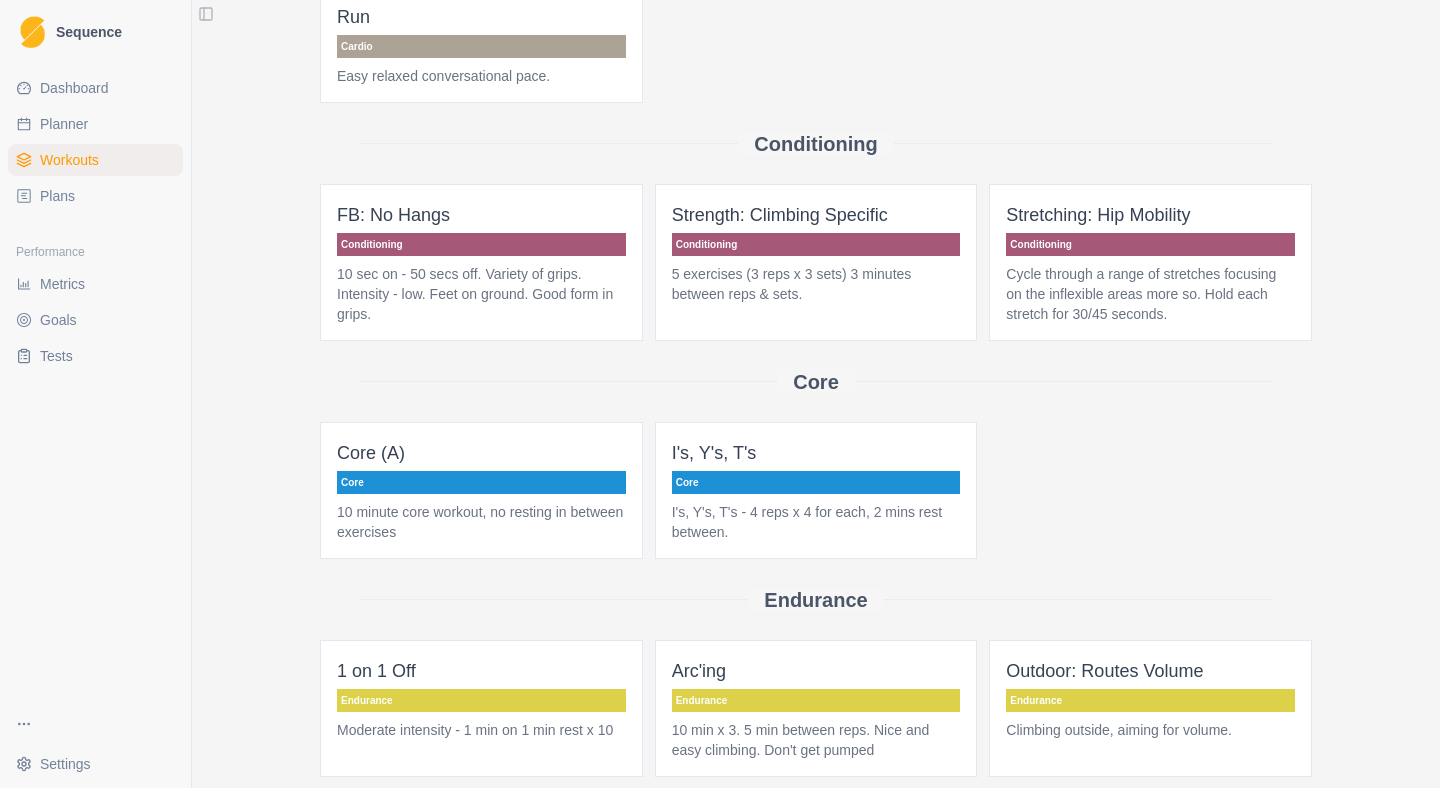scroll, scrollTop: 0, scrollLeft: 0, axis: both 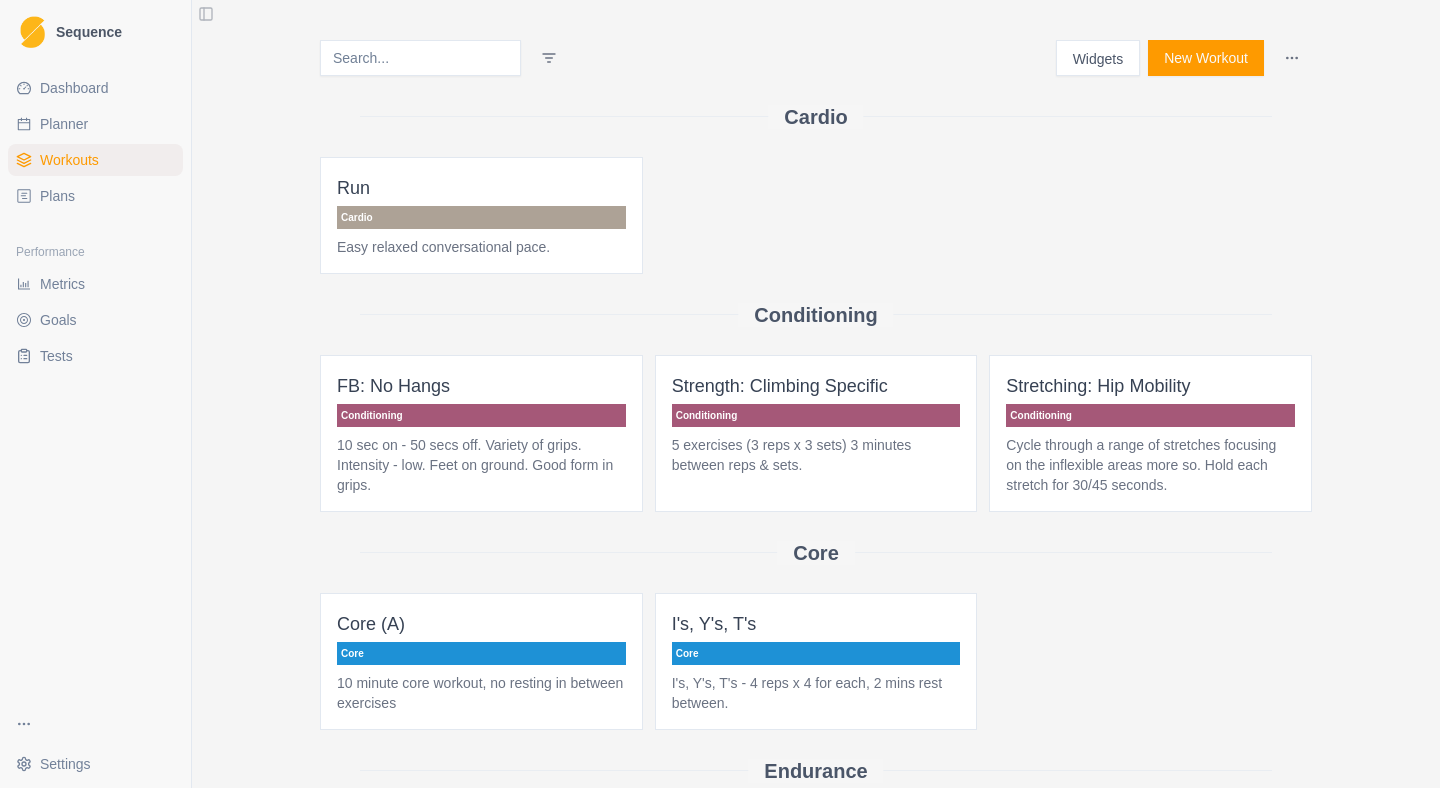 click on "New Workout" at bounding box center (1206, 58) 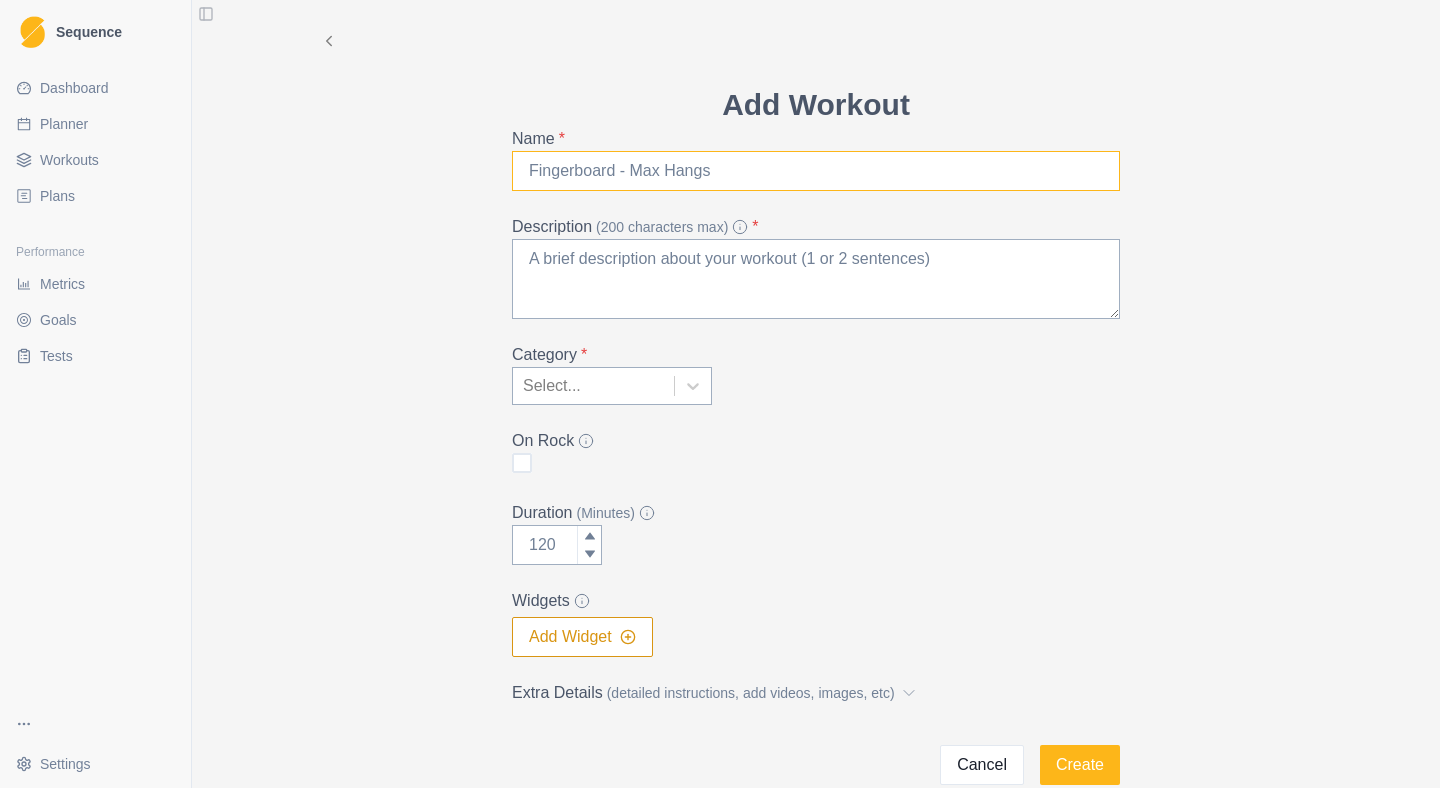 click on "Name *" at bounding box center (816, 171) 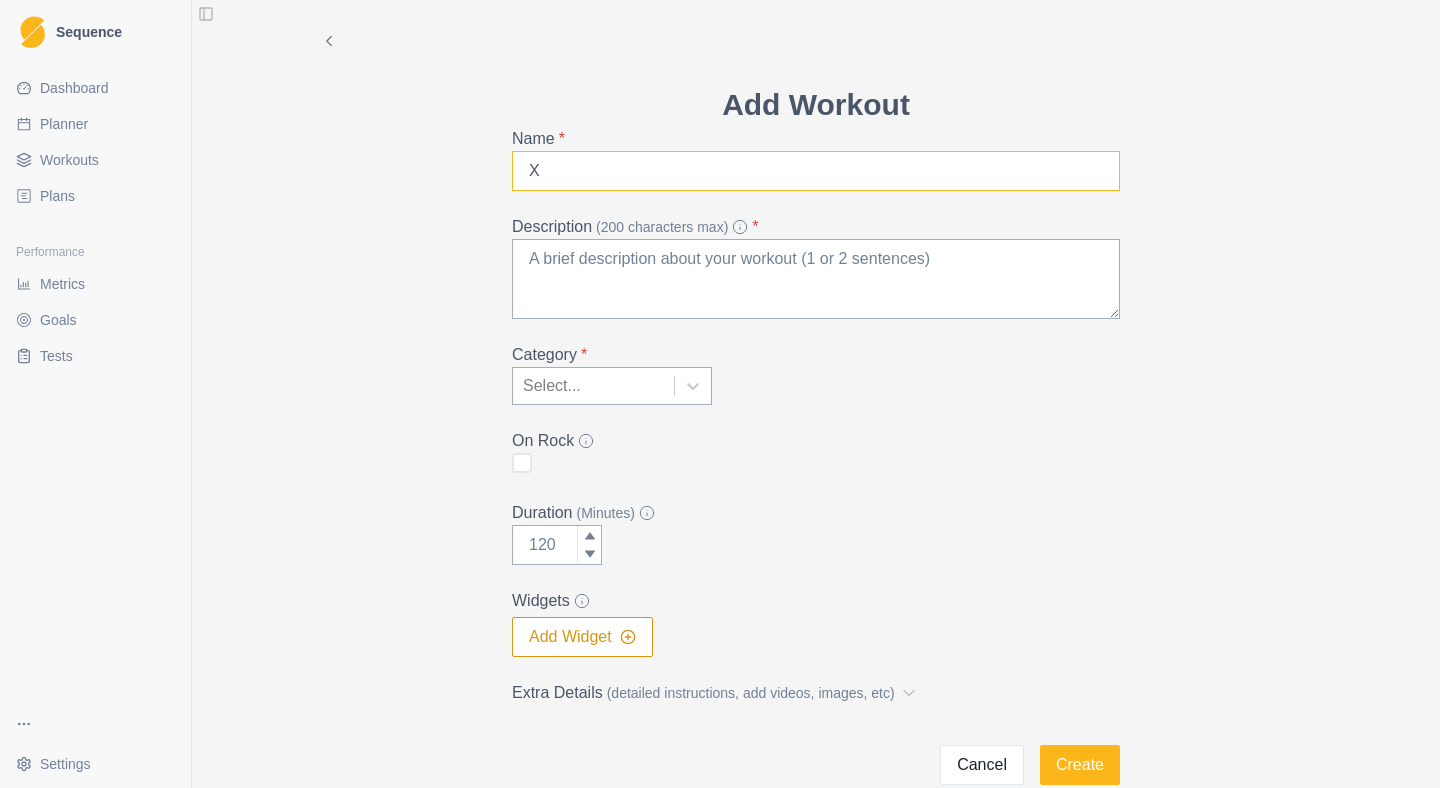click on "X" at bounding box center [816, 171] 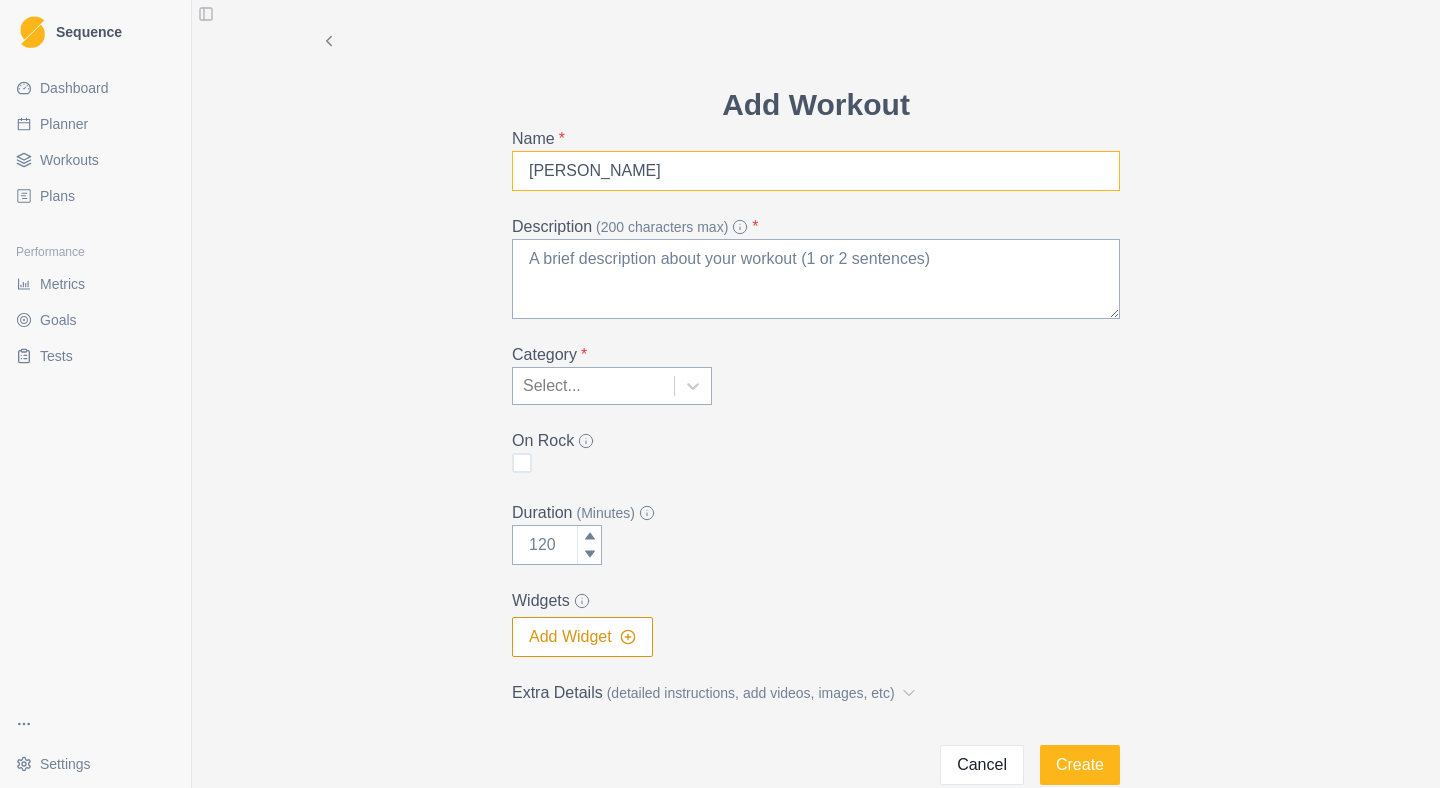 type on "X" 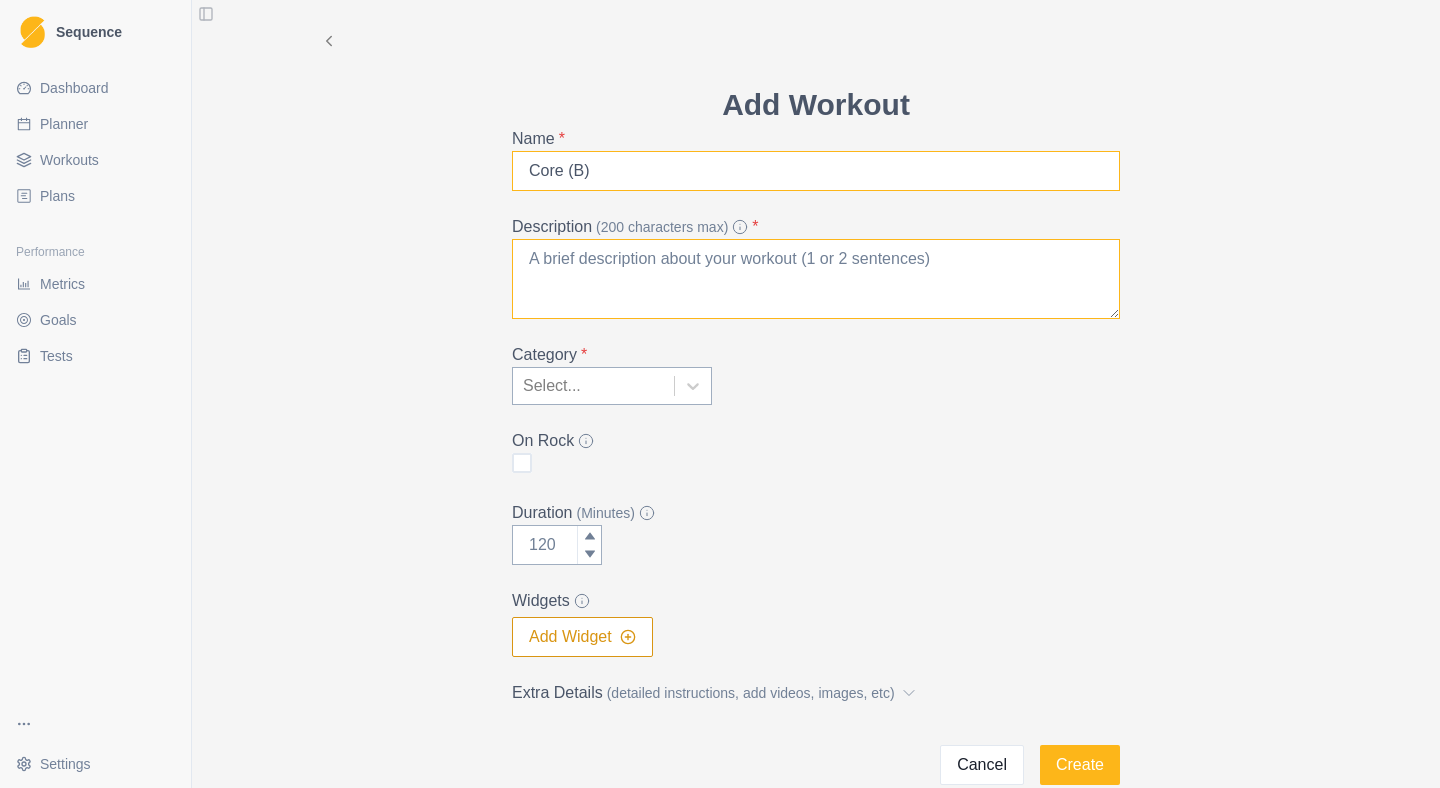 type on "Core (B)" 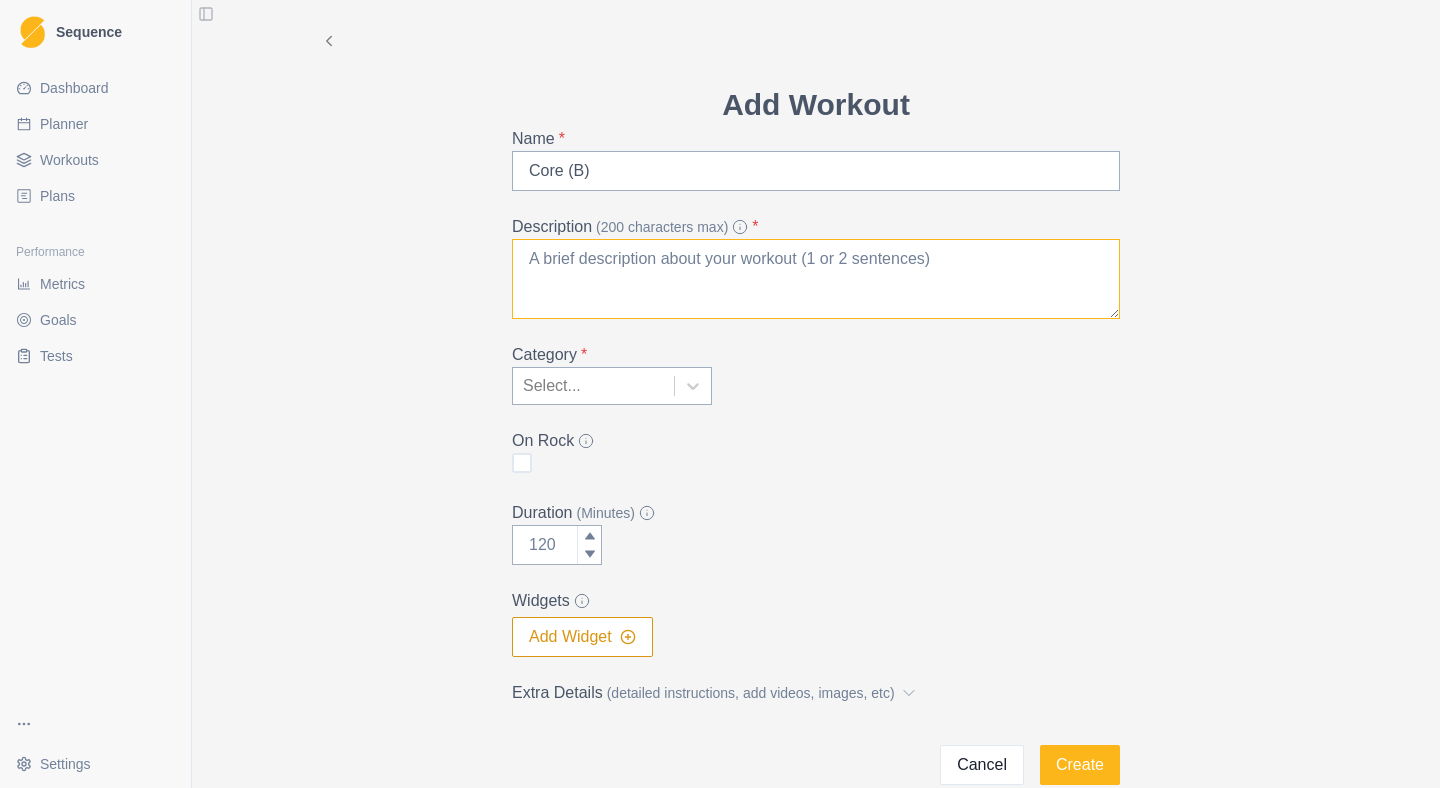 click on "Description   (200 characters max) *" at bounding box center [816, 279] 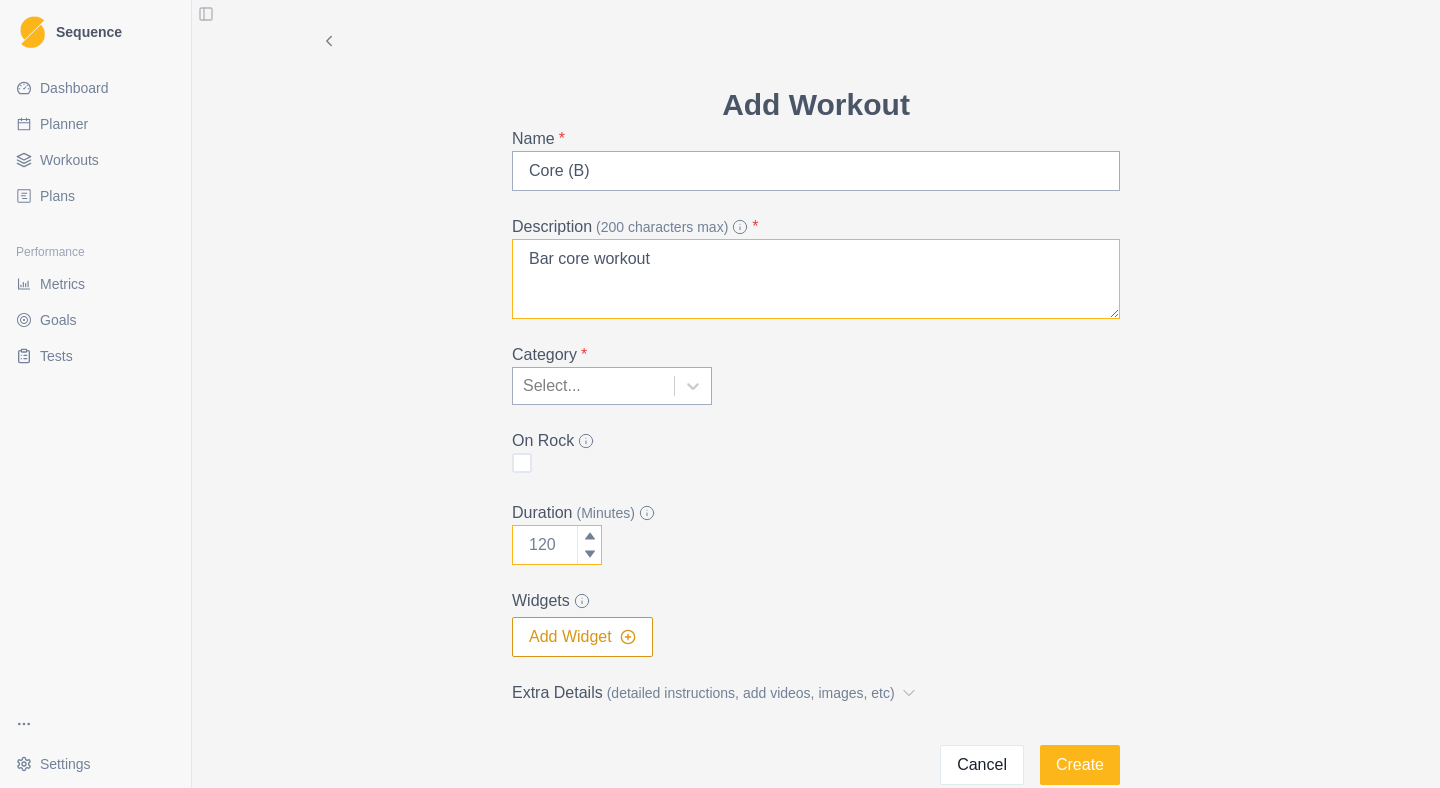 type on "Bar core workout" 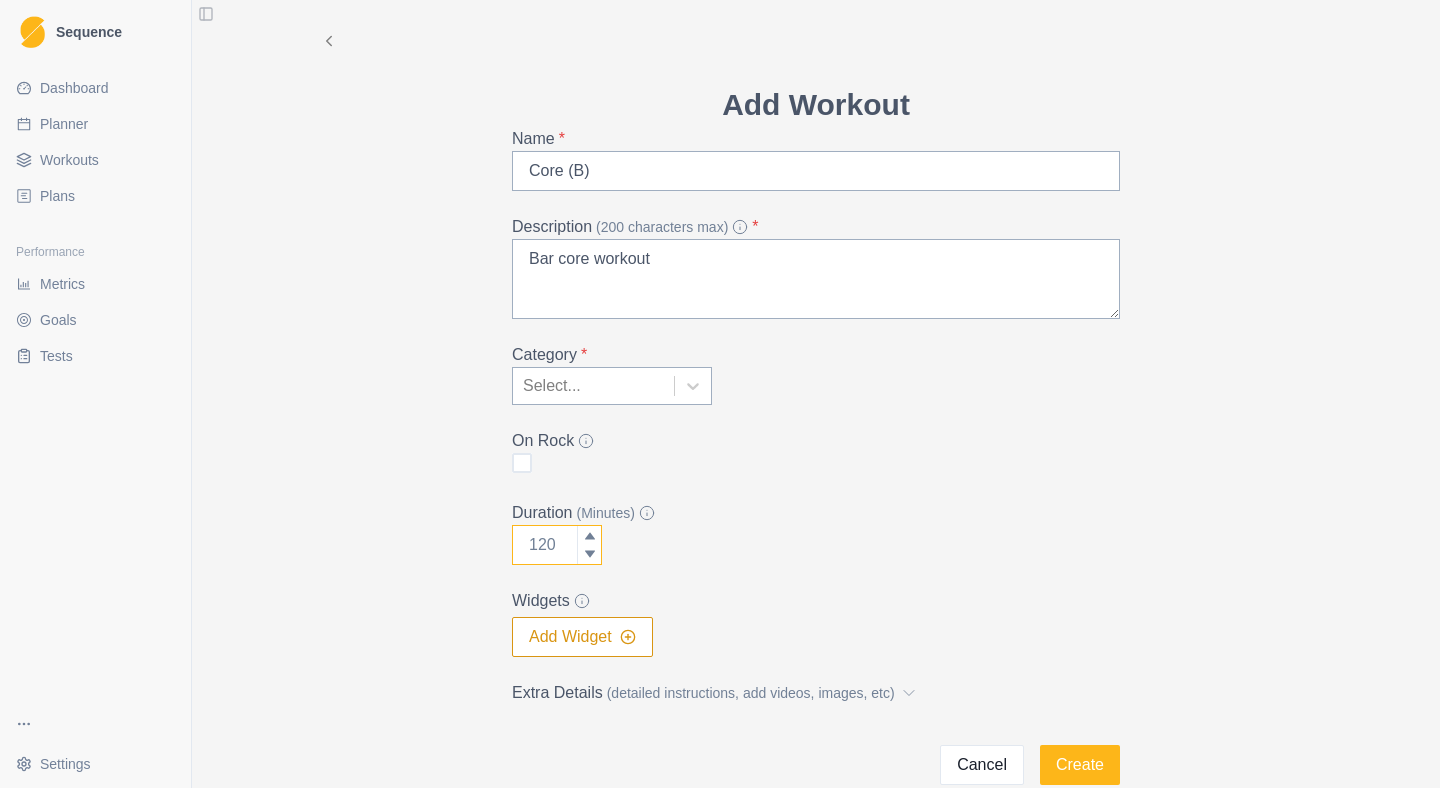 click on "Duration   (Minutes)" at bounding box center (557, 545) 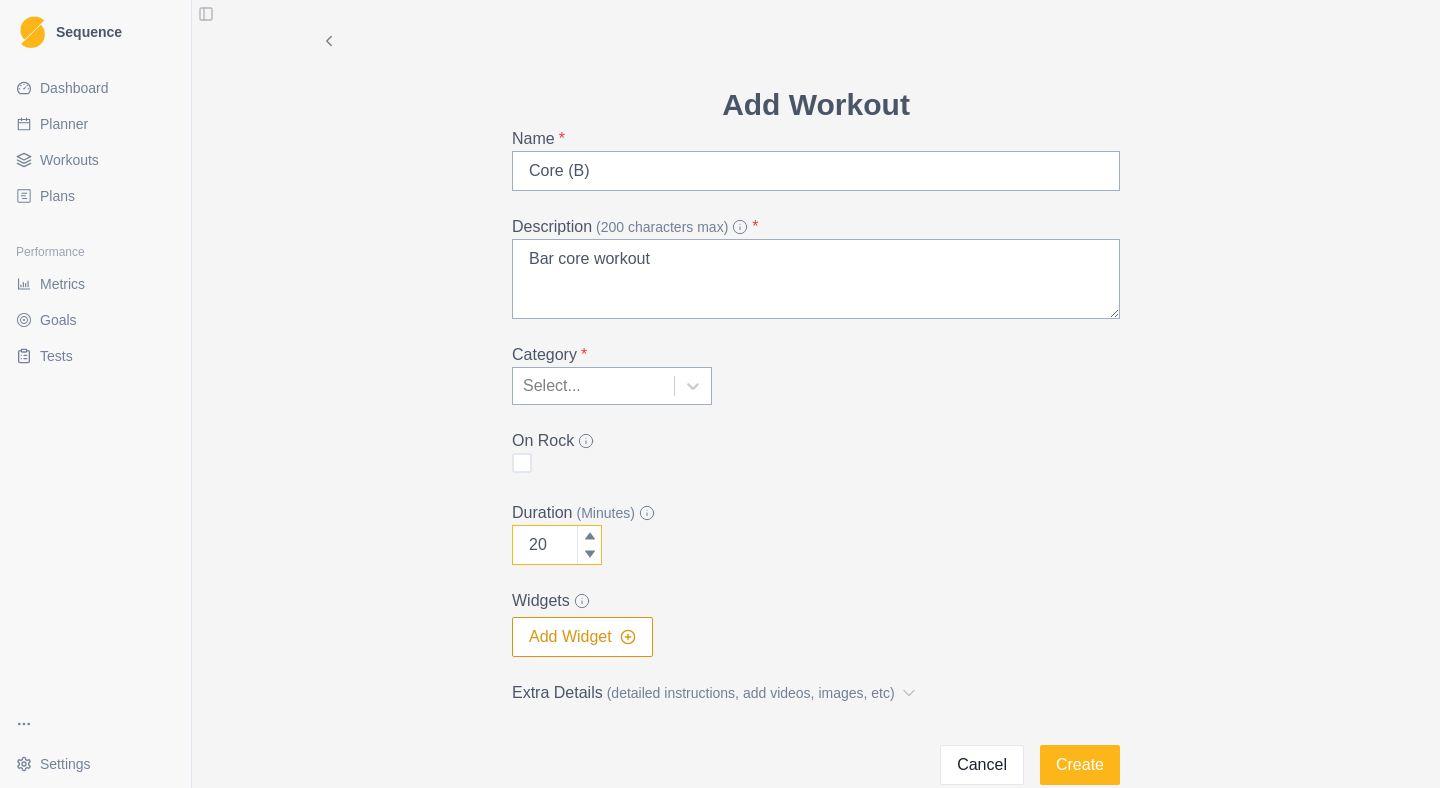 type on "20" 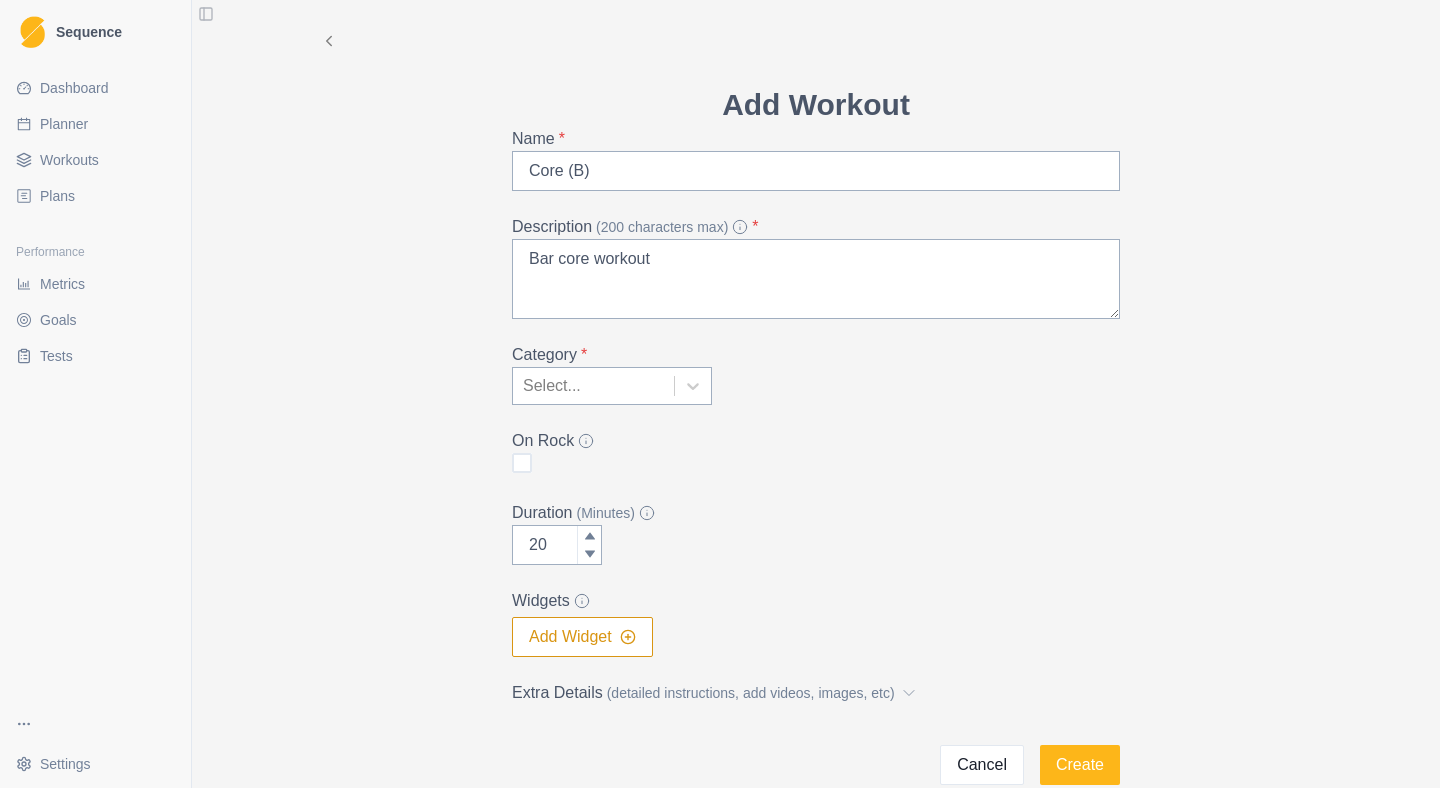 click at bounding box center [593, 386] 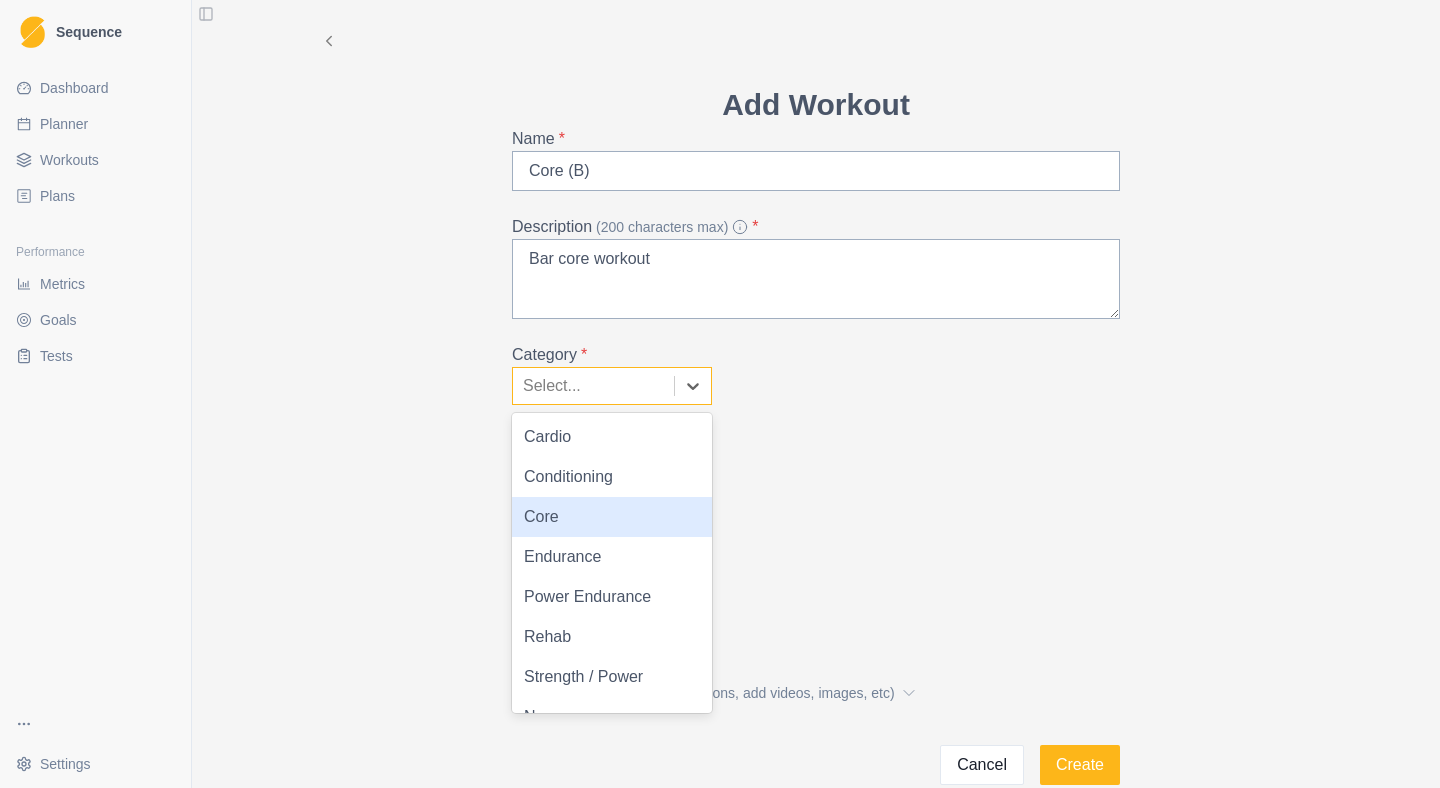 click on "Core" at bounding box center (612, 517) 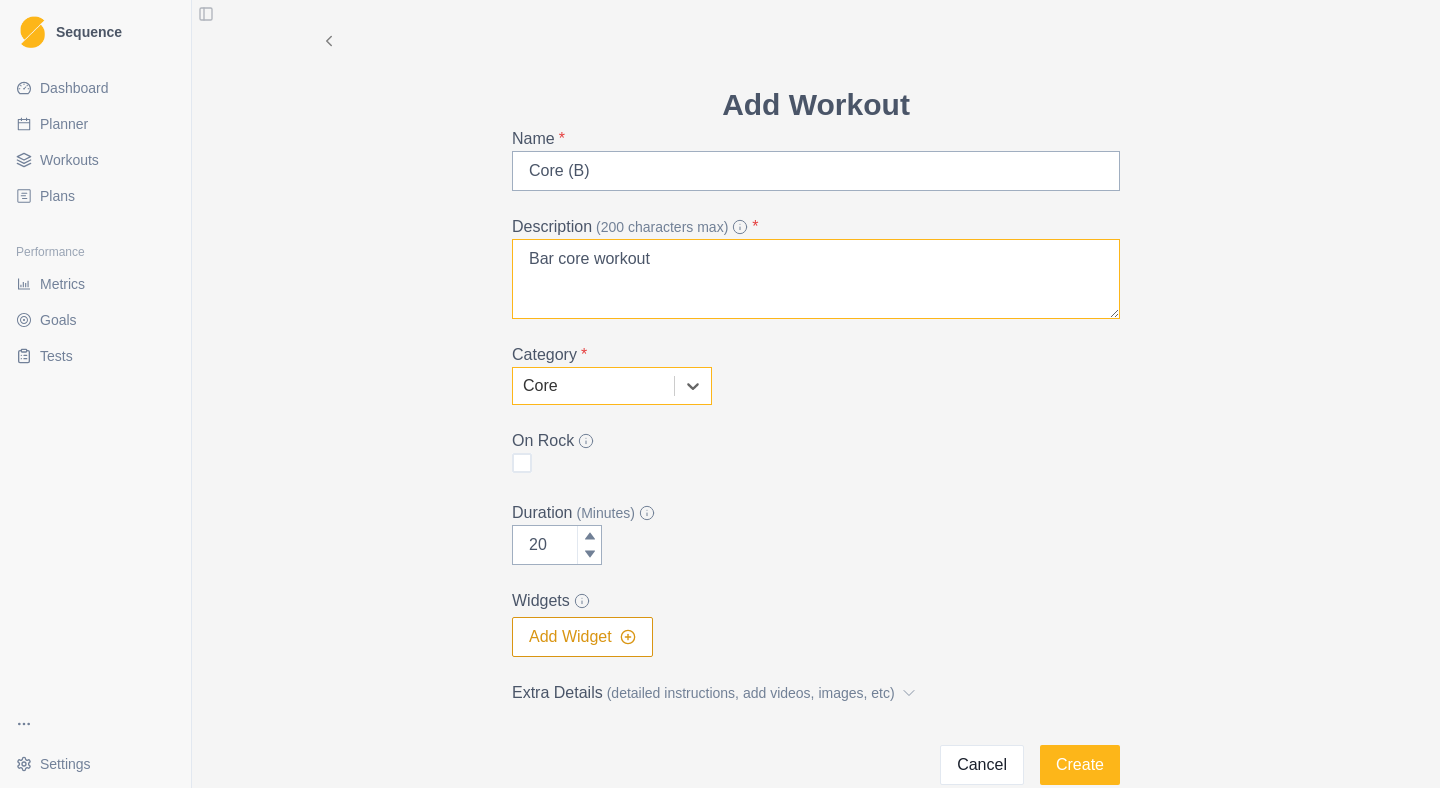 click on "Bar core workout" at bounding box center [816, 279] 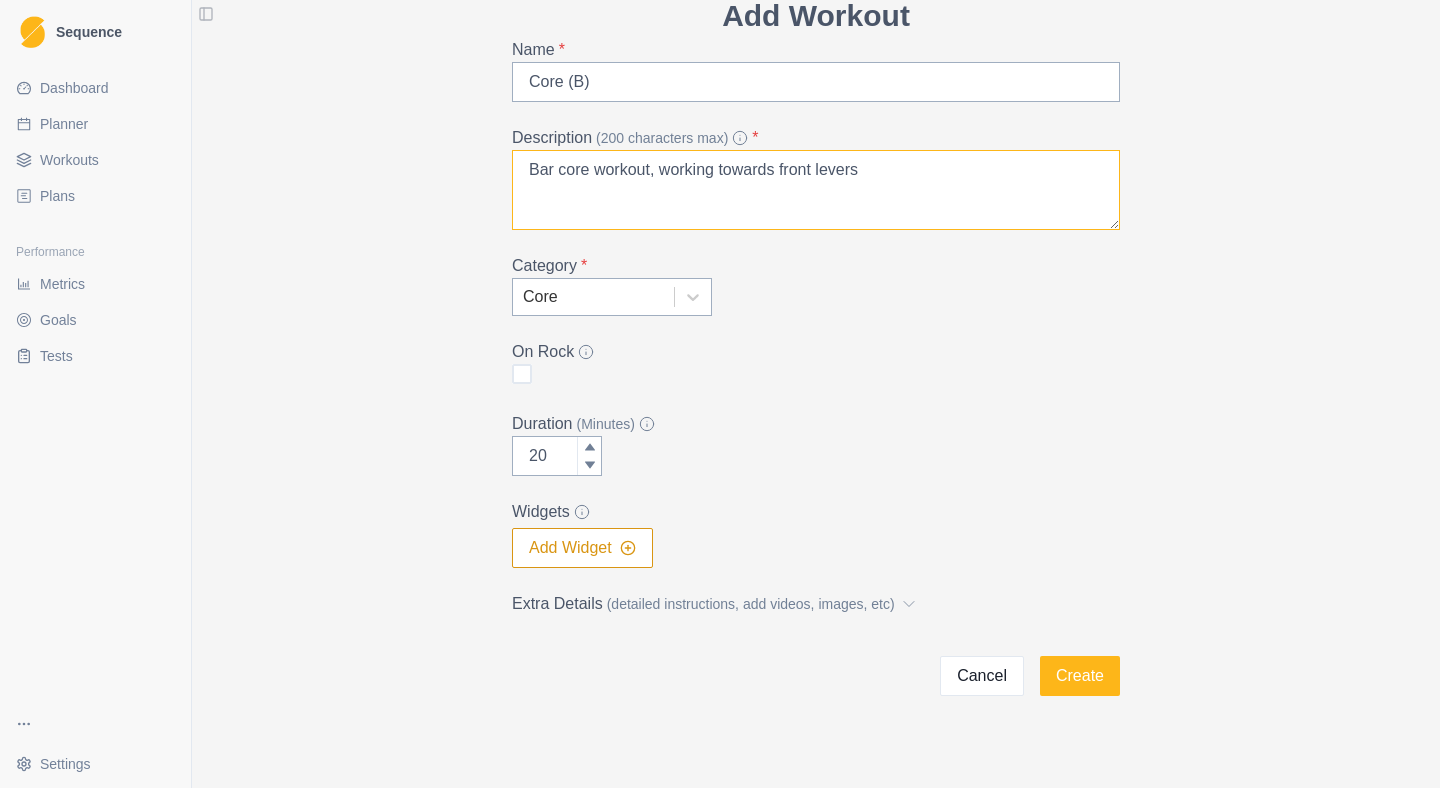 scroll, scrollTop: 109, scrollLeft: 0, axis: vertical 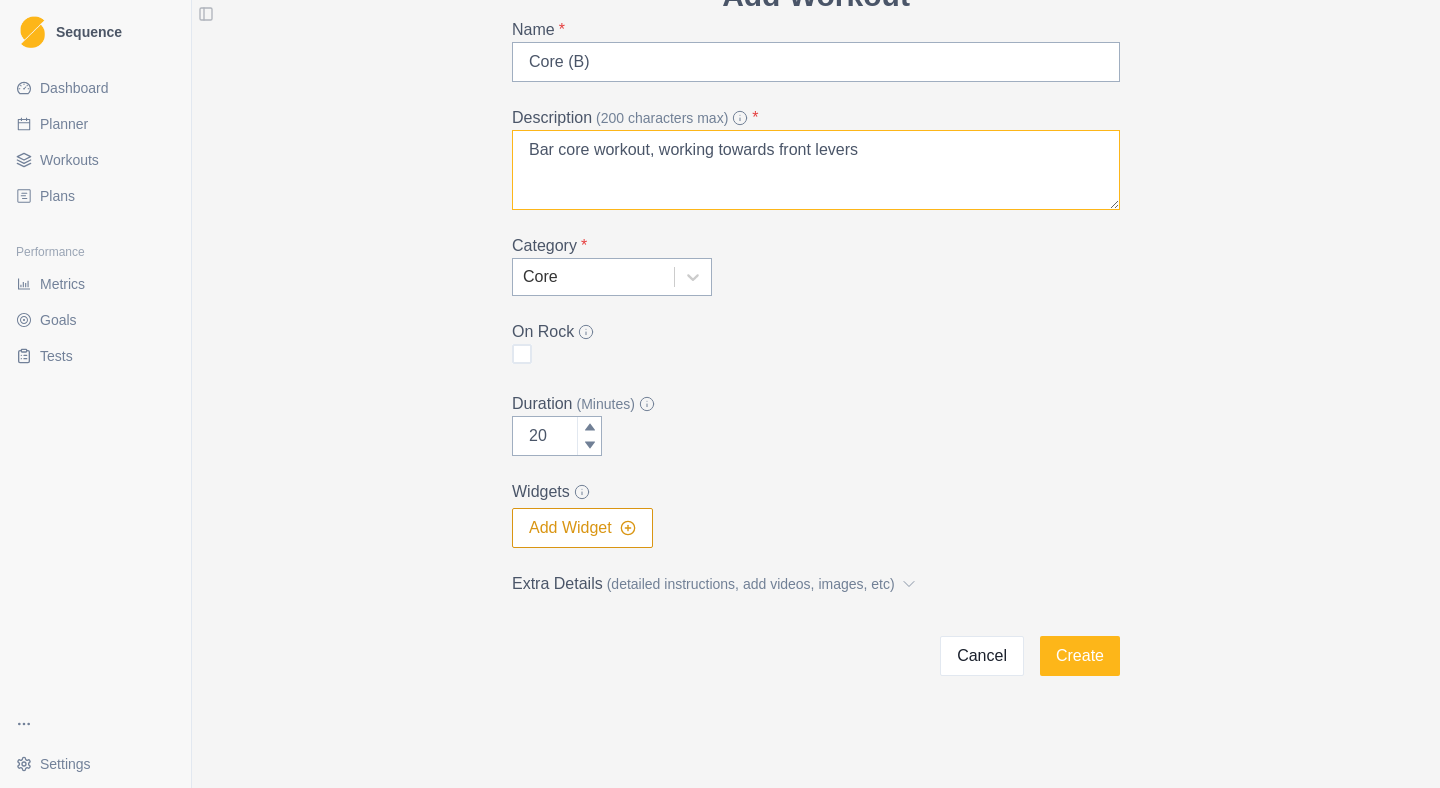type on "Bar core workout, working towards front levers" 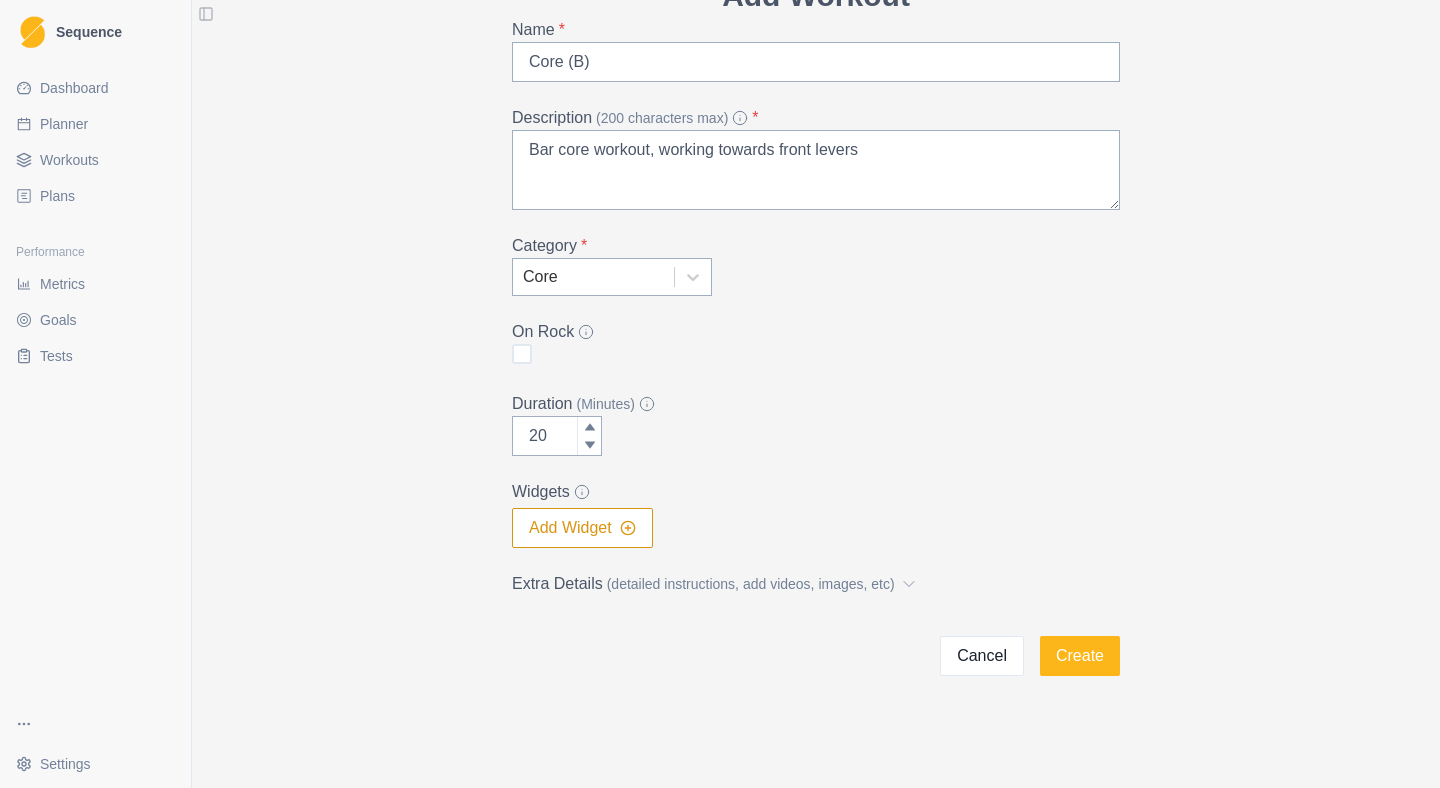 click on "Add Widget" at bounding box center (582, 528) 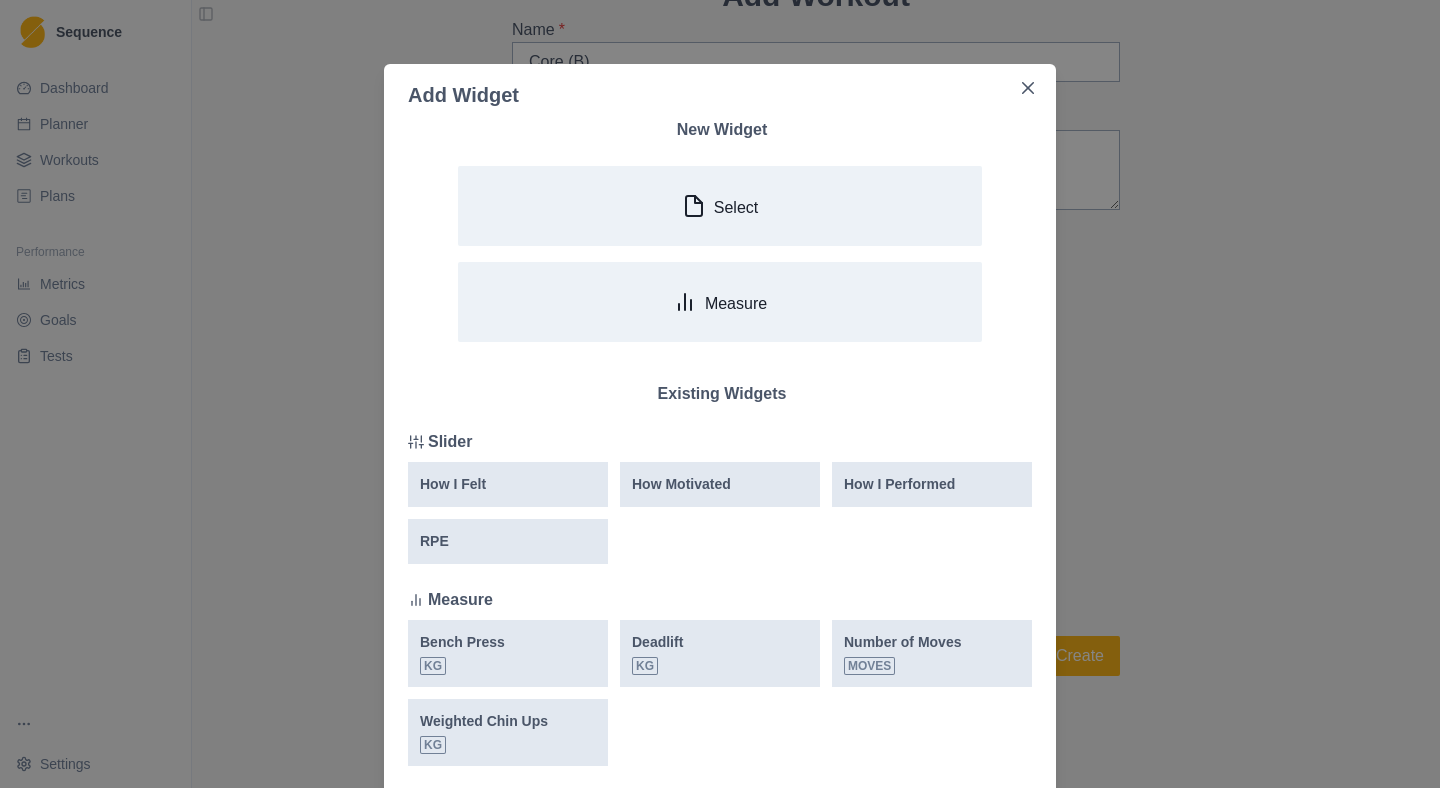 scroll, scrollTop: 106, scrollLeft: 0, axis: vertical 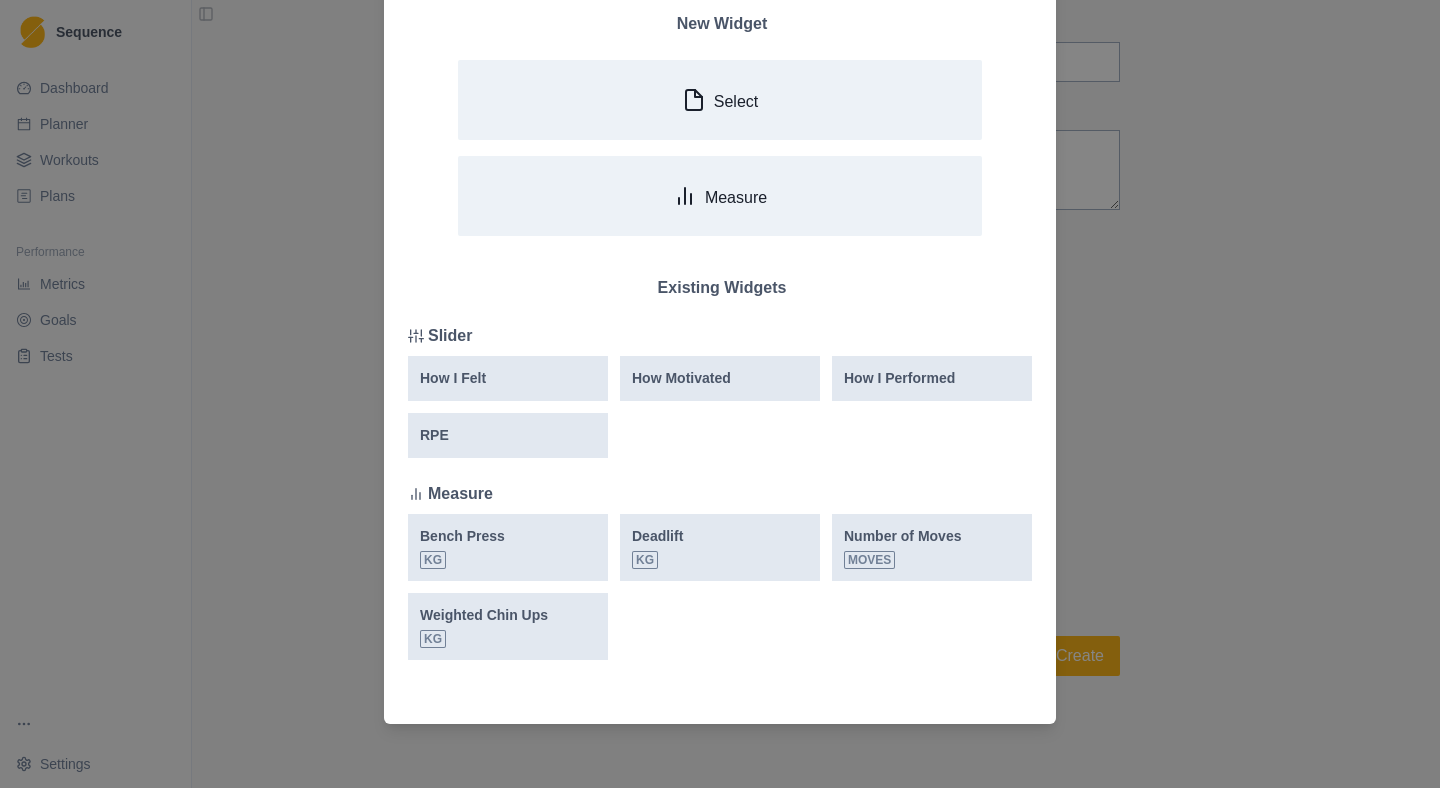 click on "Add Widget New Widget Select Measure Existing Widgets Slider How I Felt How Motivated How I Performed RPE Measure Bench Press kg Deadlift kg Number of Moves moves Weighted Chin Ups kg" at bounding box center (720, 394) 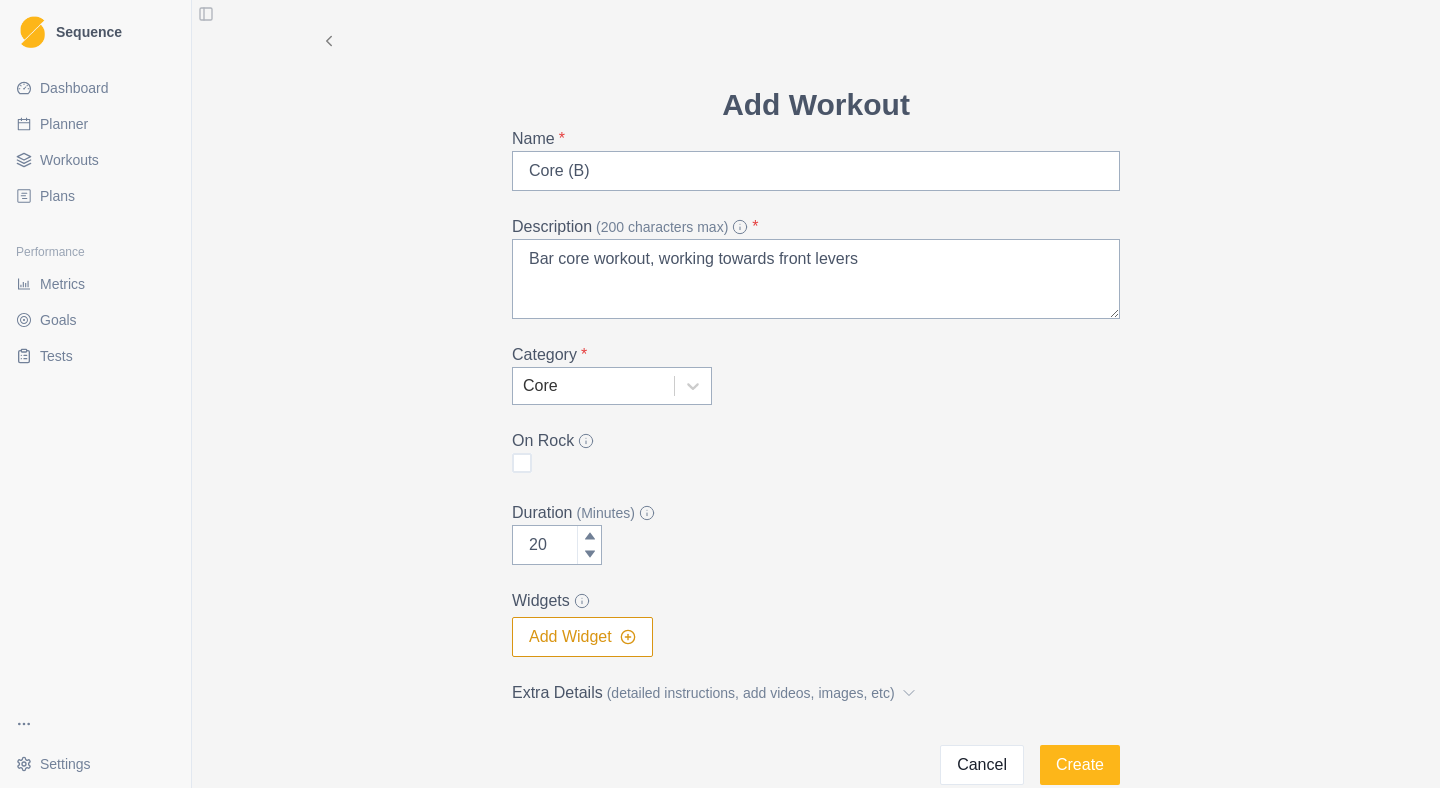 scroll, scrollTop: 109, scrollLeft: 0, axis: vertical 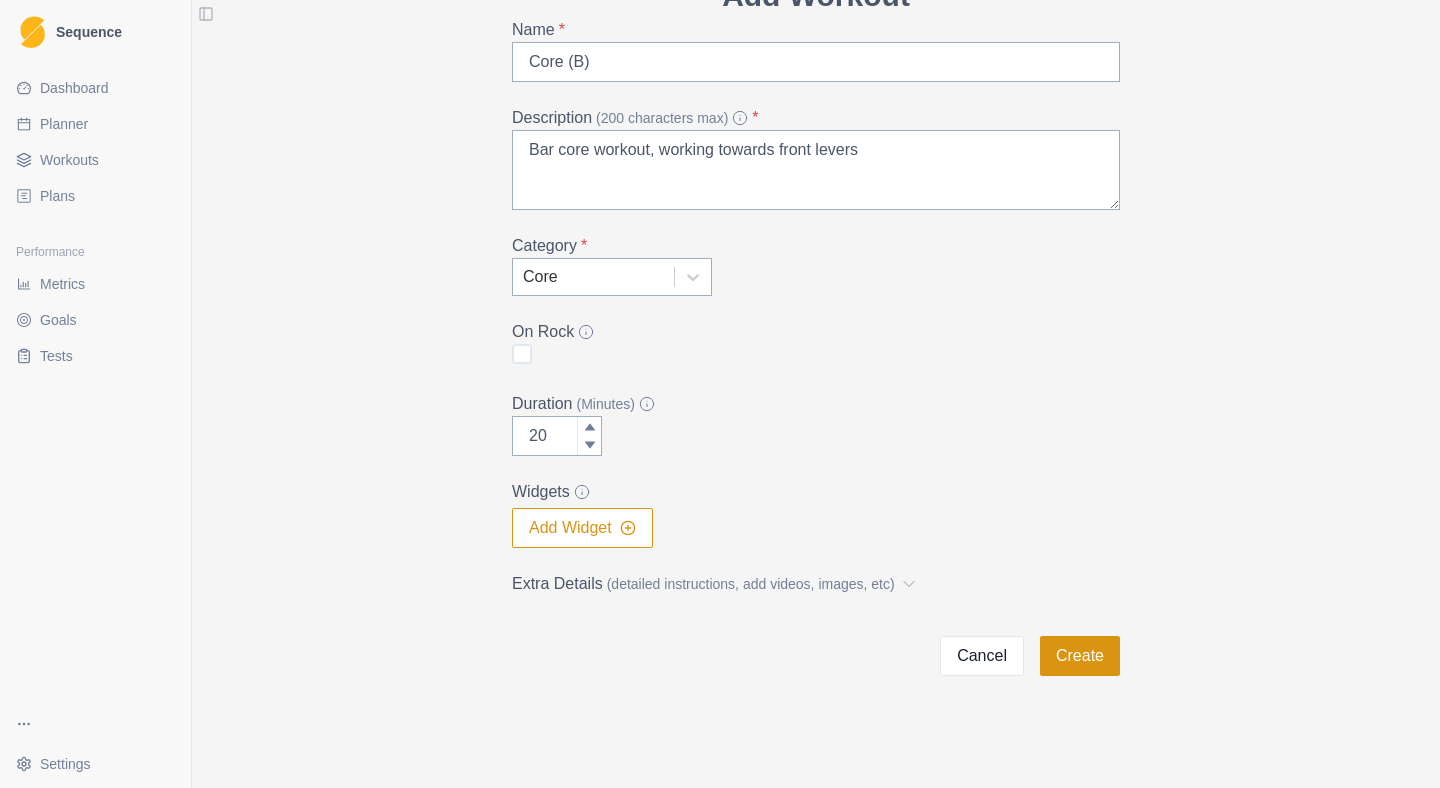 click on "Create" at bounding box center (1080, 656) 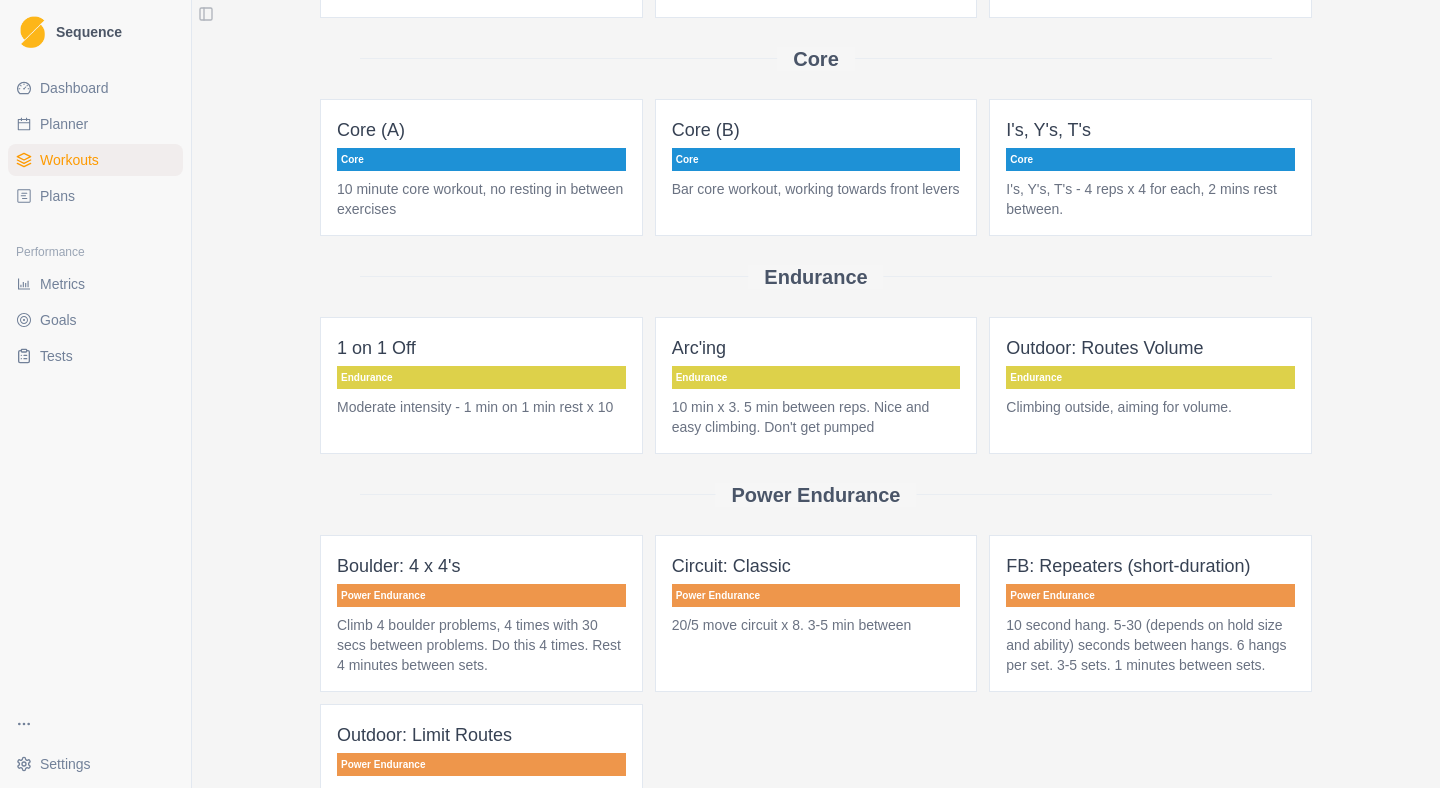 scroll, scrollTop: 0, scrollLeft: 0, axis: both 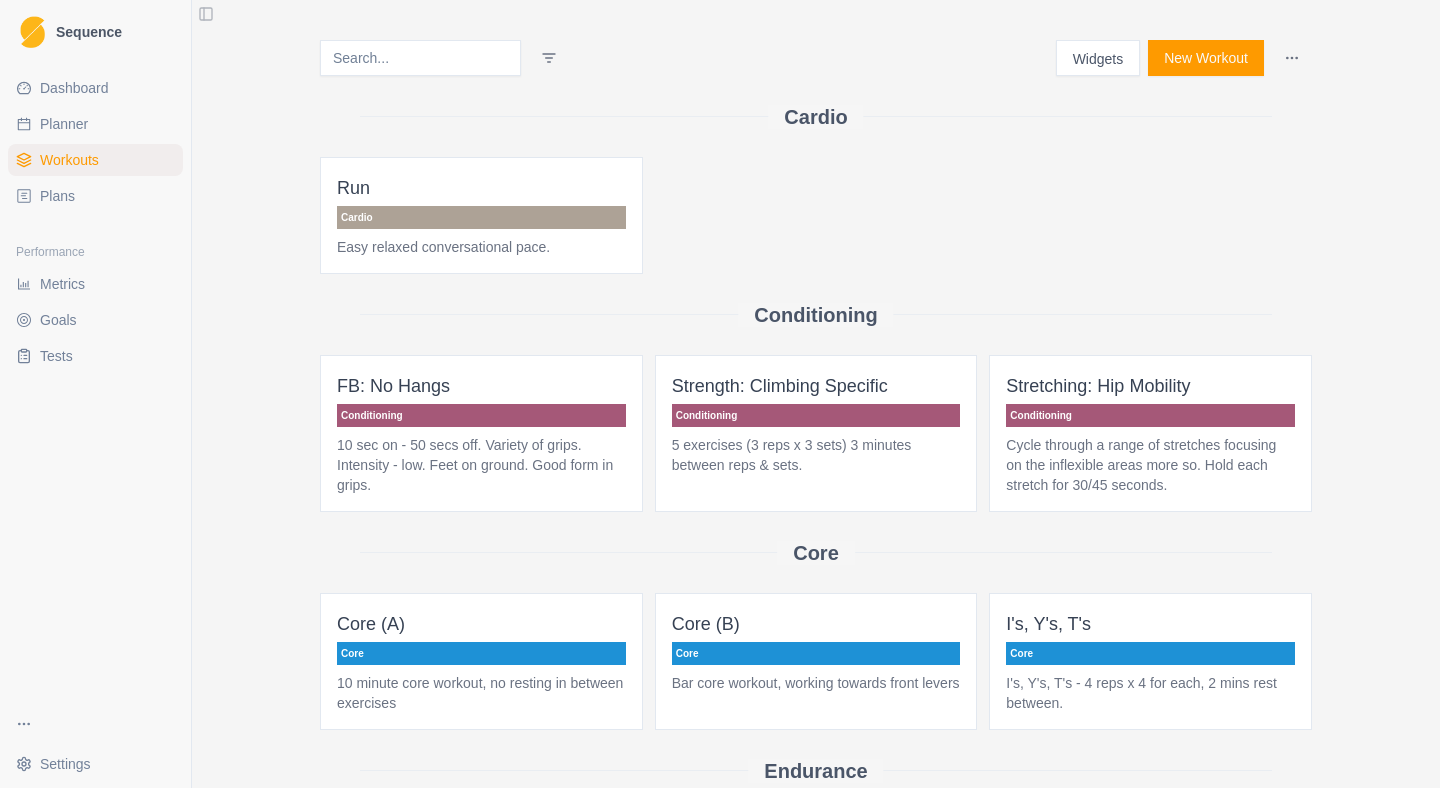 click on "Planner" at bounding box center (95, 124) 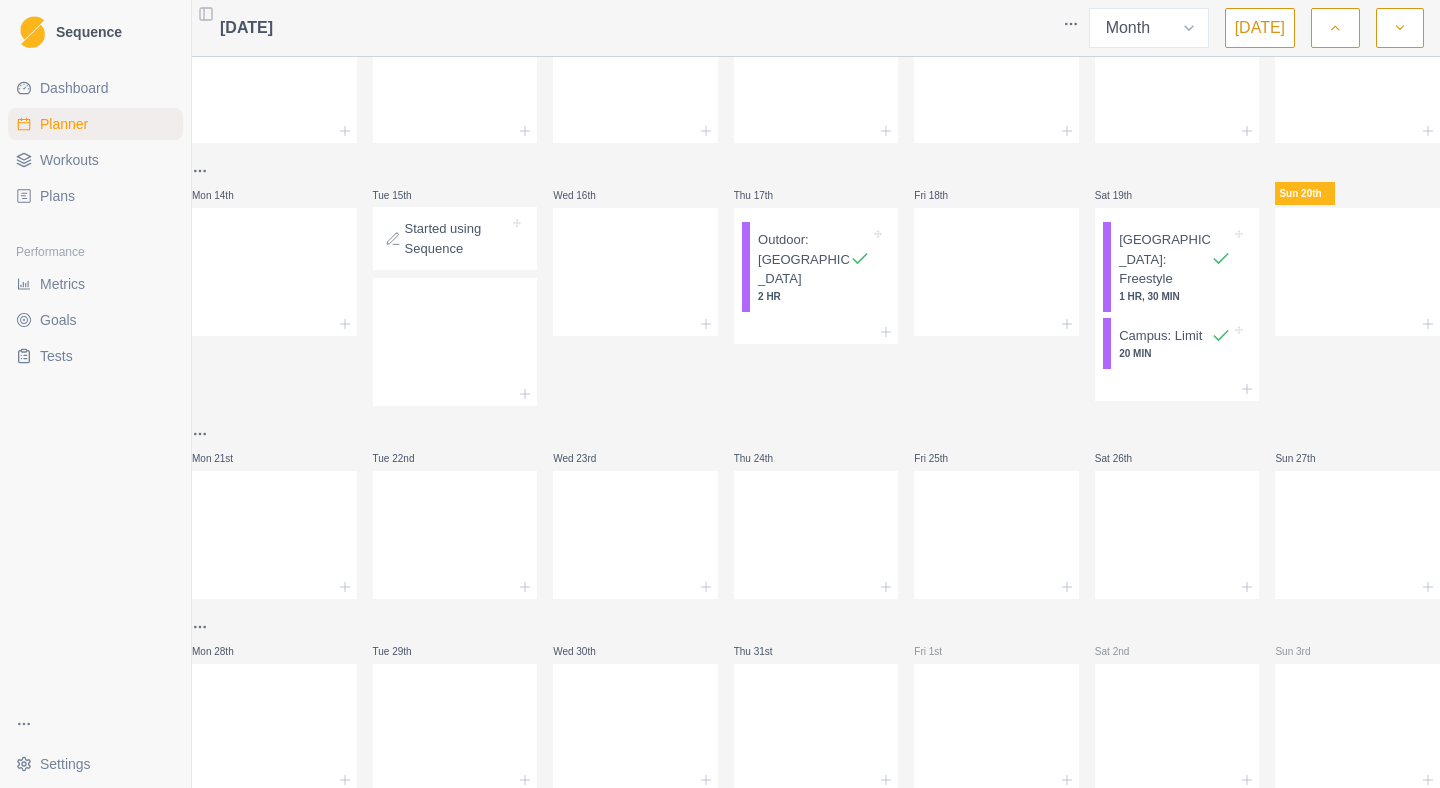 scroll, scrollTop: 355, scrollLeft: 0, axis: vertical 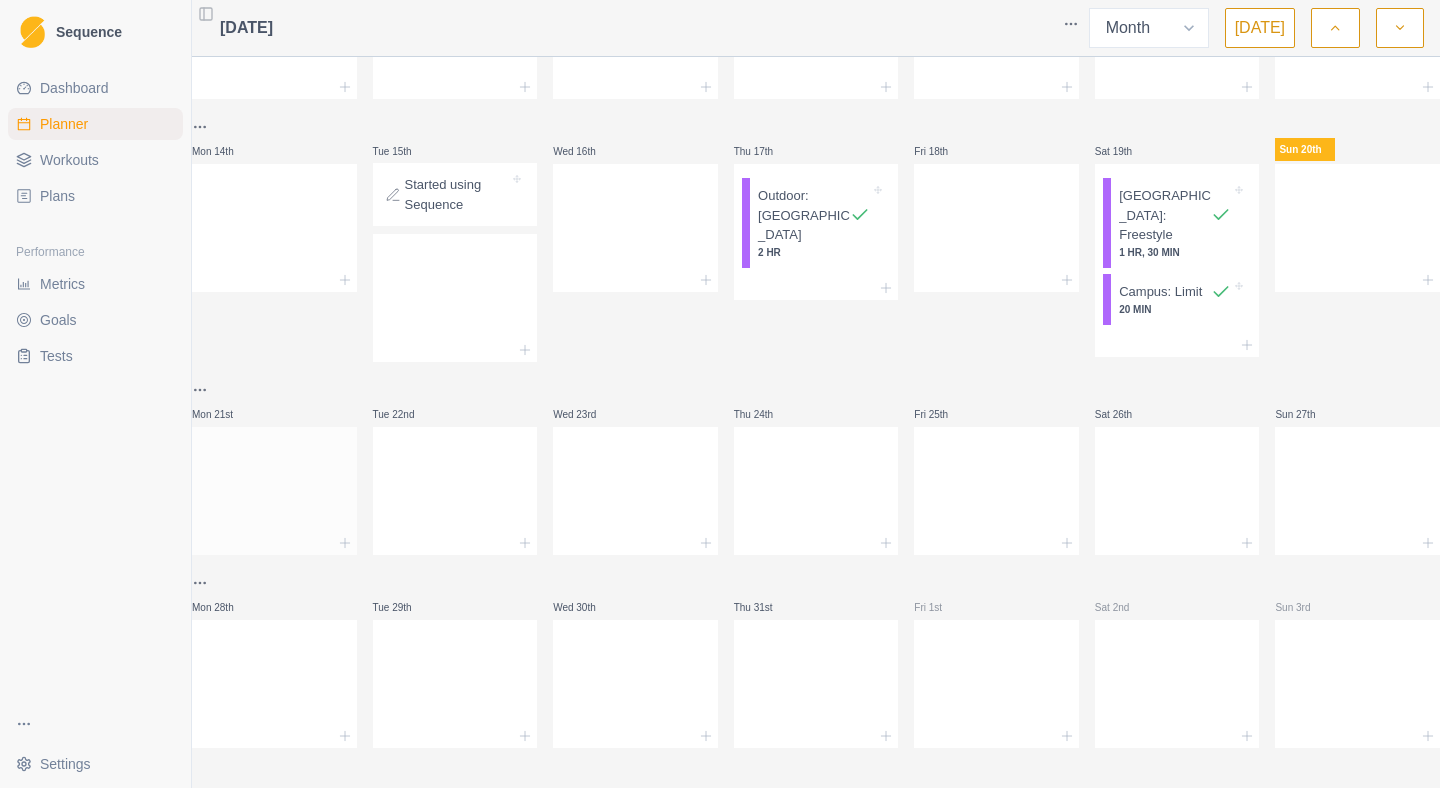 click at bounding box center [274, 435] 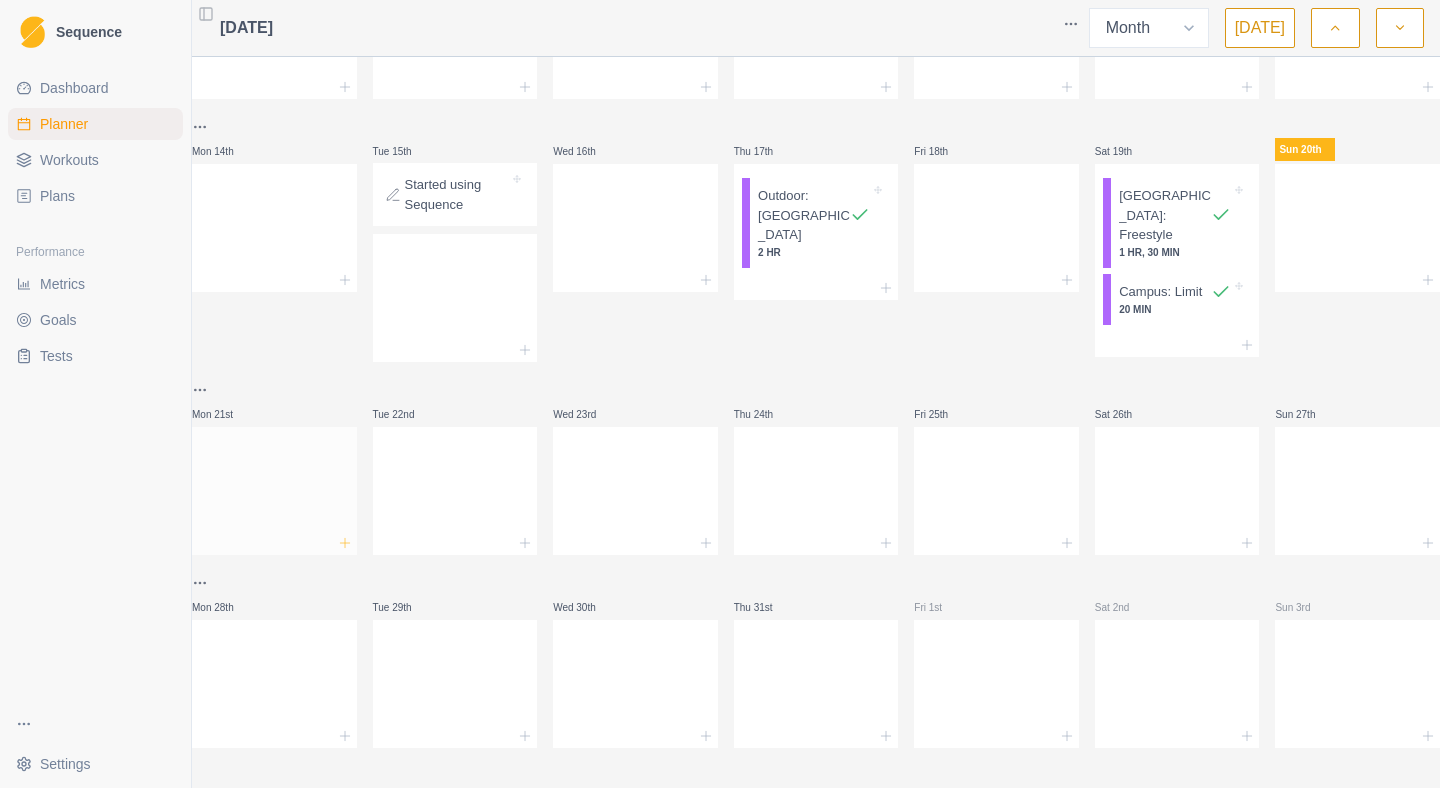 click 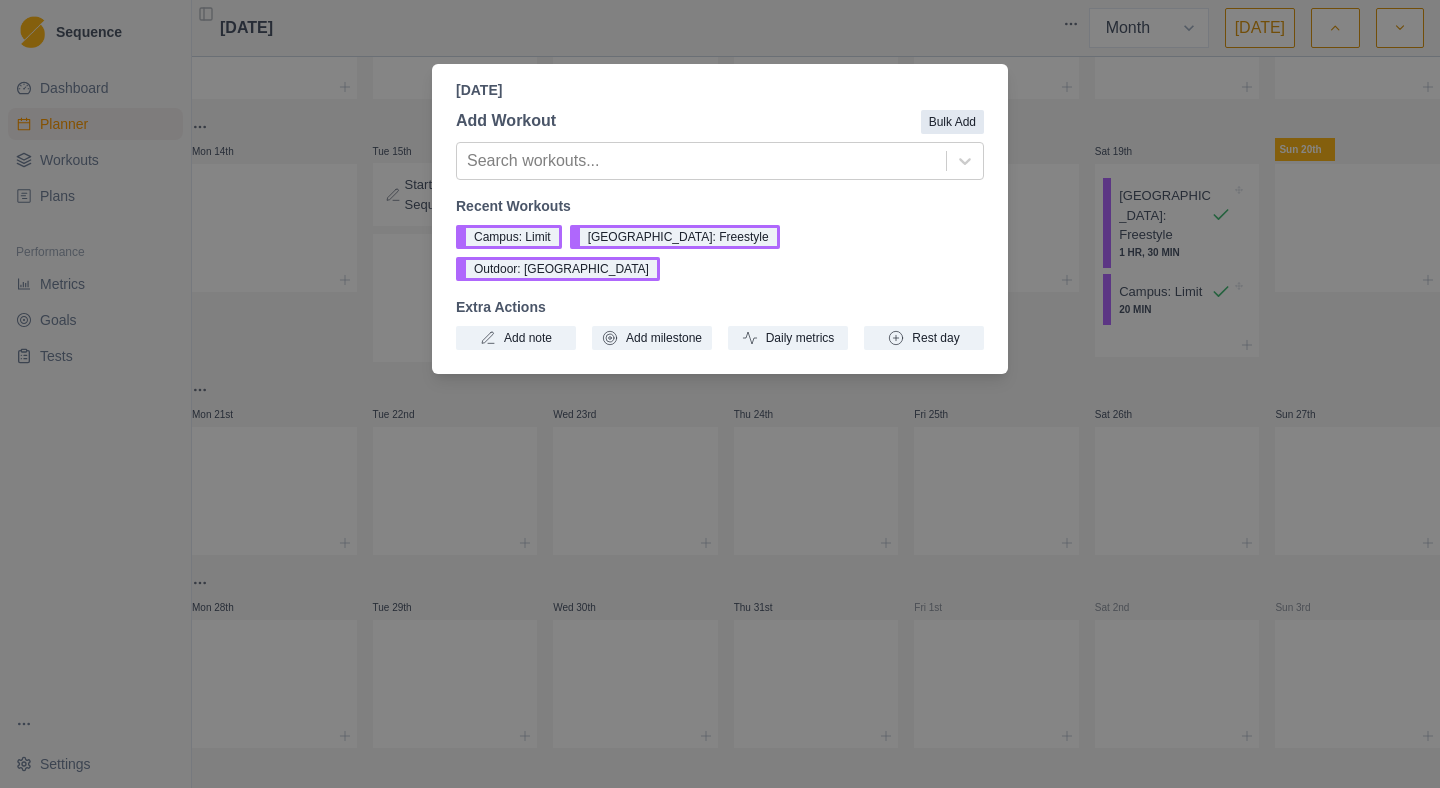 click on "Bulk Add" at bounding box center (952, 122) 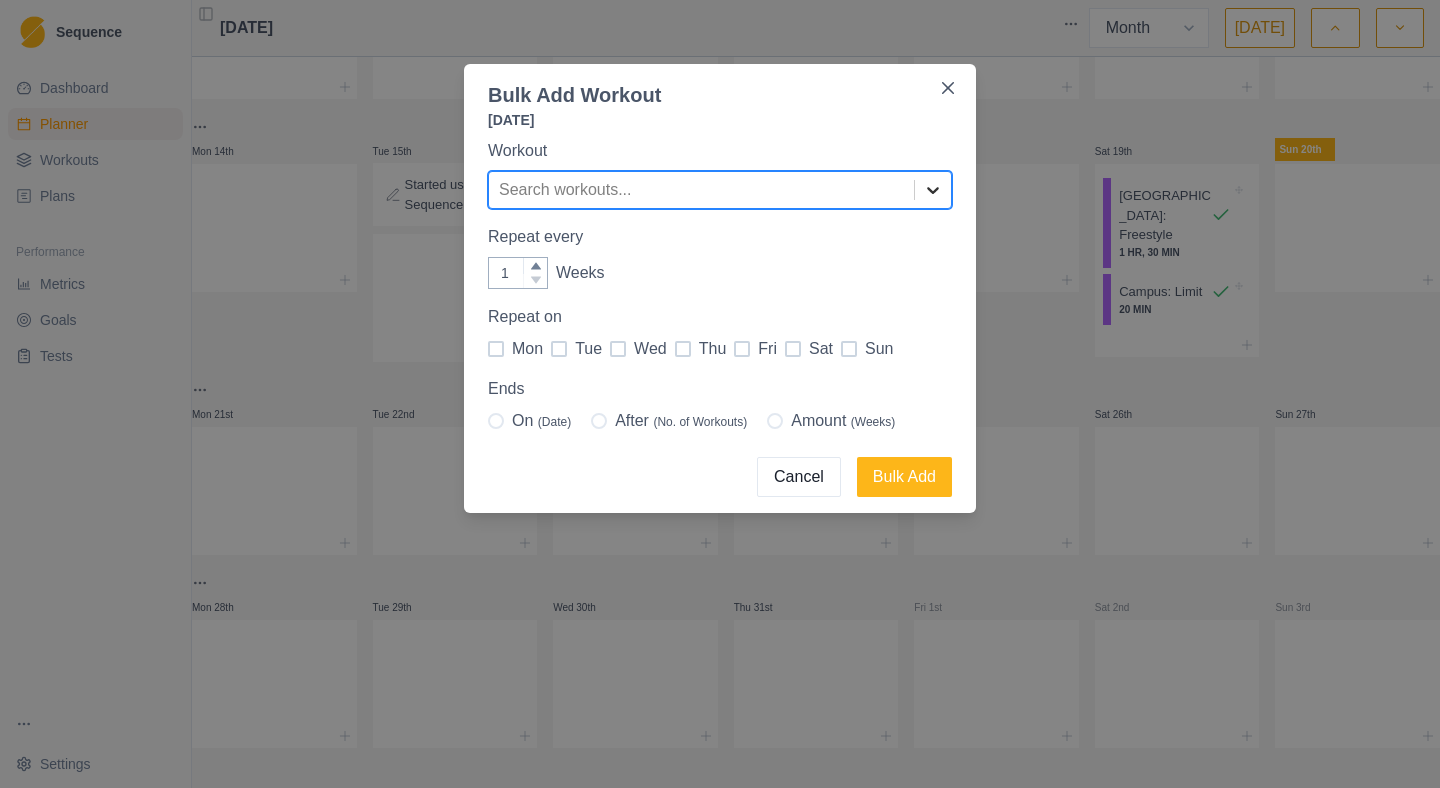 click 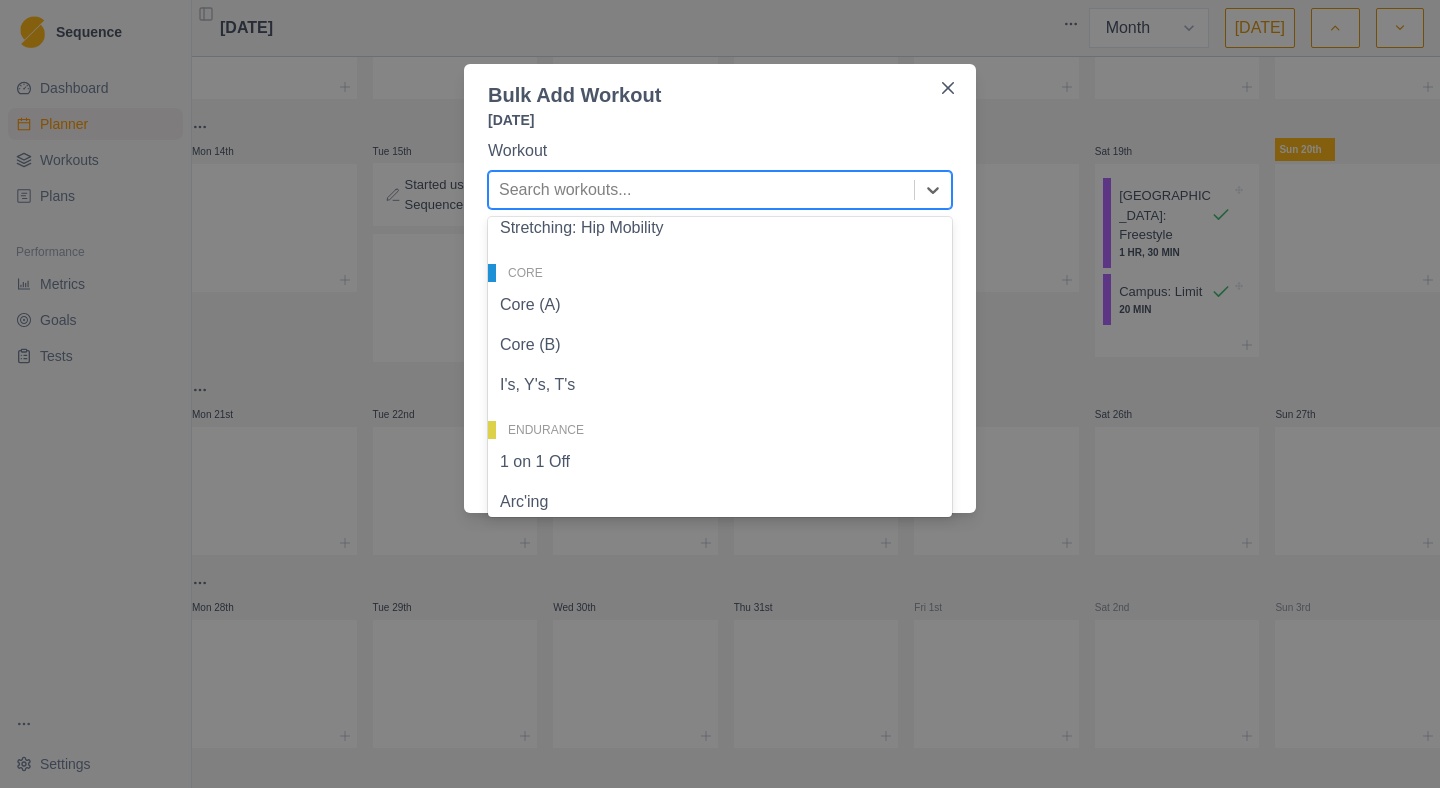scroll, scrollTop: 200, scrollLeft: 0, axis: vertical 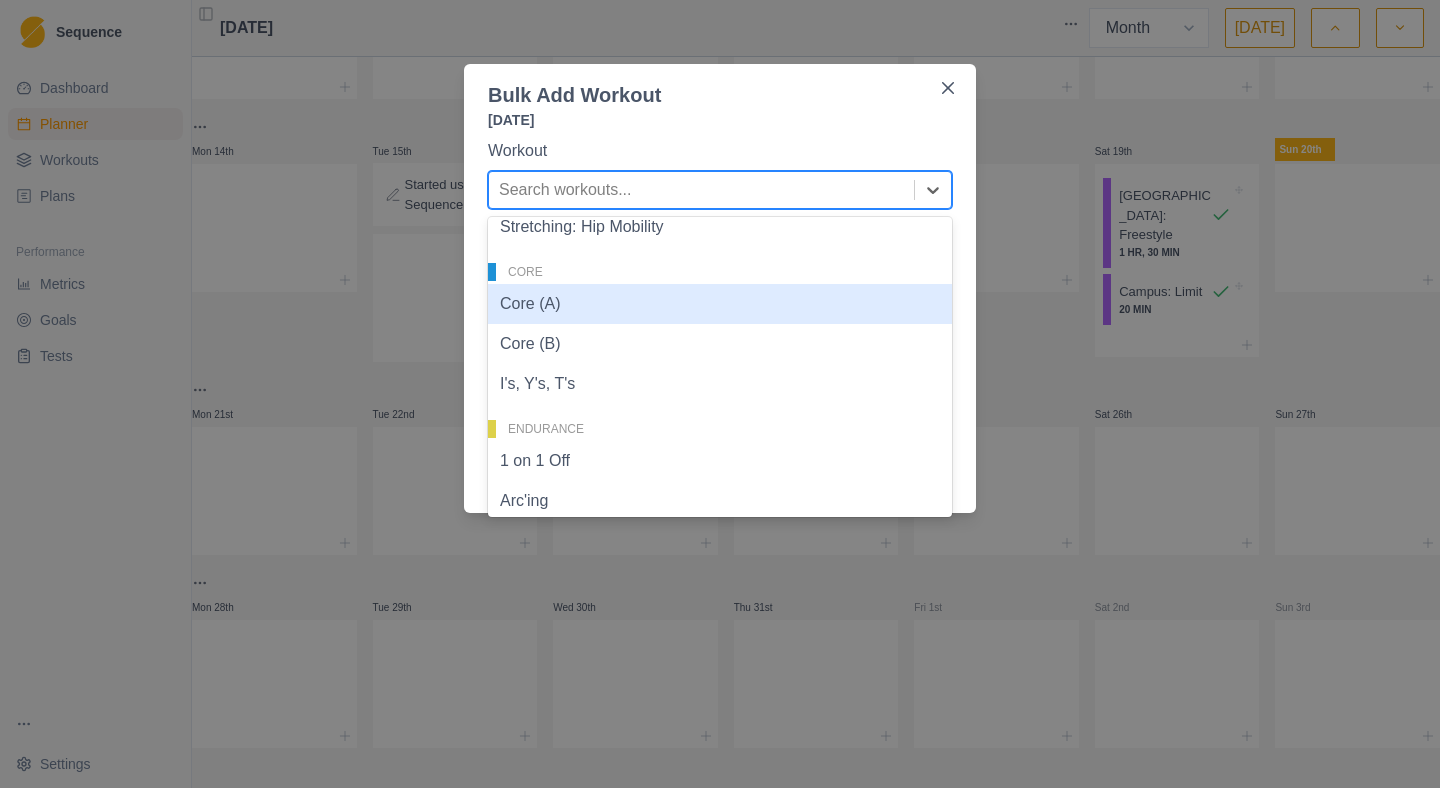 click on "Core (A)" at bounding box center [720, 304] 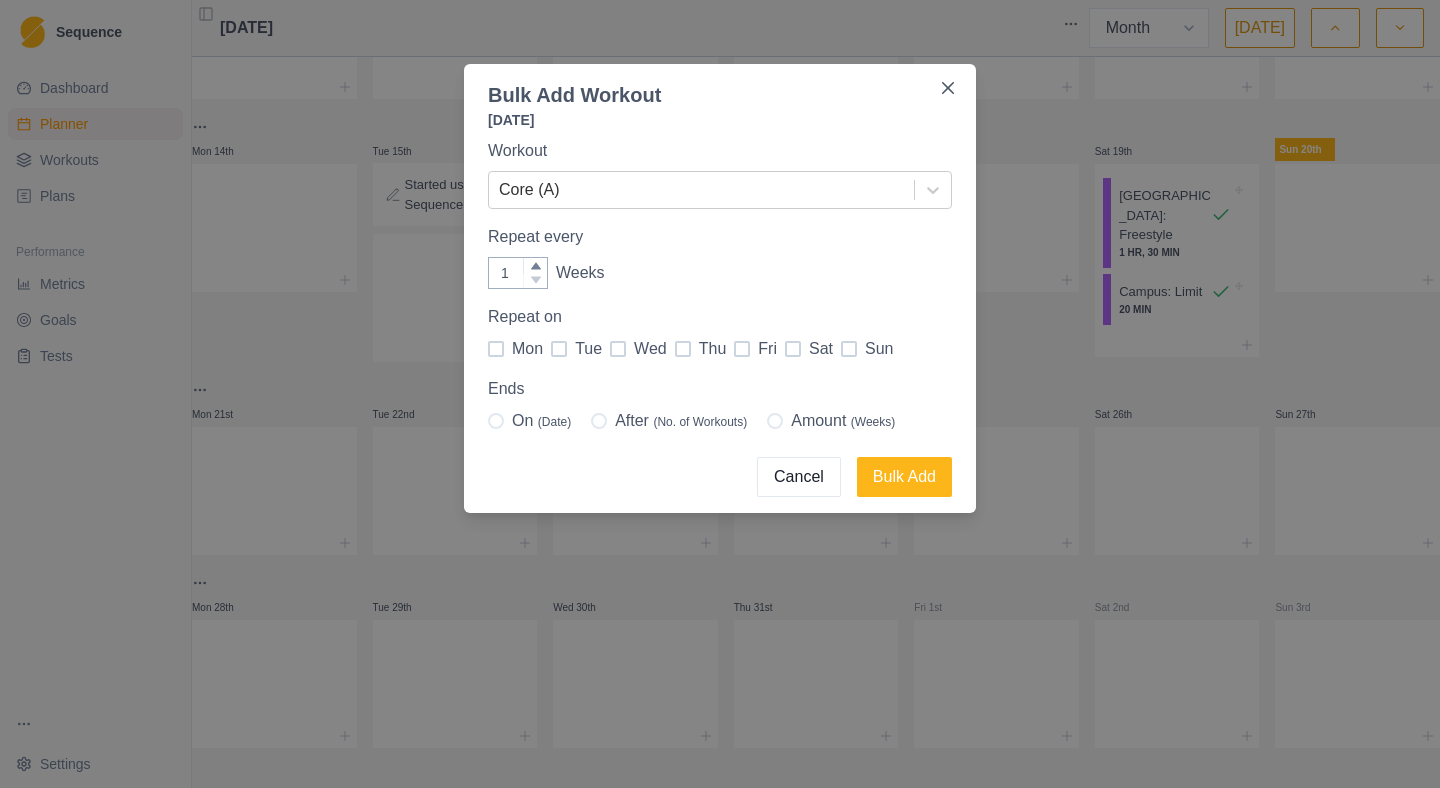 click at bounding box center (496, 349) 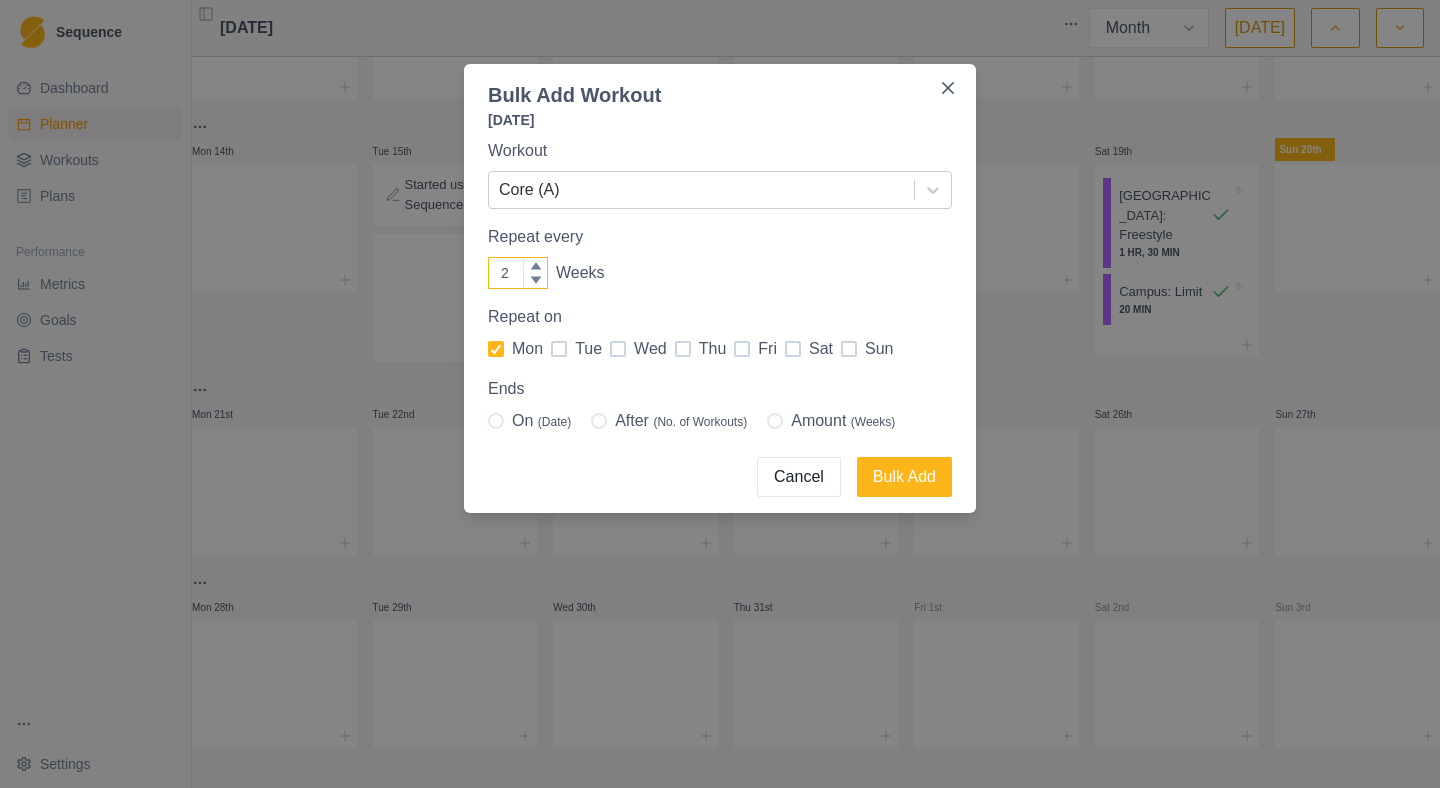 click 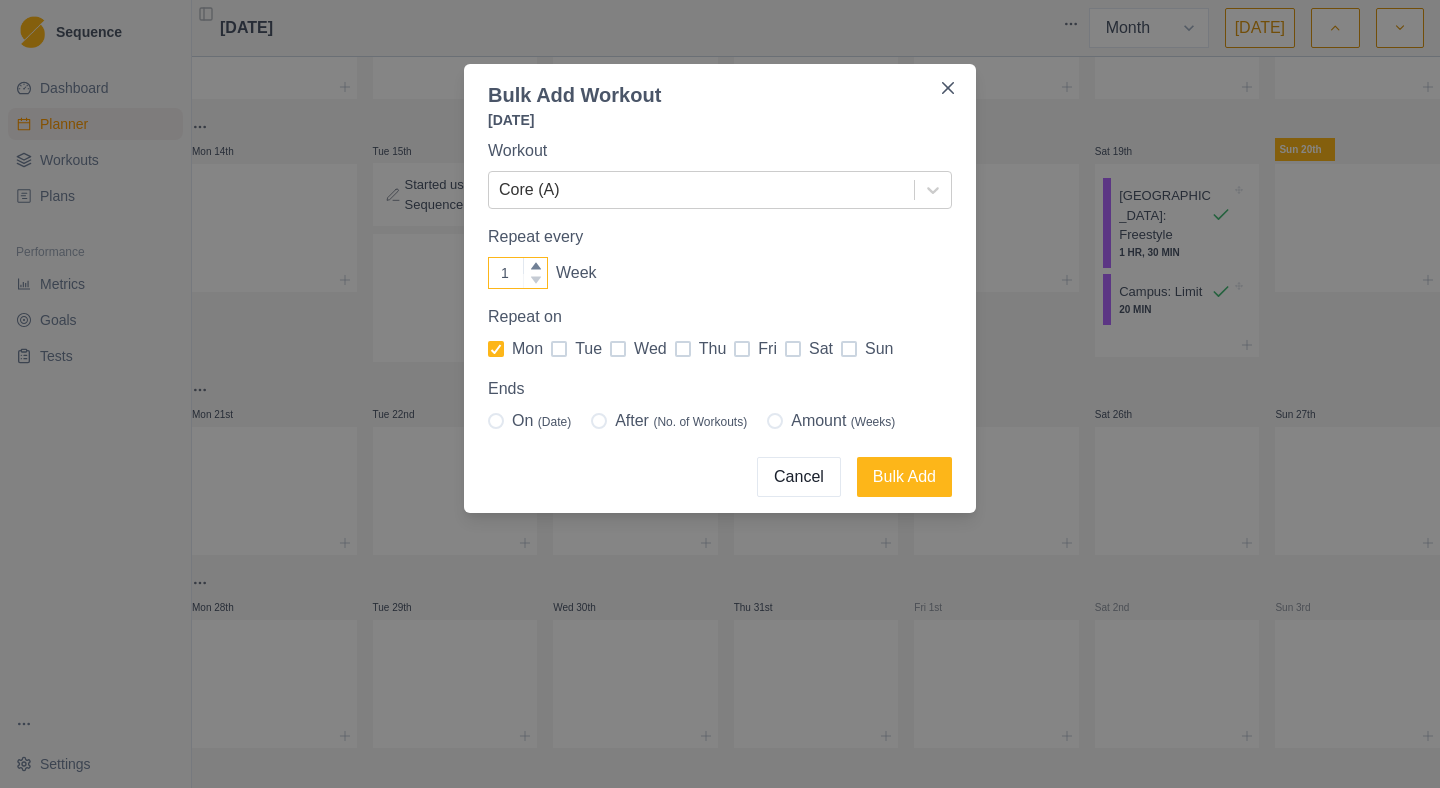 click 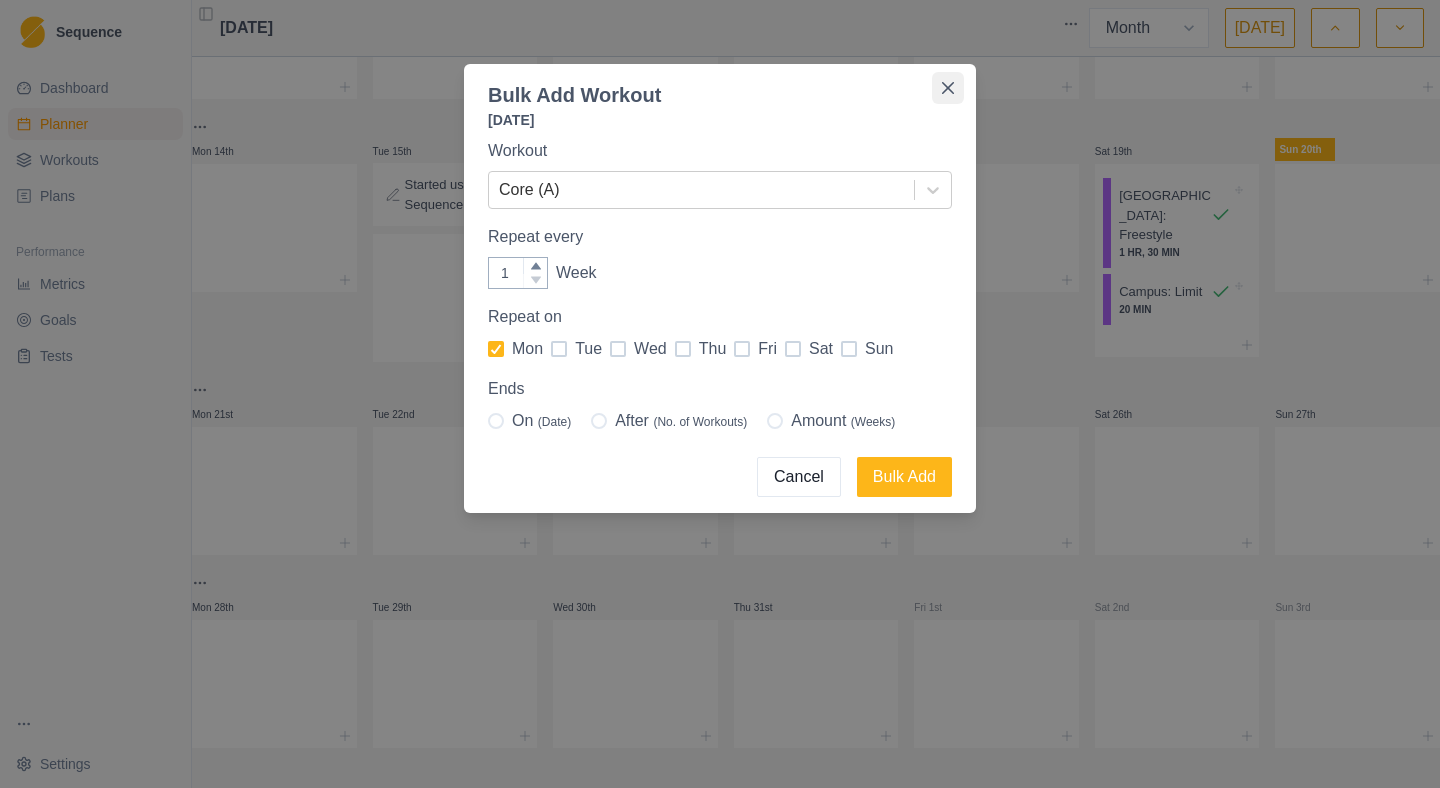 click 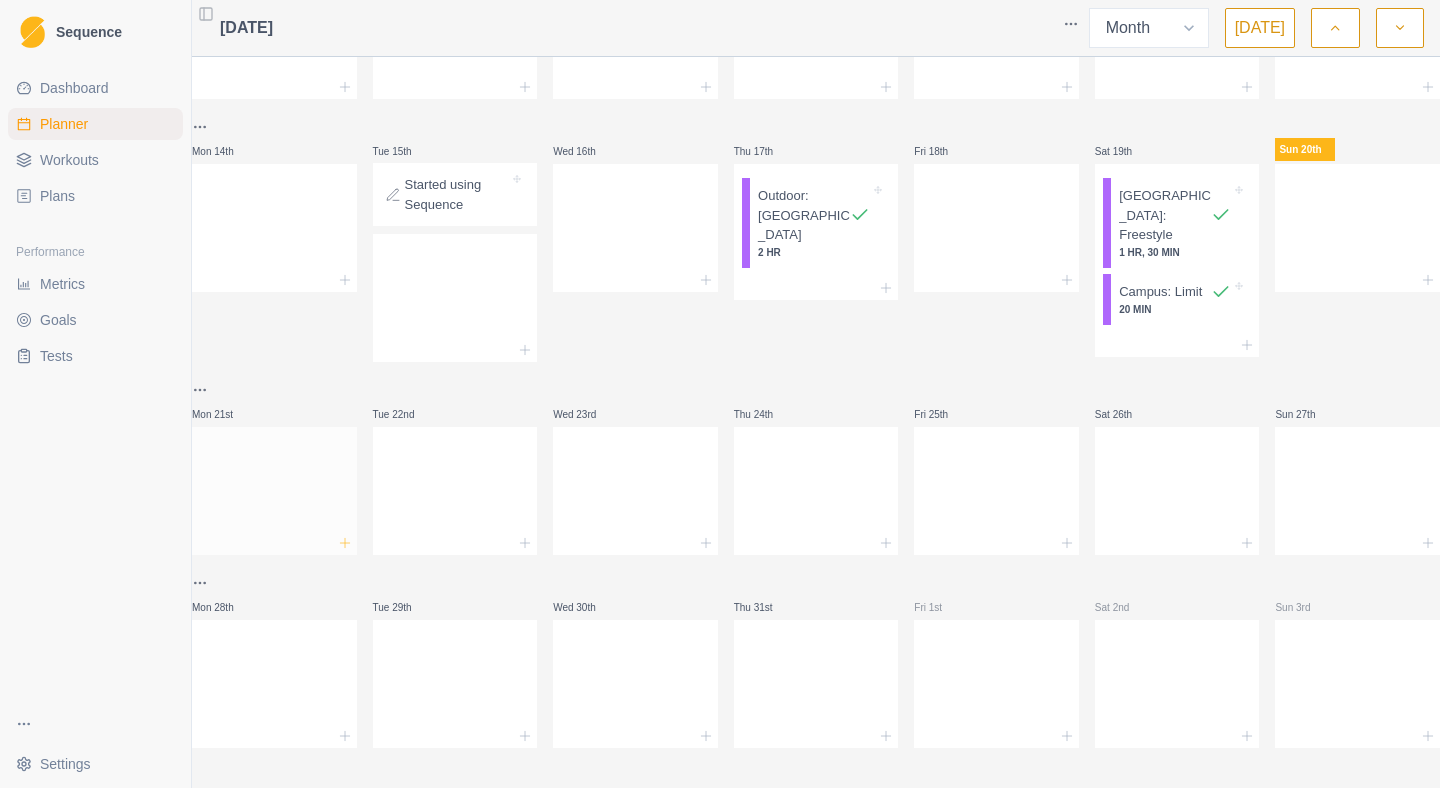 click 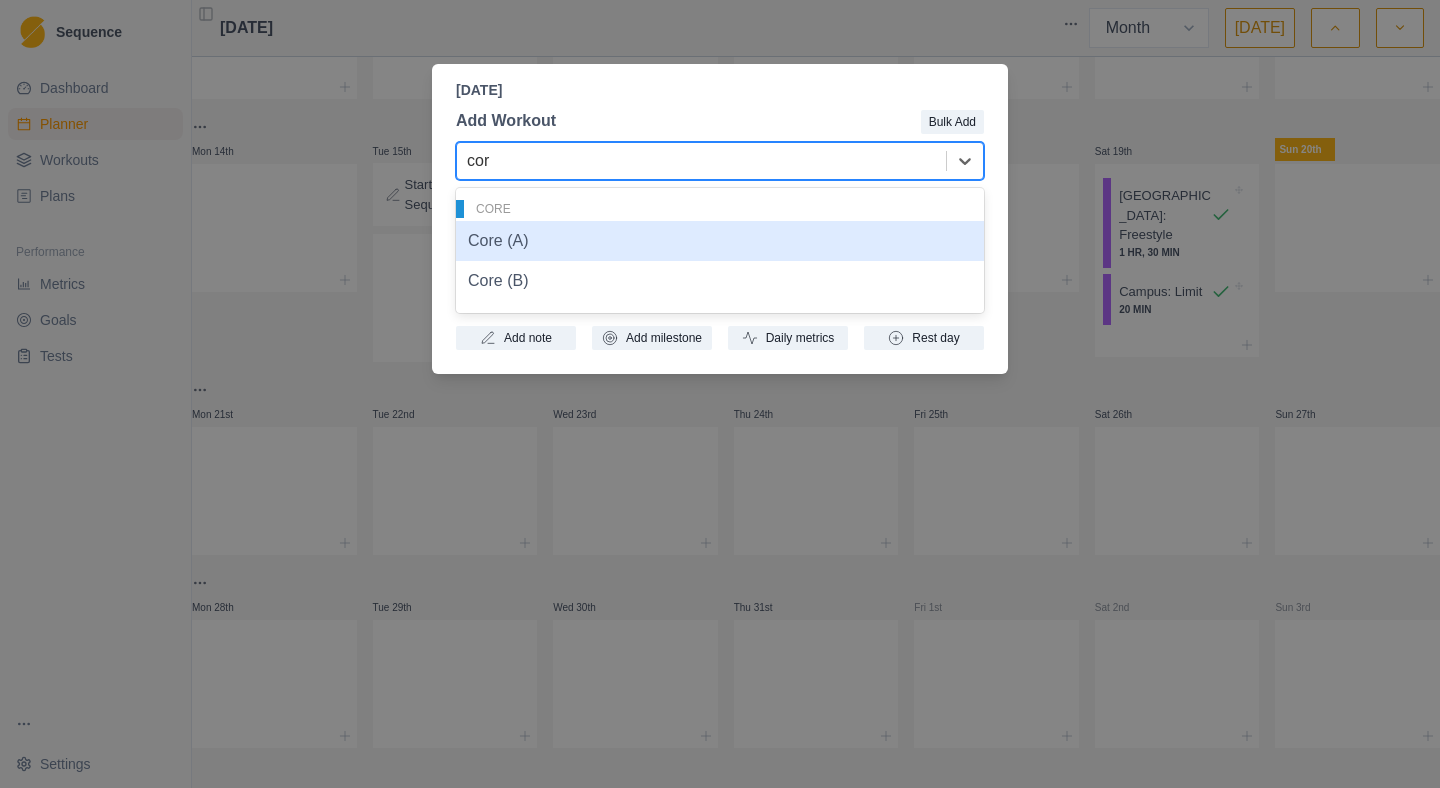 type on "core" 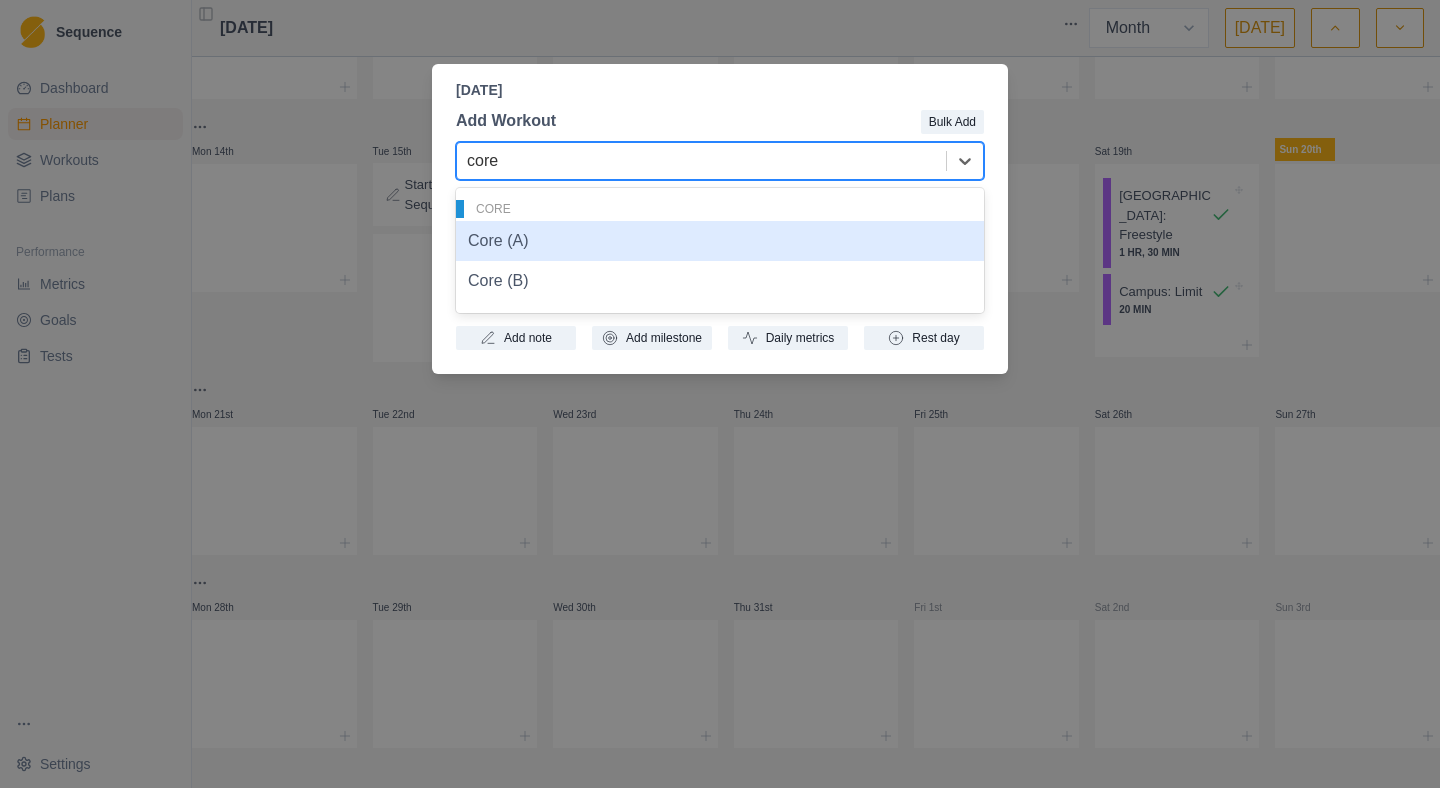 click on "Core (A)" at bounding box center [720, 241] 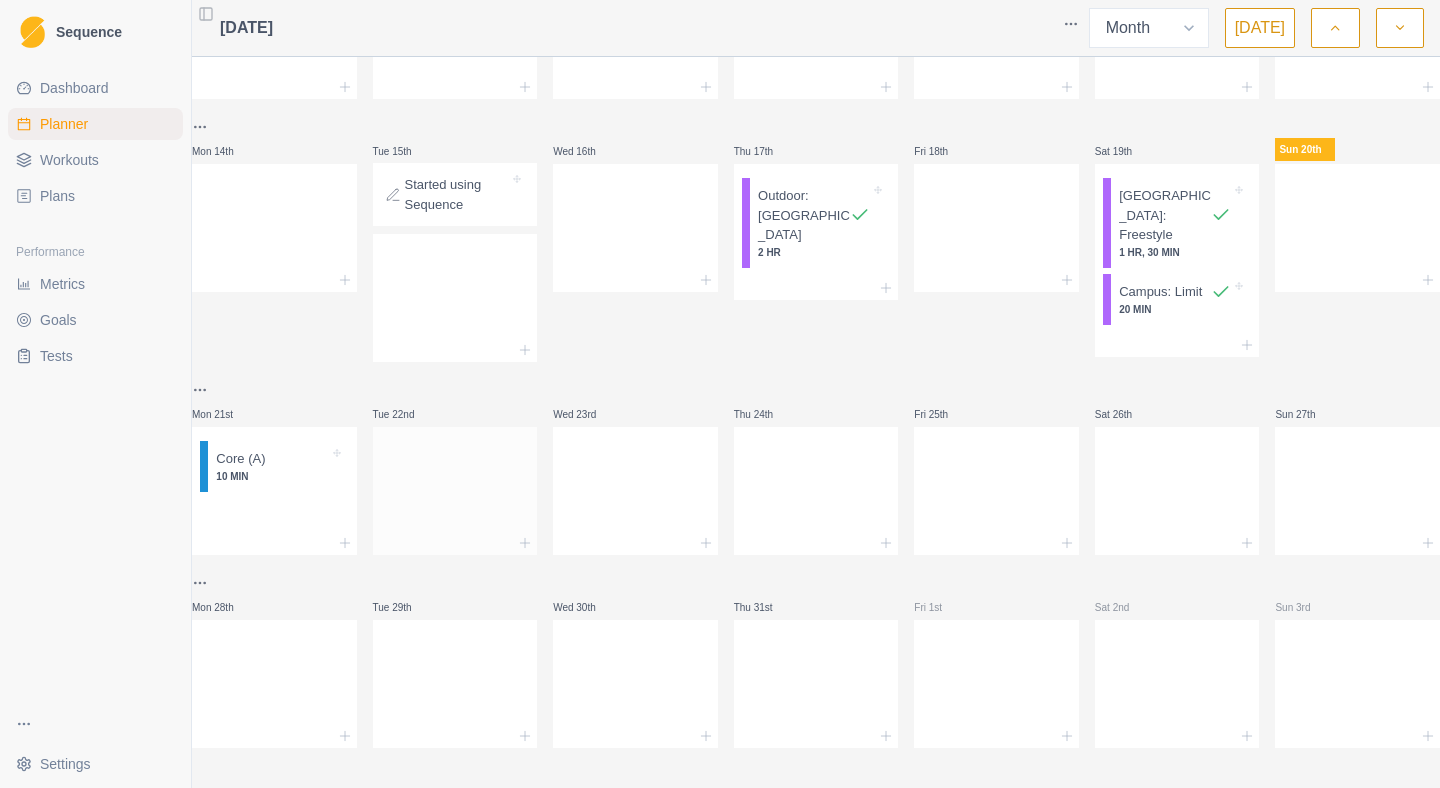 click at bounding box center (455, 487) 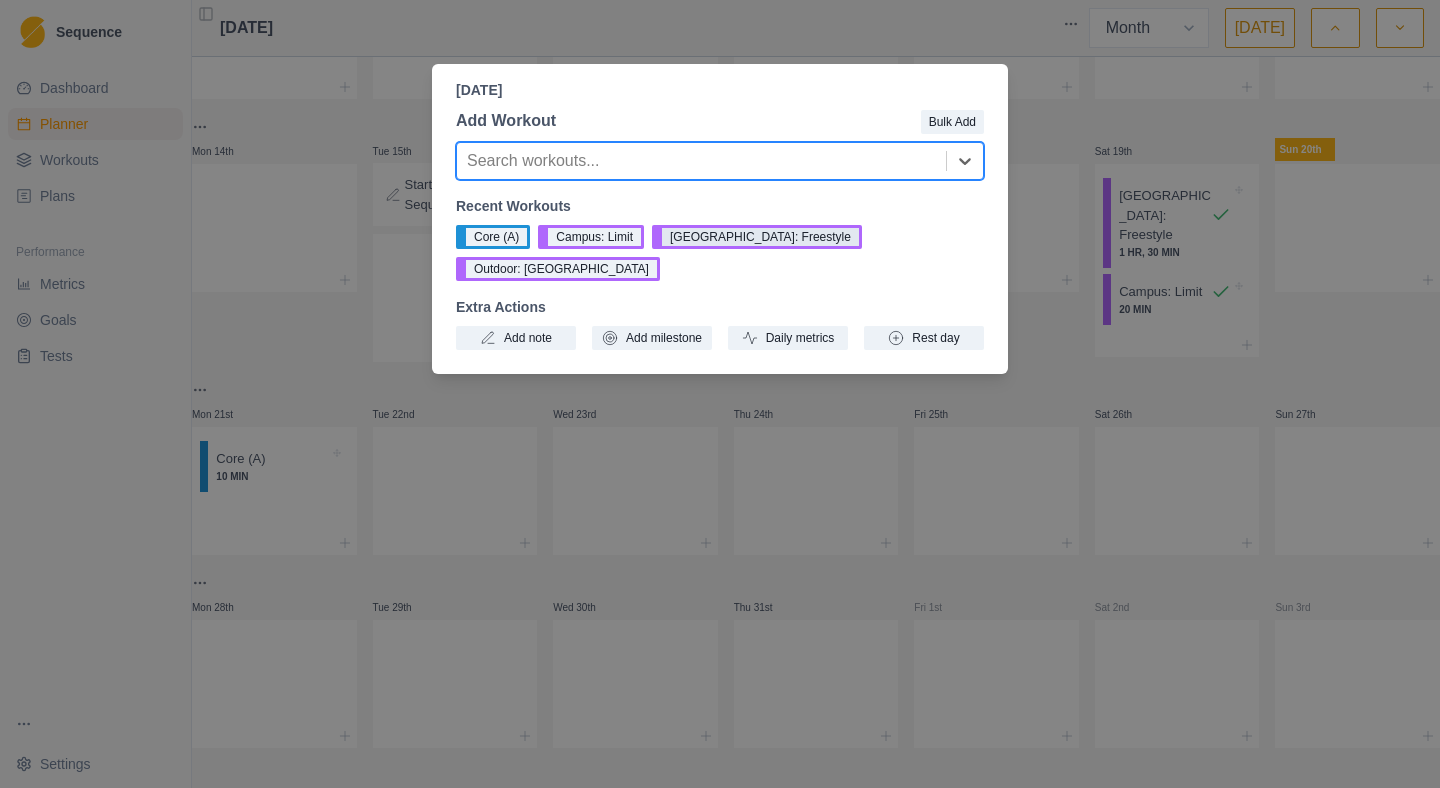 click on "[GEOGRAPHIC_DATA]: Freestyle" at bounding box center (757, 237) 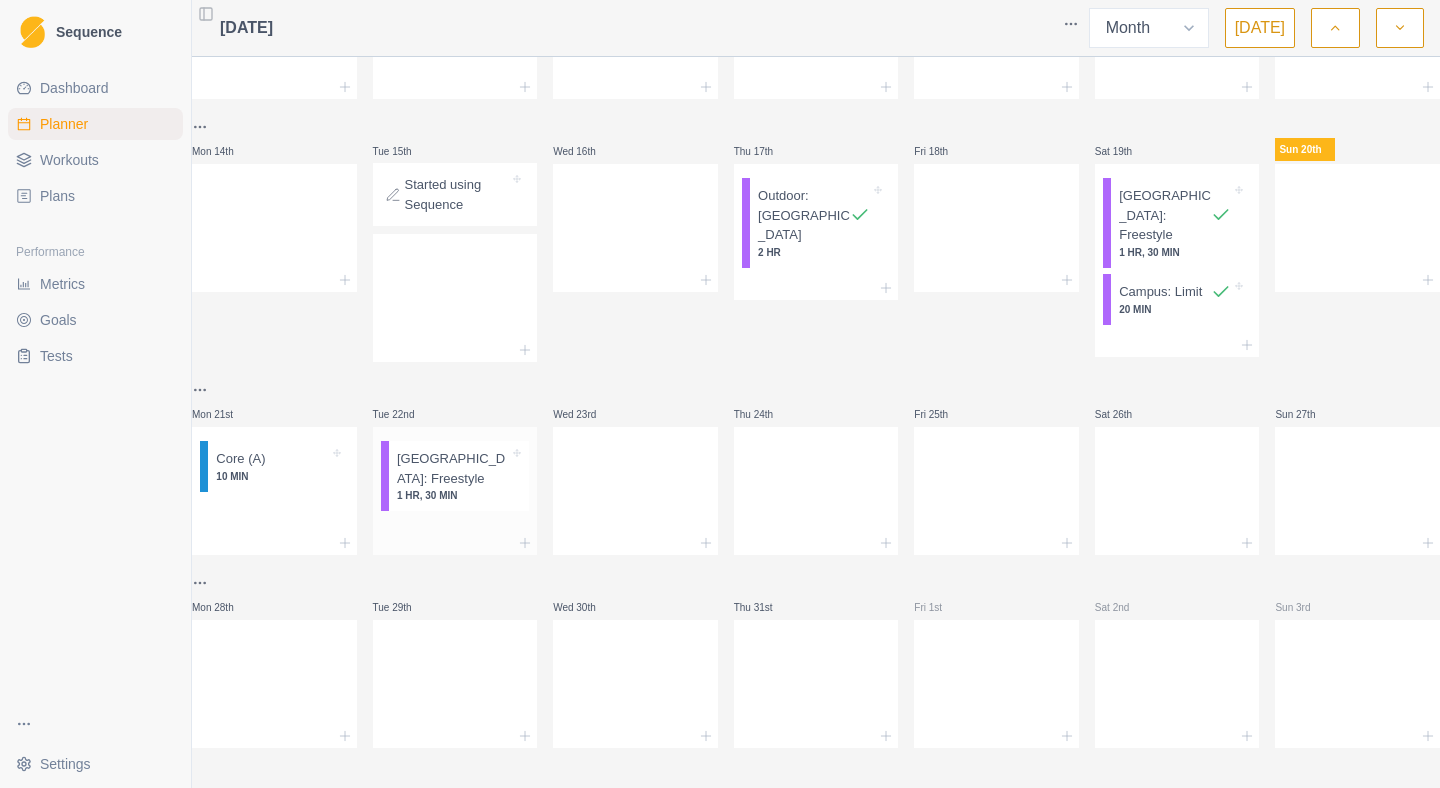 click at bounding box center (455, 543) 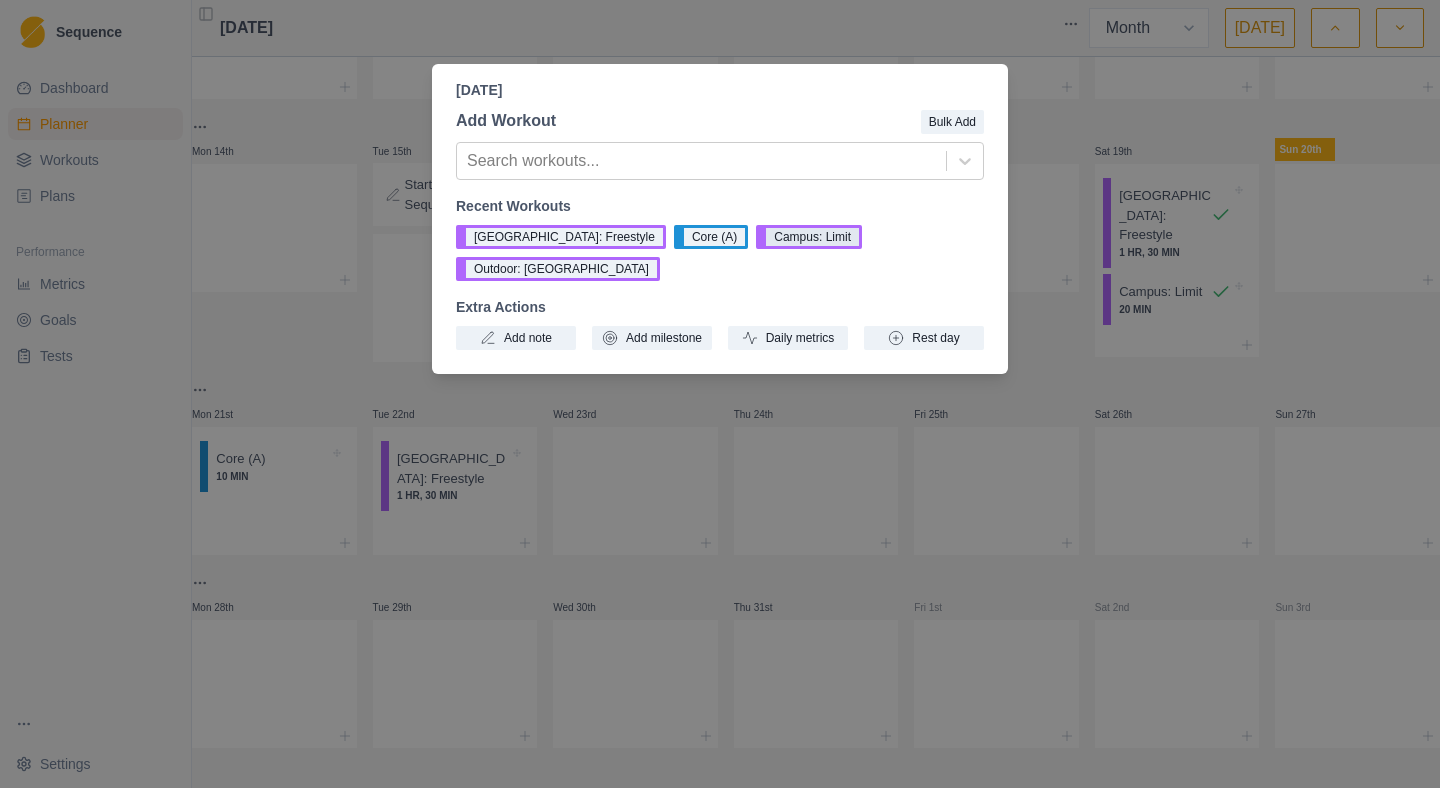 click on "Campus: Limit" at bounding box center [809, 237] 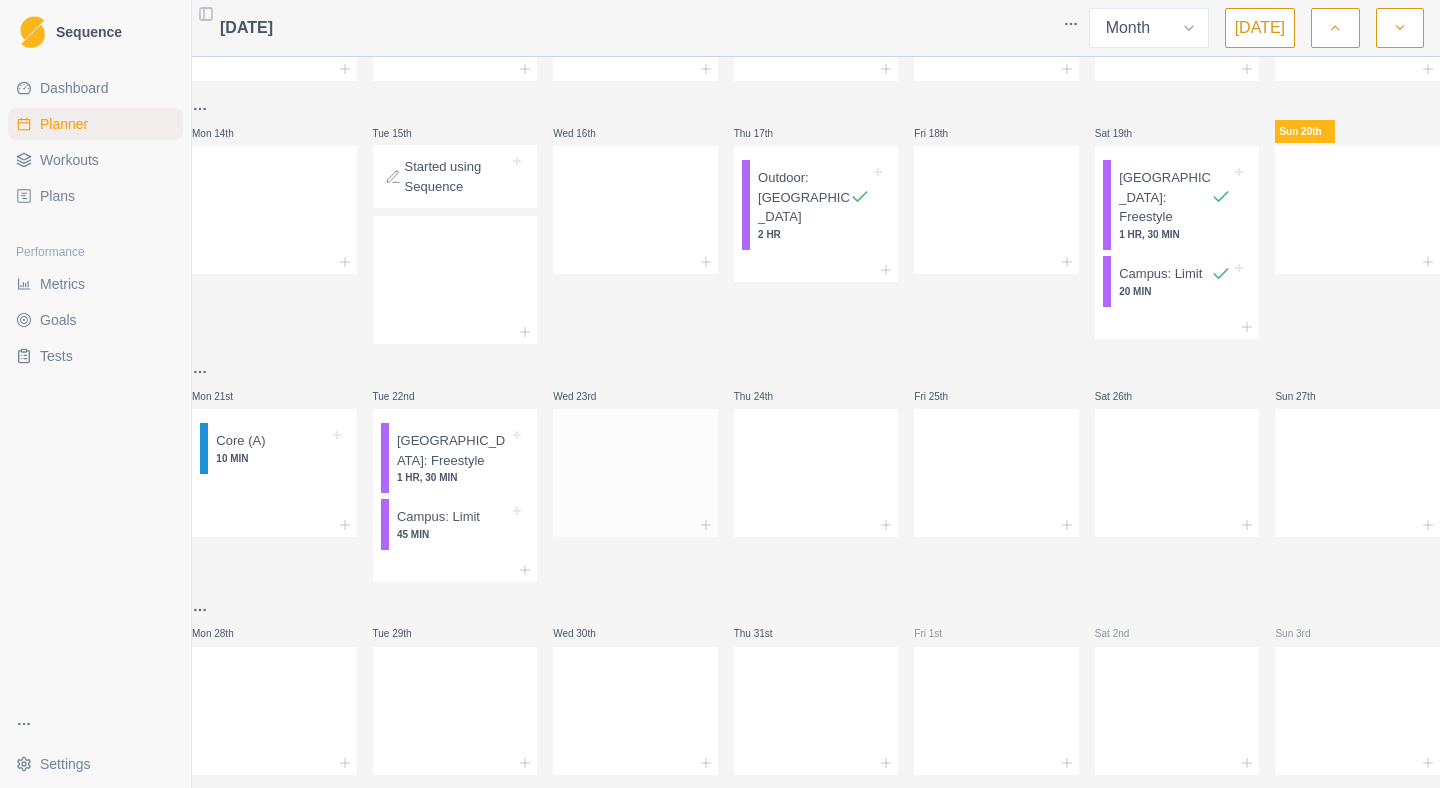 click at bounding box center (635, 469) 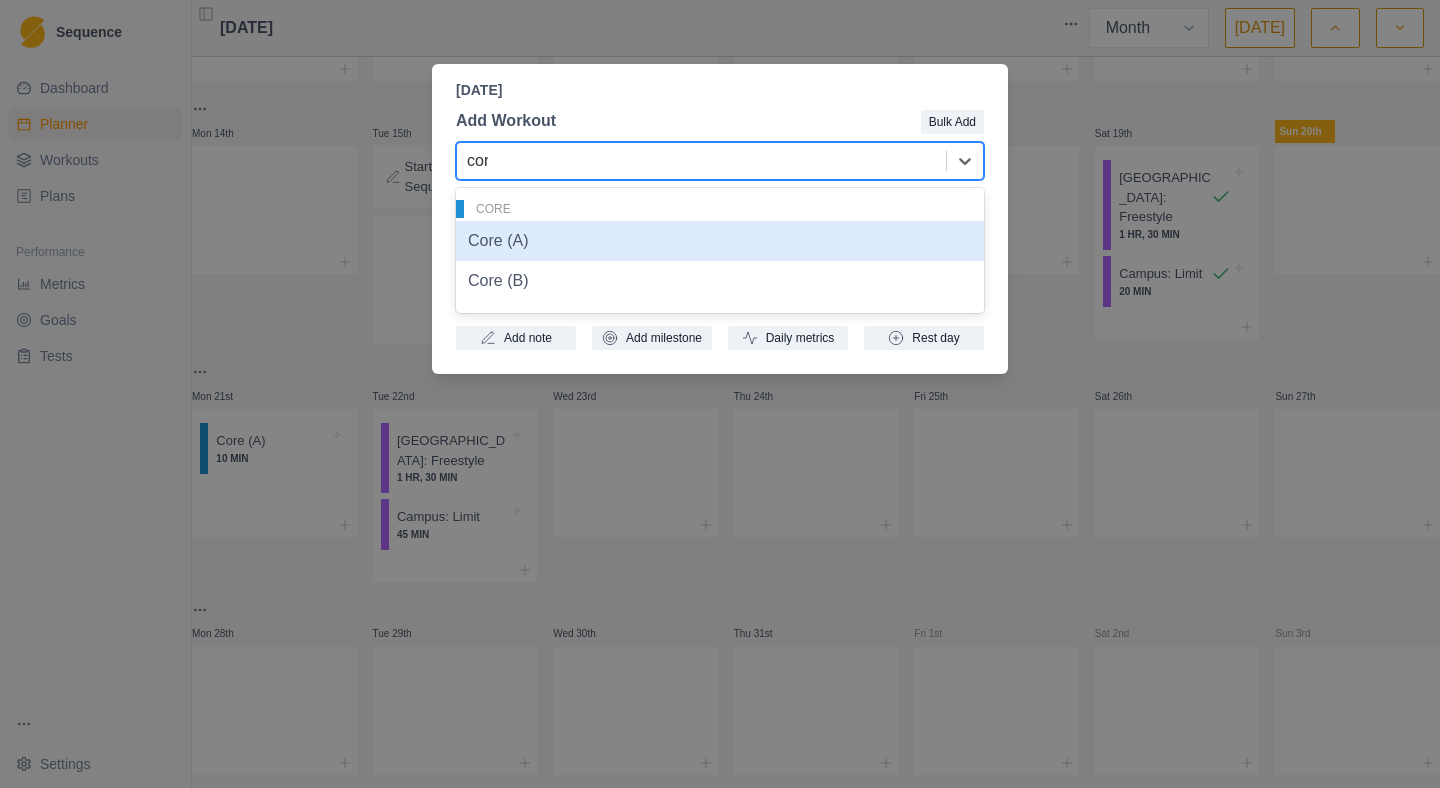 type on "core" 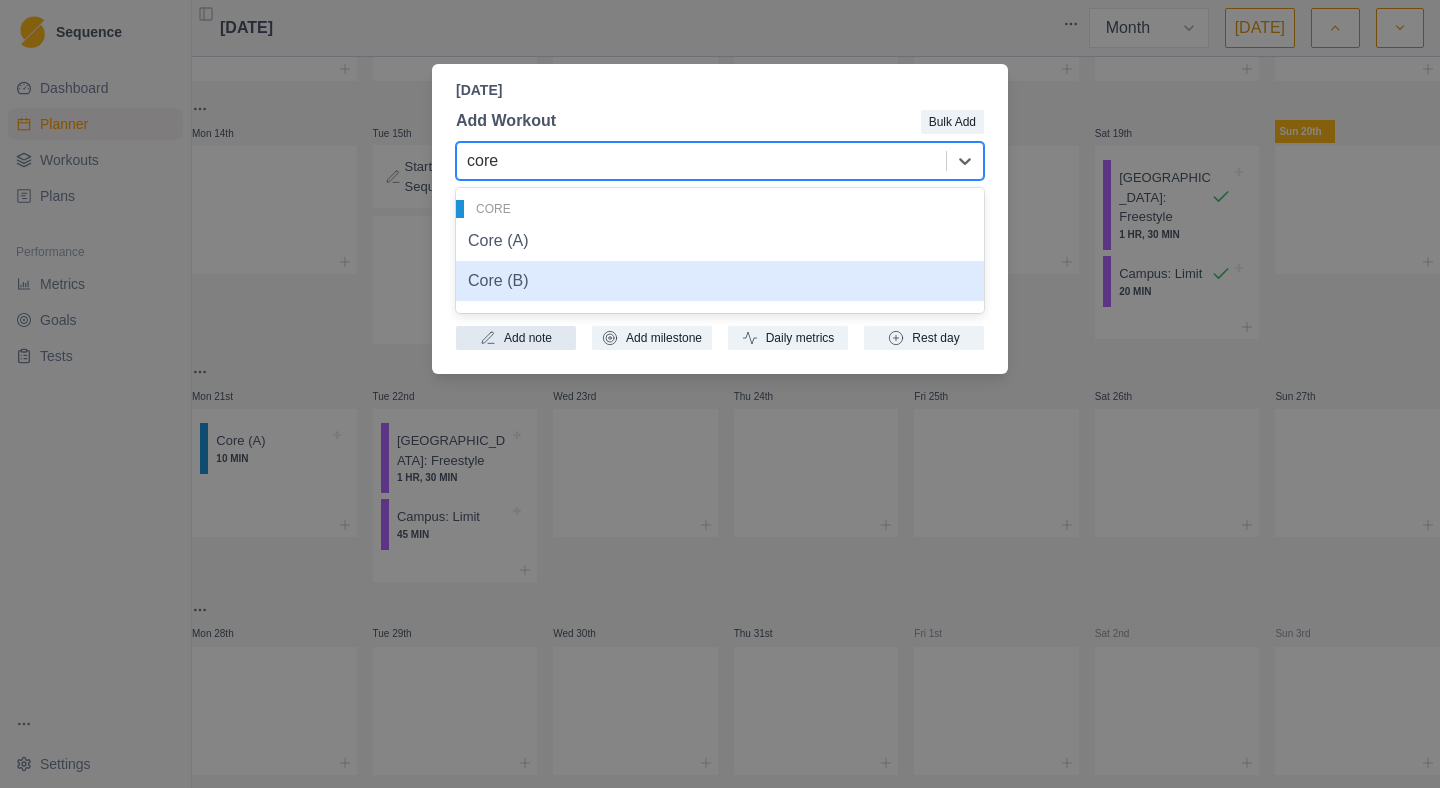 click on "Core (B)" at bounding box center [720, 281] 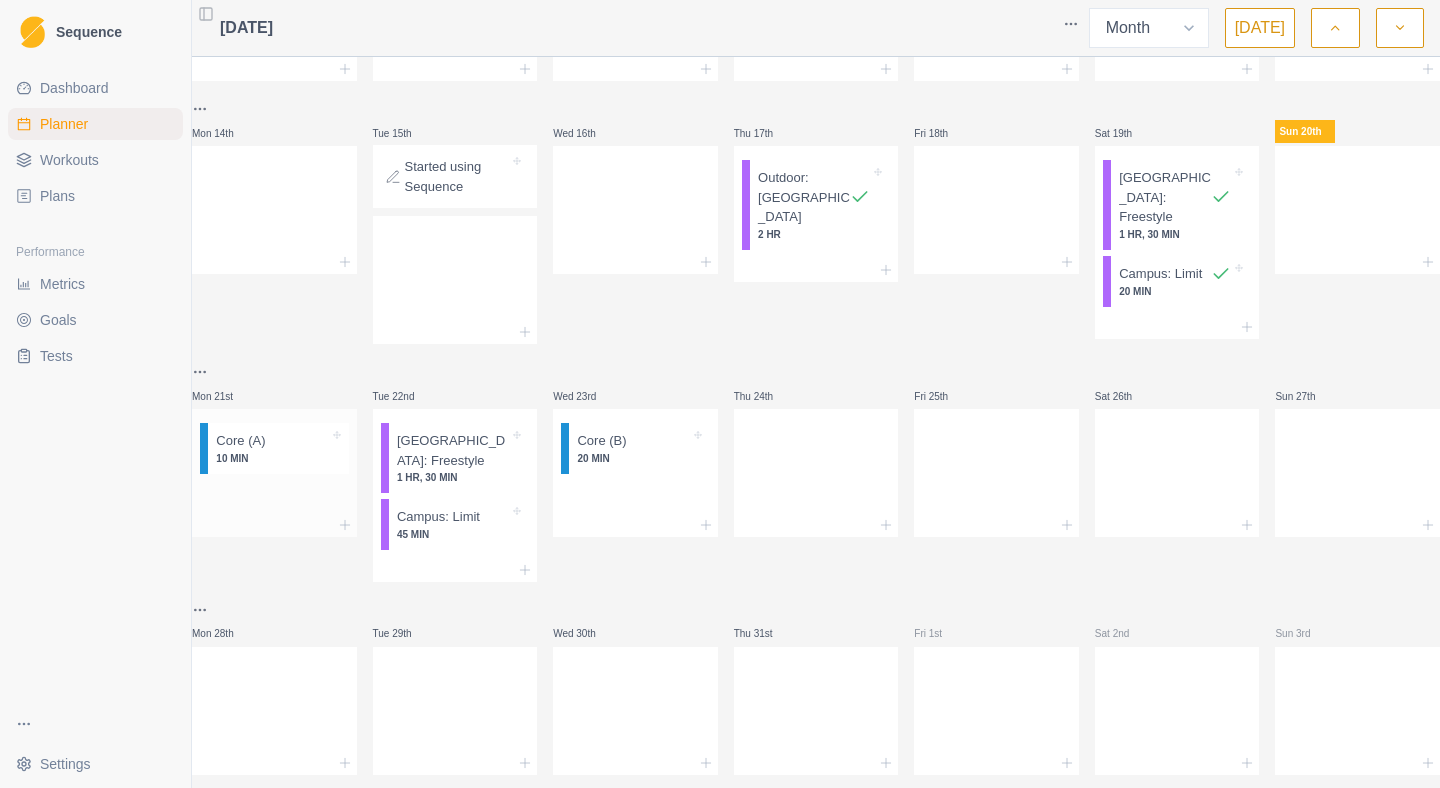 click at bounding box center (274, 498) 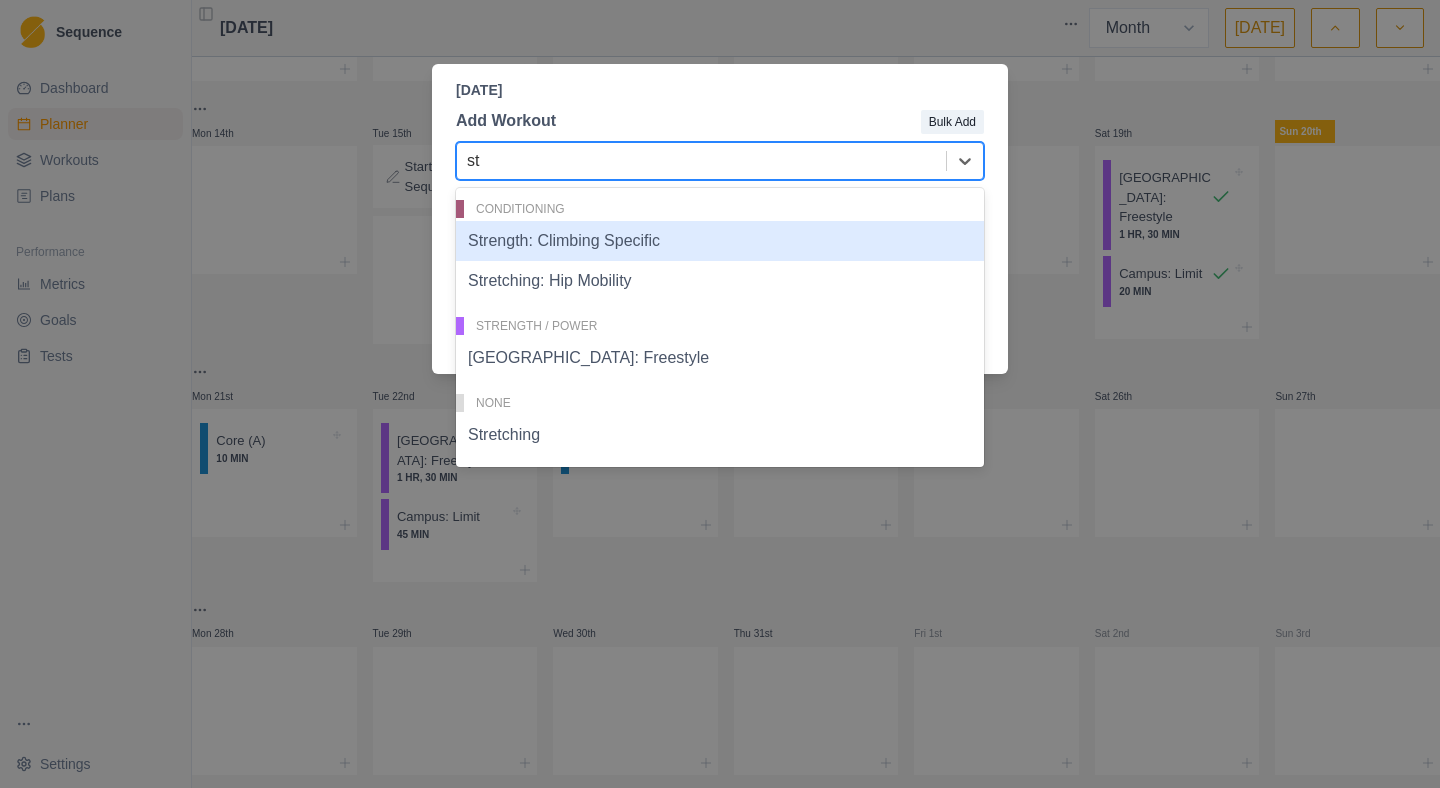 type on "str" 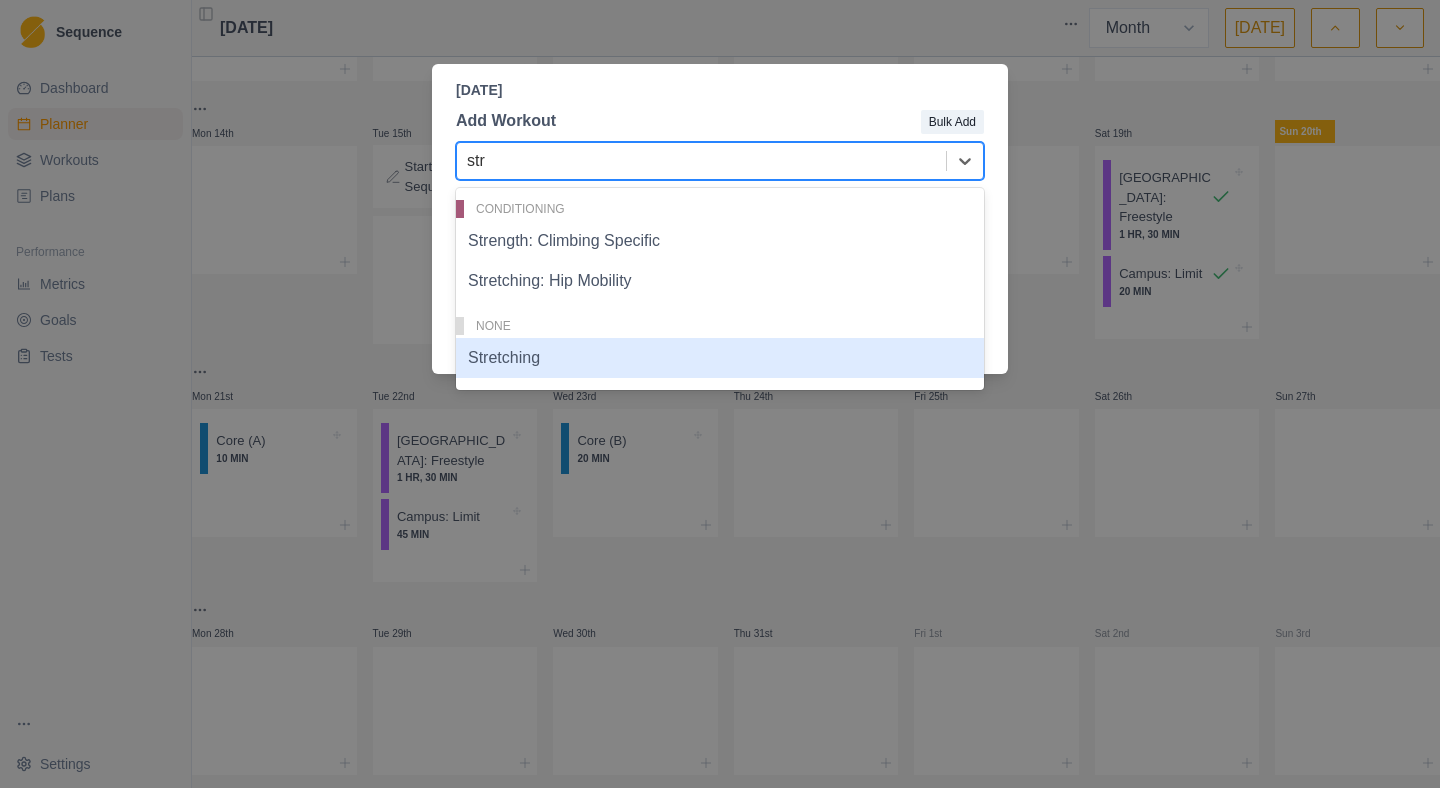 click on "Stretching" at bounding box center [720, 358] 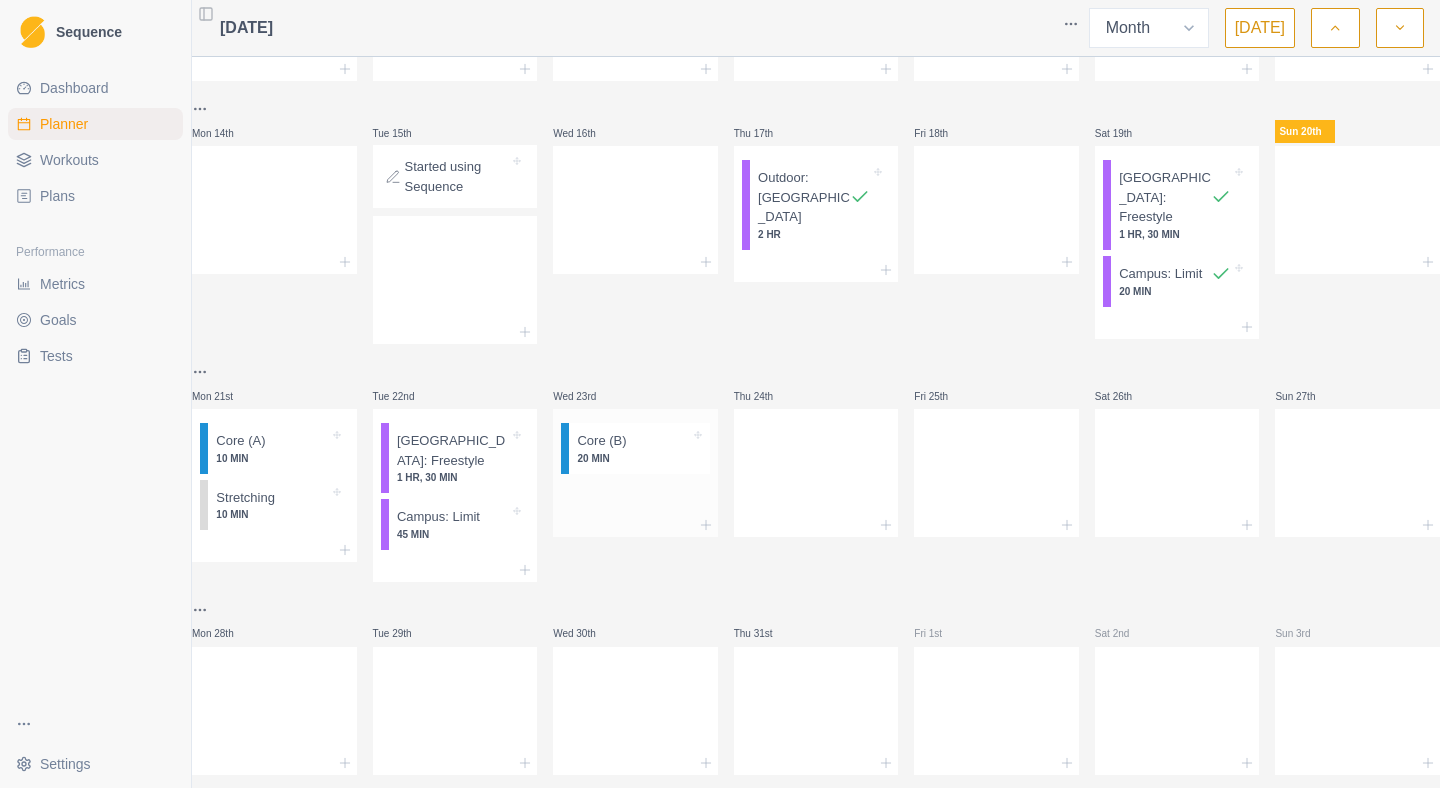 click at bounding box center [635, 498] 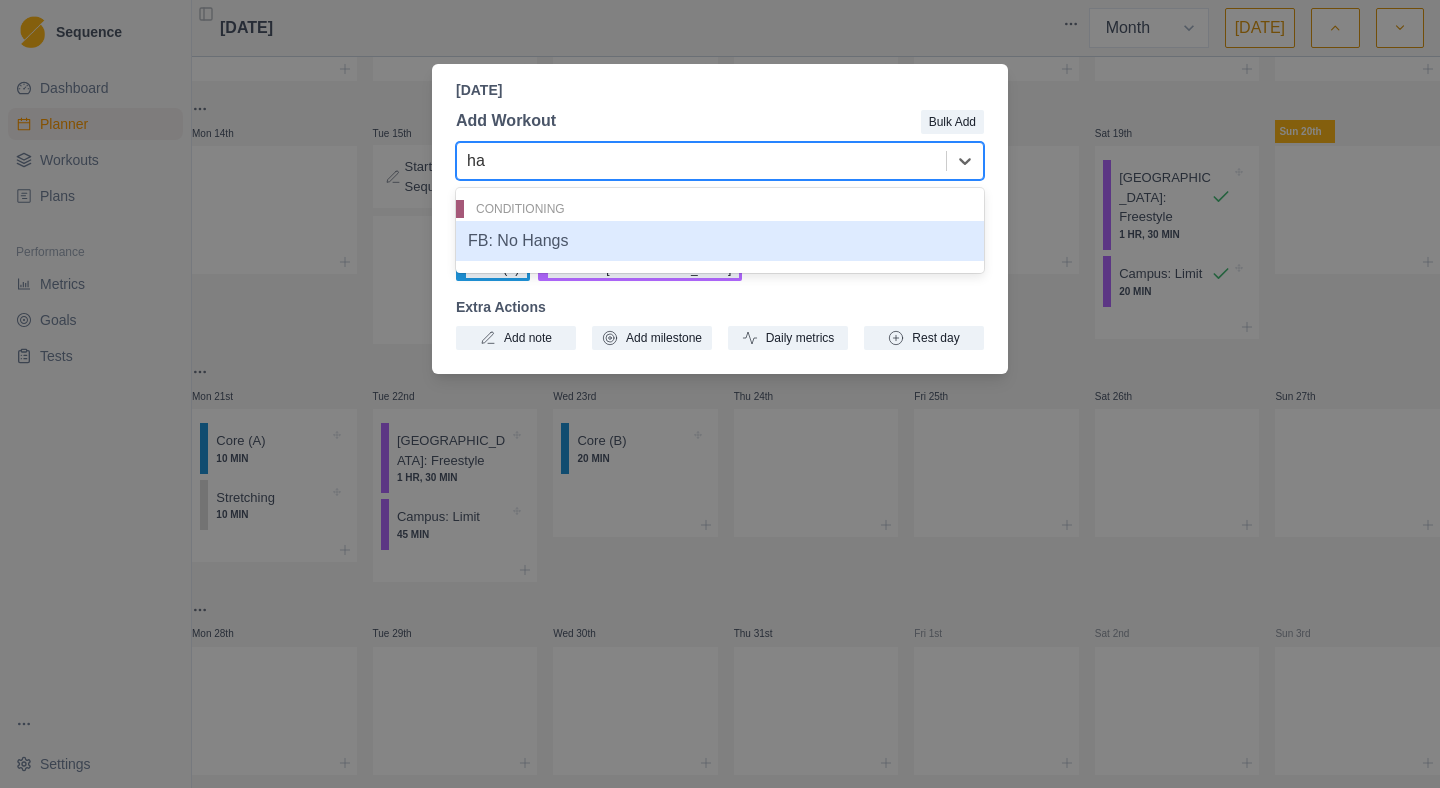 type on "h" 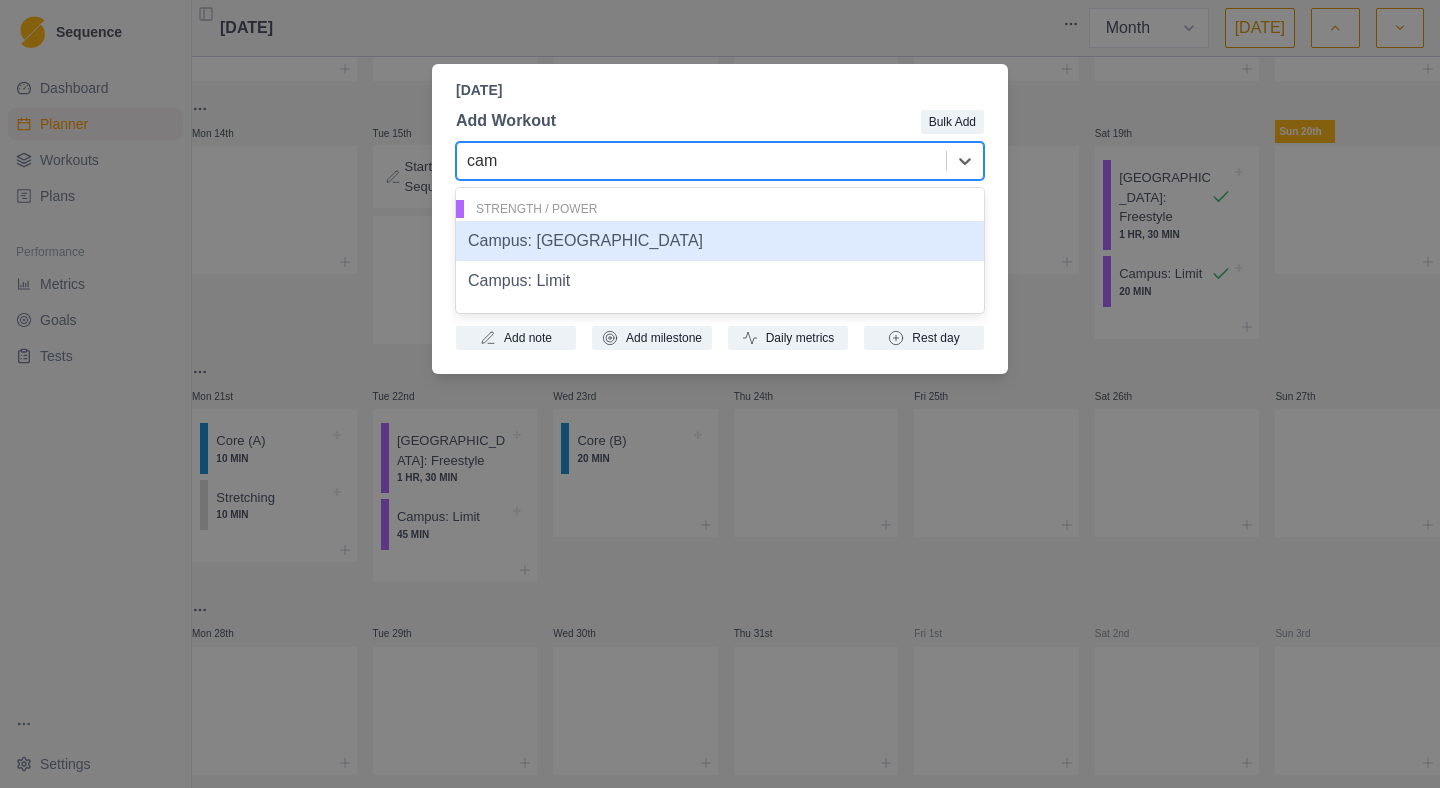 type on "cam" 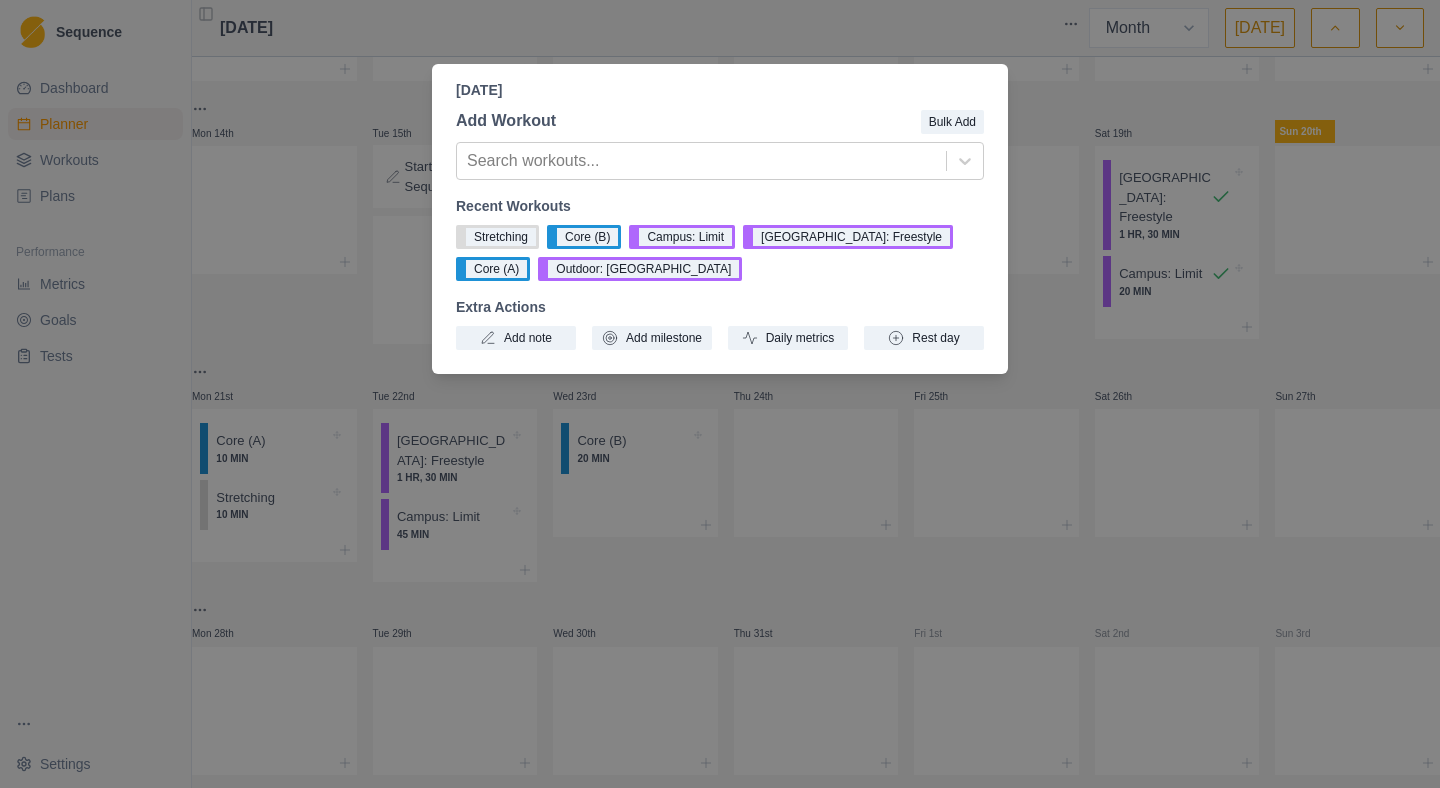 click on "[DATE] Add Workout Bulk Add Search workouts... Recent Workouts Stretching Core (B) Campus: Limit Boulder: Freestyle Core (A) Outdoor: Boulder Extra Actions Add note Add milestone Daily metrics Rest day" at bounding box center [720, 394] 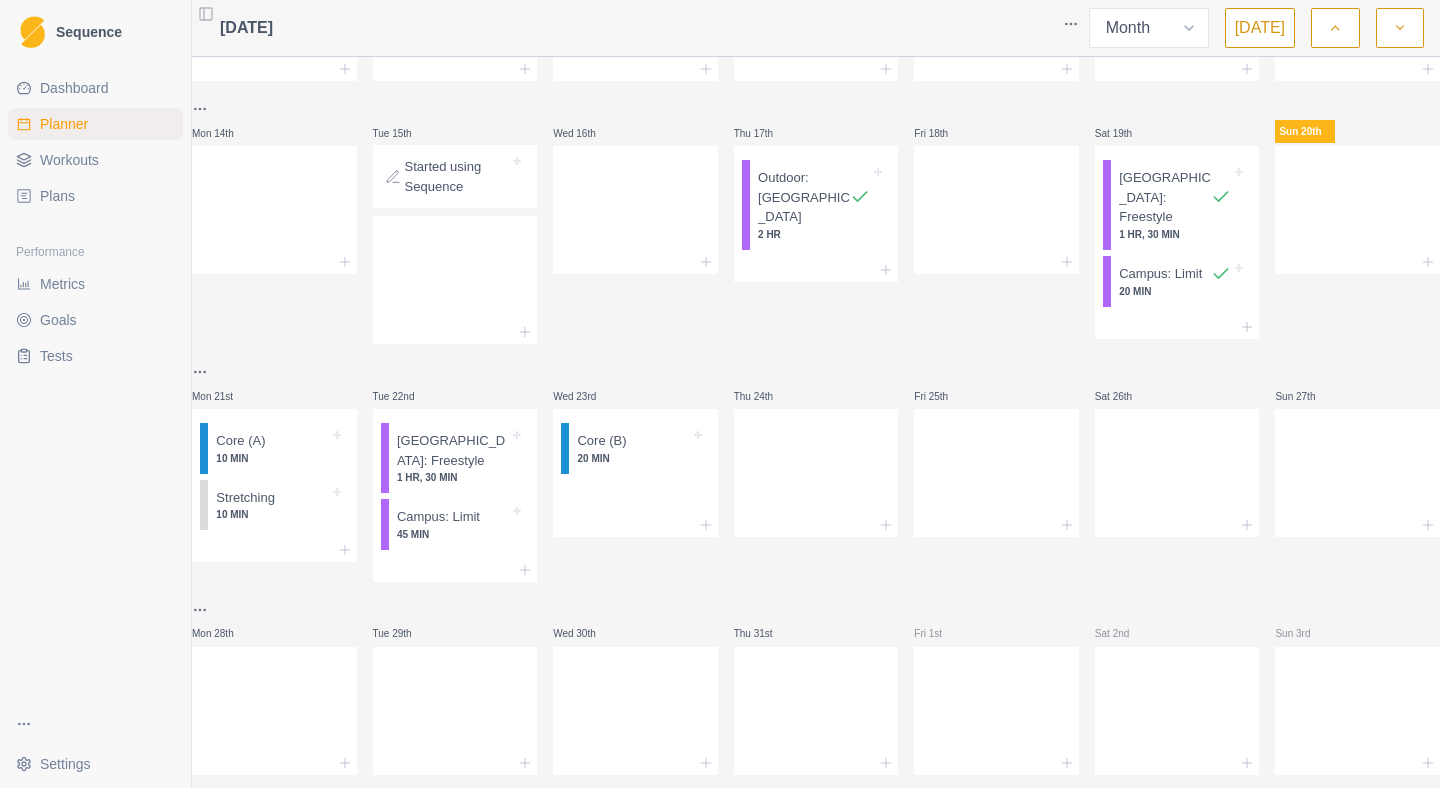 click on "Sequence Dashboard Planner Workouts Plans Performance Metrics Goals Tests Settings Toggle Sidebar [DATE] Week Month [DATE] Mon 30th Tue 1st Wed 2nd Thu 3rd Fri 4th Sat 5th Sun 6th Mon 7th Tue 8th Wed 9th Thu 10th Fri 11th Sat 12th Sun 13th Mon 14th Tue 15th Started using Sequence Wed 16th Thu 17th Outdoor: [GEOGRAPHIC_DATA] 2 HR Fri 18th Sat 19th [GEOGRAPHIC_DATA]: Freestyle 1 HR, 30 MIN Campus: Limit 20 [PERSON_NAME] 20th Mon 21st Core (A) 10 MIN Stretching 10 MIN Tue 22nd Boulder: Freestyle 1 HR, 30 MIN Campus: Limit 45 MIN Wed 23rd Core (B) 20 MIN Thu 24th Fri 25th Sat 26th Sun 27th Mon 28th Tue 29th Wed 30th Thu 31st Fri 1st Sat 2nd Sun 3rd
0.5
Press space bar to start a drag.
When dragging you can use the arrow keys to move the item around and escape to cancel.
Some screen readers may require you to be in focus mode or to use your pass through key" at bounding box center (720, 394) 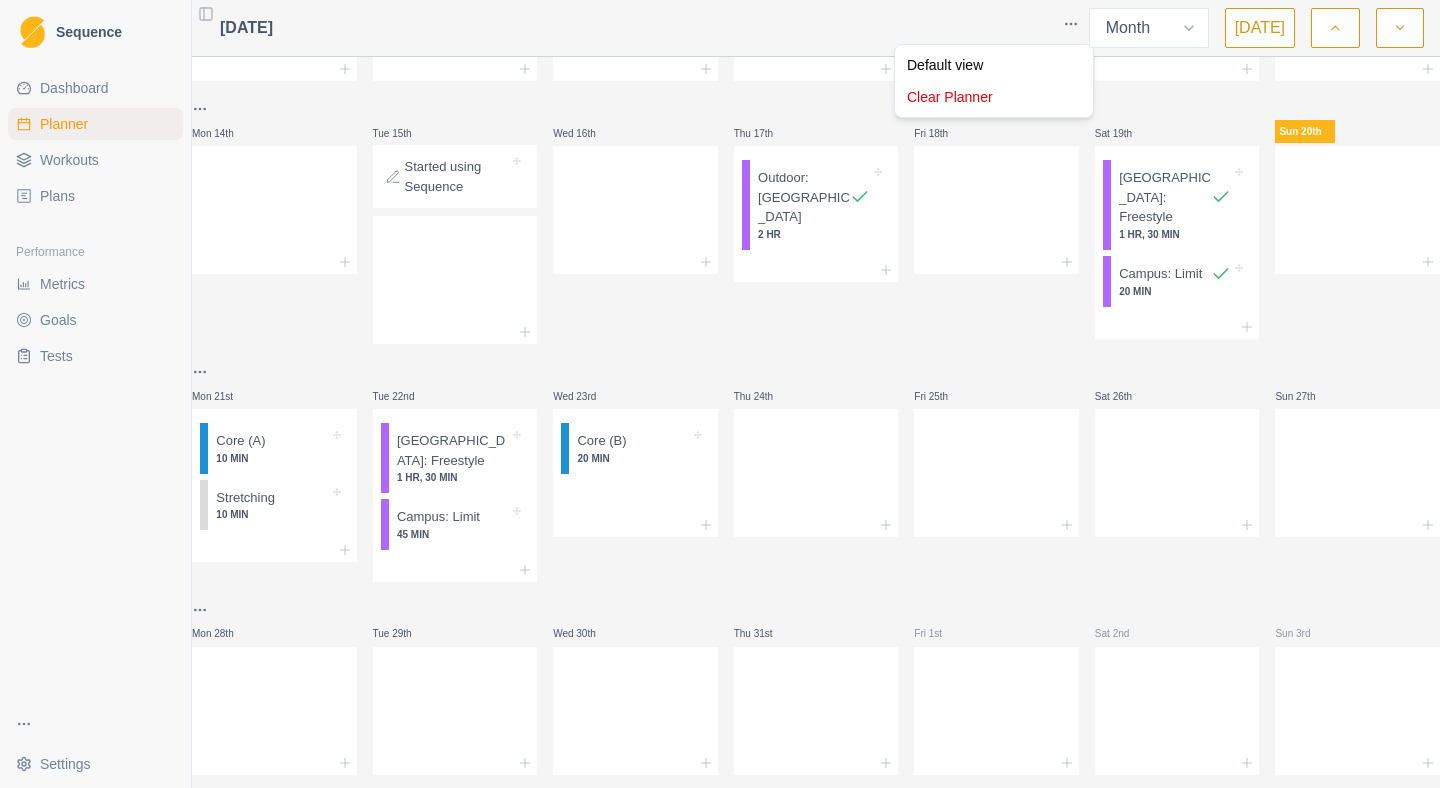click on "Sequence Dashboard Planner Workouts Plans Performance Metrics Goals Tests Settings Toggle Sidebar [DATE] Week Month [DATE] Mon 30th Tue 1st Wed 2nd Thu 3rd Fri 4th Sat 5th Sun 6th Mon 7th Tue 8th Wed 9th Thu 10th Fri 11th Sat 12th Sun 13th Mon 14th Tue 15th Started using Sequence Wed 16th Thu 17th Outdoor: [GEOGRAPHIC_DATA] 2 HR Fri 18th Sat 19th [GEOGRAPHIC_DATA]: Freestyle 1 HR, 30 MIN Campus: Limit 20 [PERSON_NAME] 20th Mon 21st Core (A) 10 MIN Stretching 10 MIN Tue 22nd Boulder: Freestyle 1 HR, 30 MIN Campus: Limit 45 MIN Wed 23rd Core (B) 20 MIN Thu 24th Fri 25th Sat 26th Sun 27th Mon 28th Tue 29th Wed 30th Thu 31st Fri 1st Sat 2nd Sun 3rd
0.5
Press space bar to start a drag.
When dragging you can use the arrow keys to move the item around and escape to cancel.
Some screen readers may require you to be in focus mode or to use your pass through key
Default view Clear Planner" at bounding box center [720, 394] 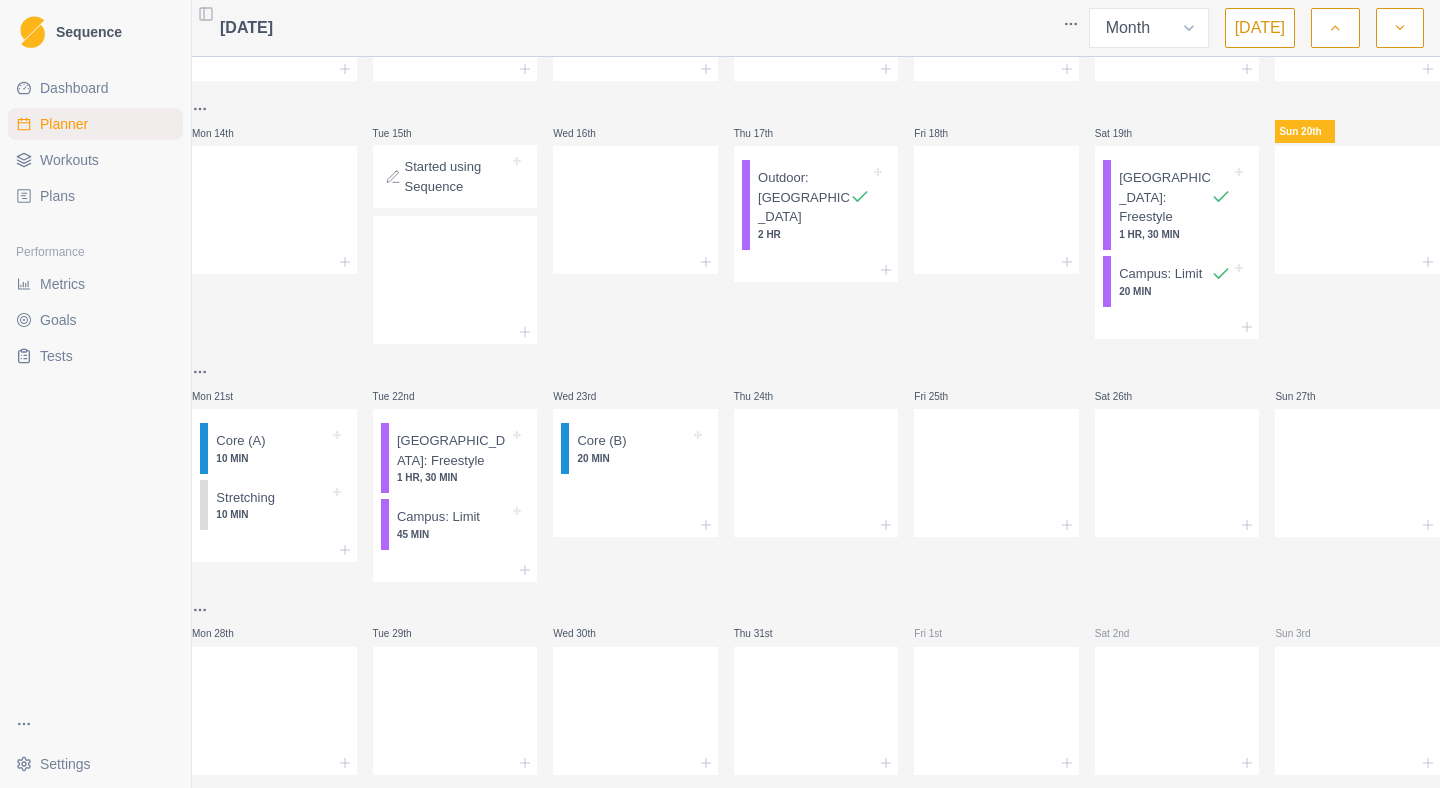 click on "Workouts" at bounding box center (69, 160) 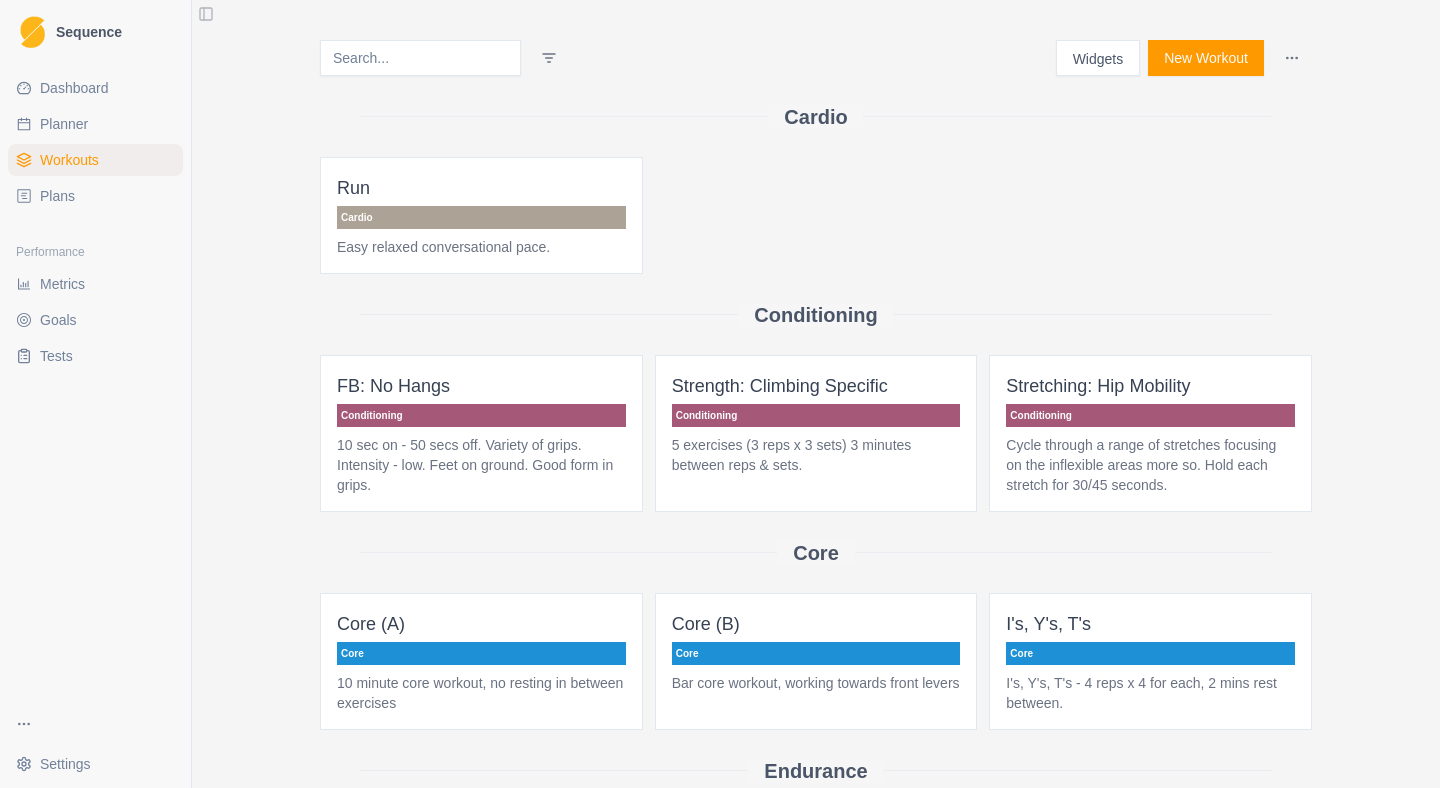 click on "New Workout" at bounding box center [1206, 58] 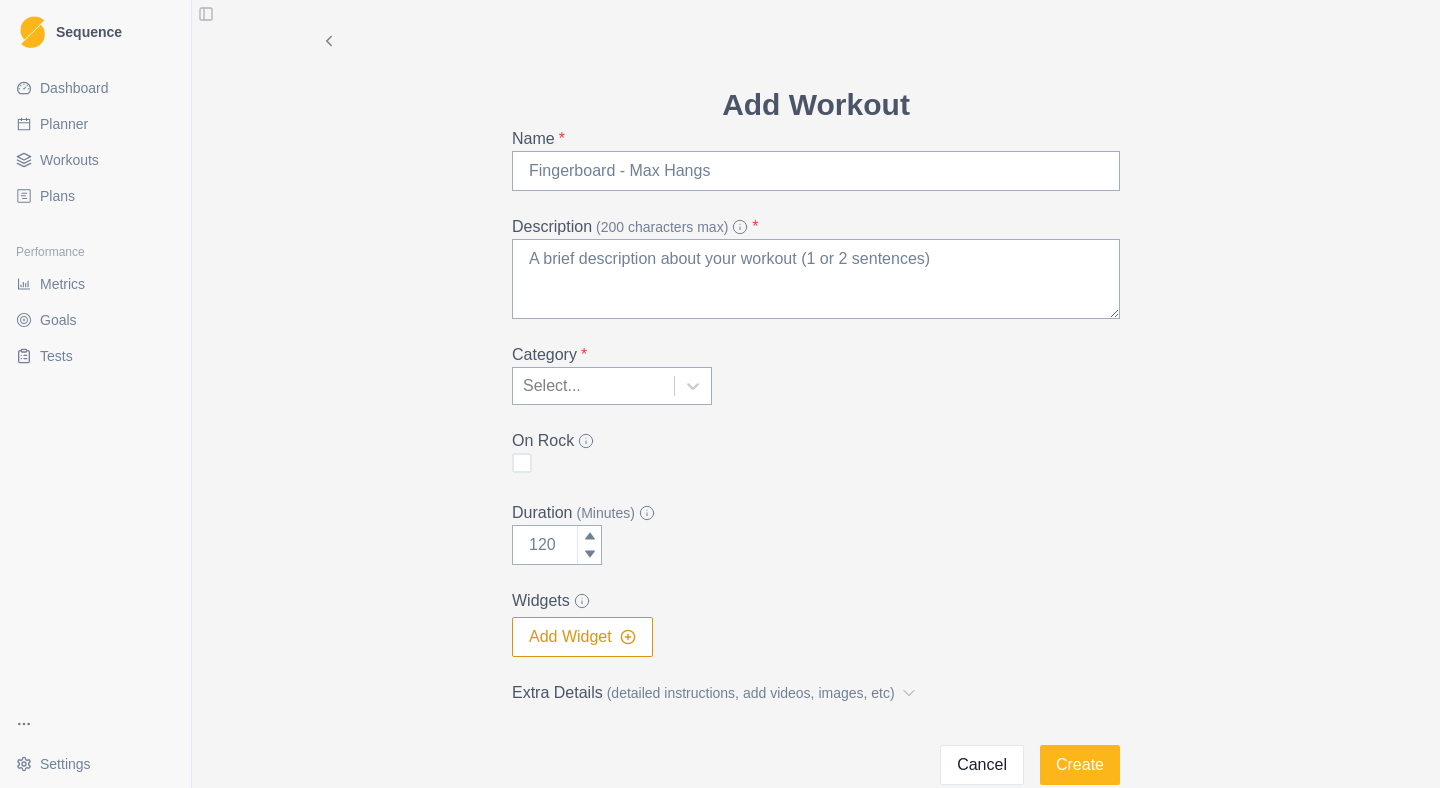 click on "Add Workout Name * Description   (200 characters max) * Category * Select... On Rock Duration   (Minutes) Widgets Add Widget Extra Details (detailed instructions, add videos, images, etc) Cancel Create" at bounding box center [816, 433] 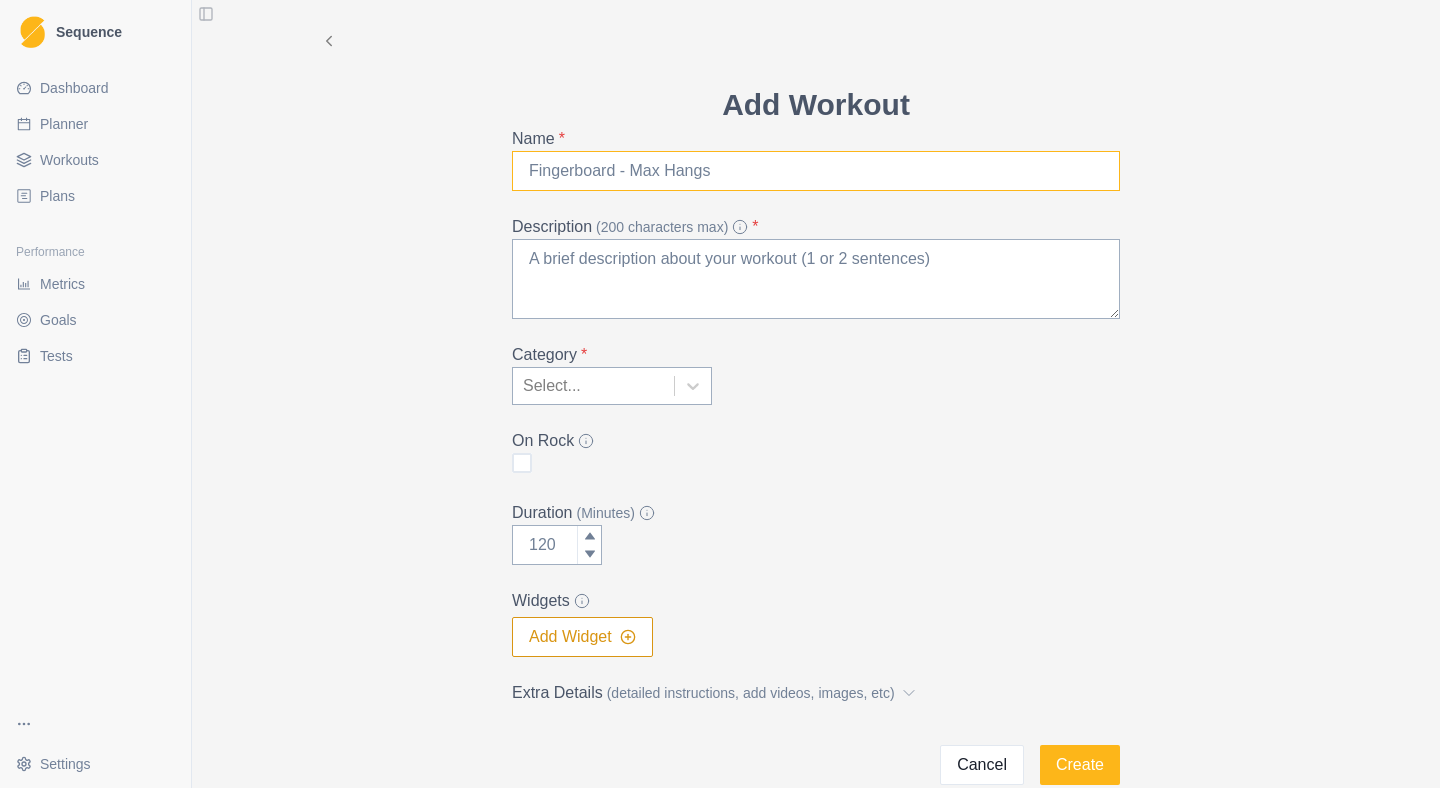 click on "Name *" at bounding box center (816, 171) 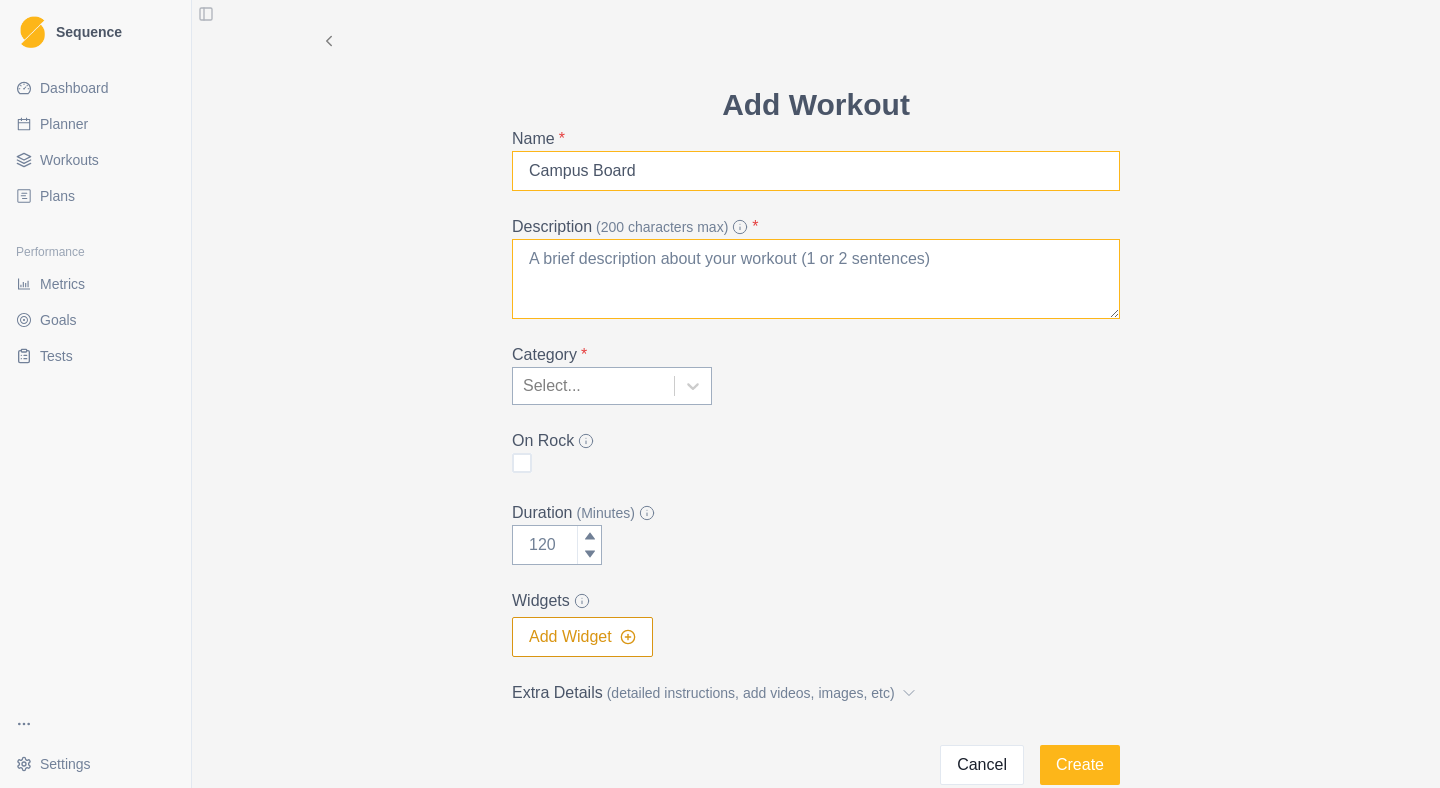 type on "Campus Board" 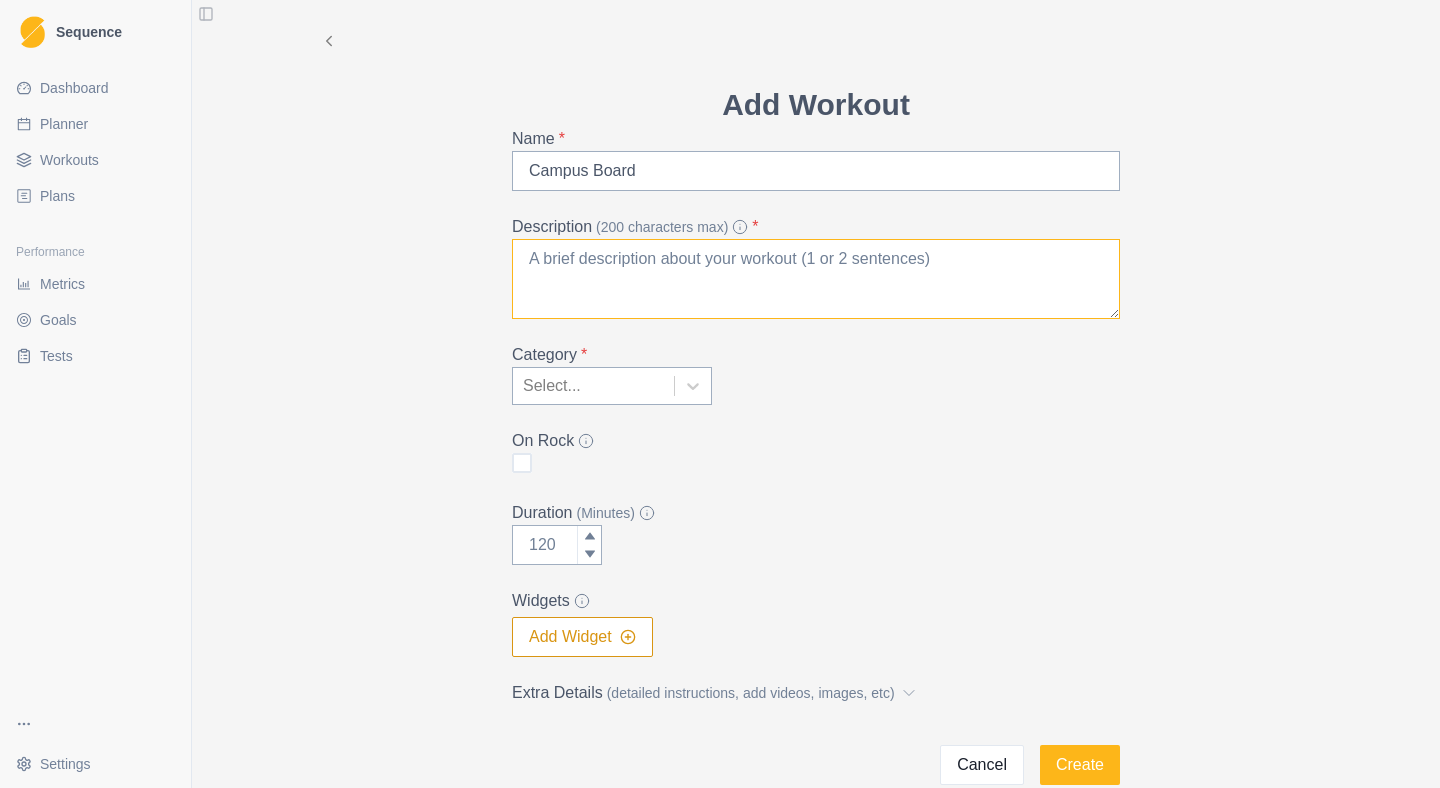 click on "Description   (200 characters max) *" at bounding box center (816, 279) 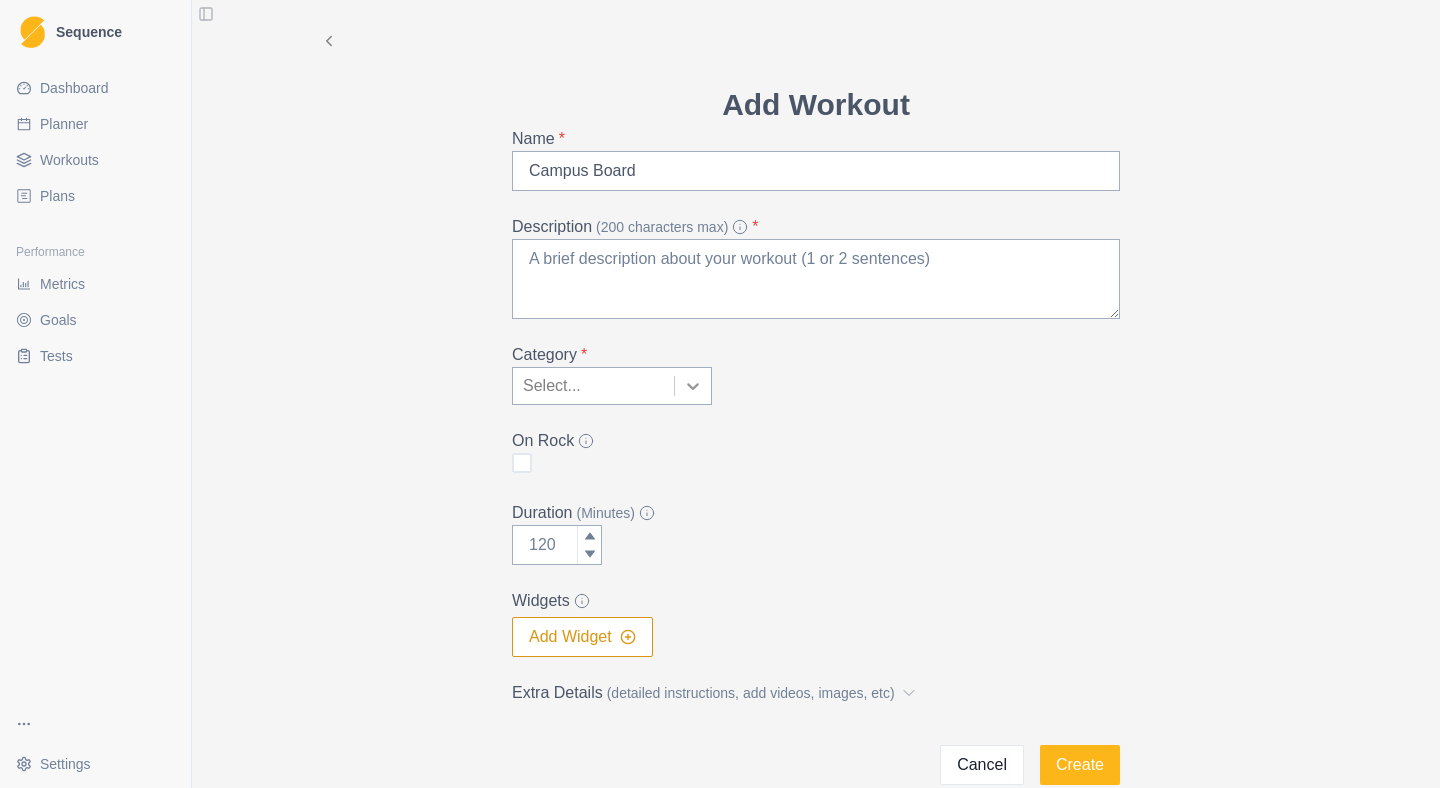 click at bounding box center [693, 386] 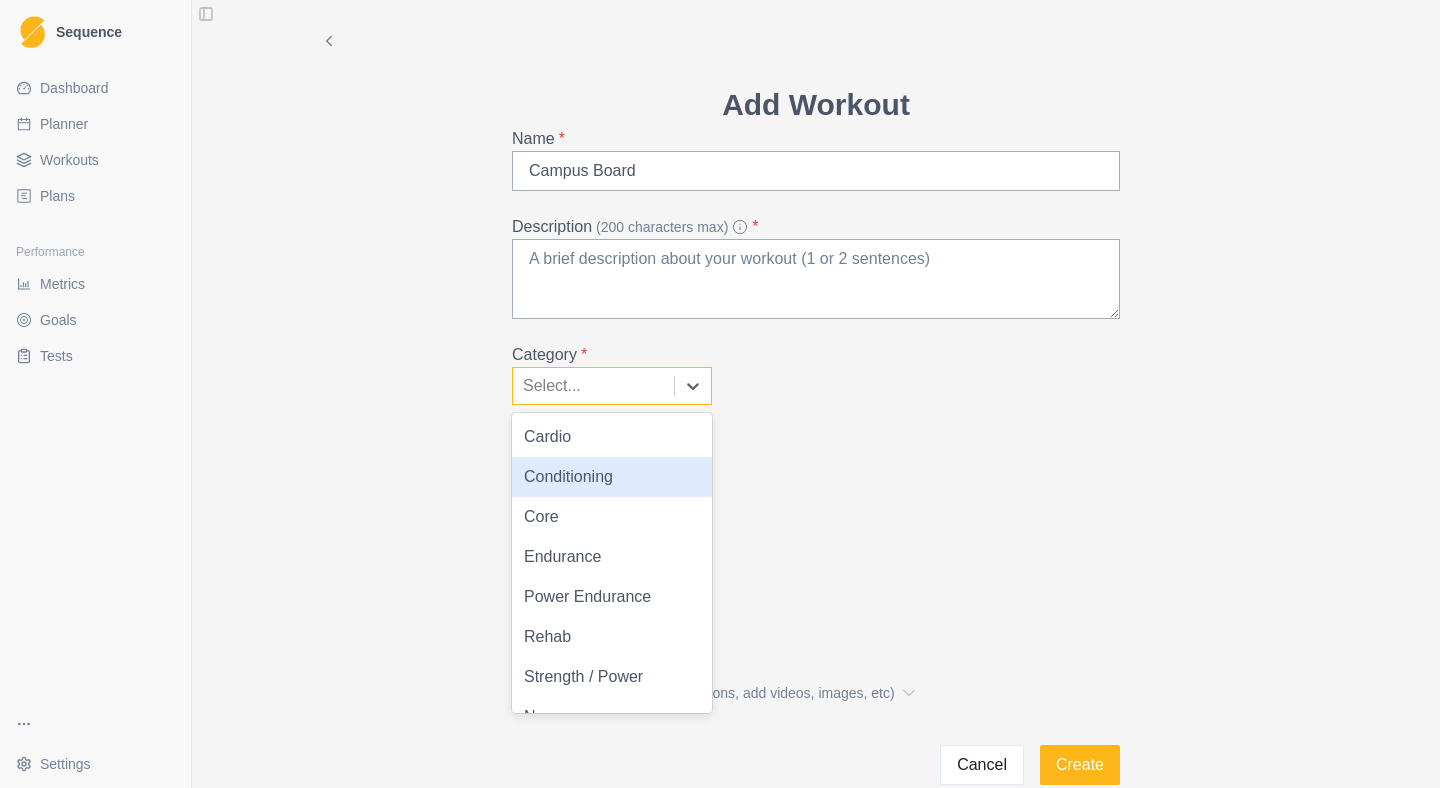 click on "Conditioning" at bounding box center [612, 477] 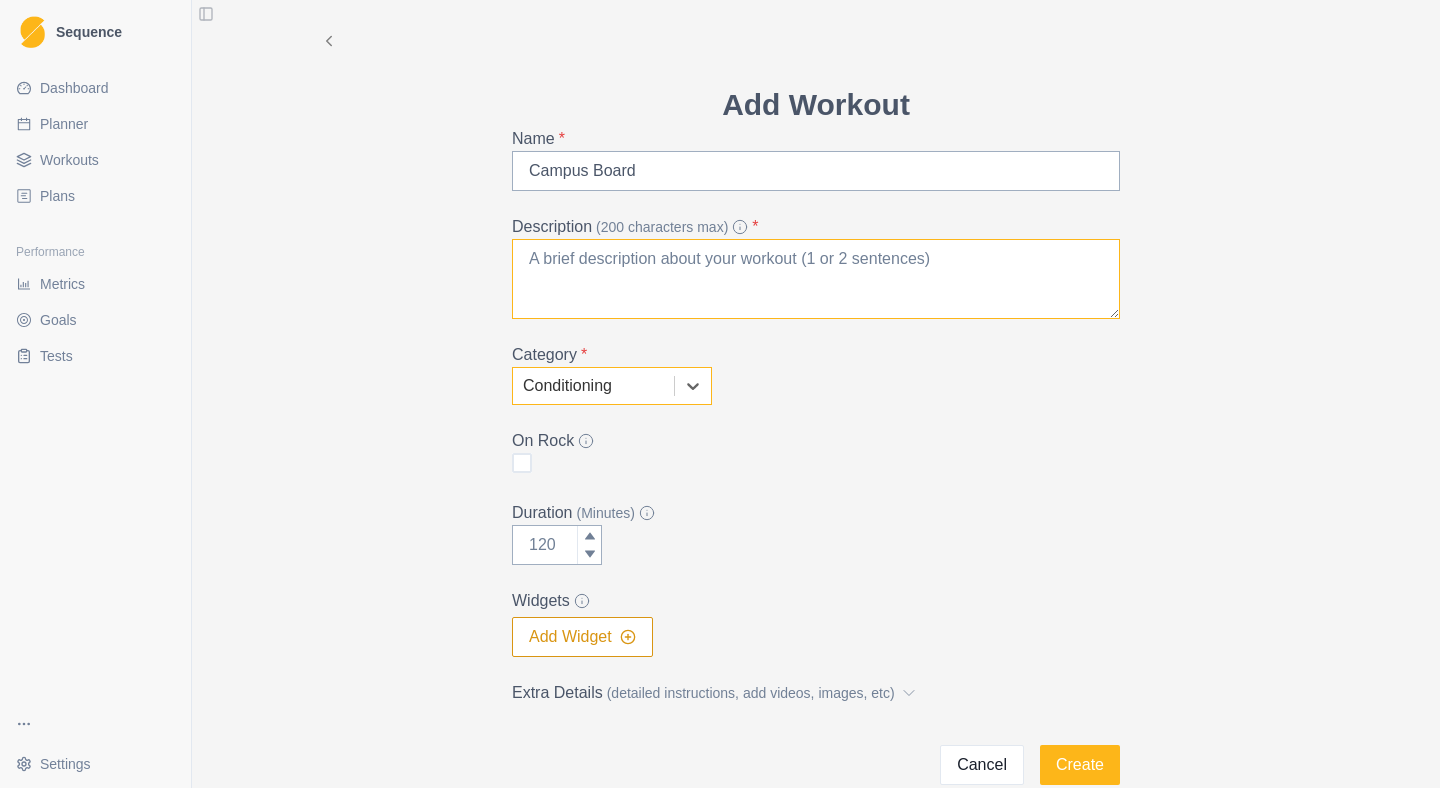click on "Description   (200 characters max) *" at bounding box center (816, 279) 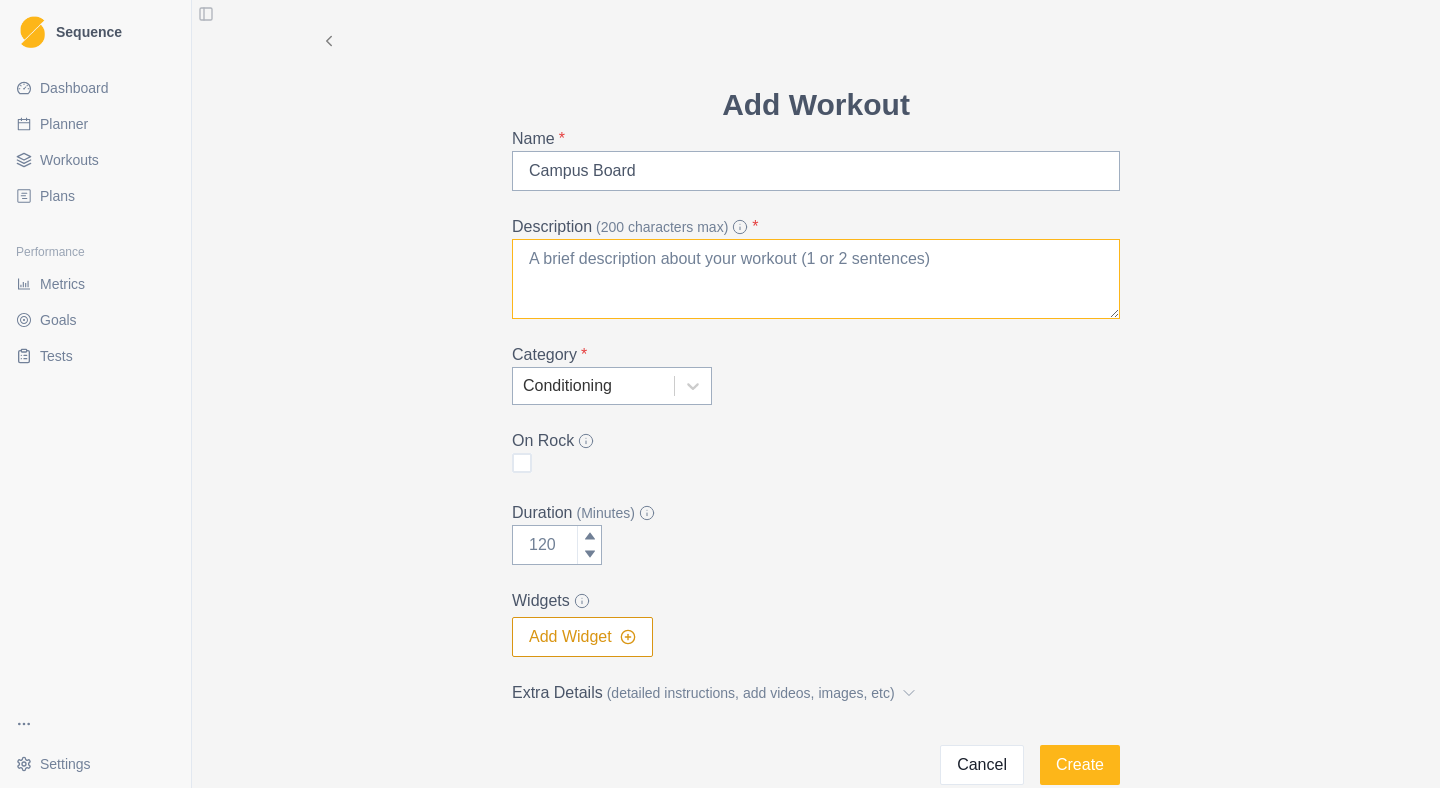 click on "Description   (200 characters max) *" at bounding box center (816, 279) 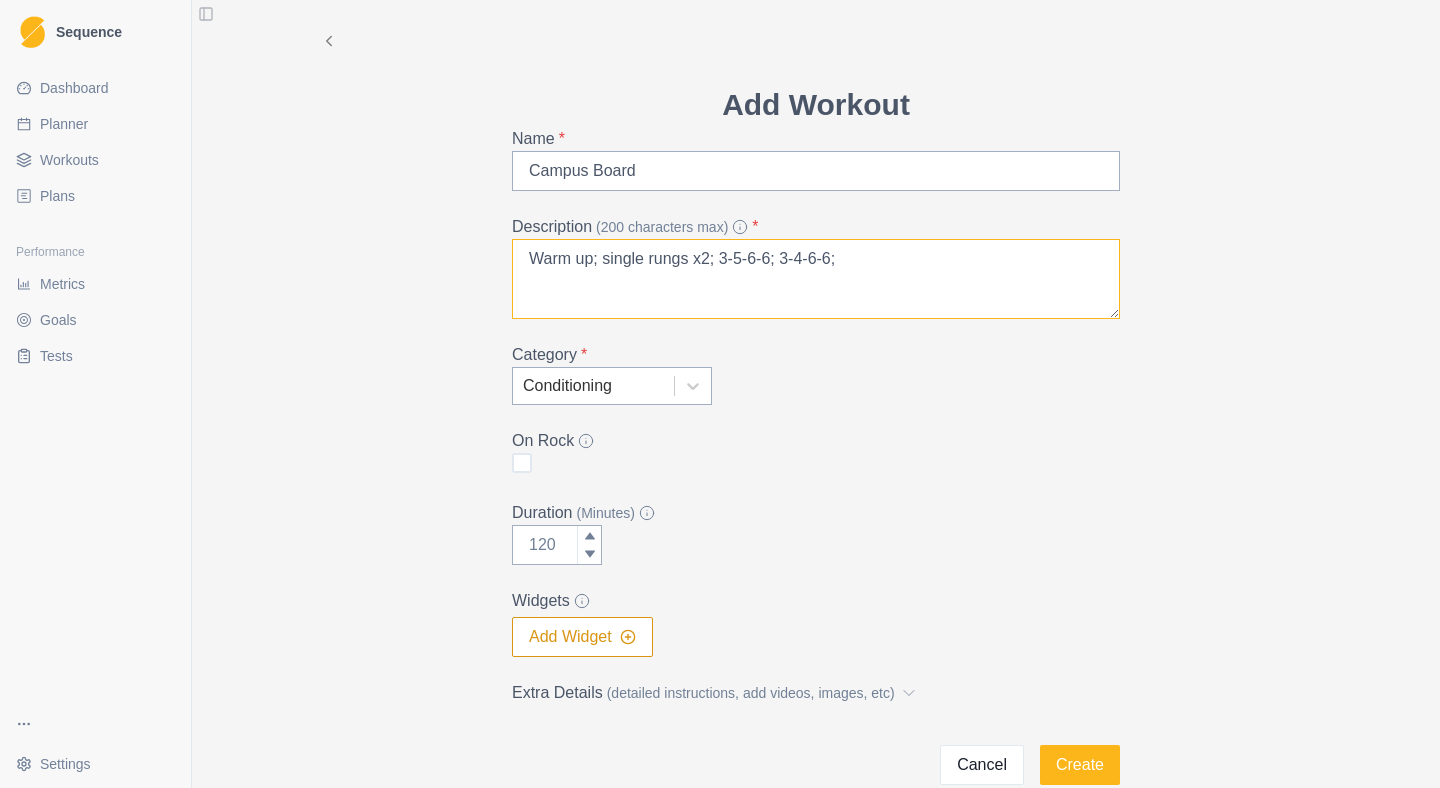 click on "Warm up; single rungs x2; 3-5-6-6; 3-4-6-6;" at bounding box center [816, 279] 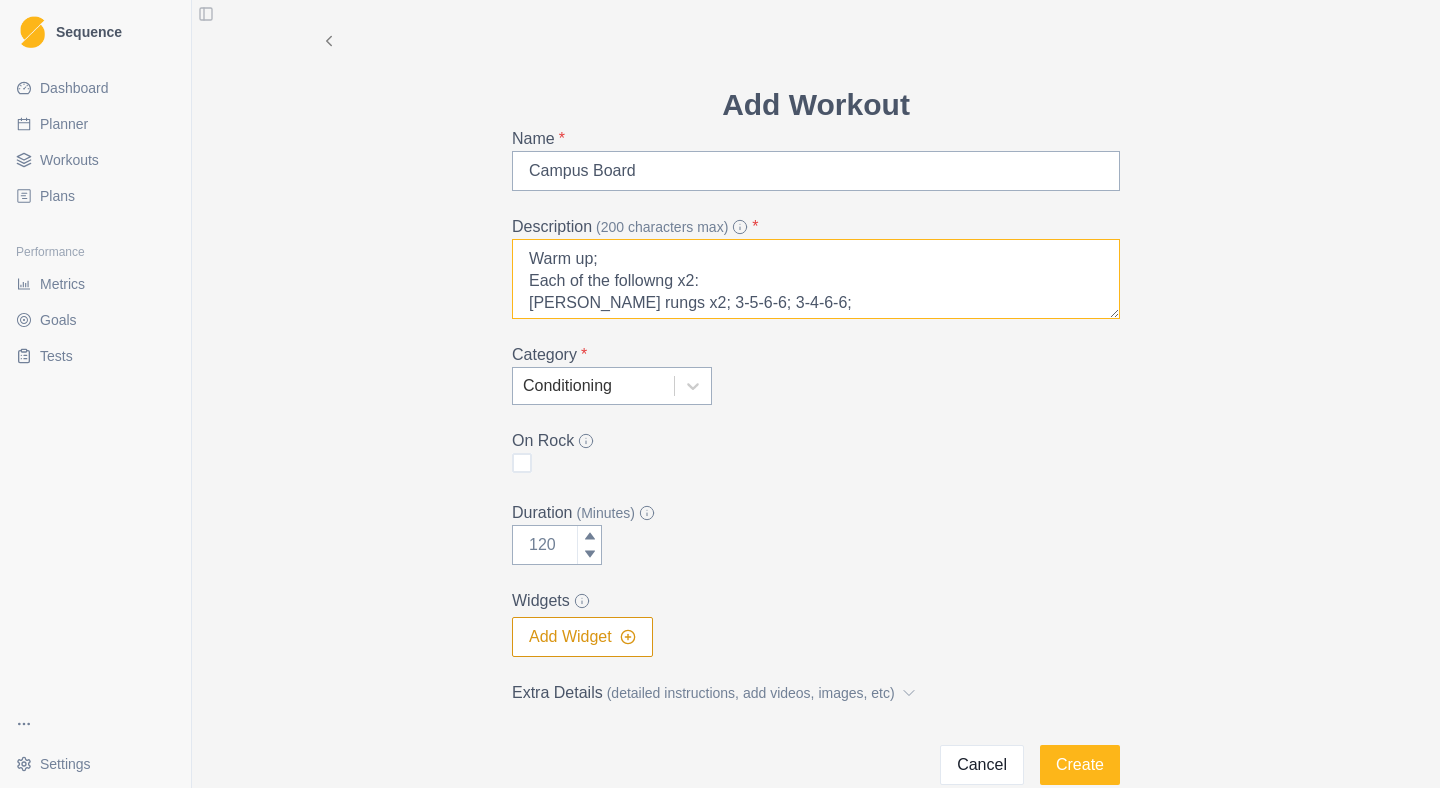 click on "Warm up;
Each of the followng x2:
[PERSON_NAME] rungs x2; 3-5-6-6; 3-4-6-6;" at bounding box center (816, 279) 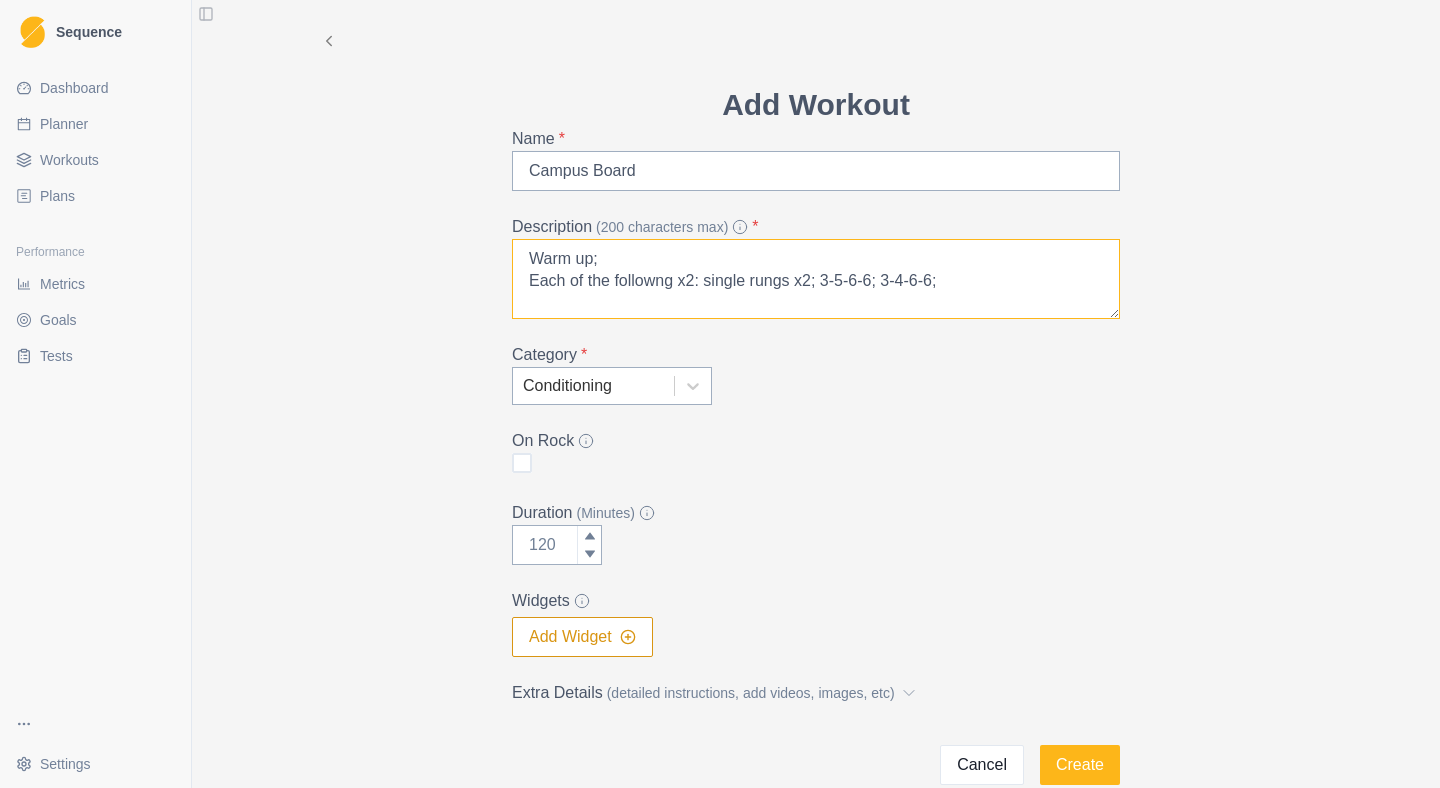click on "Warm up;
Each of the followng x2: single rungs x2; 3-5-6-6; 3-4-6-6;" at bounding box center [816, 279] 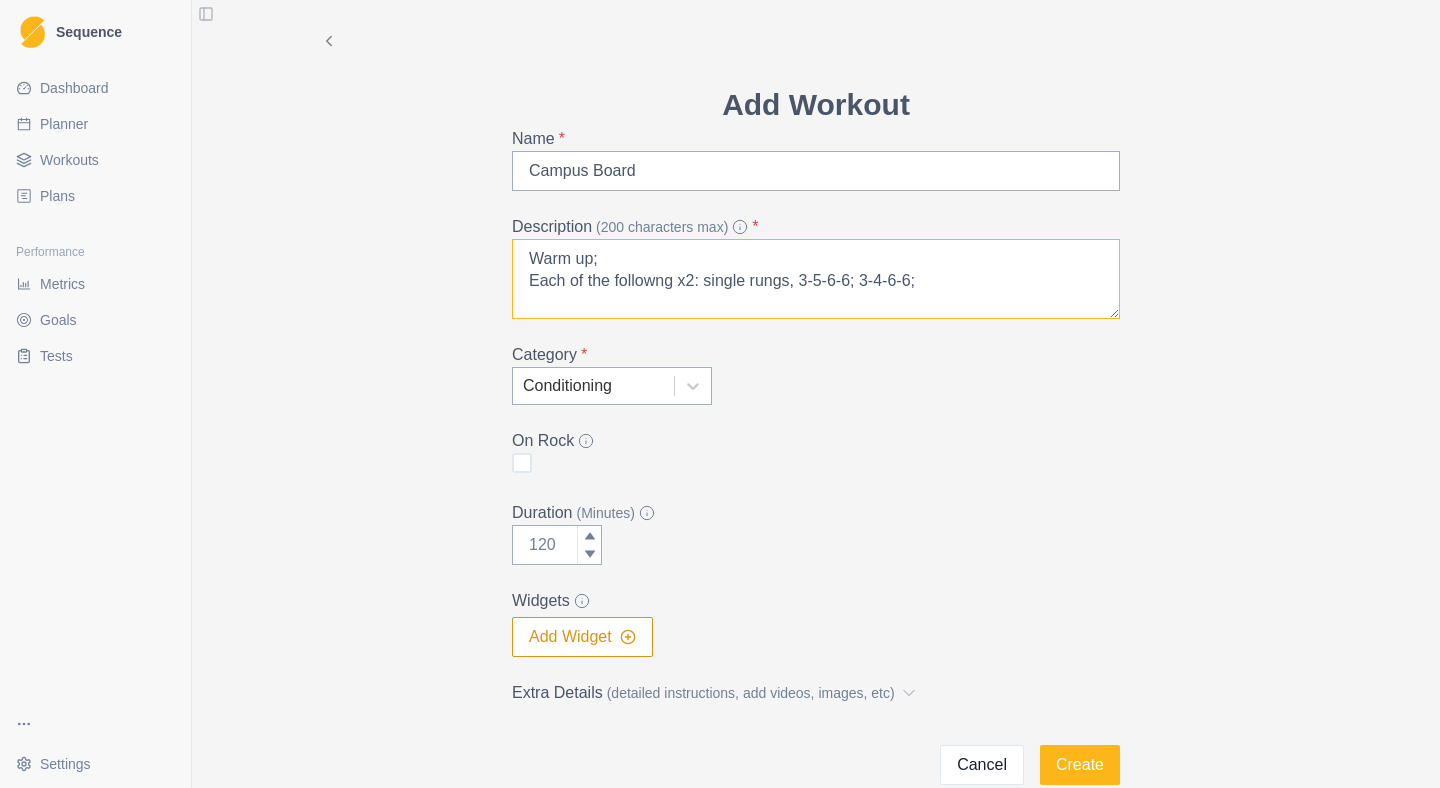 click on "Warm up;
Each of the followng x2: single rungs, 3-5-6-6; 3-4-6-6;" at bounding box center (816, 279) 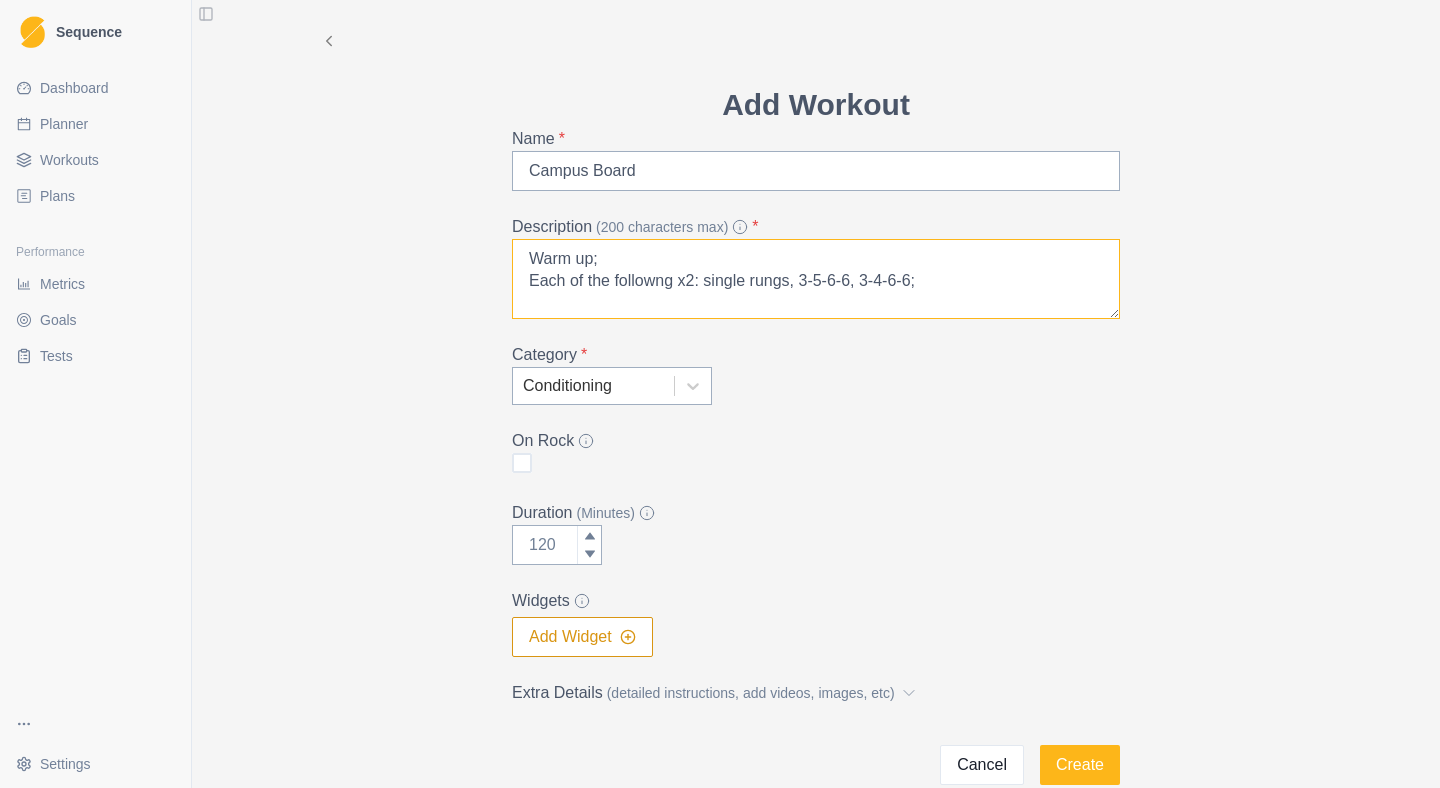 click on "Warm up;
Each of the followng x2: single rungs, 3-5-6-6, 3-4-6-6;" at bounding box center [816, 279] 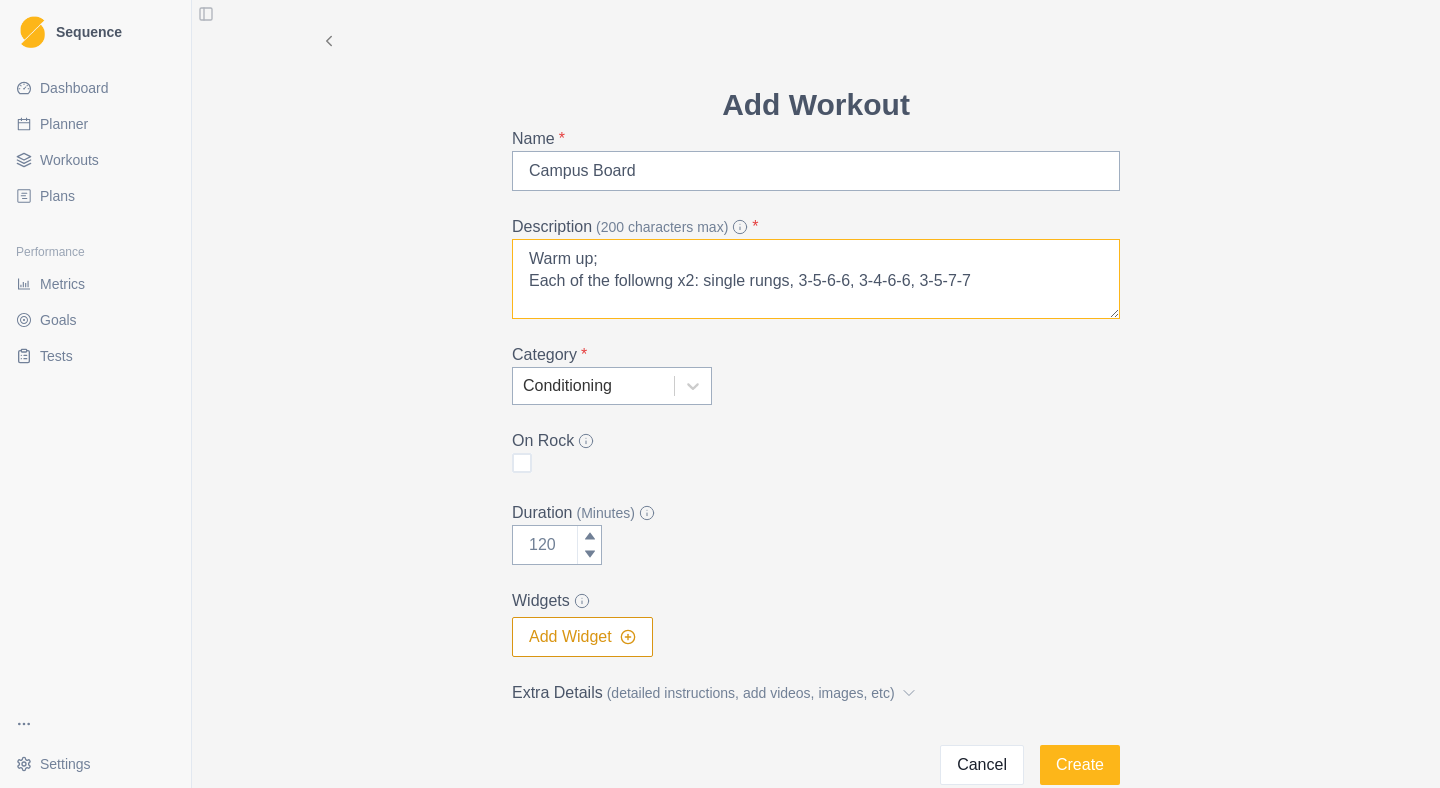 click on "Warm up;
Each of the followng x2: single rungs, 3-5-6-6, 3-4-6-6, 3-5-7-7" at bounding box center (816, 279) 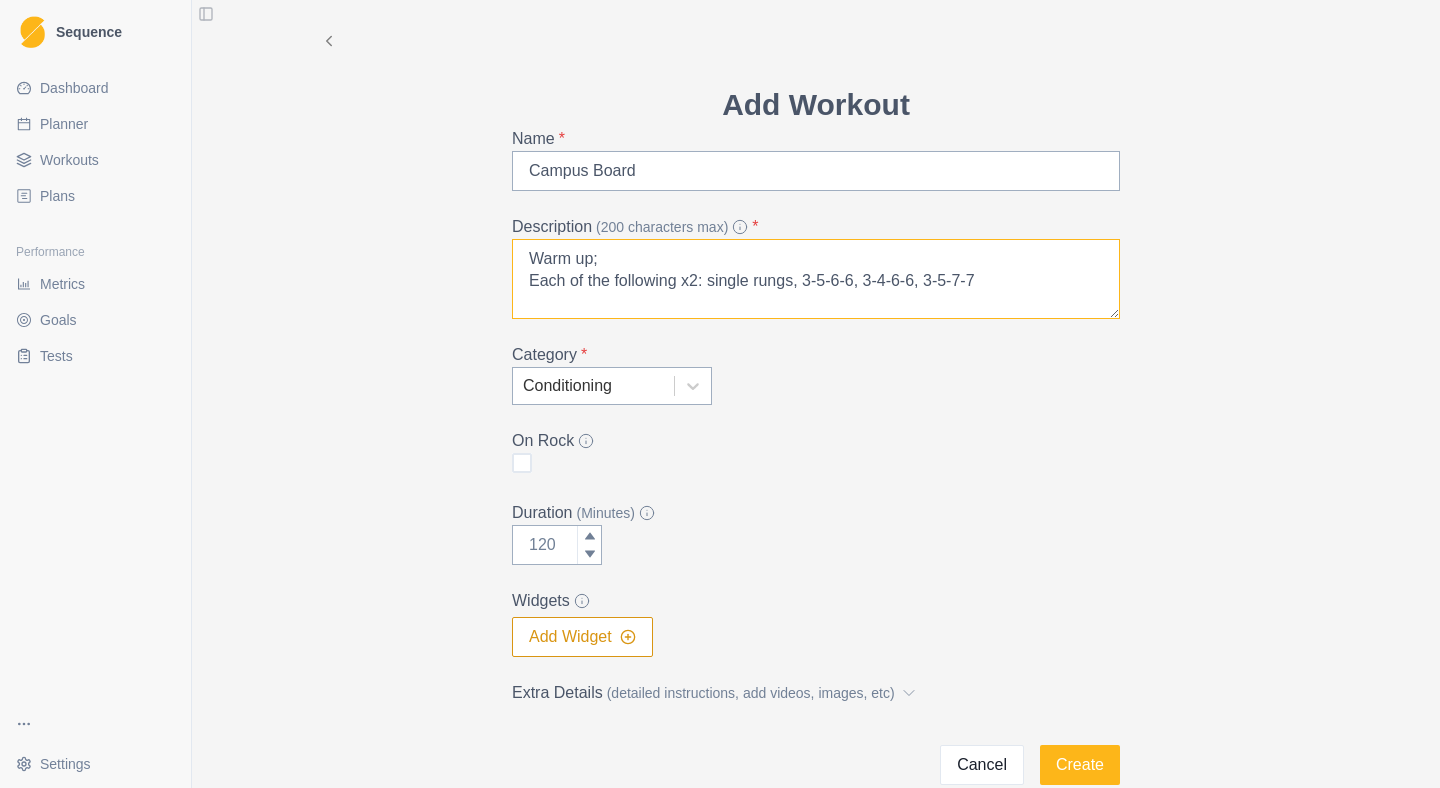 click on "Warm up;
Each of the following x2: single rungs, 3-5-6-6, 3-4-6-6, 3-5-7-7" at bounding box center (816, 279) 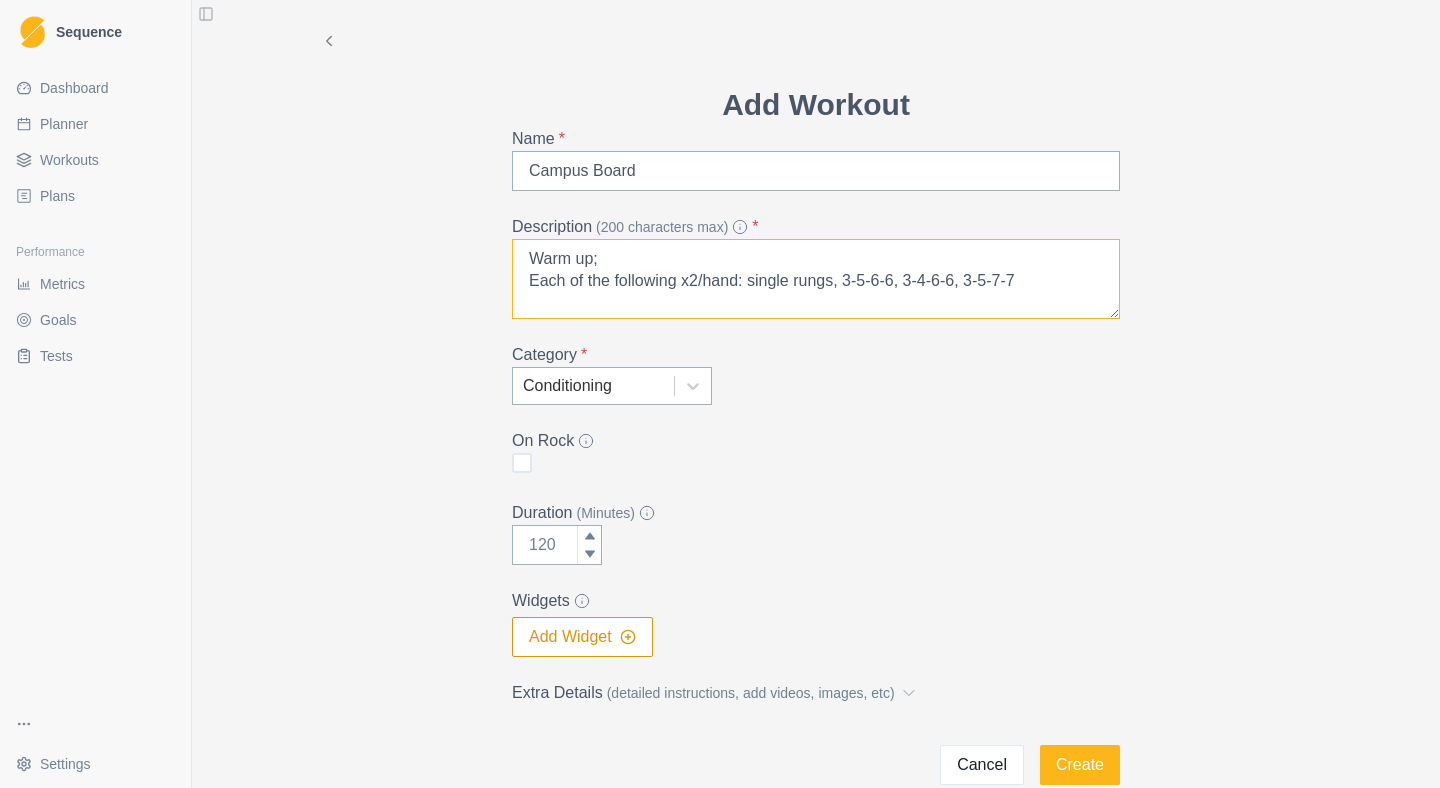 click on "Warm up;
Each of the following x2/hand: single rungs, 3-5-6-6, 3-4-6-6, 3-5-7-7" at bounding box center (816, 279) 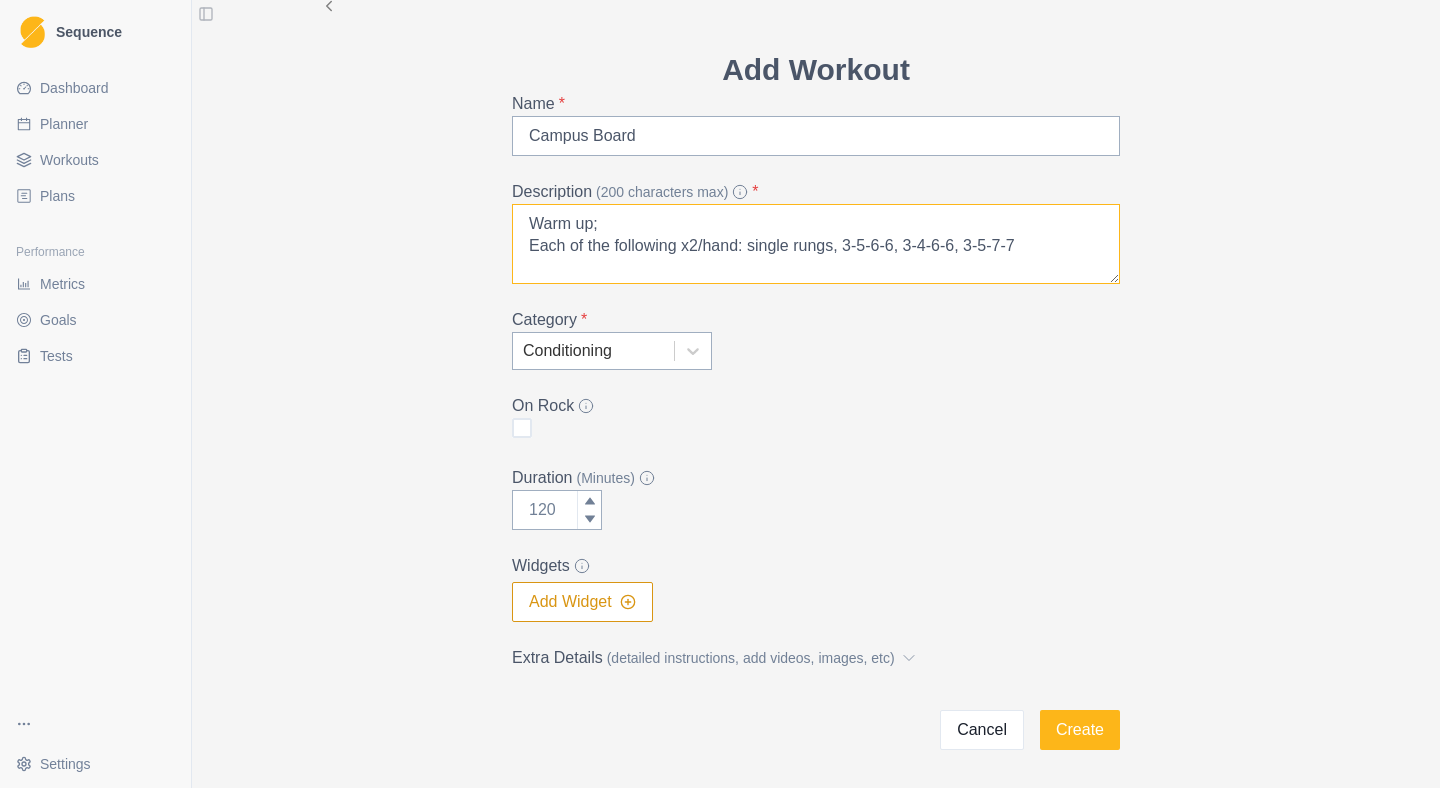 scroll, scrollTop: 40, scrollLeft: 0, axis: vertical 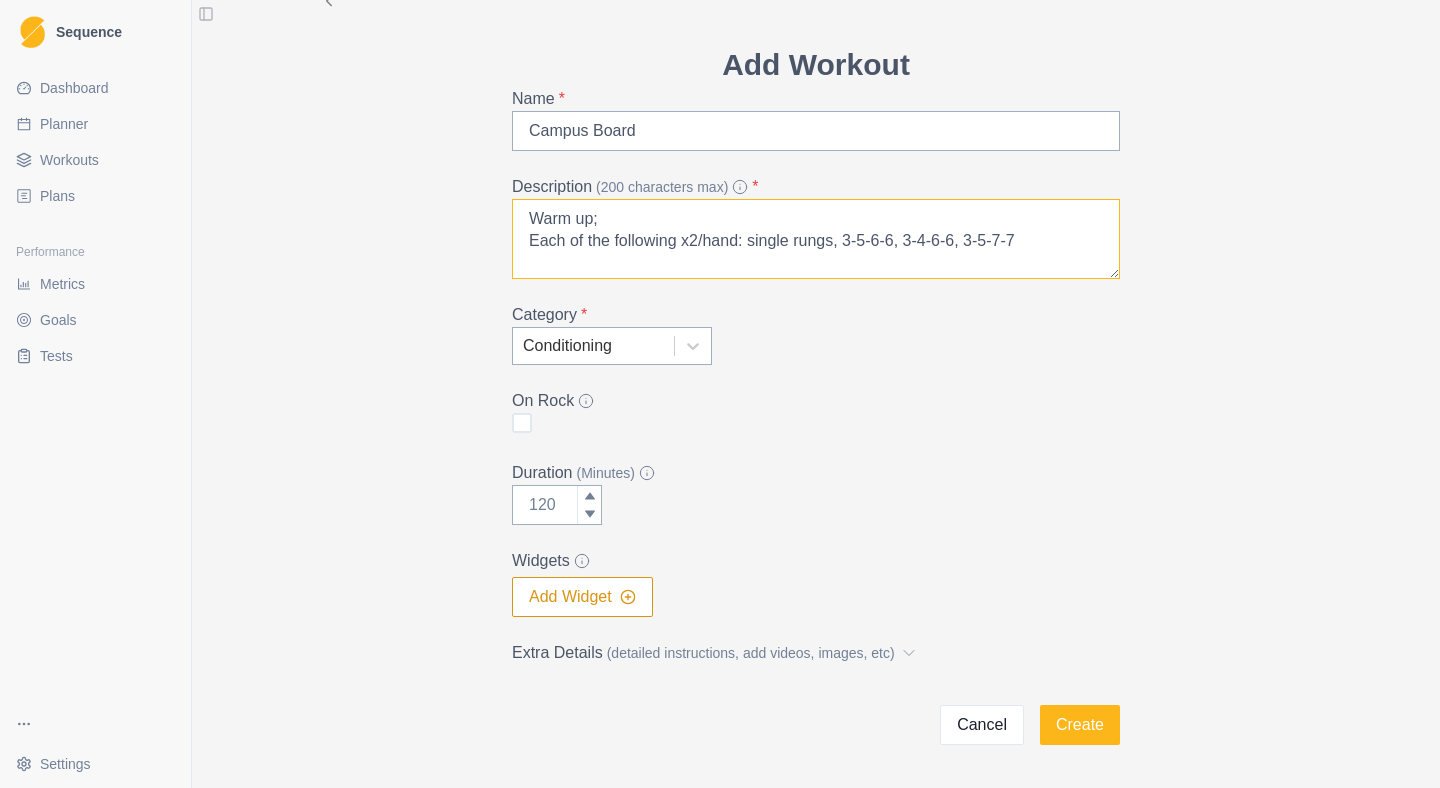 type on "Warm up;
Each of the following x2/hand: single rungs, 3-5-6-6, 3-4-6-6, 3-5-7-7" 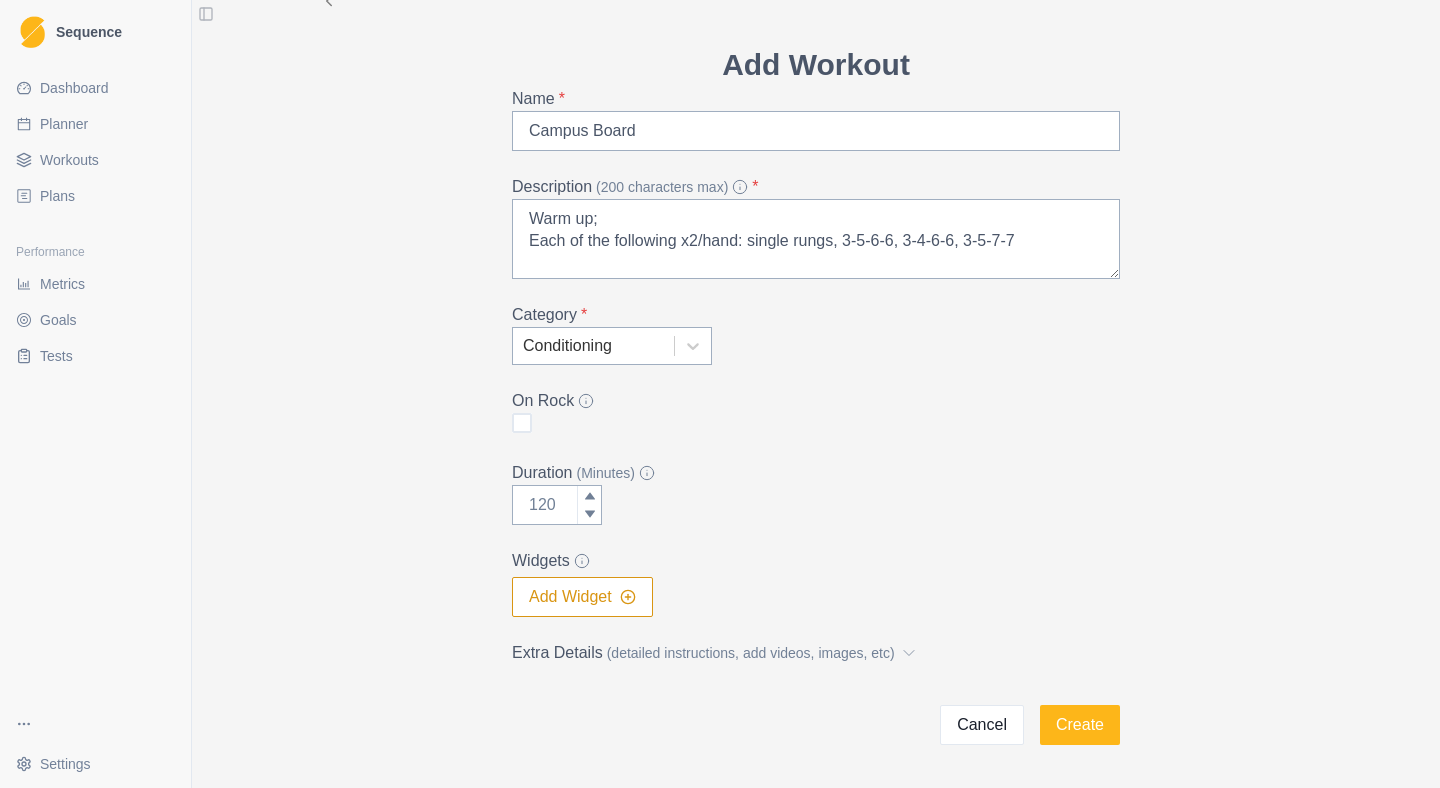 click on "Add Workout Name * Campus Board Description   (200 characters max) * Warm up;
Each of the following x2/hand: single rungs, 3-5-6-6, 3-4-6-6, 3-5-7-7 Category * Conditioning On Rock Duration   (Minutes) Widgets Add Widget Extra Details (detailed instructions, add videos, images, etc) Cancel Create" at bounding box center [816, 393] 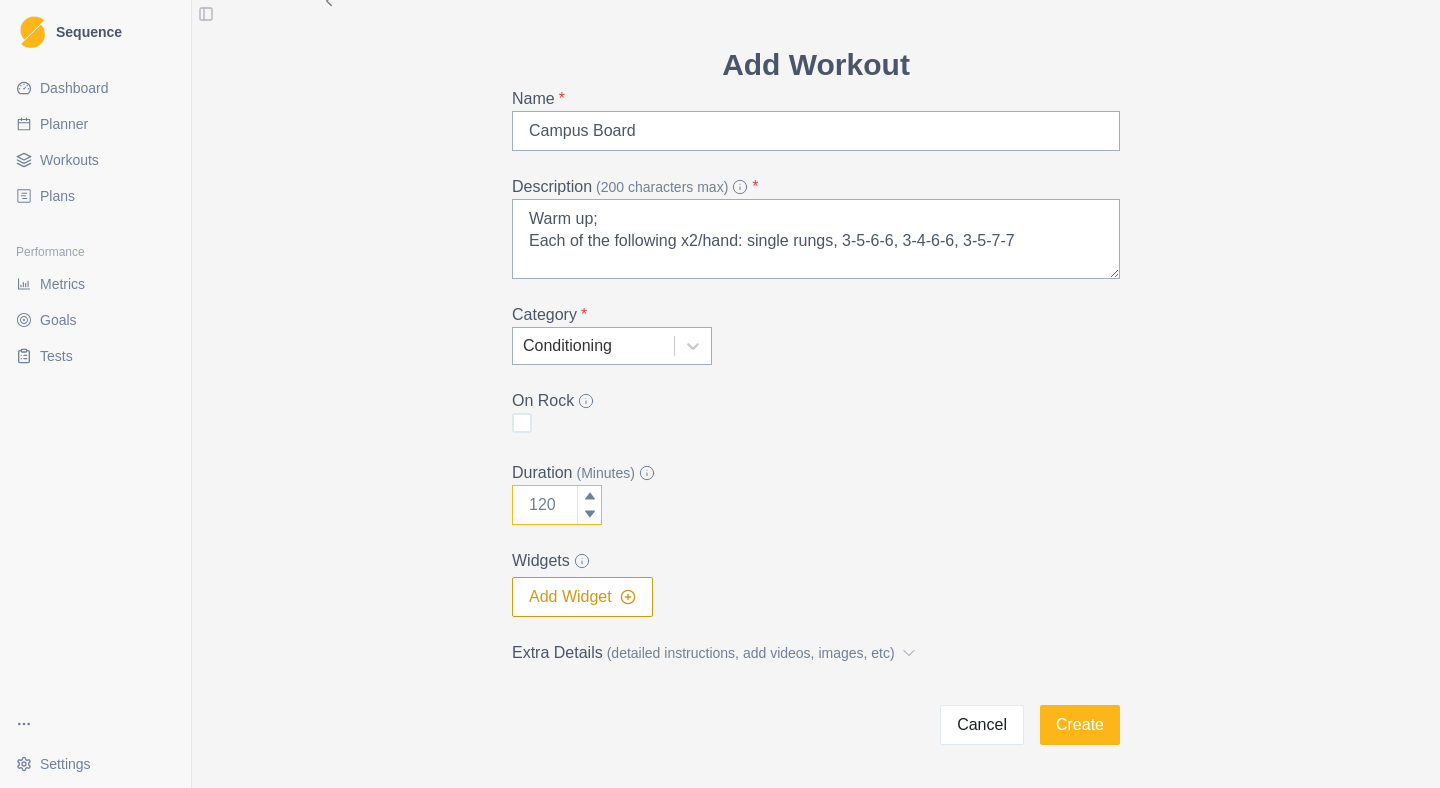 click on "Duration   (Minutes)" at bounding box center (557, 505) 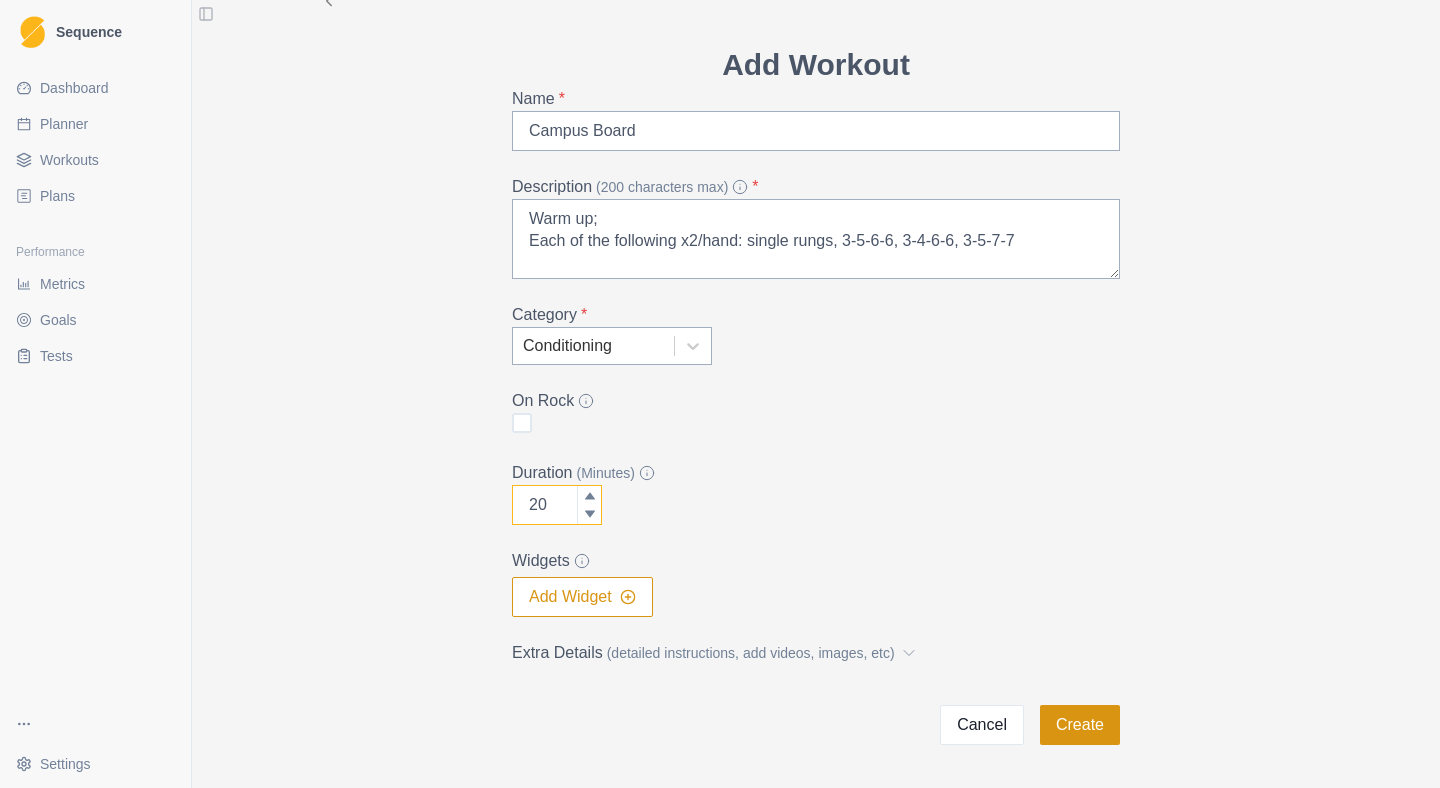 type on "20" 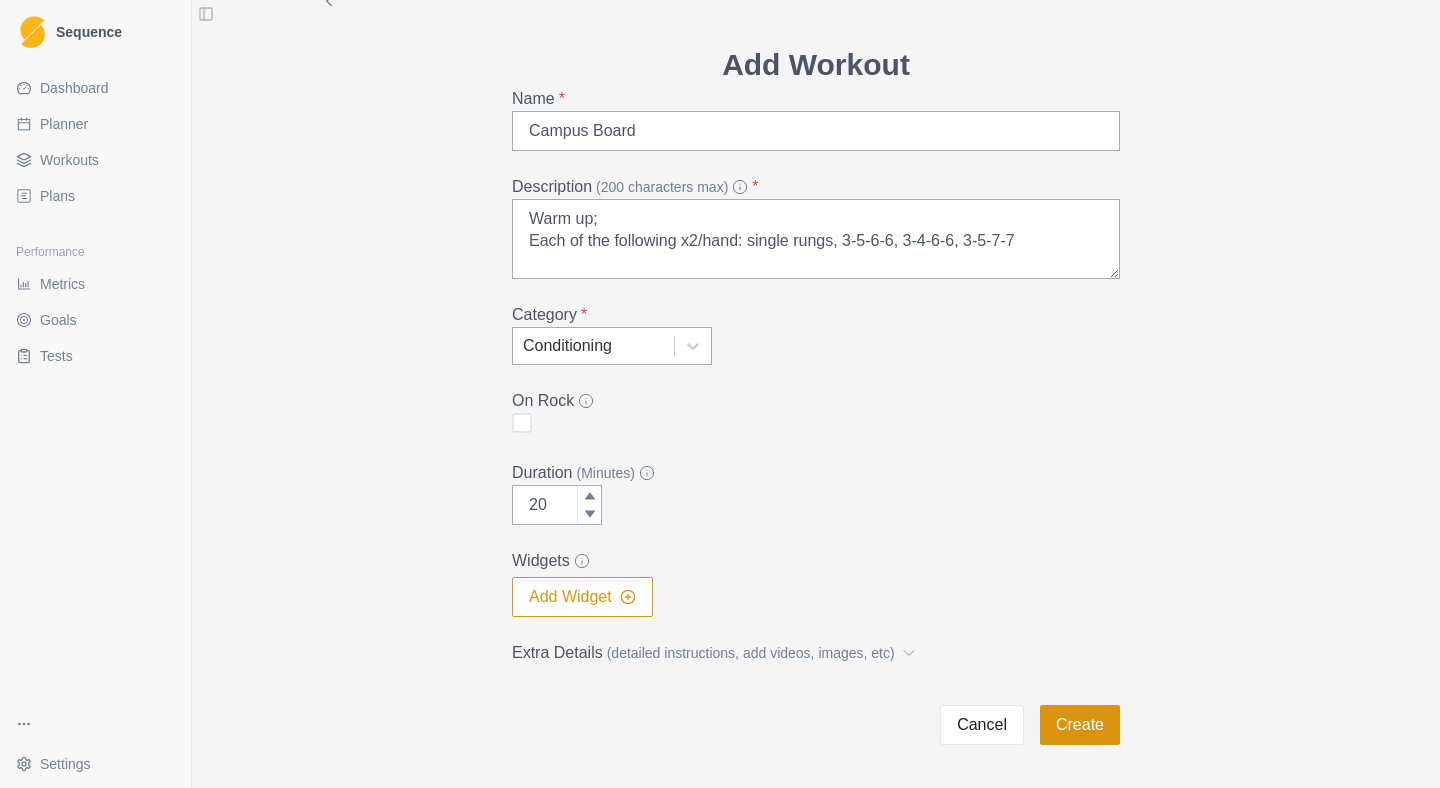 click on "Create" at bounding box center [1080, 725] 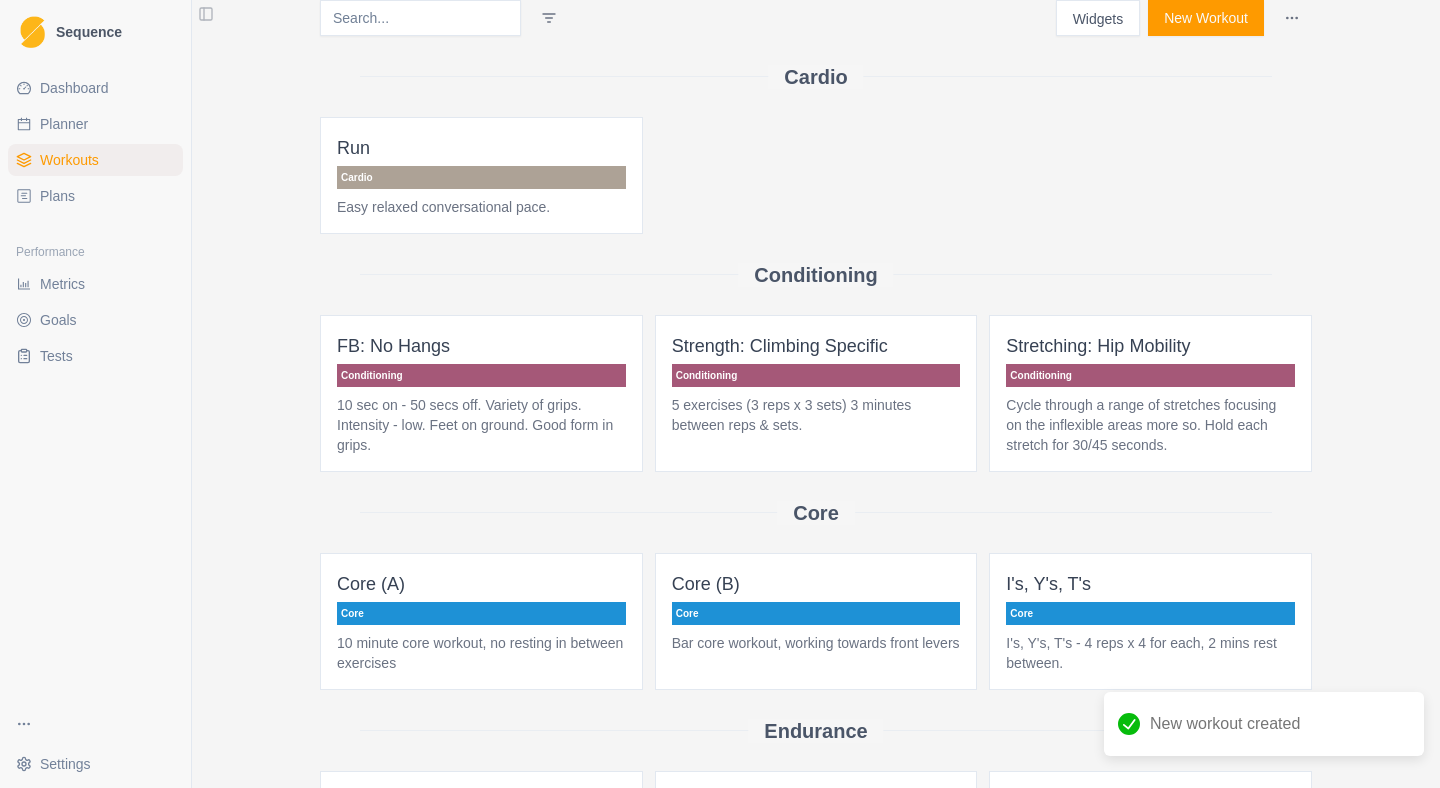 scroll, scrollTop: 0, scrollLeft: 0, axis: both 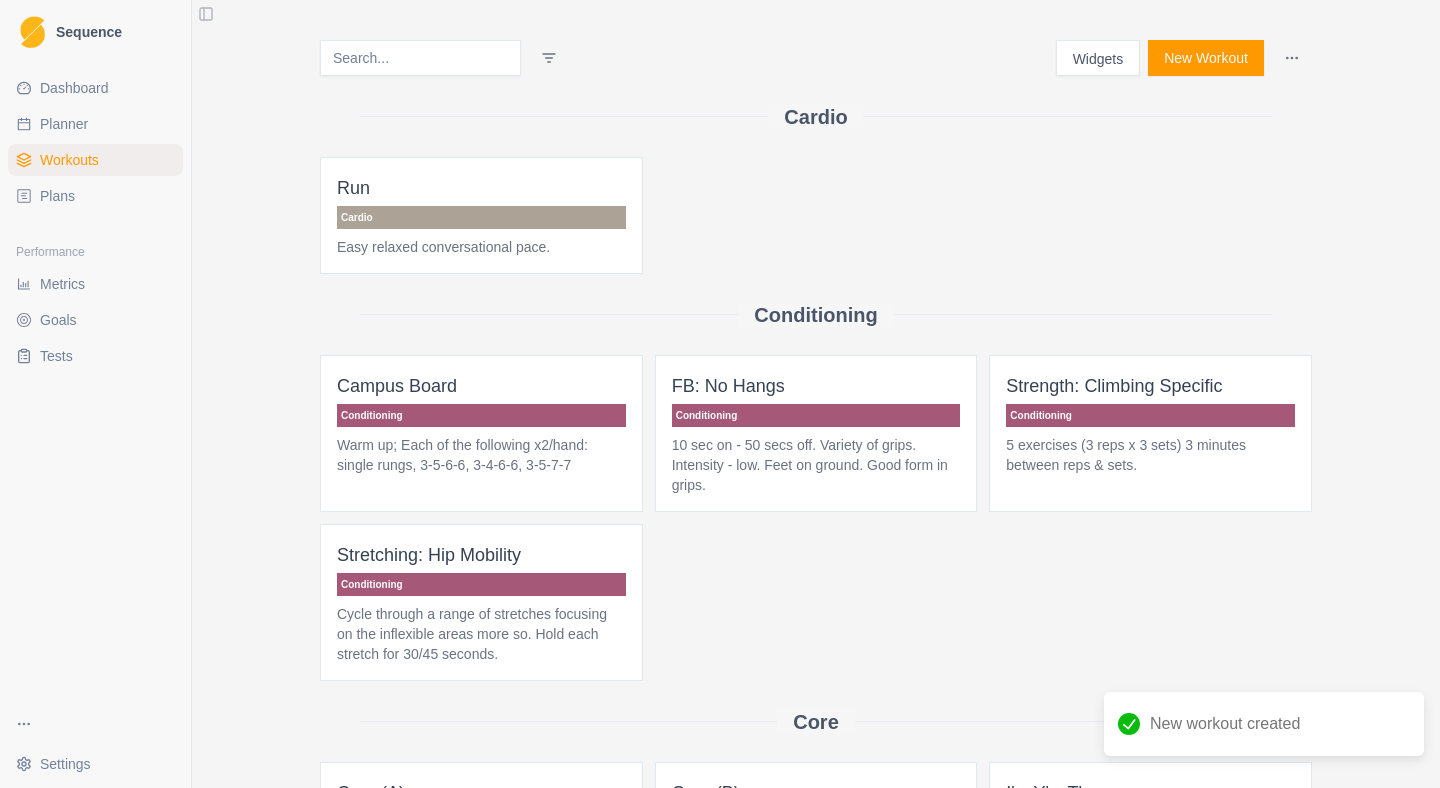 click on "Planner" at bounding box center [95, 124] 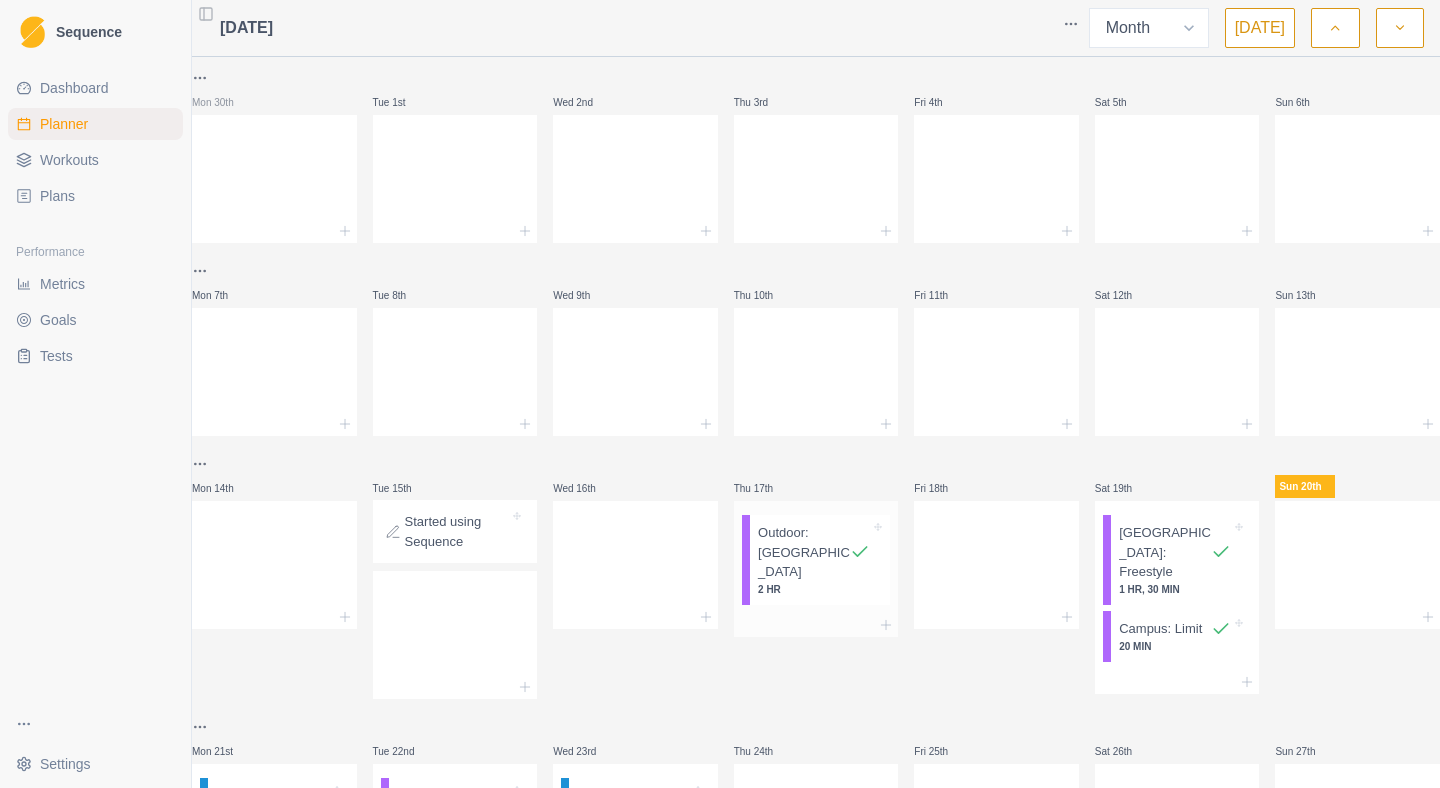 scroll, scrollTop: 403, scrollLeft: 0, axis: vertical 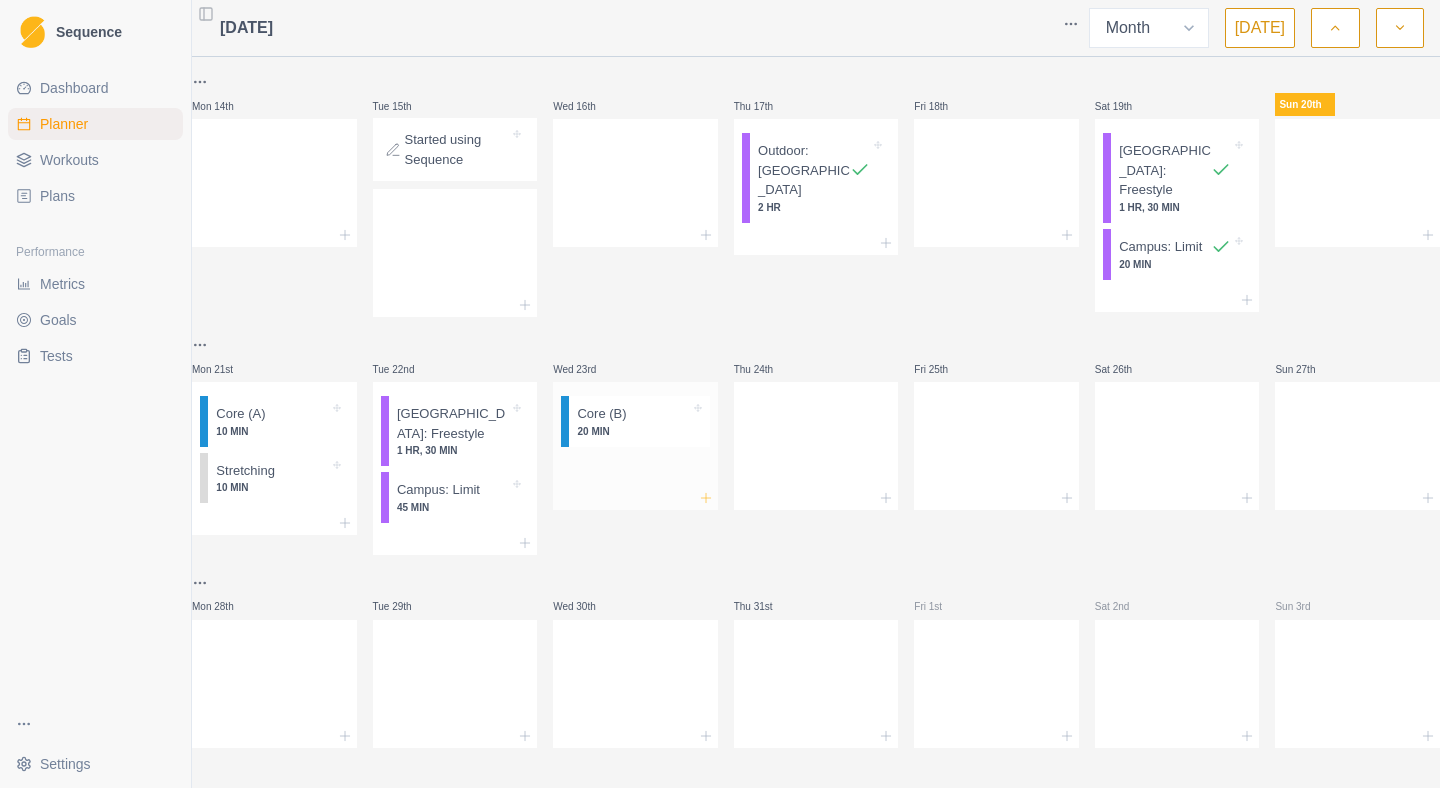 click 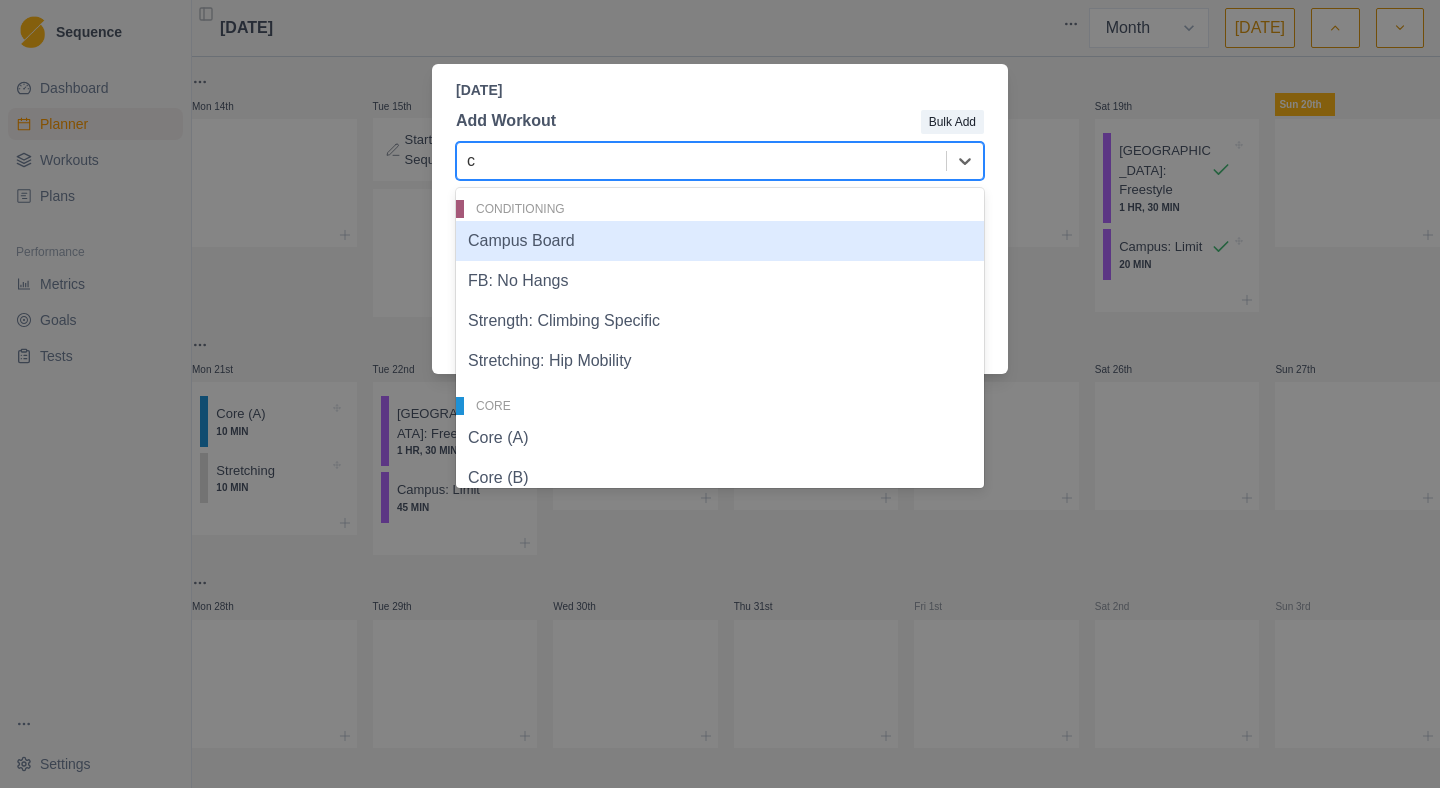 type on "ca" 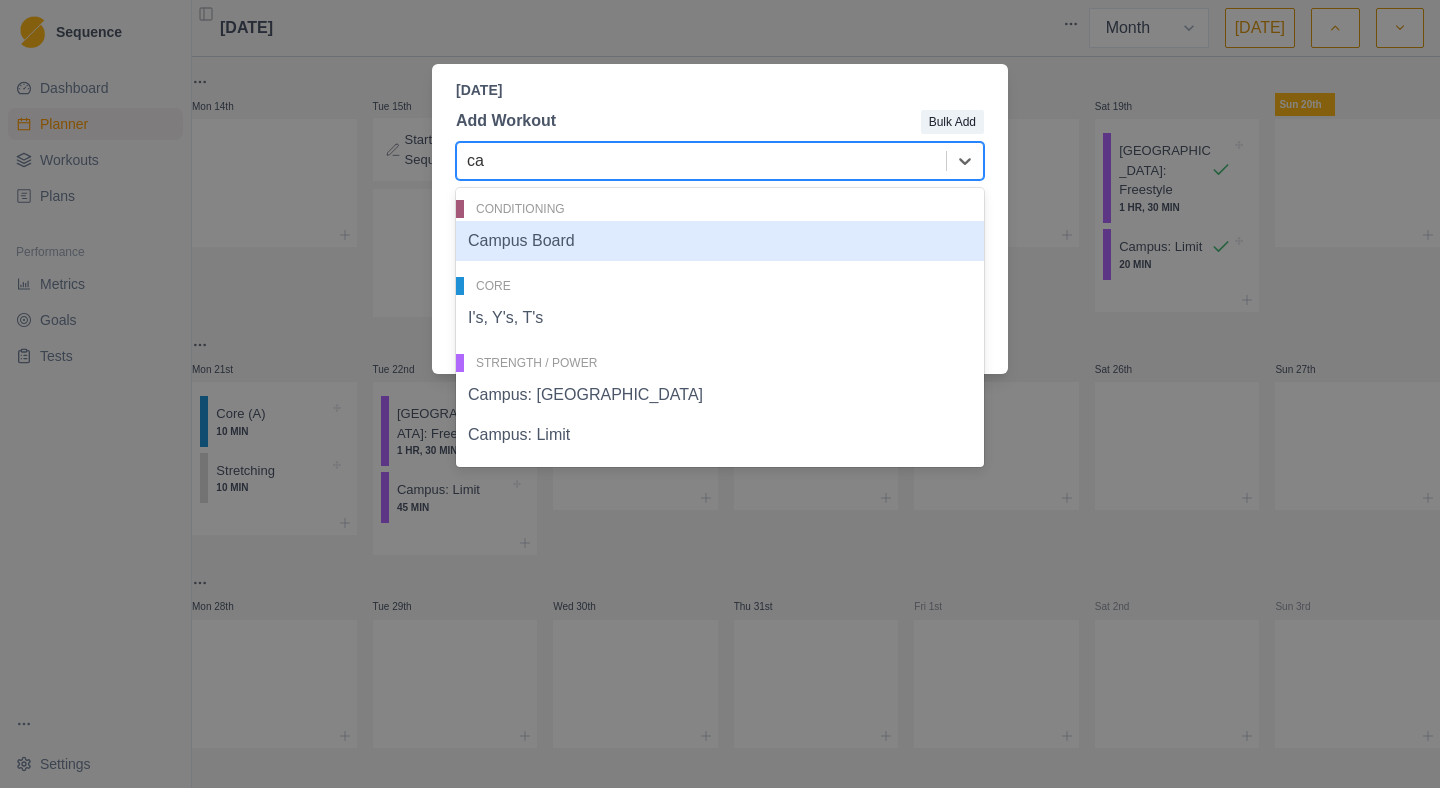 click on "Campus Board" at bounding box center (720, 241) 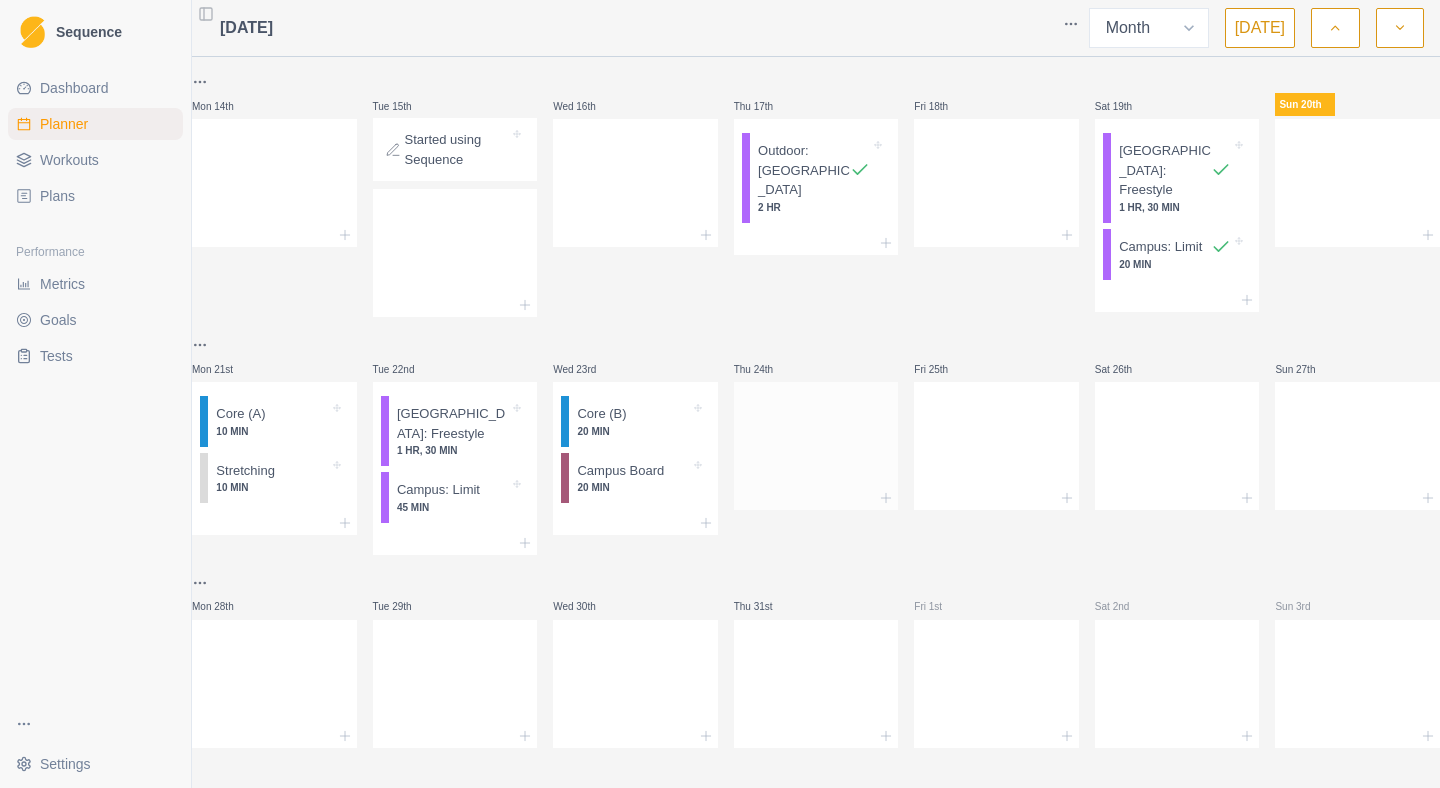 click at bounding box center (816, 442) 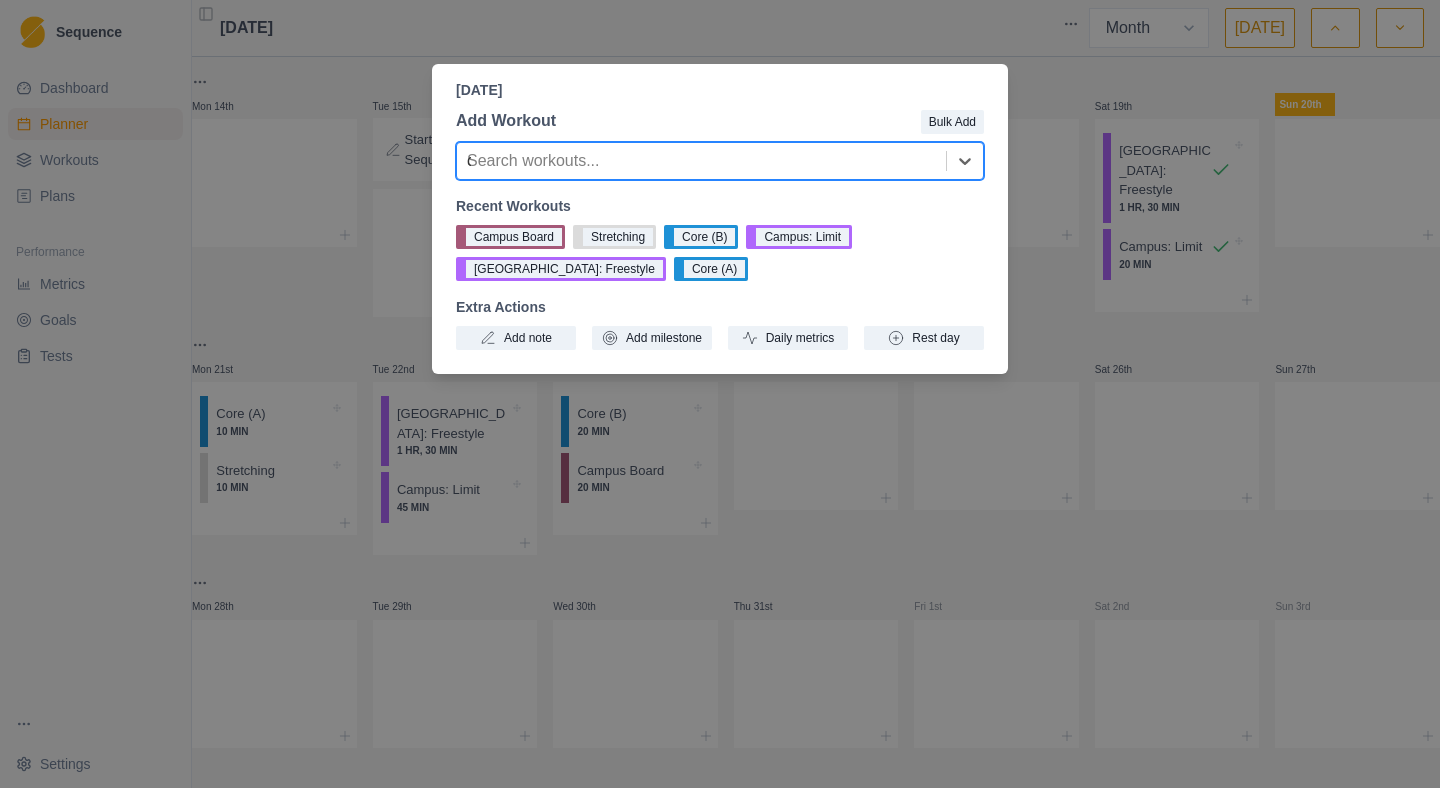 type on "ou" 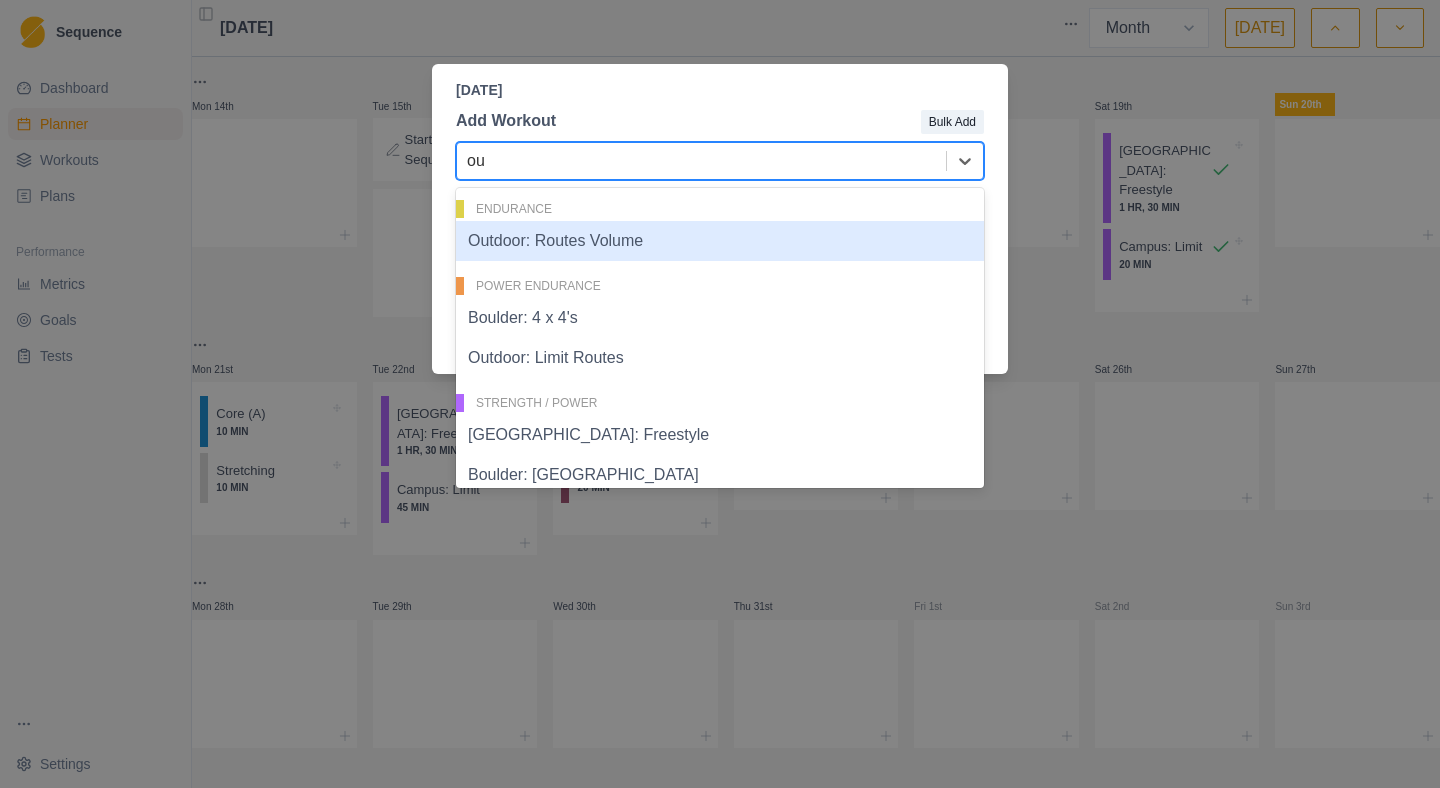 scroll, scrollTop: 139, scrollLeft: 0, axis: vertical 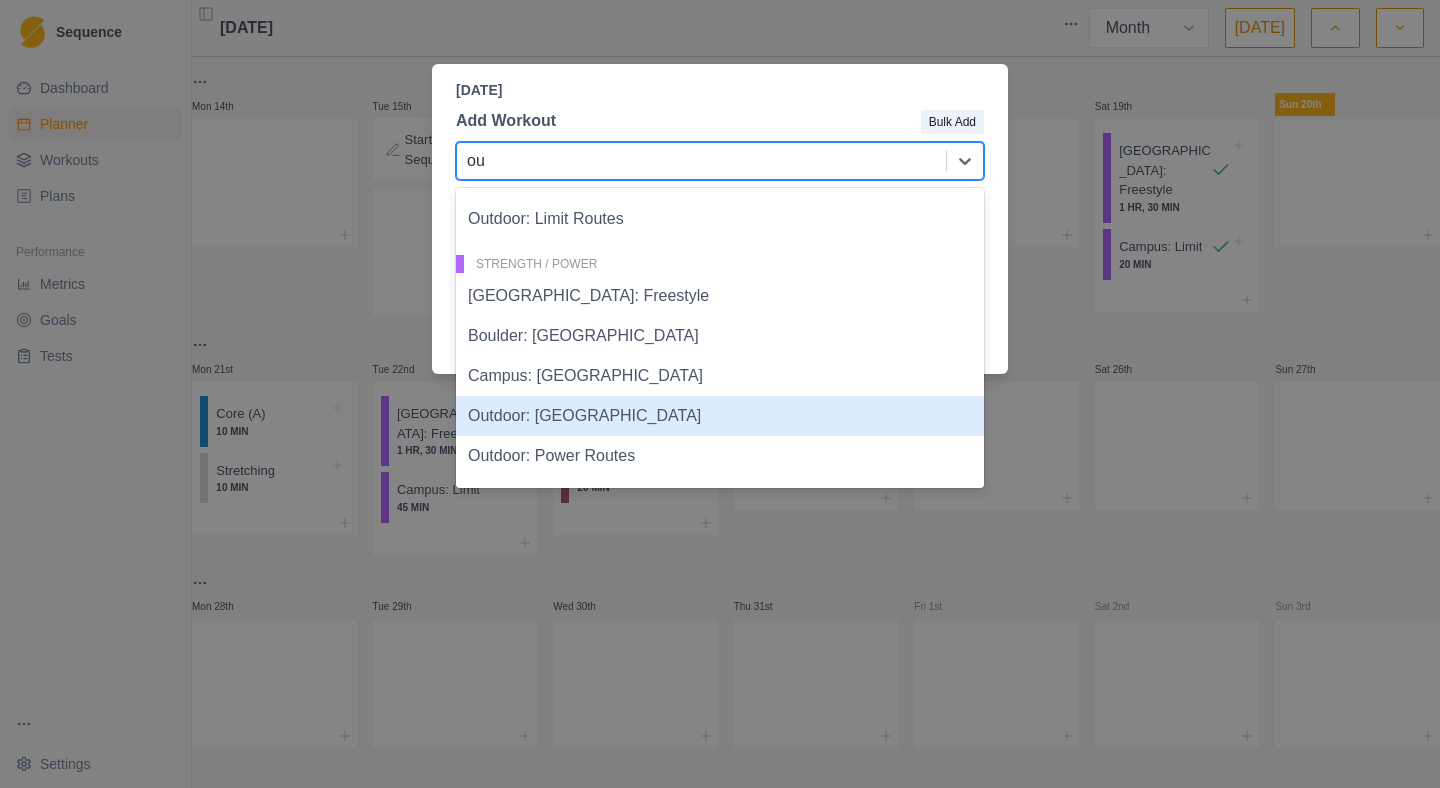 click on "Outdoor: [GEOGRAPHIC_DATA]" at bounding box center [720, 416] 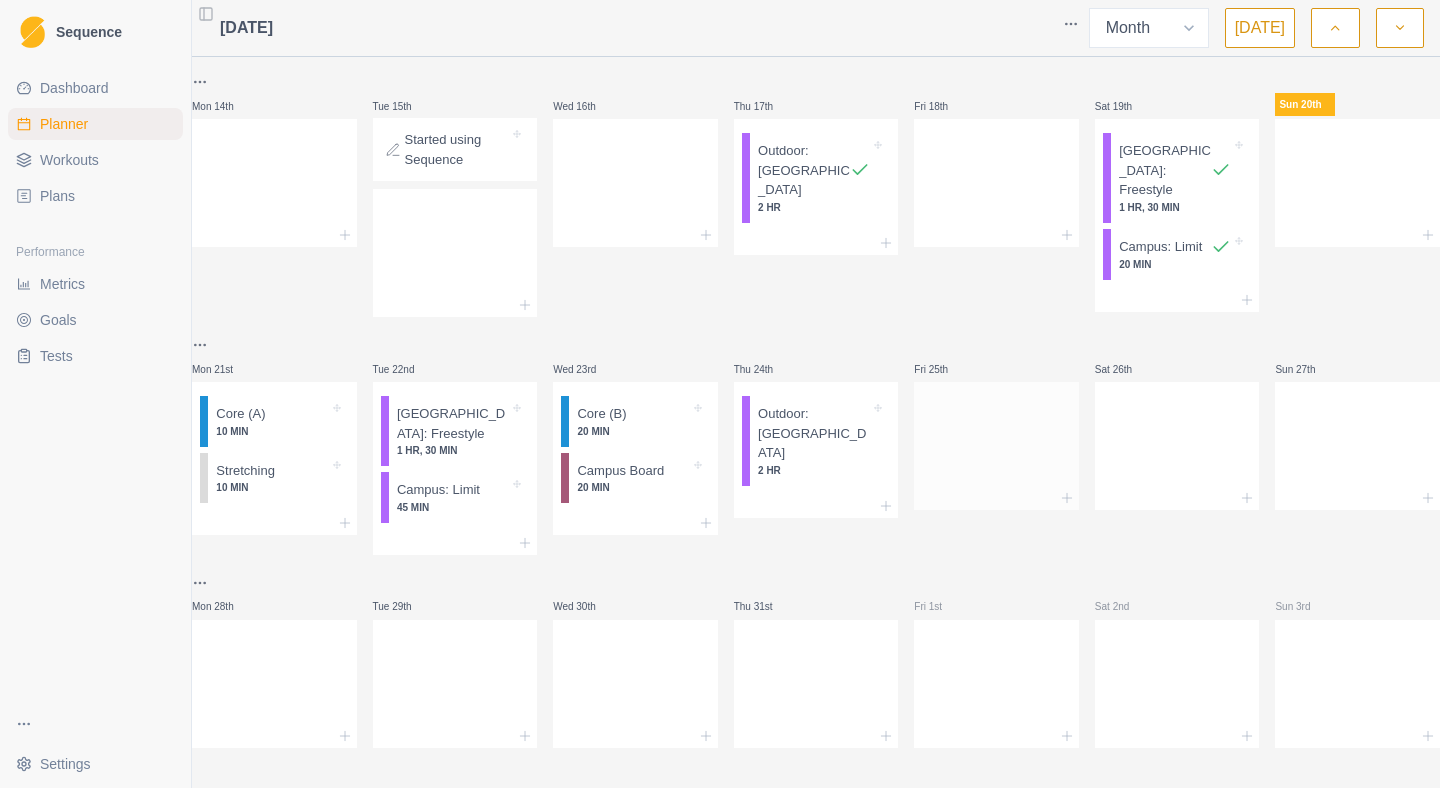 click at bounding box center [996, 442] 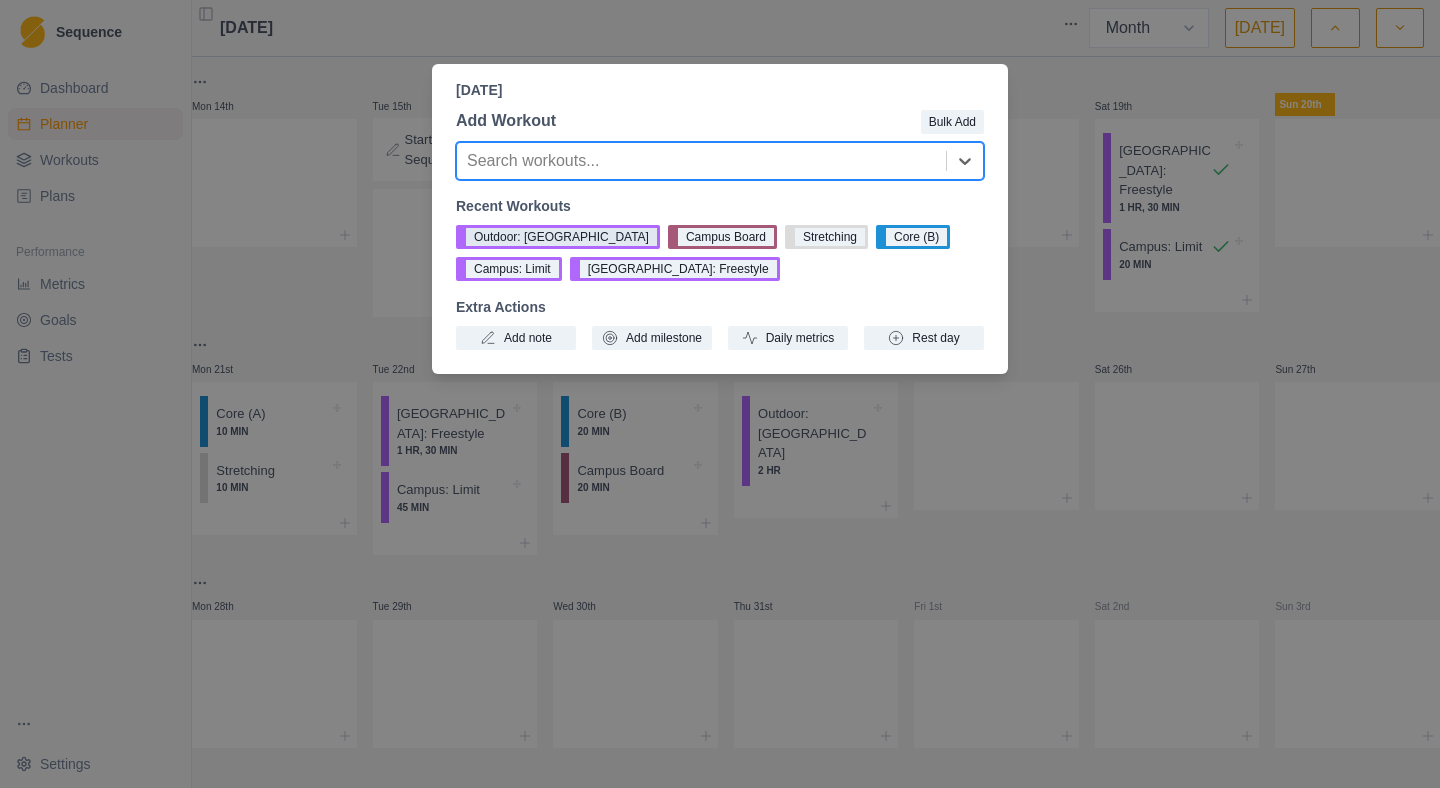 click on "Outdoor: [GEOGRAPHIC_DATA]" at bounding box center [558, 237] 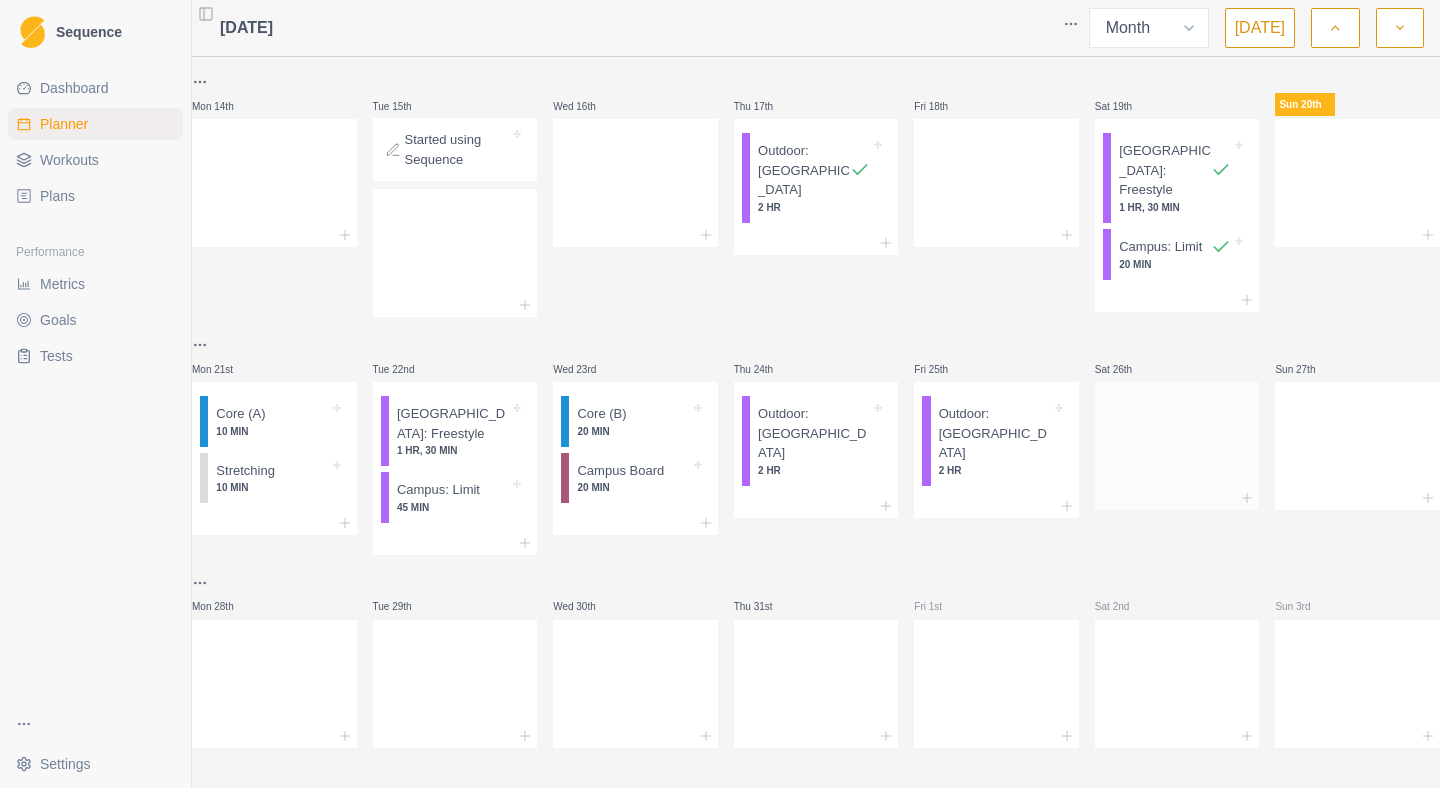 click at bounding box center [1177, 442] 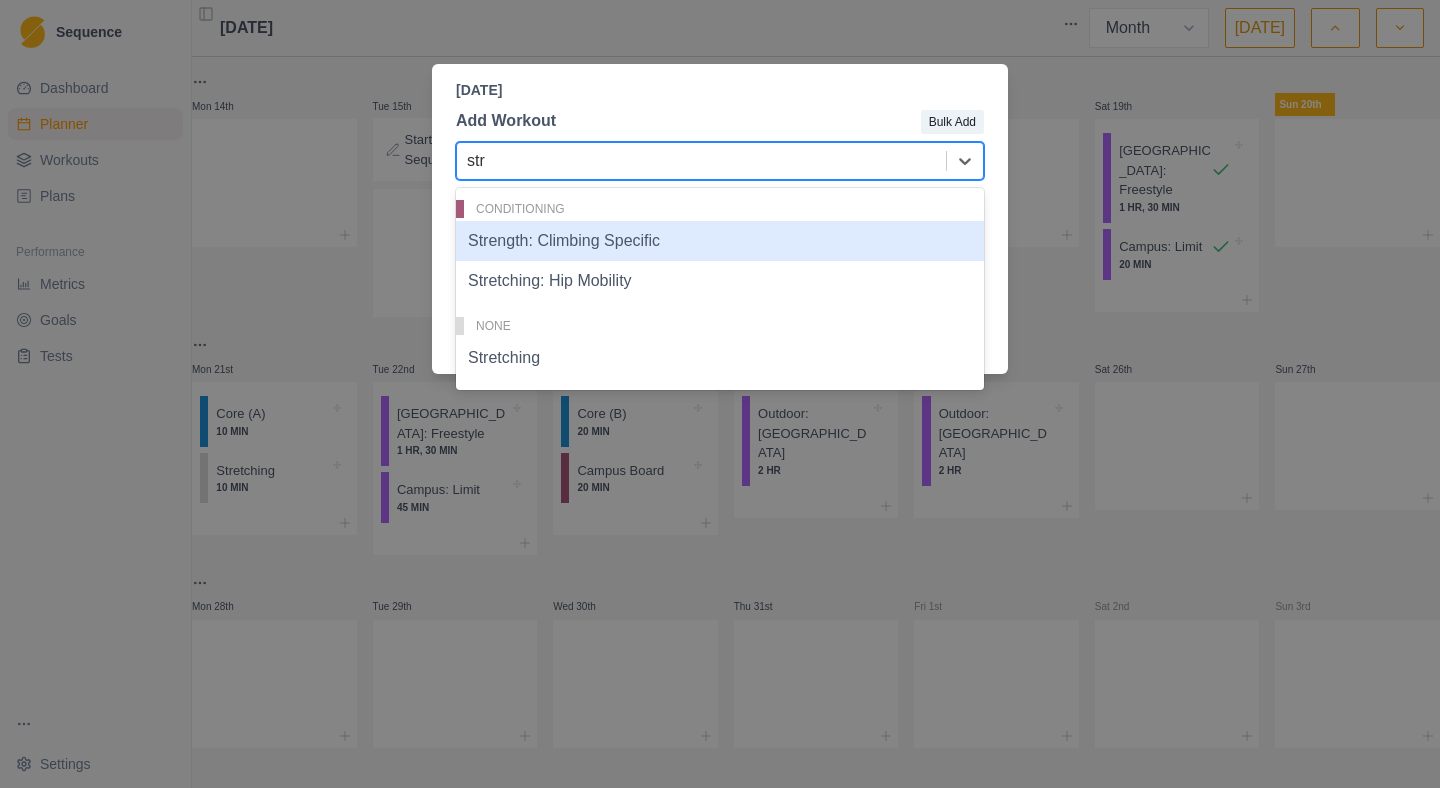 type on "stre" 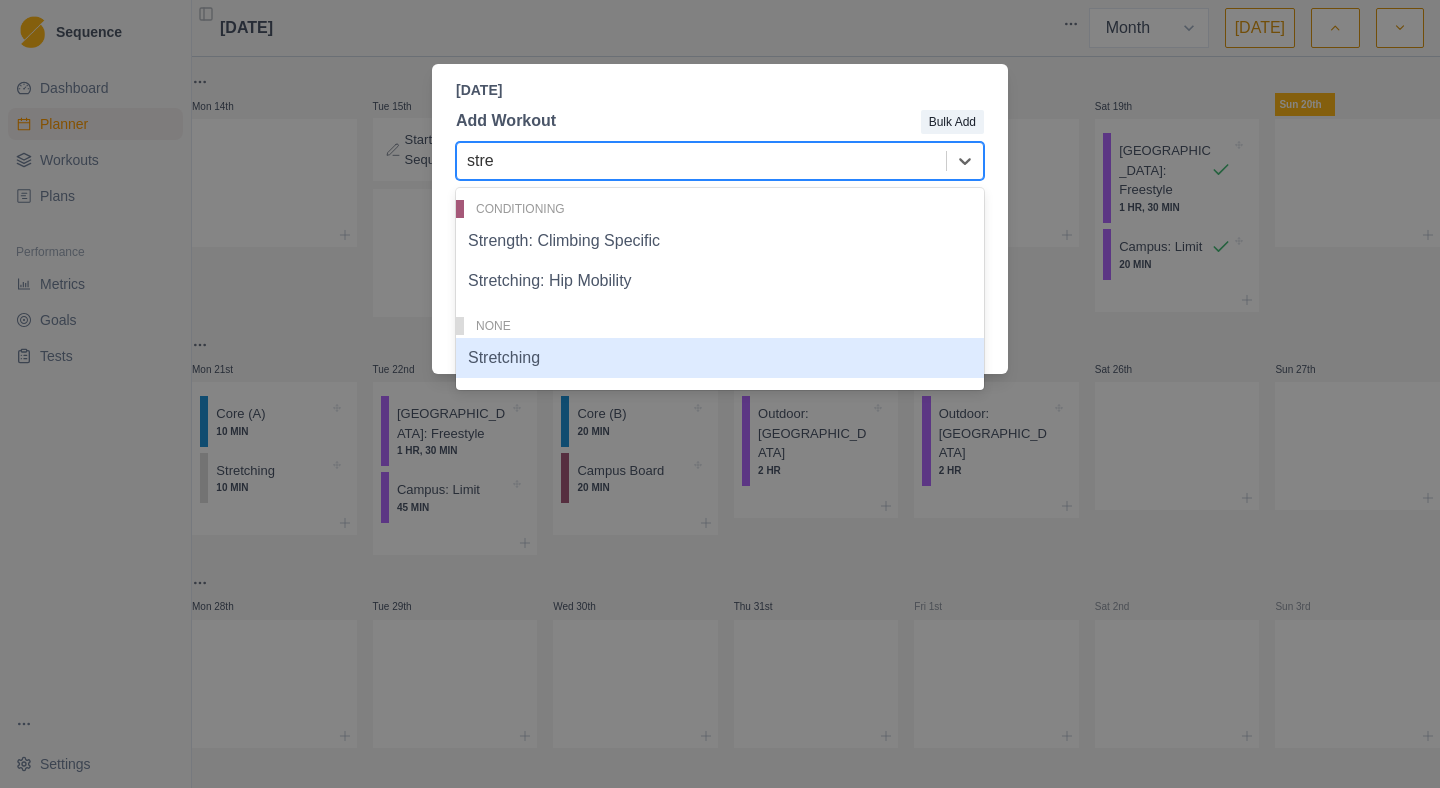 click on "Stretching" at bounding box center [720, 358] 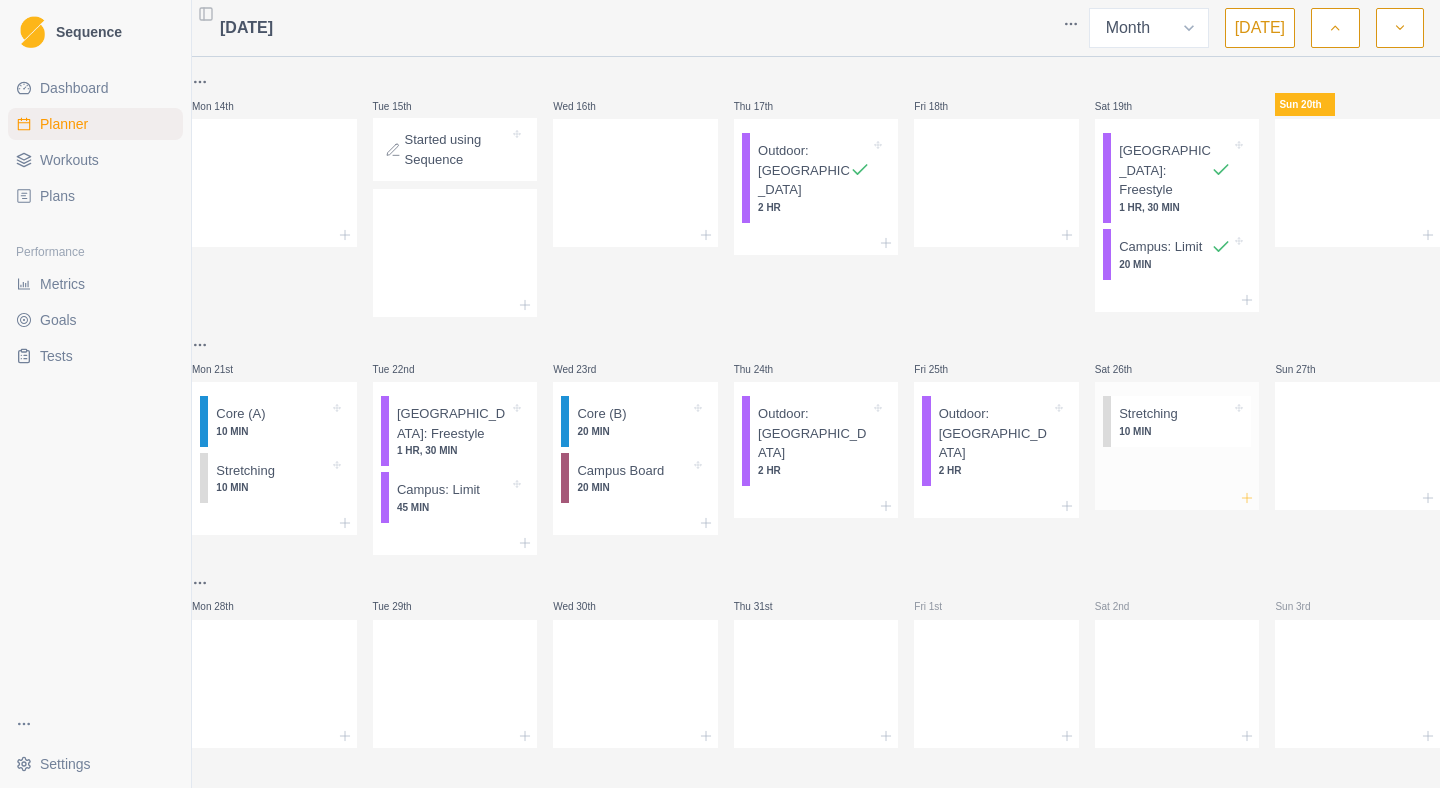 click 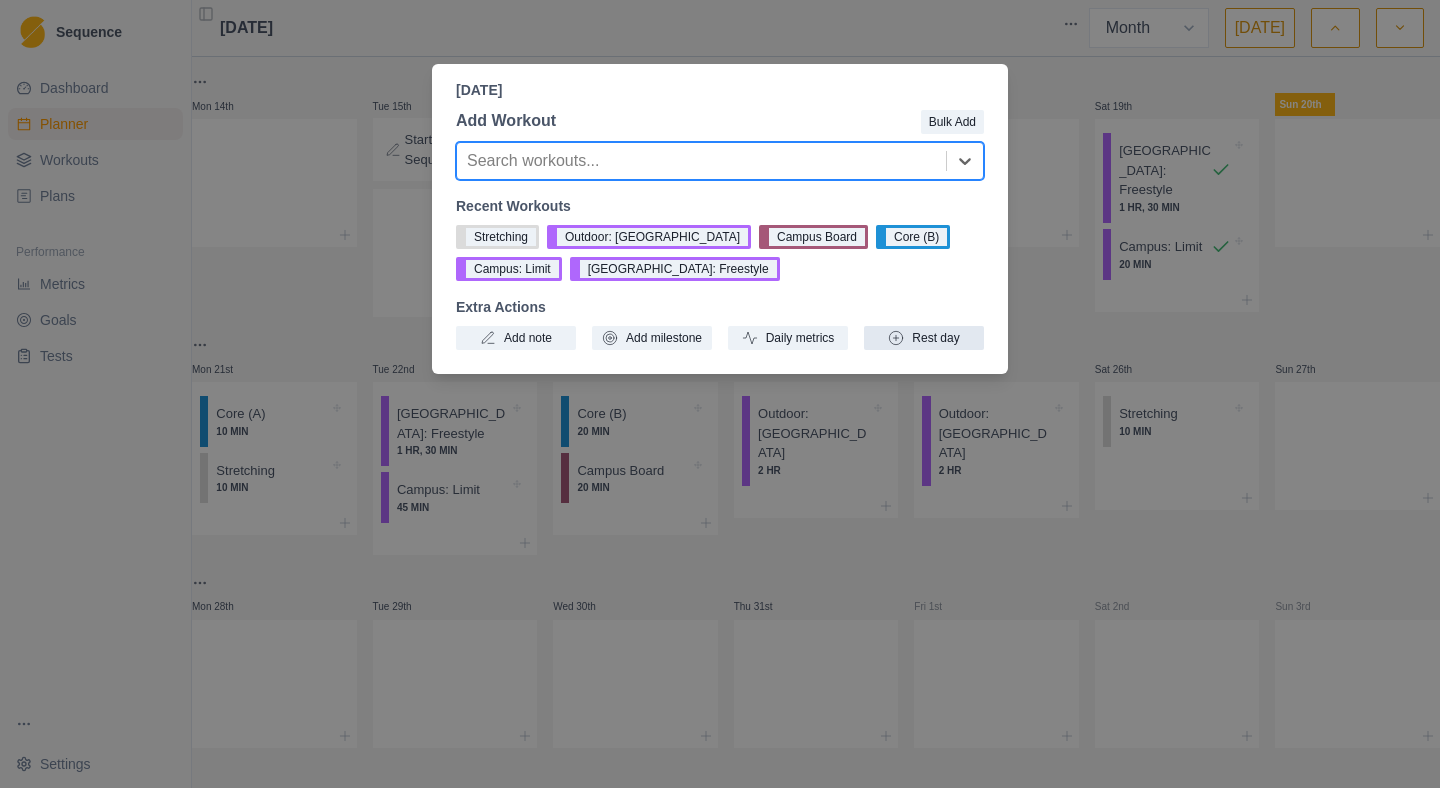 click on "Rest day" at bounding box center [924, 338] 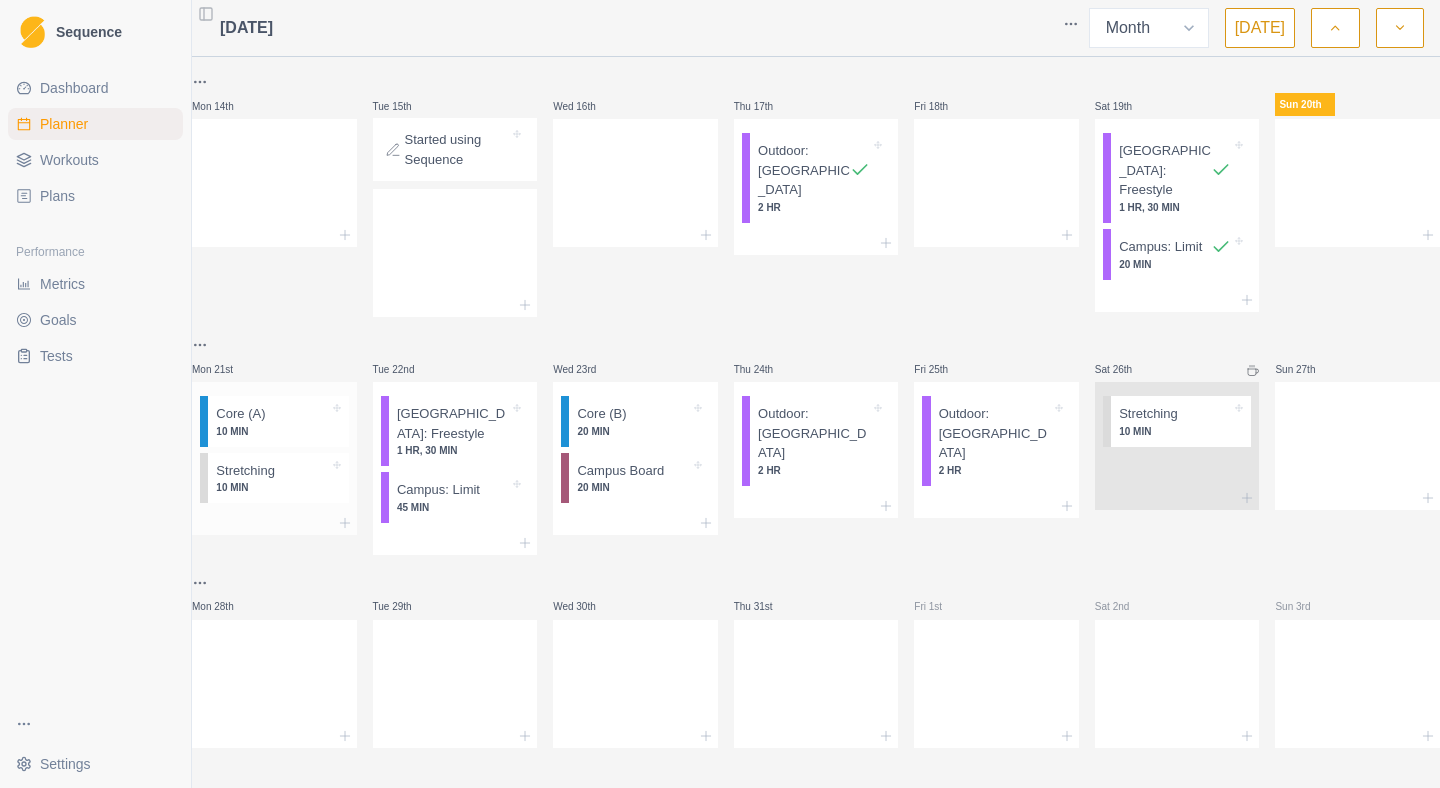 click on "Core (A)" at bounding box center (240, 414) 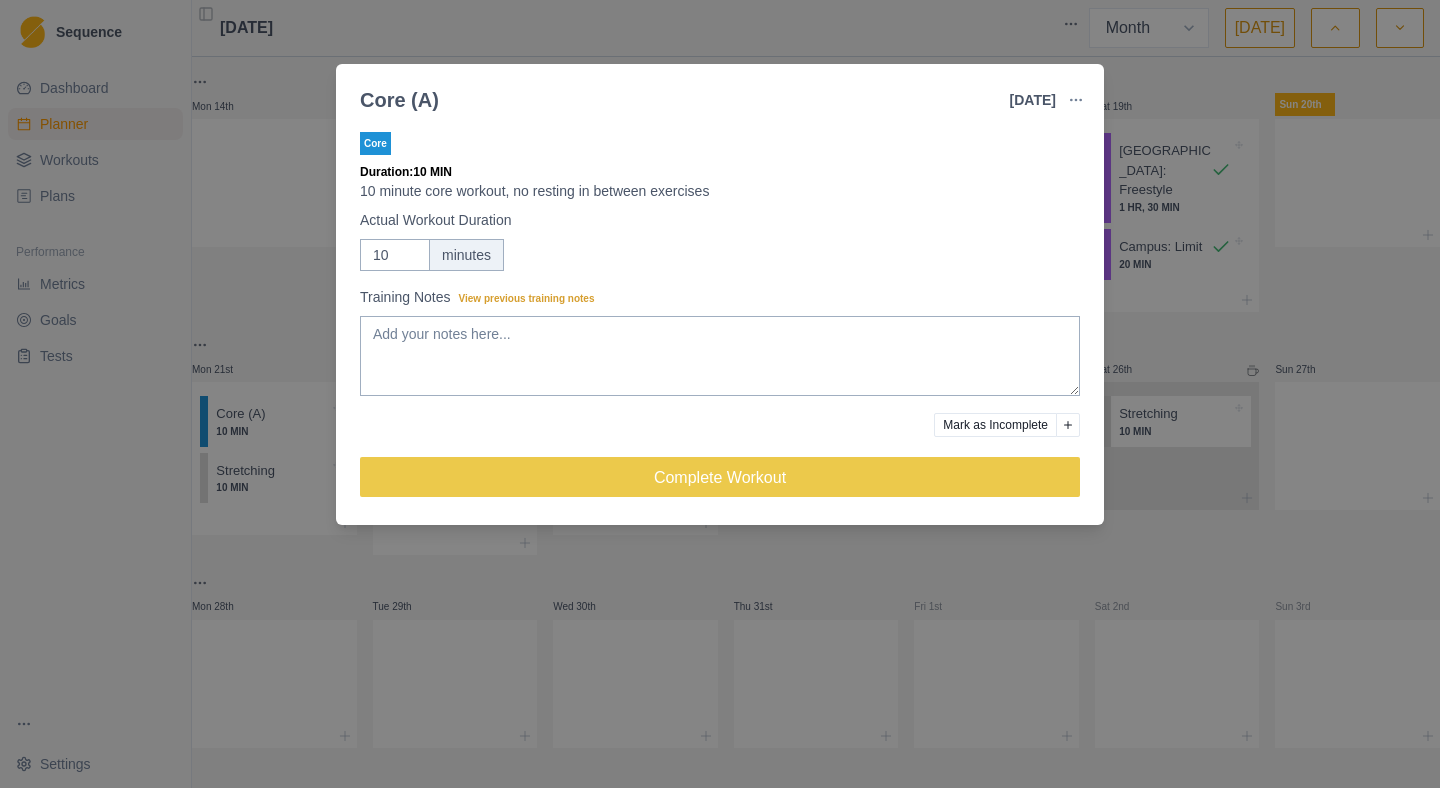click on "Core (A) [DATE] Link To Goal View Workout Metrics Edit Original Workout Reschedule Workout Remove From Schedule Core Duration:  10 MIN 10 minute core workout, no resting in between exercises Actual Workout Duration 10 minutes Training Notes View previous training notes Mark as Incomplete Complete Workout" at bounding box center (720, 394) 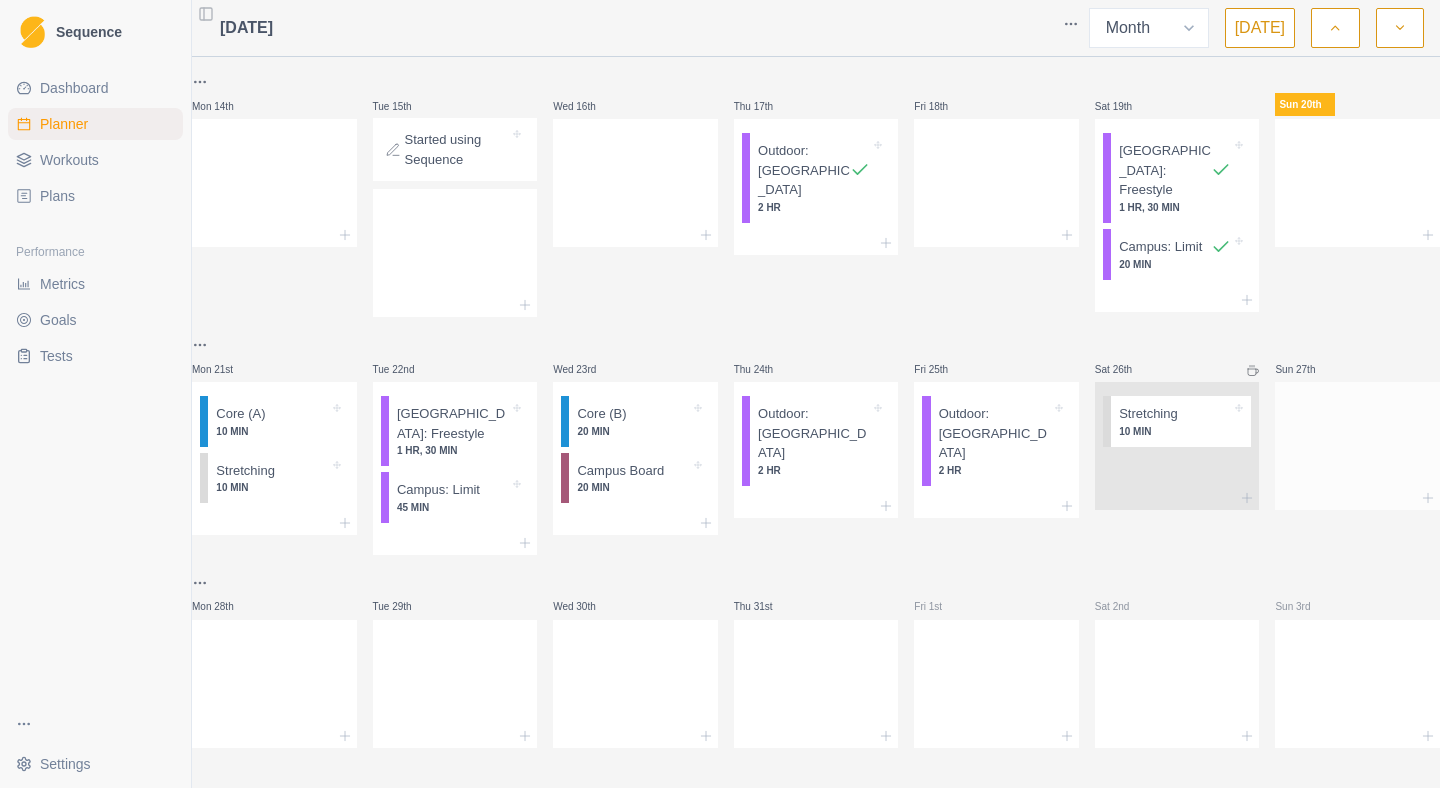click at bounding box center (1357, 442) 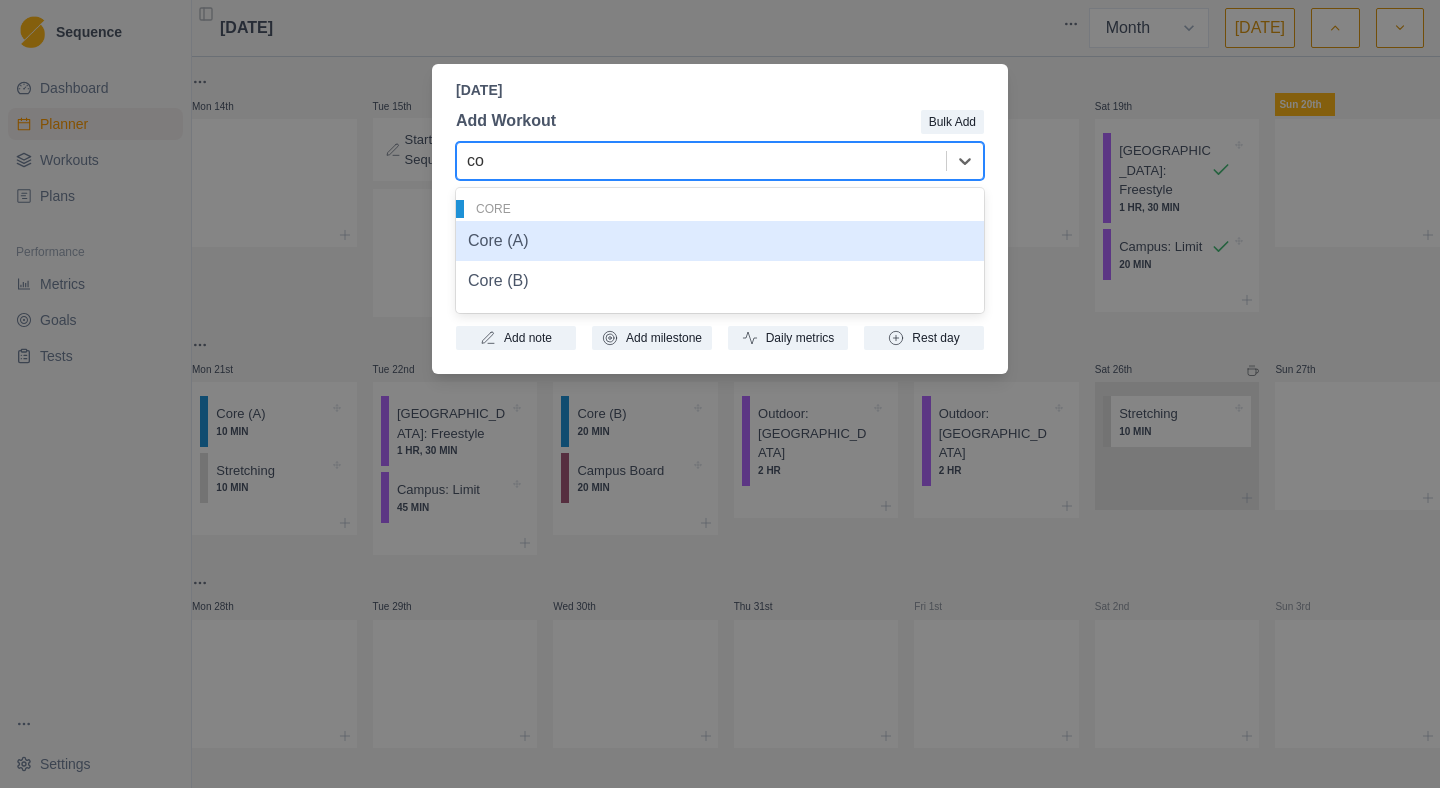 type on "cor" 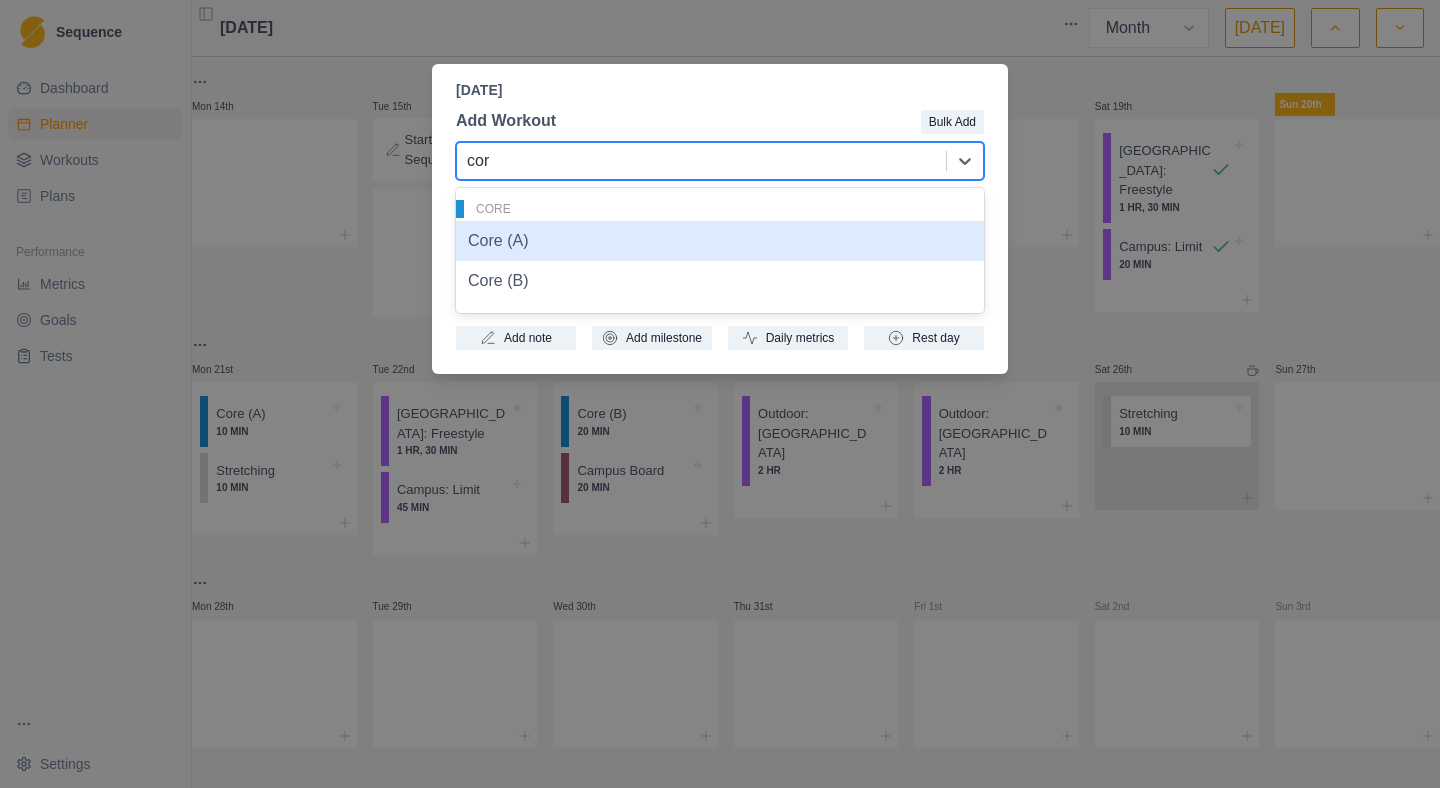 click on "Core (A)" at bounding box center [720, 241] 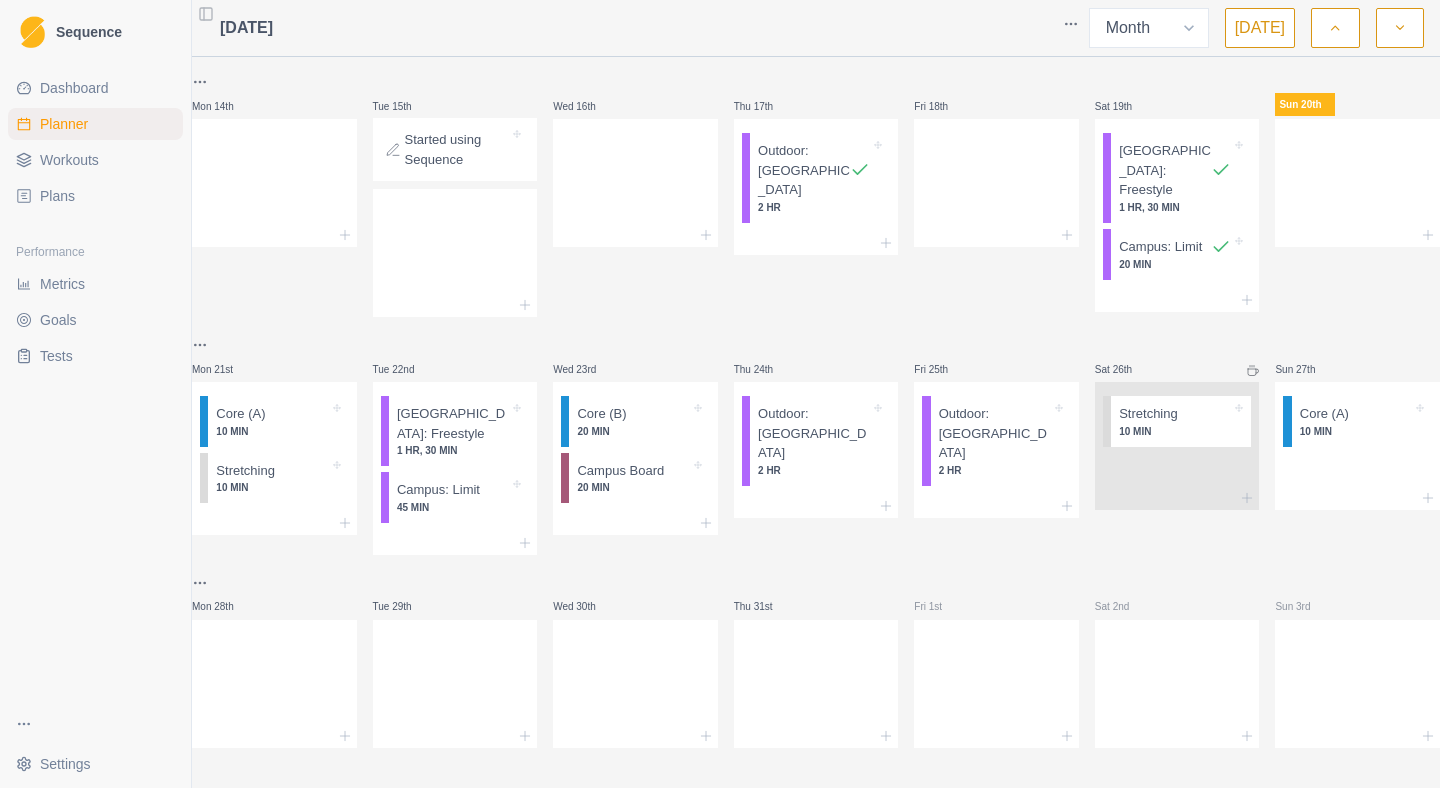 click on "Core (A) 10 MIN" at bounding box center (1357, 418) 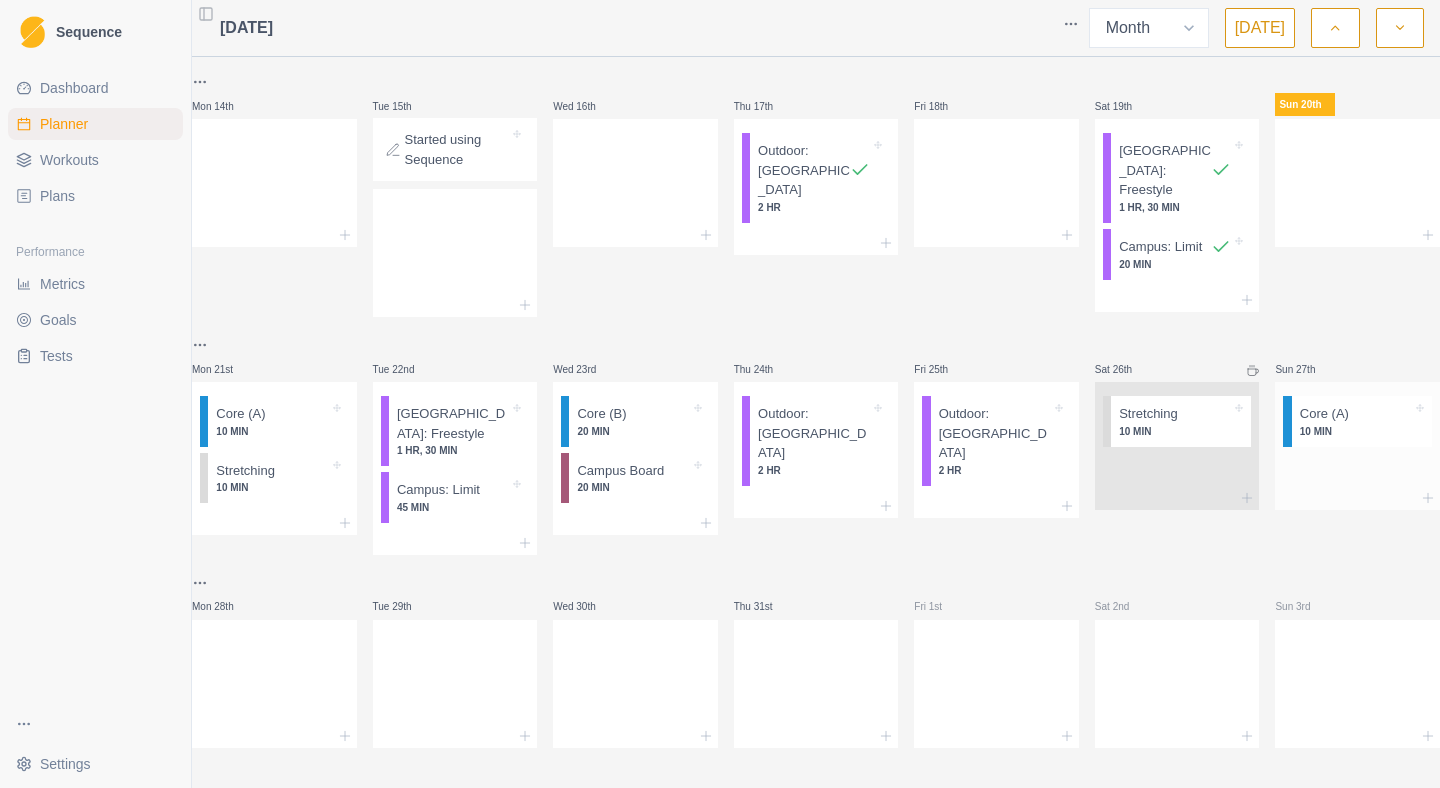 click at bounding box center [1357, 471] 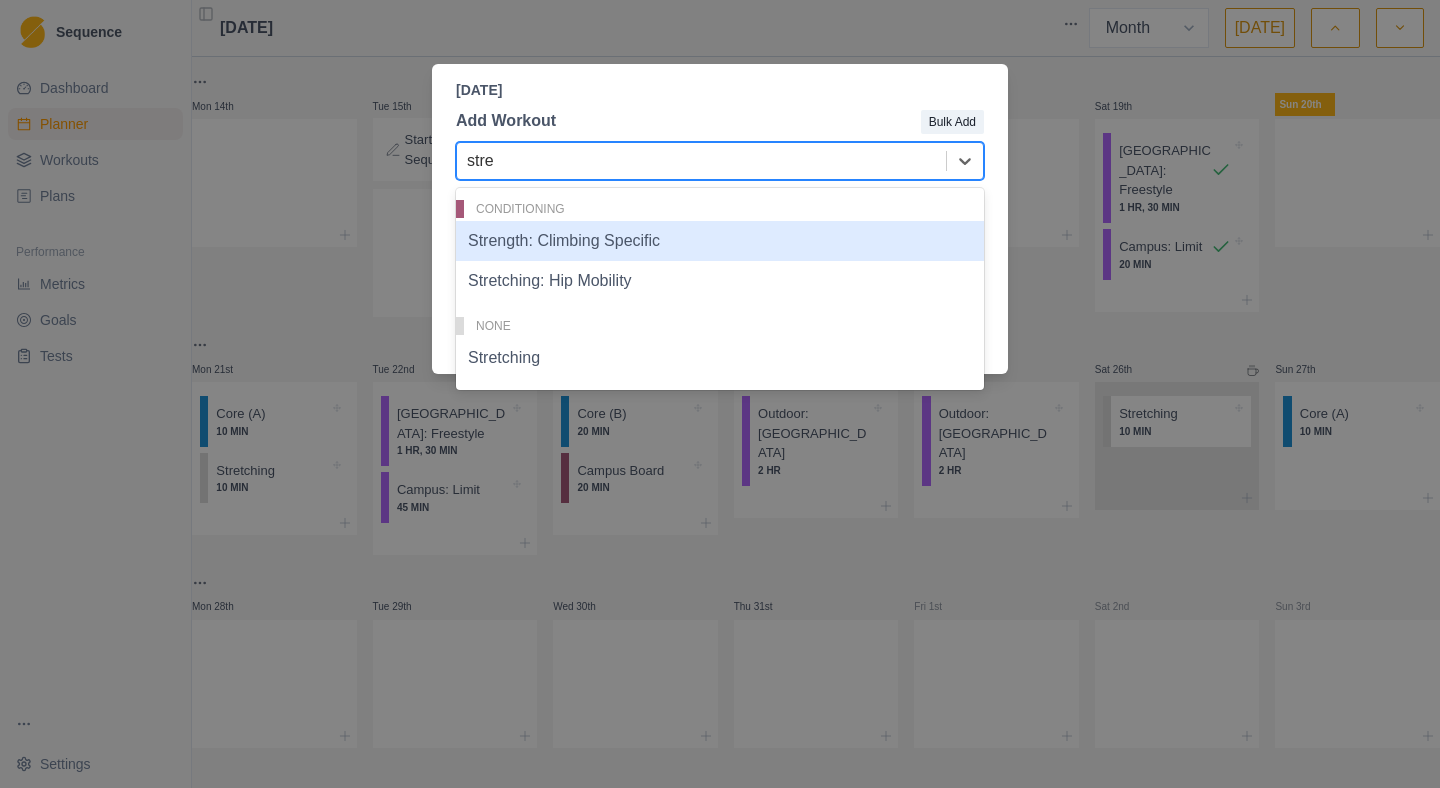 type on "stret" 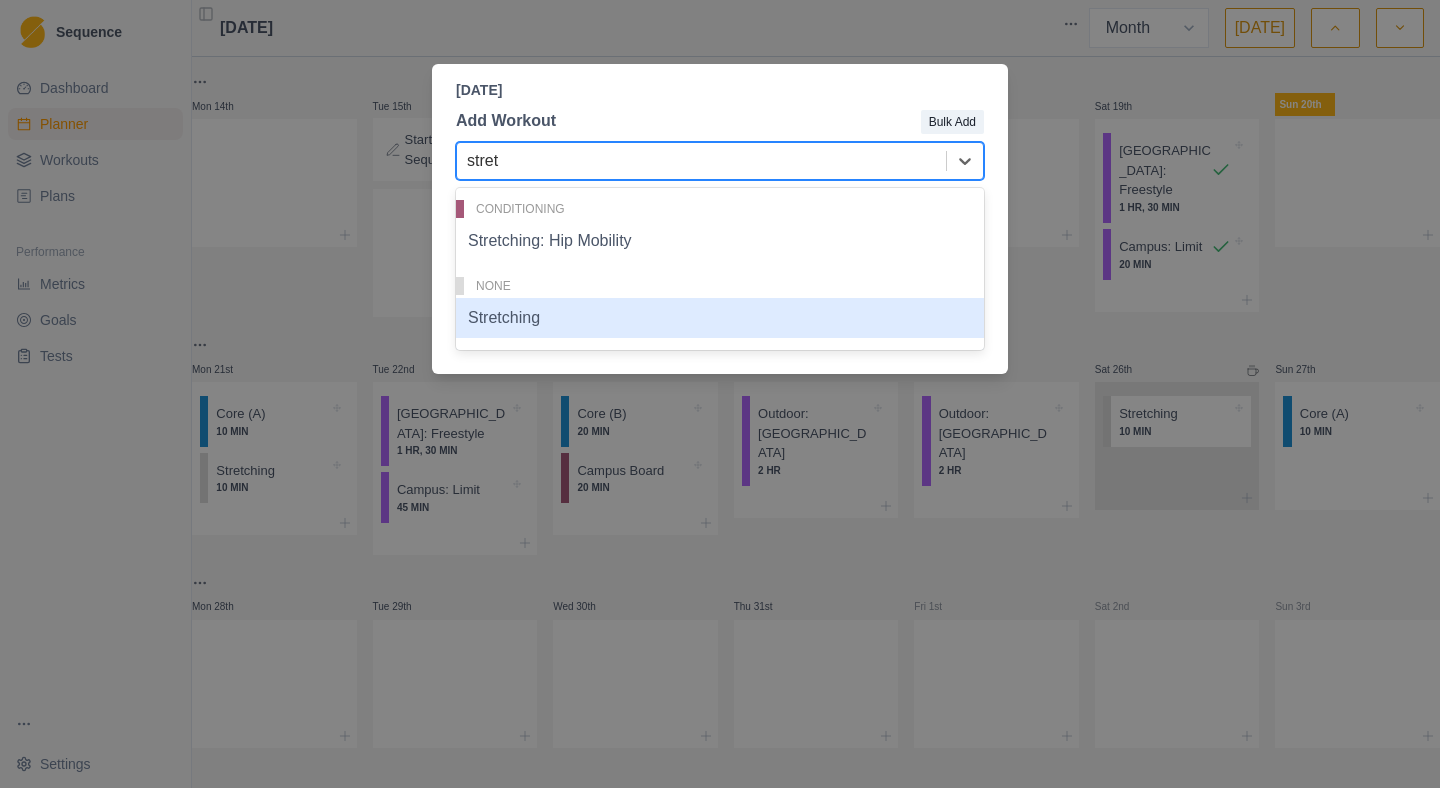 click on "Stretching" at bounding box center (720, 318) 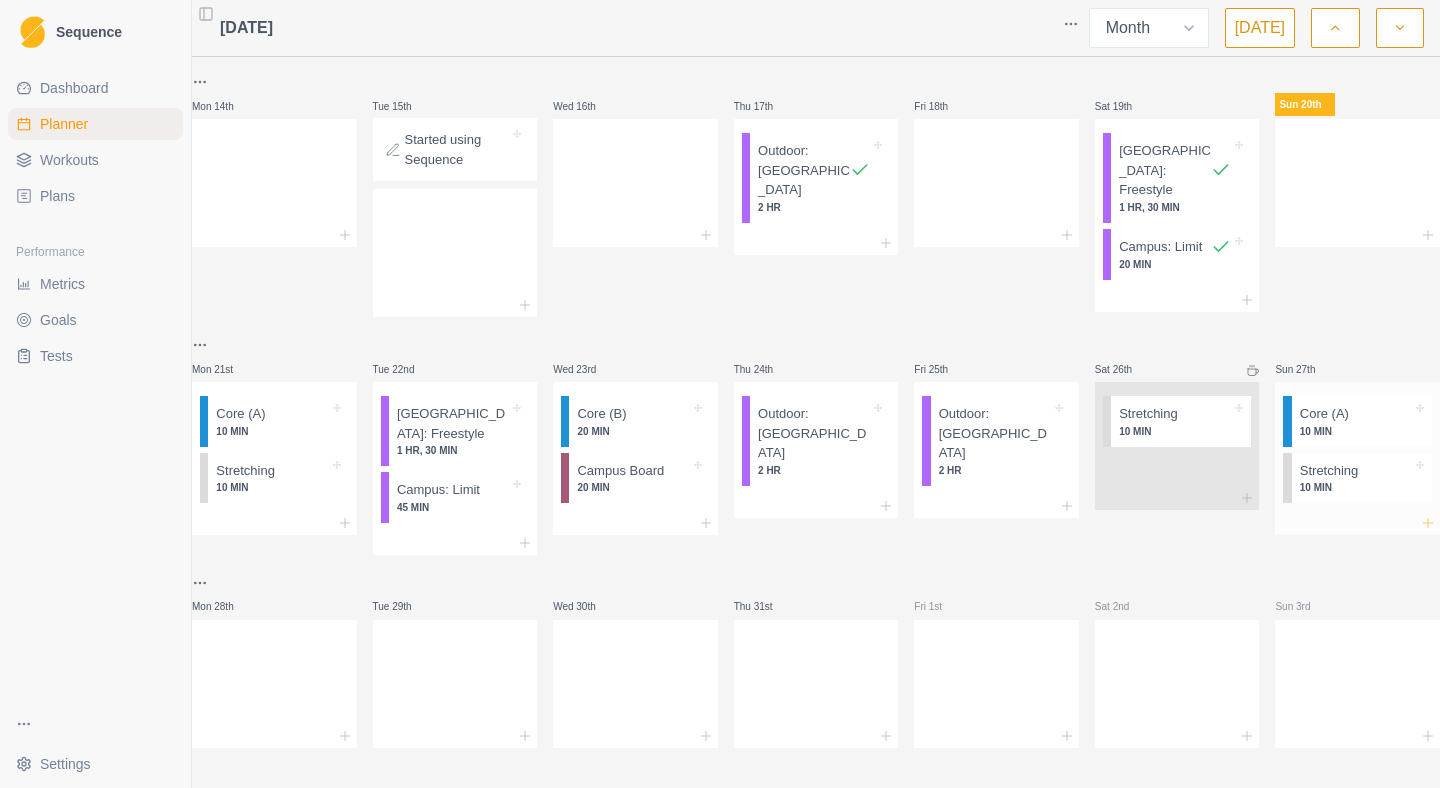 click 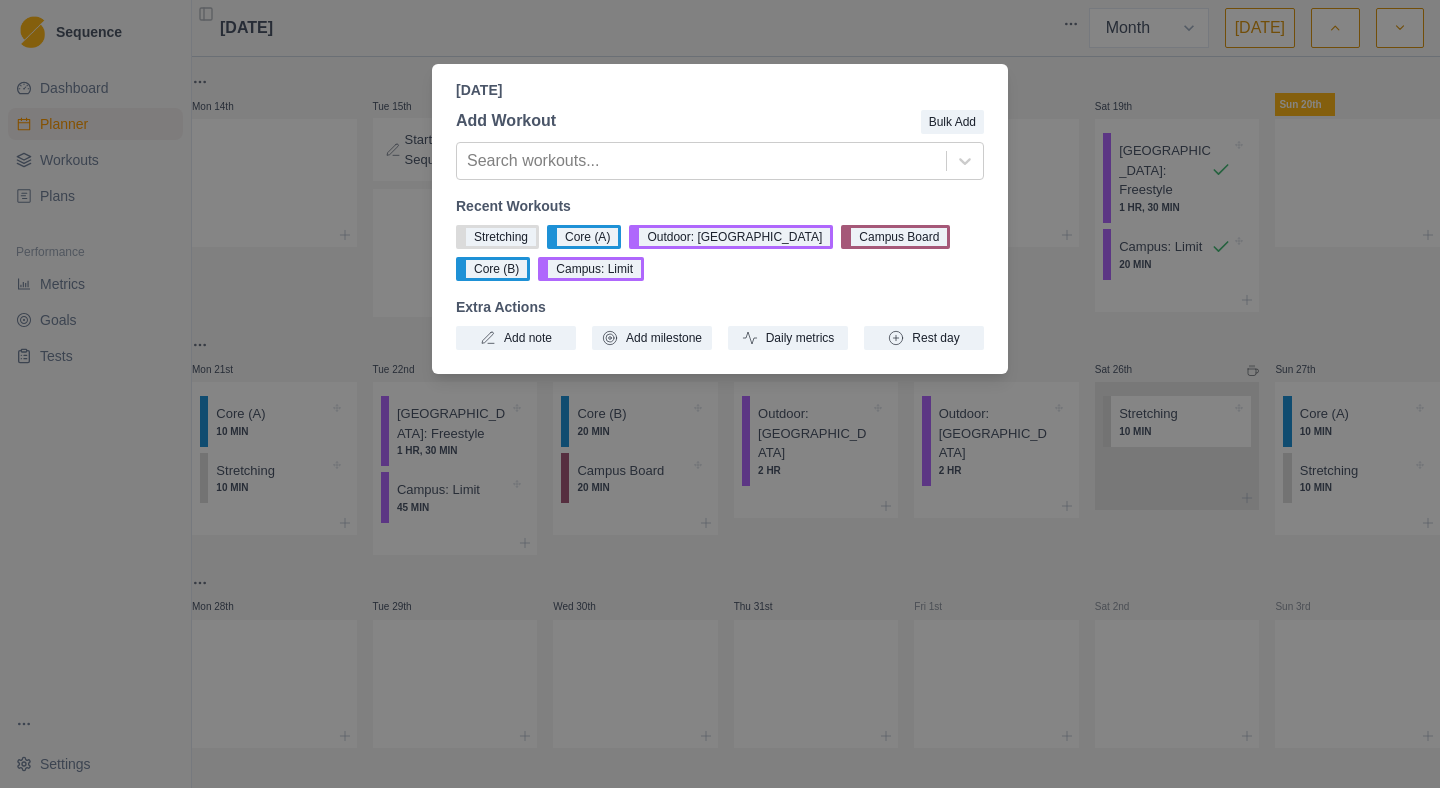 click on "[DATE] Add Workout Bulk Add Search workouts... Recent Workouts Stretching Core (A) Outdoor: Boulder Campus Board Core (B) Campus: Limit Extra Actions Add note Add milestone Daily metrics Rest day" at bounding box center (720, 394) 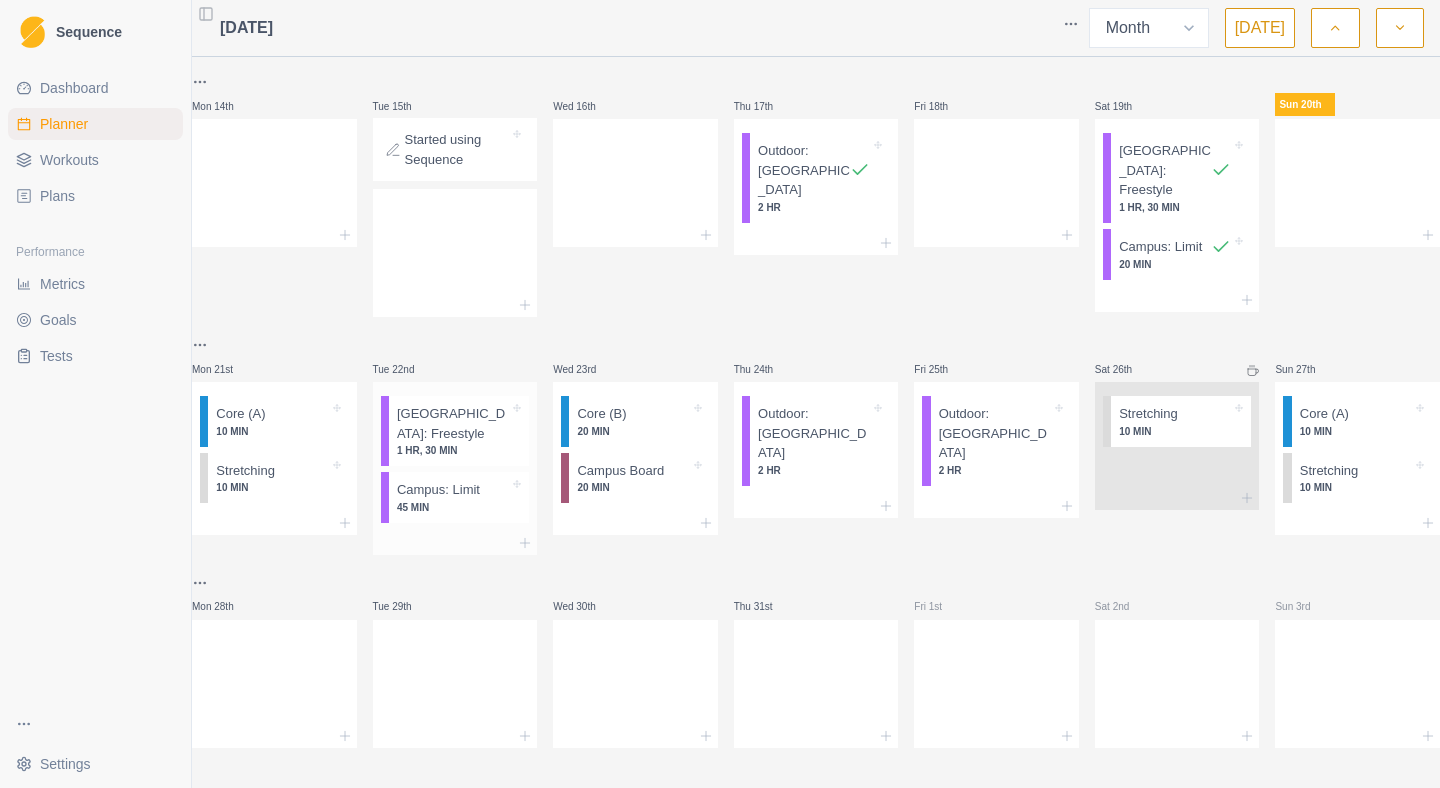 click on "1 HR, 30 MIN" at bounding box center (453, 450) 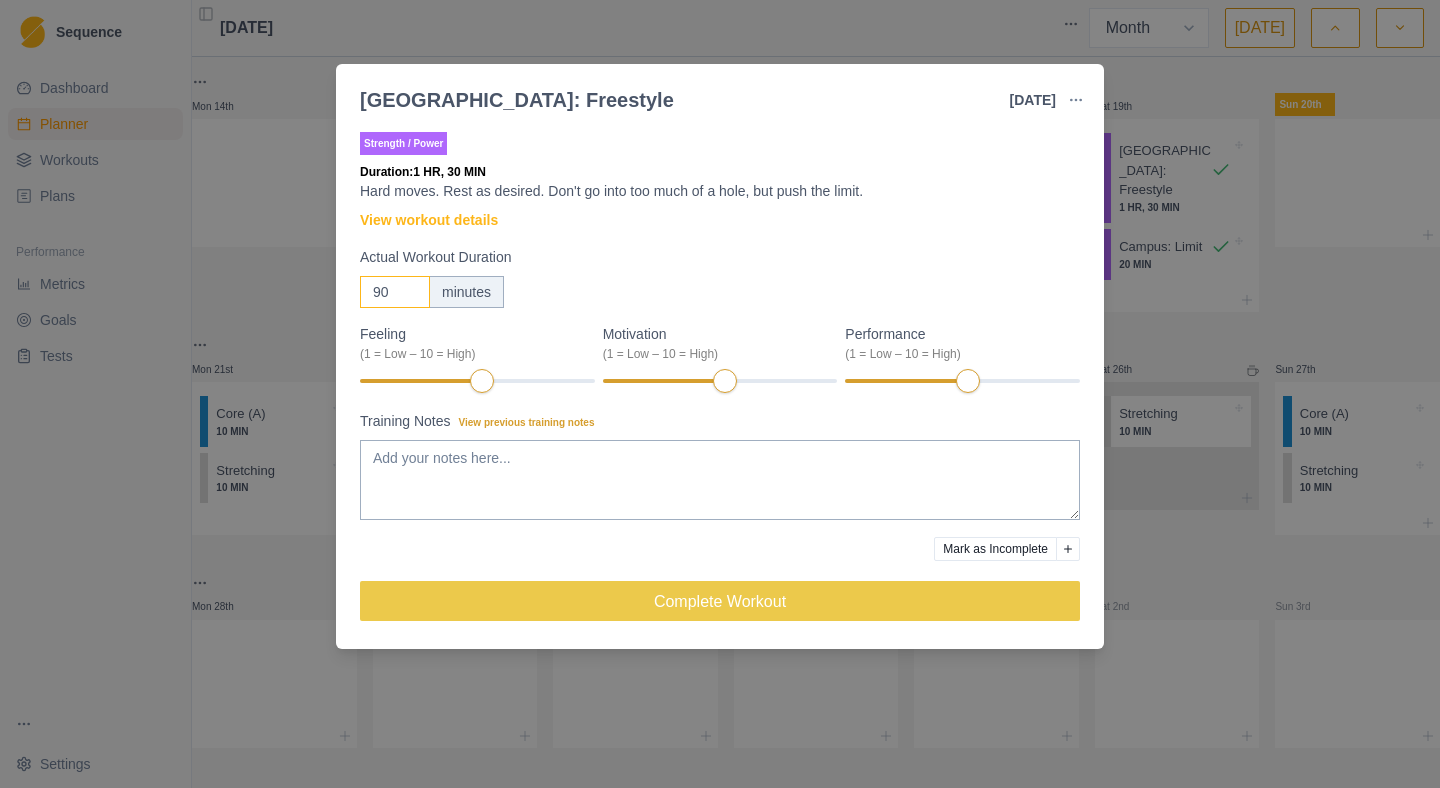 click on "90" at bounding box center [395, 292] 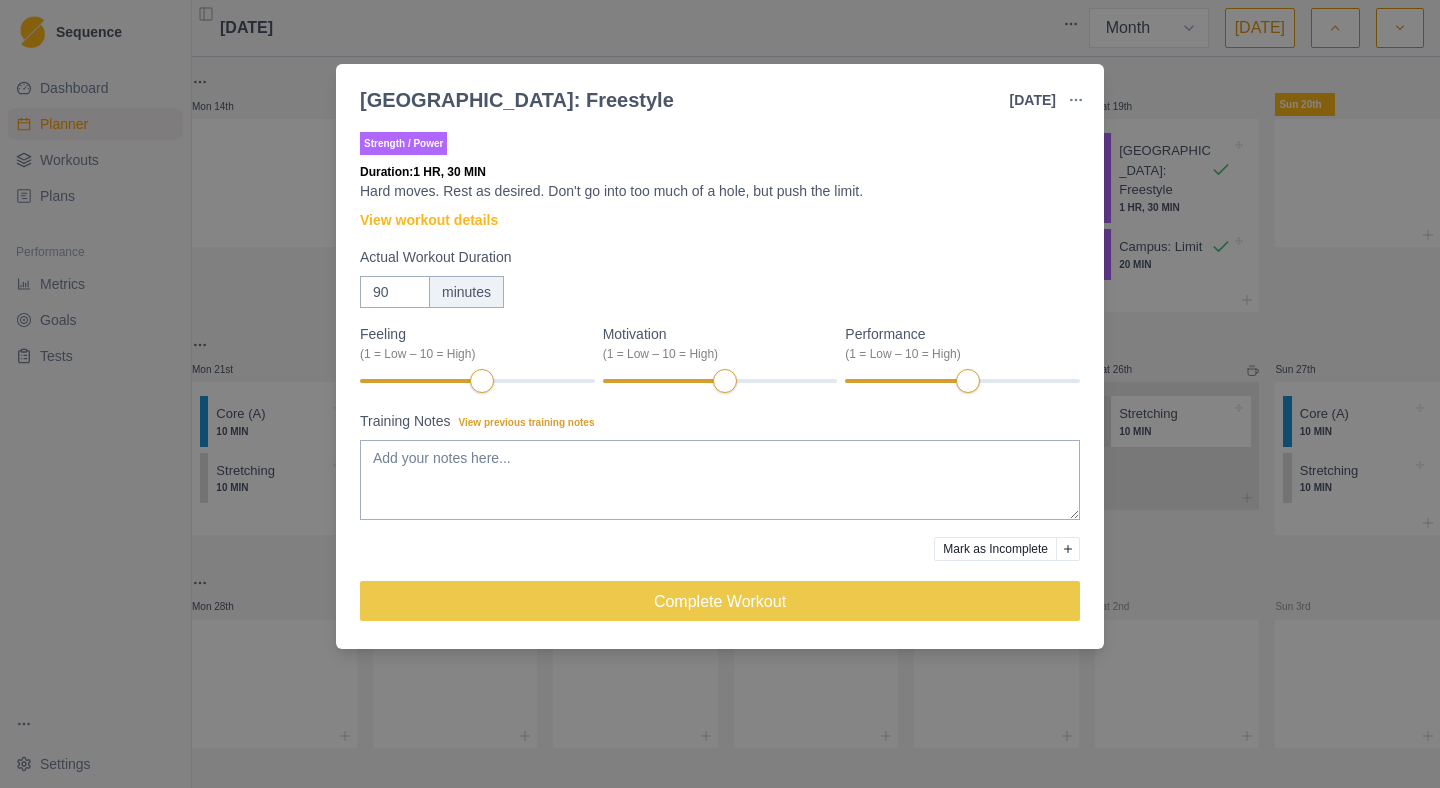 click on "[GEOGRAPHIC_DATA]: Freestyle [DATE] Link To Goal View Workout Metrics Edit Original Workout Reschedule Workout Remove From Schedule Strength / Power Duration:  1 HR, 30 MIN Hard moves. Rest as desired. Don't go into too much of a hole, but push the limit. View workout details Actual Workout Duration 90 minutes Feeling (1 = Low – 10 = High) Motivation (1 = Low – 10 = High) Performance (1 = Low – 10 = High) Training Notes View previous training notes Mark as Incomplete Complete Workout" at bounding box center (720, 394) 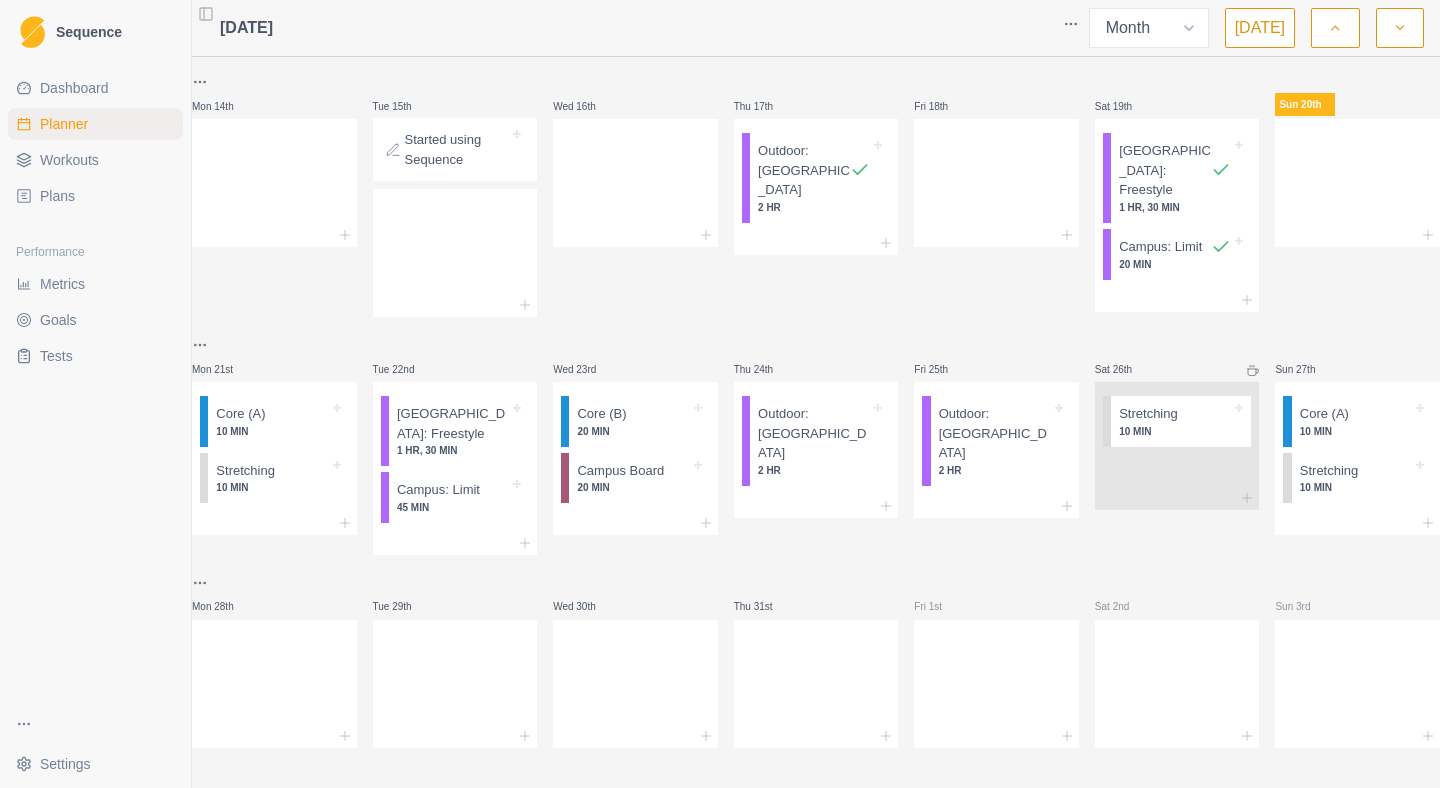 click on "Workouts" at bounding box center [69, 160] 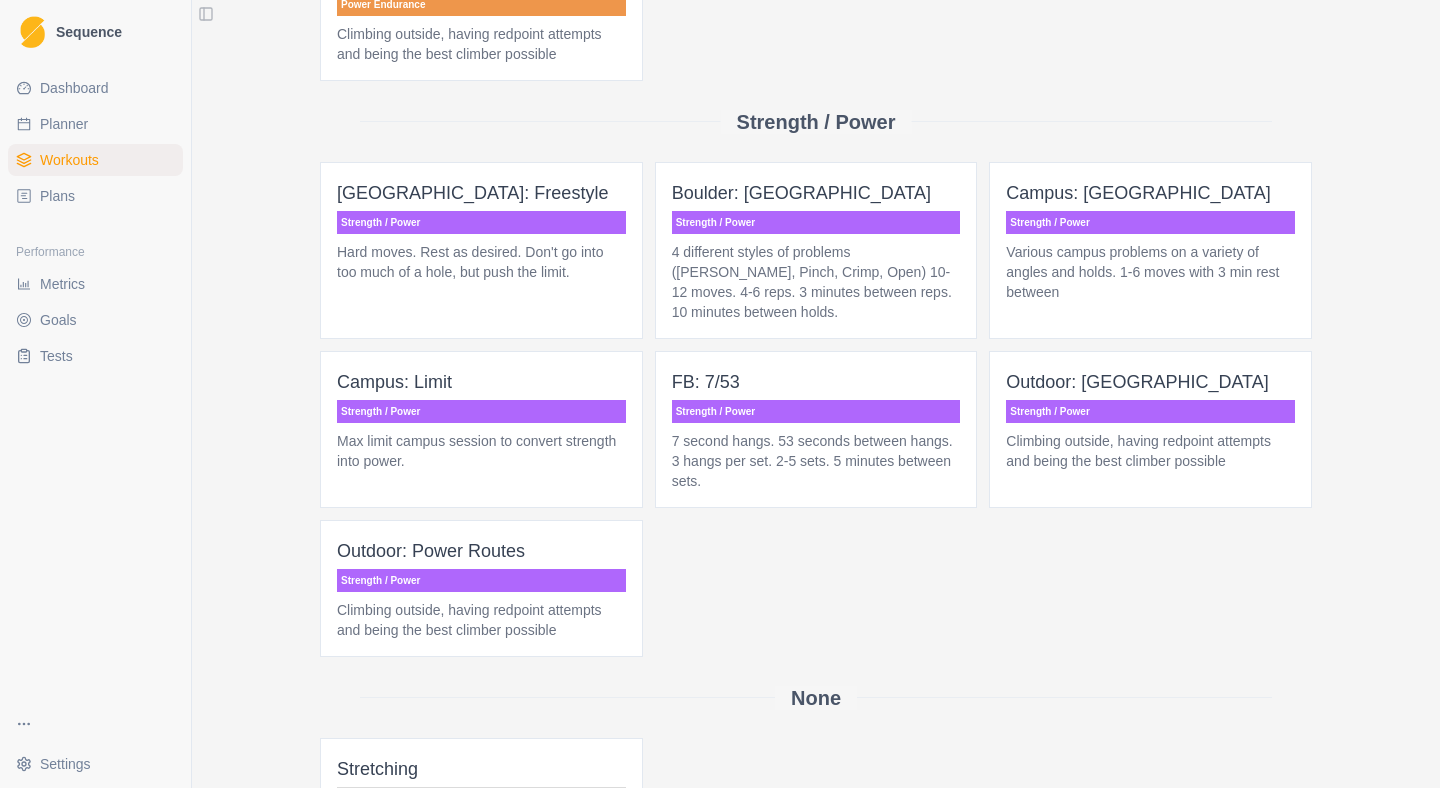 scroll, scrollTop: 1426, scrollLeft: 0, axis: vertical 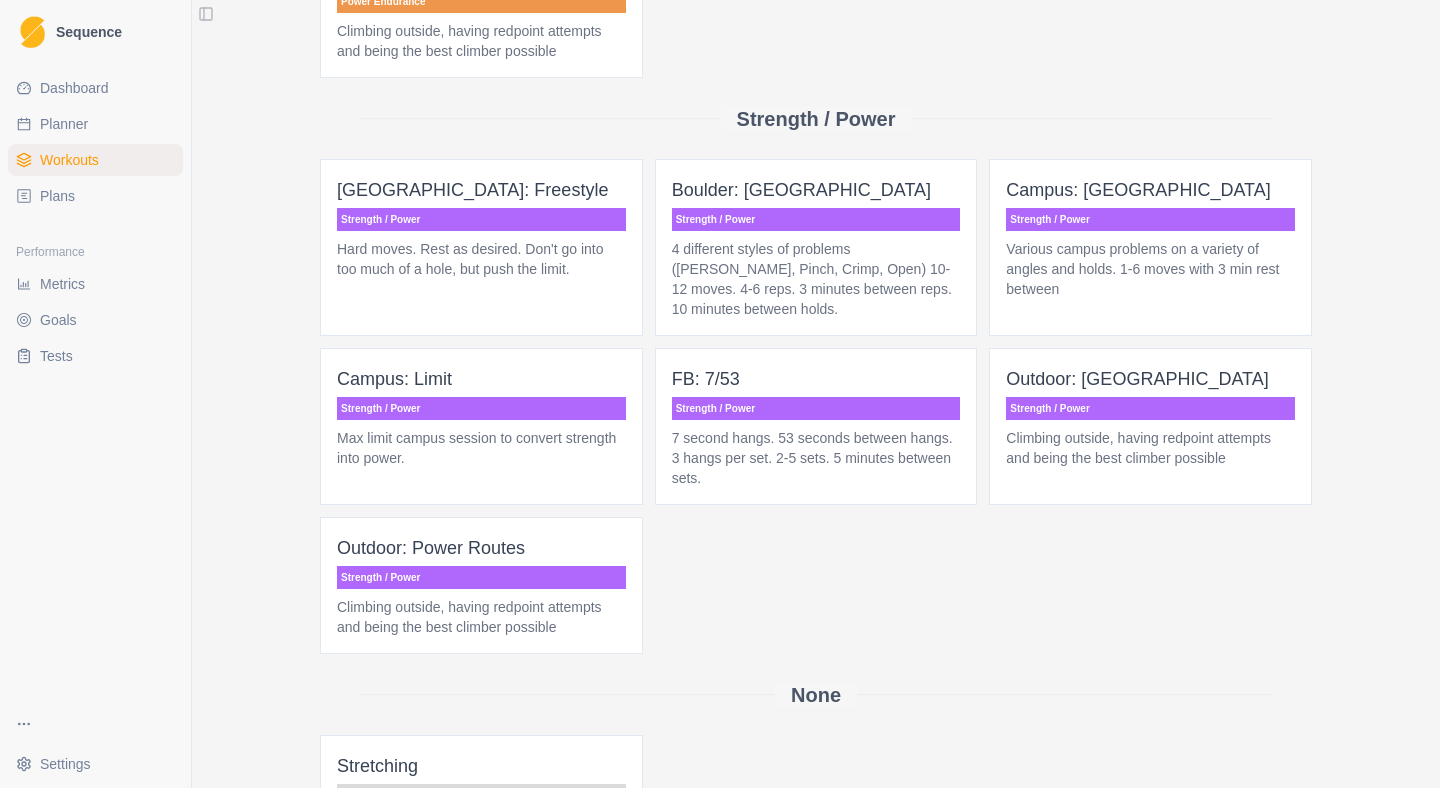 click on "Hard moves. Rest as desired. Don't go into too much of a hole, but push the limit." at bounding box center (481, 259) 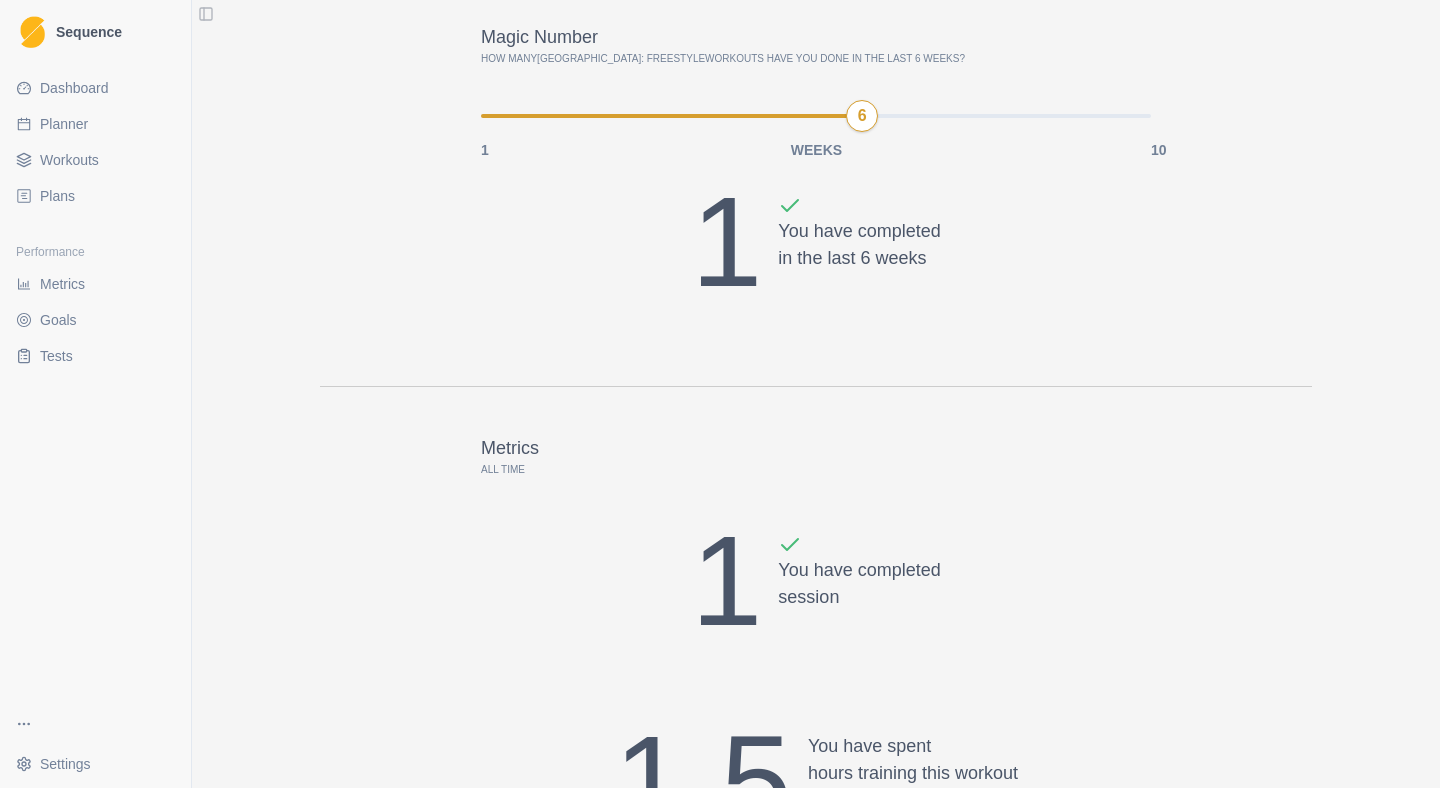 scroll, scrollTop: 0, scrollLeft: 0, axis: both 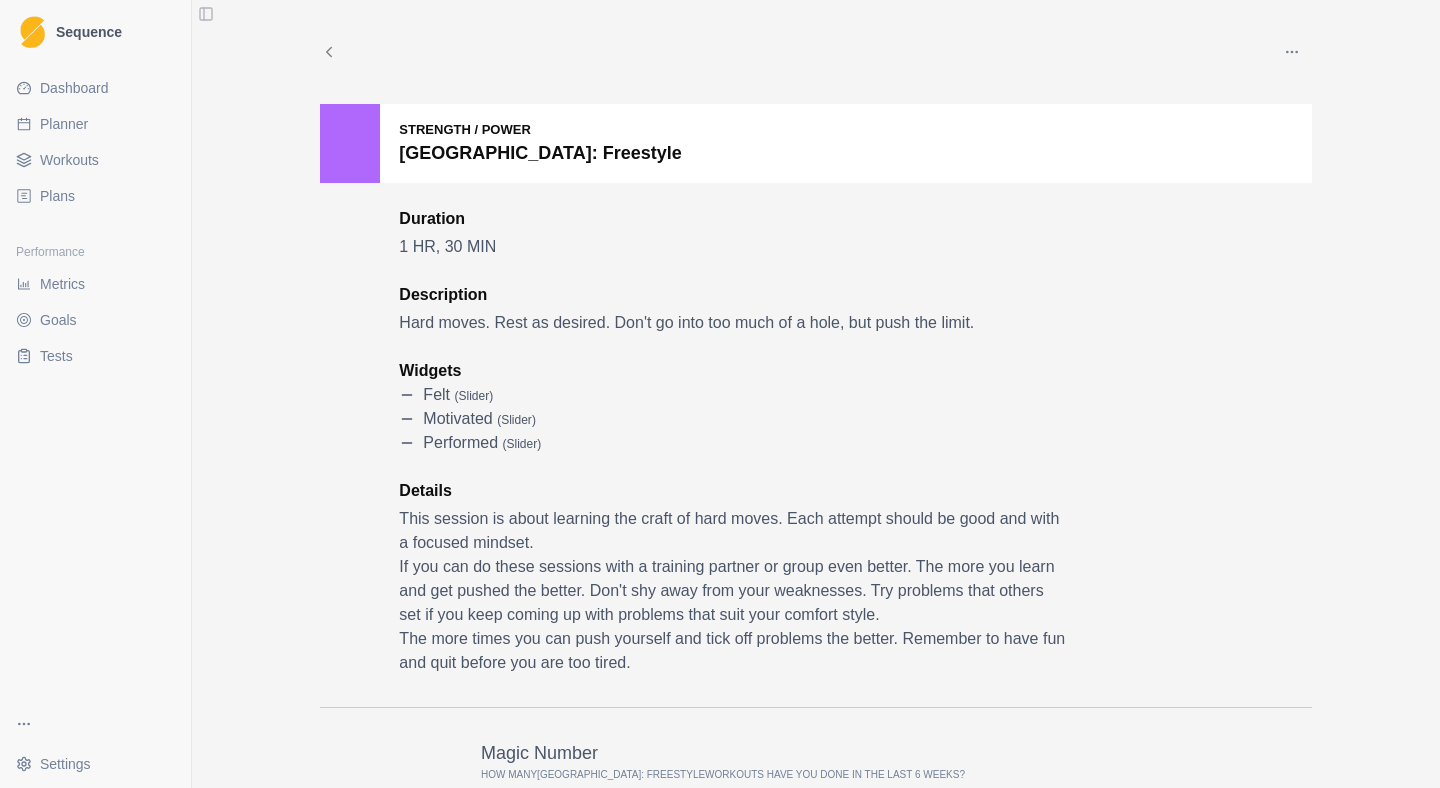 click on "Strength / Power Boulder: Freestyle" at bounding box center (540, 143) 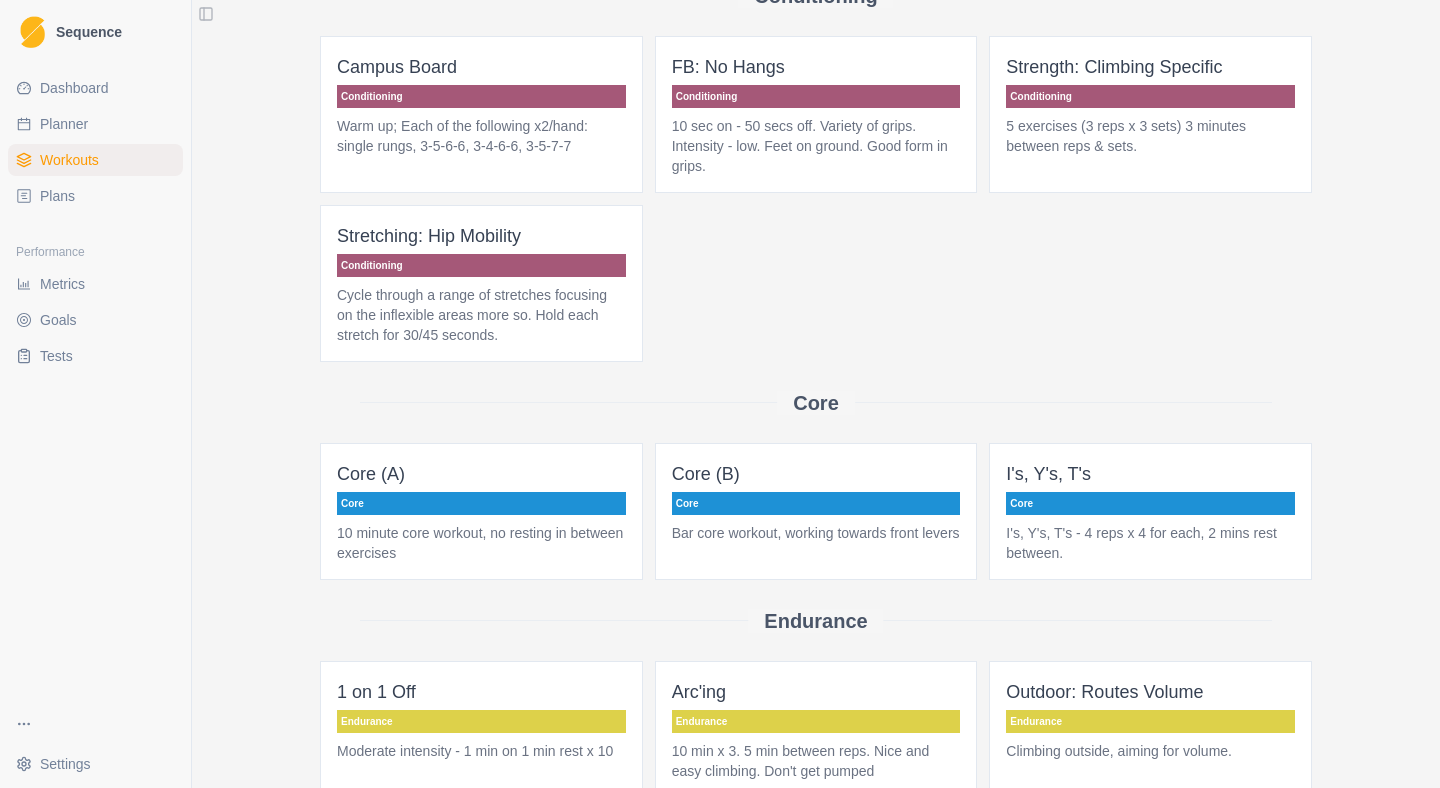 scroll, scrollTop: 368, scrollLeft: 0, axis: vertical 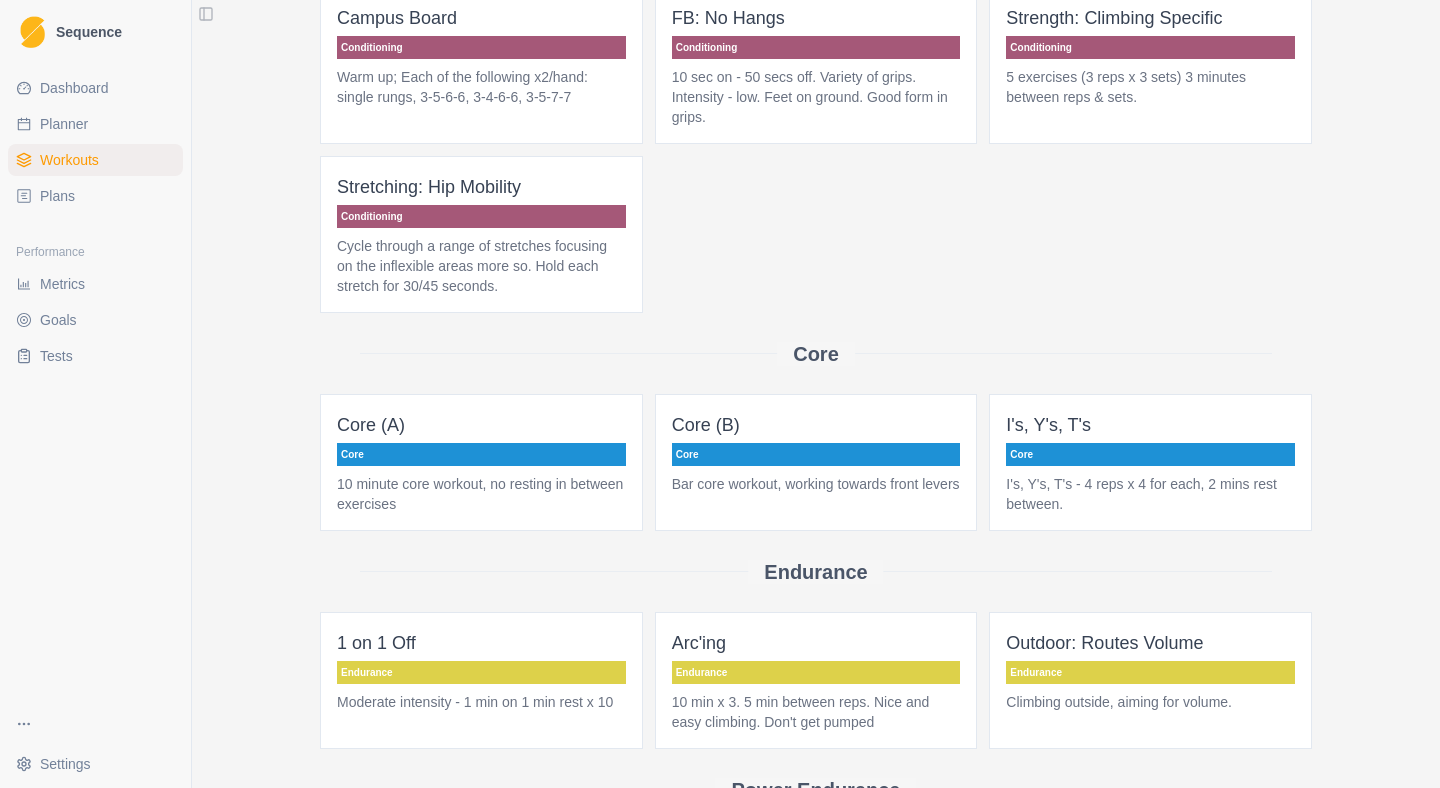 click on "Planner" at bounding box center [95, 124] 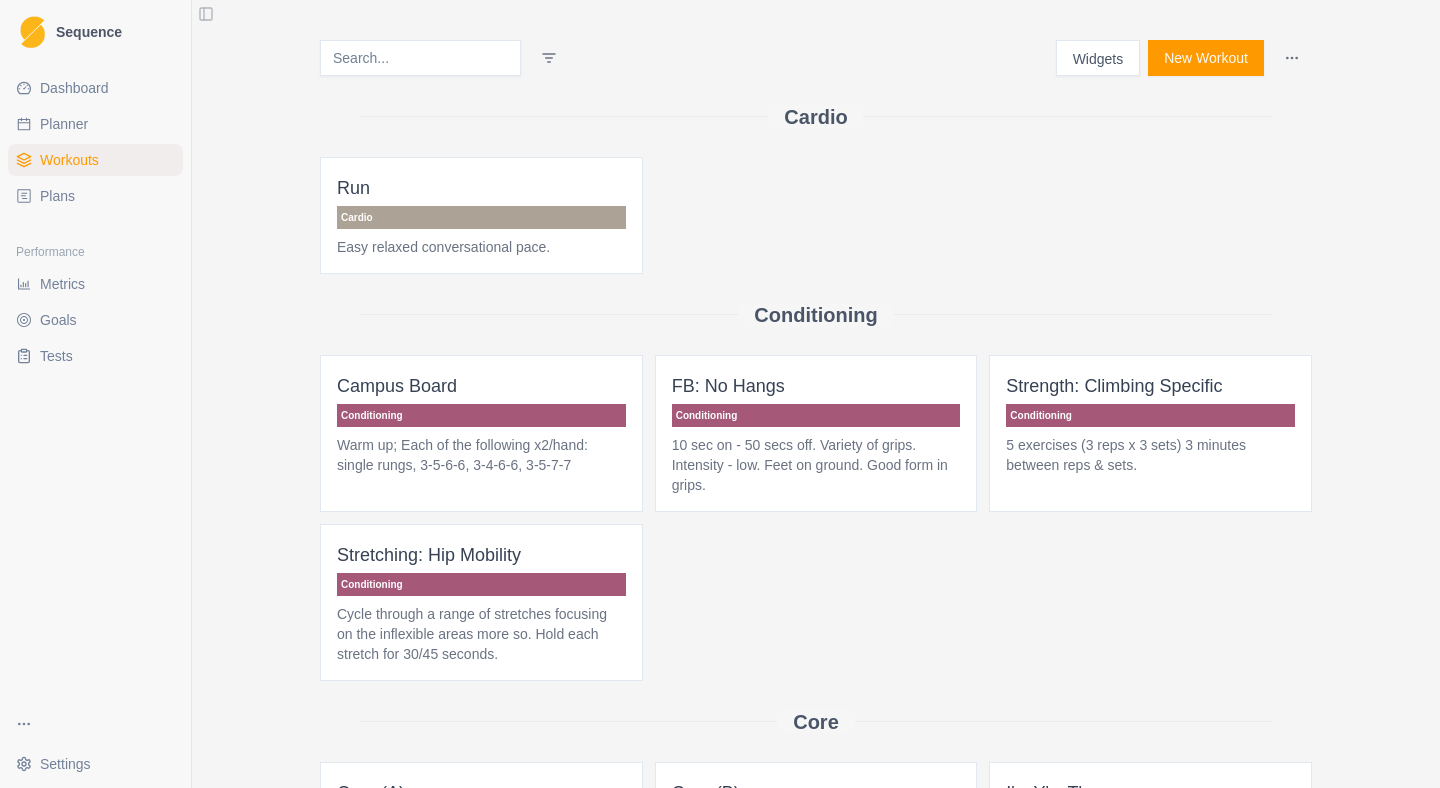 select on "month" 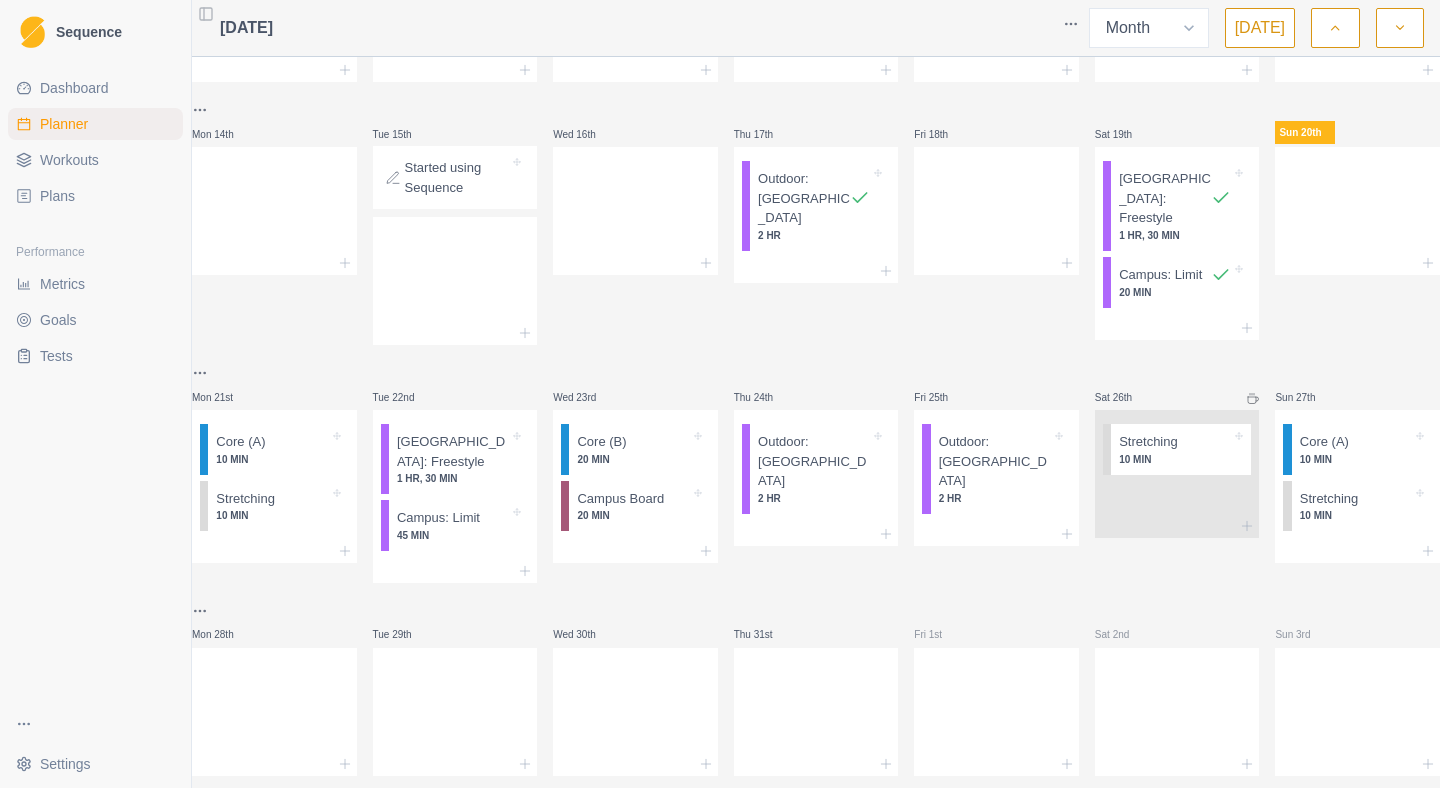 scroll, scrollTop: 403, scrollLeft: 0, axis: vertical 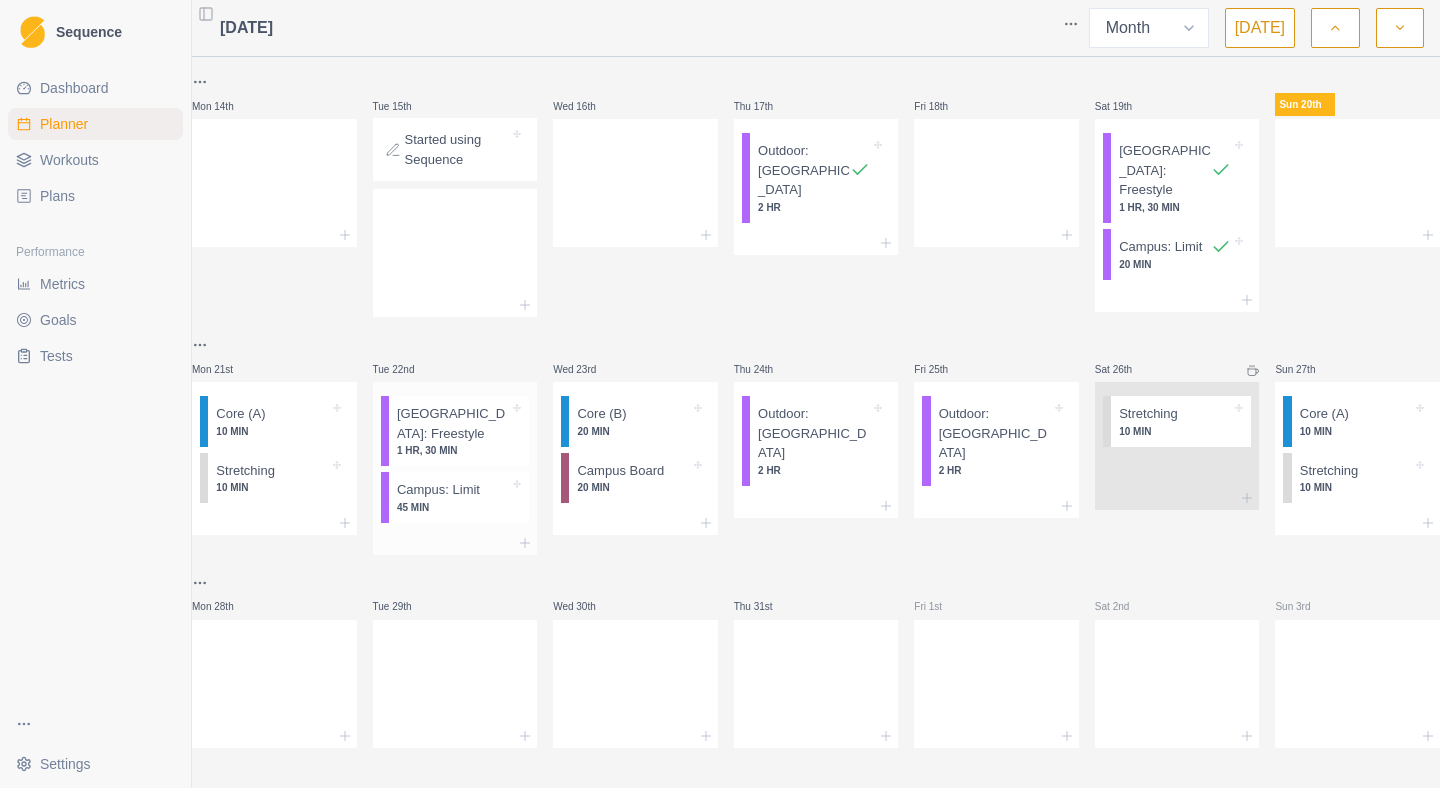 click on "45 MIN" at bounding box center [453, 507] 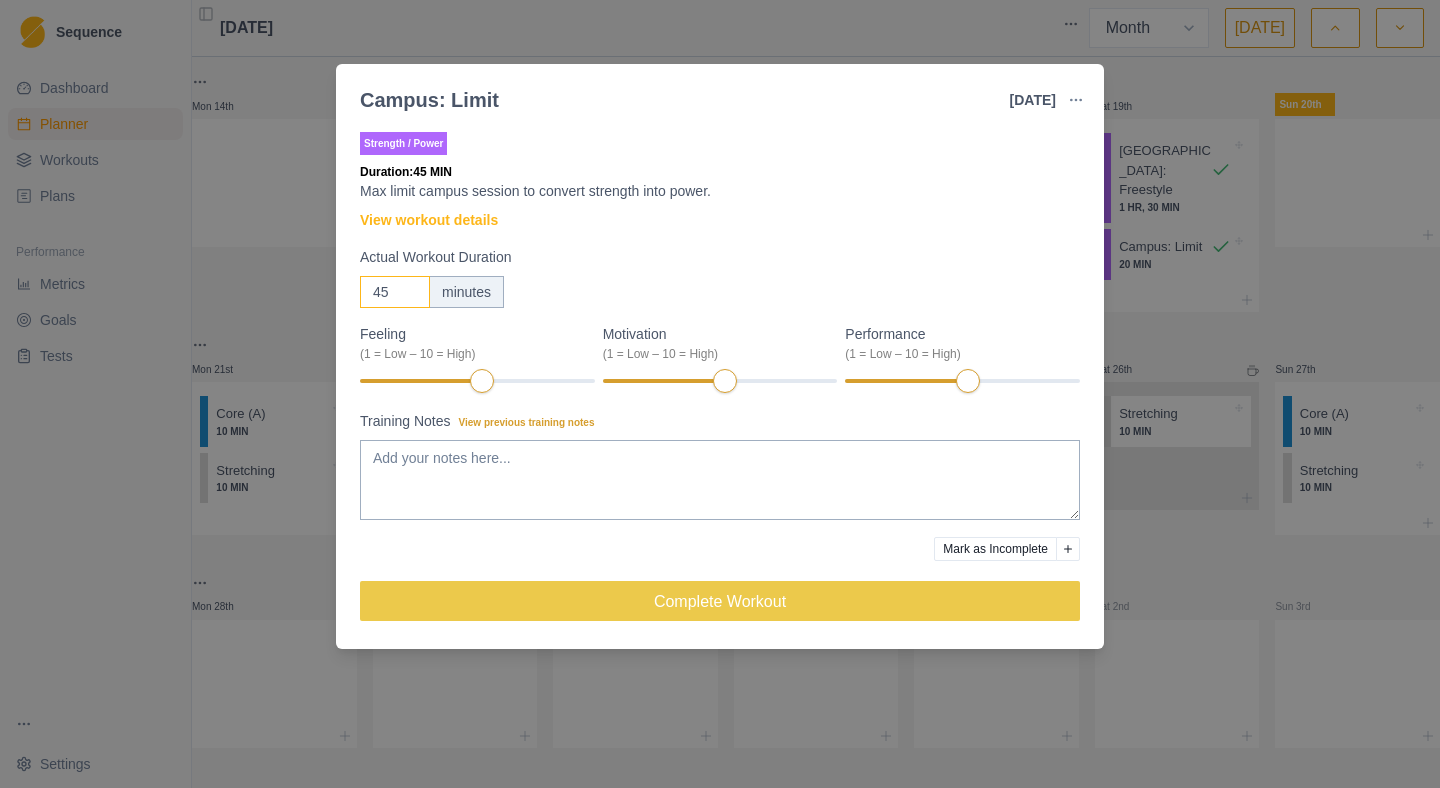 click on "45" at bounding box center [395, 292] 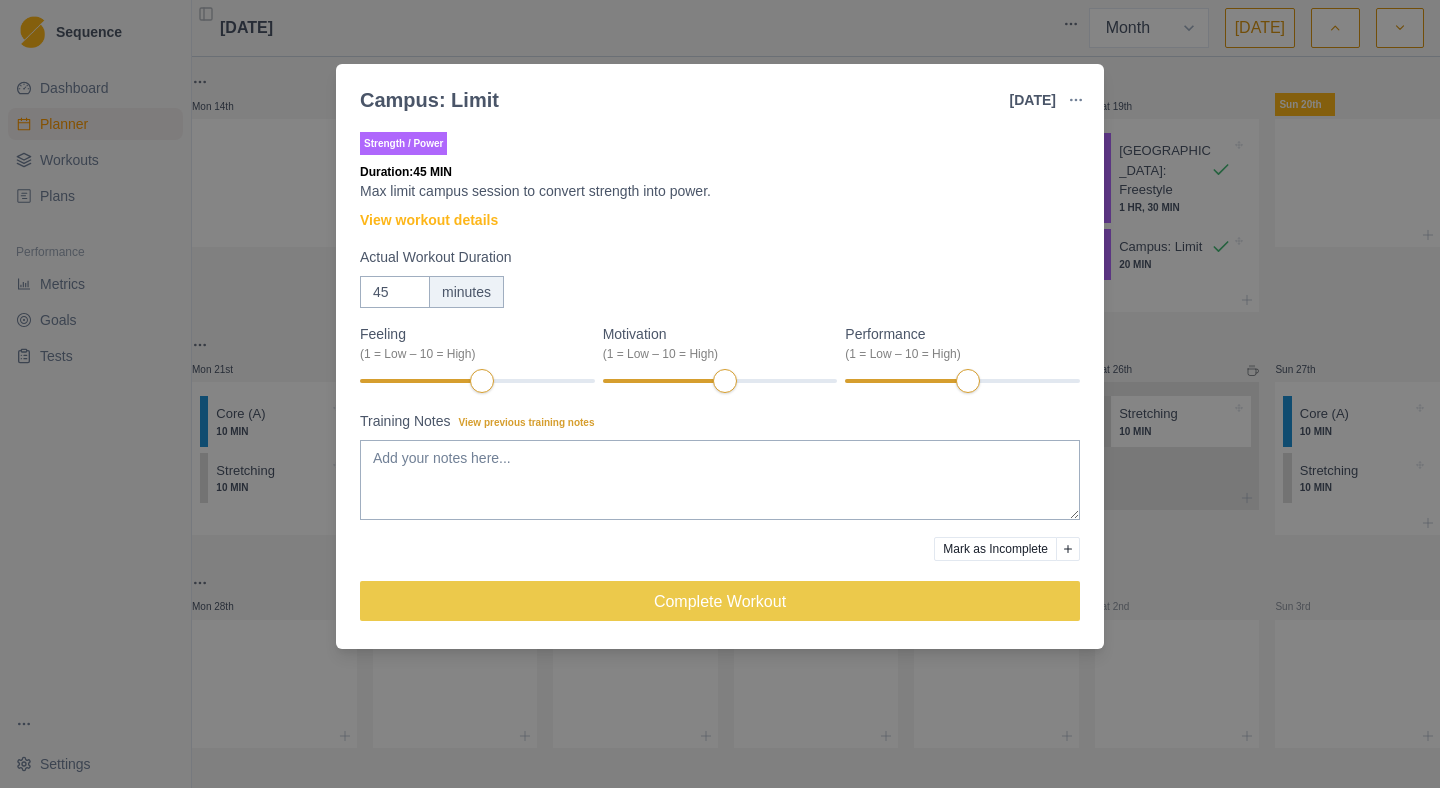 click on "Campus: Limit [DATE] Link To Goal View Workout Metrics Edit Original Workout Reschedule Workout Remove From Schedule Strength / Power Duration:  45 MIN Max limit campus session to convert strength into power. View workout details Actual Workout Duration 45 minutes Feeling (1 = Low – 10 = High) Motivation (1 = Low – 10 = High) Performance (1 = Low – 10 = High) Training Notes View previous training notes Mark as Incomplete Complete Workout" at bounding box center [720, 394] 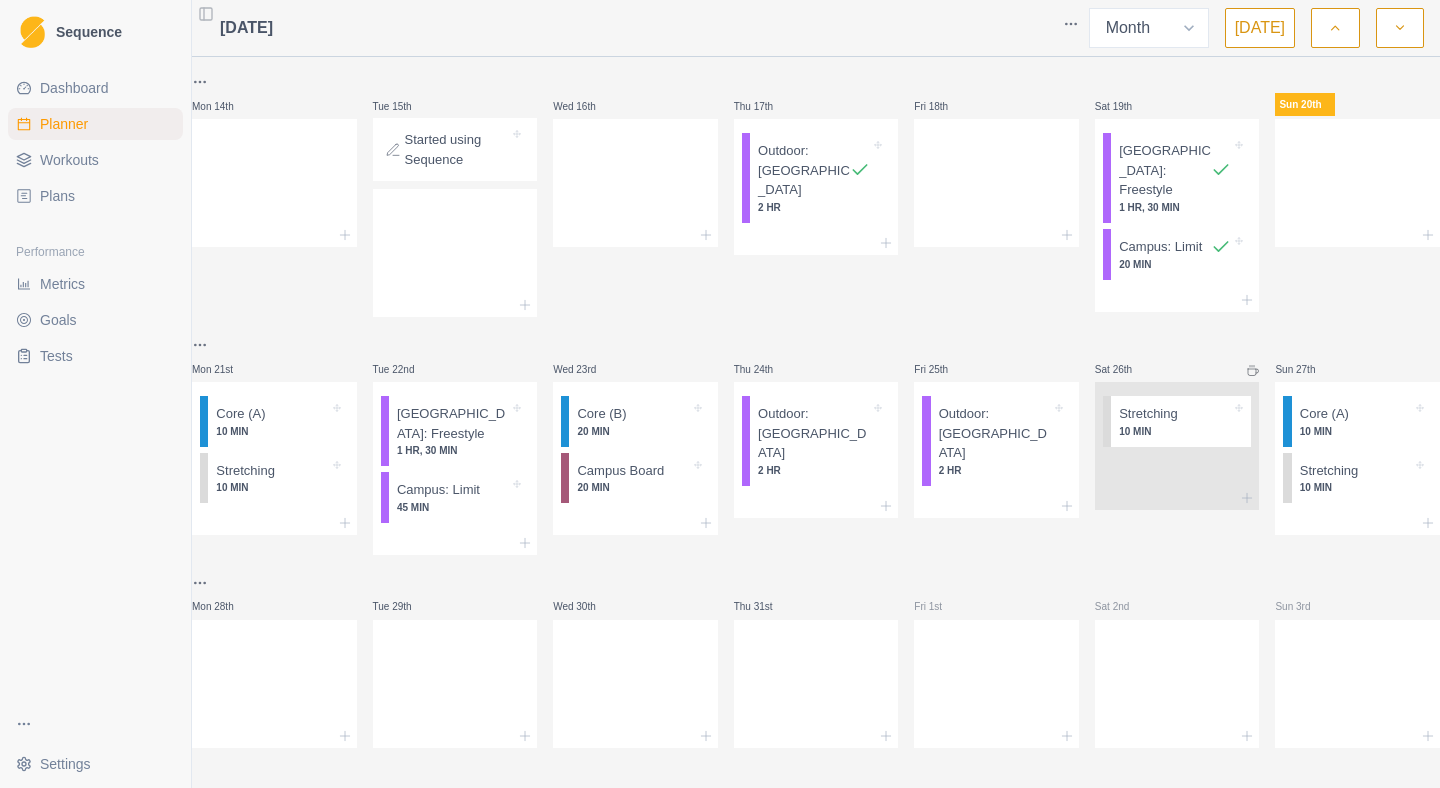 click on "Sequence Dashboard Planner Workouts Plans Performance Metrics Goals Tests Settings Toggle Sidebar [DATE] Week Month [DATE] Mon 30th Tue 1st Wed 2nd Thu 3rd Fri 4th Sat 5th Sun 6th Mon 7th Tue 8th Wed 9th Thu 10th Fri 11th Sat 12th Sun 13th Mon 14th Tue 15th Started using Sequence Wed 16th Thu 17th Outdoor: [GEOGRAPHIC_DATA] 2 HR Fri 18th Sat 19th [GEOGRAPHIC_DATA]: Freestyle 1 HR, 30 MIN Campus: Limit 20 [PERSON_NAME] 20th Mon 21st Core (A) 10 MIN Stretching 10 MIN Tue 22nd Boulder: Freestyle 1 HR, 30 MIN Campus: Limit 45 MIN Wed 23rd Core (B) 20 MIN Campus Board 20 MIN Thu 24th Outdoor: [GEOGRAPHIC_DATA] 2 HR Fri 25th Outdoor: Boulder 2 HR Sat 26th Stretching 10 [PERSON_NAME] 27th Core (A) 10 MIN Stretching 10 MIN Mon 28th Tue 29th Wed 30th Thu 31st Fri 1st Sat 2nd Sun 3rd
0.5
Press space bar to start a drag.
When dragging you can use the arrow keys to move the item around and escape to cancel.
Some screen readers may require you to be in focus mode or to use your pass through key" at bounding box center [720, 394] 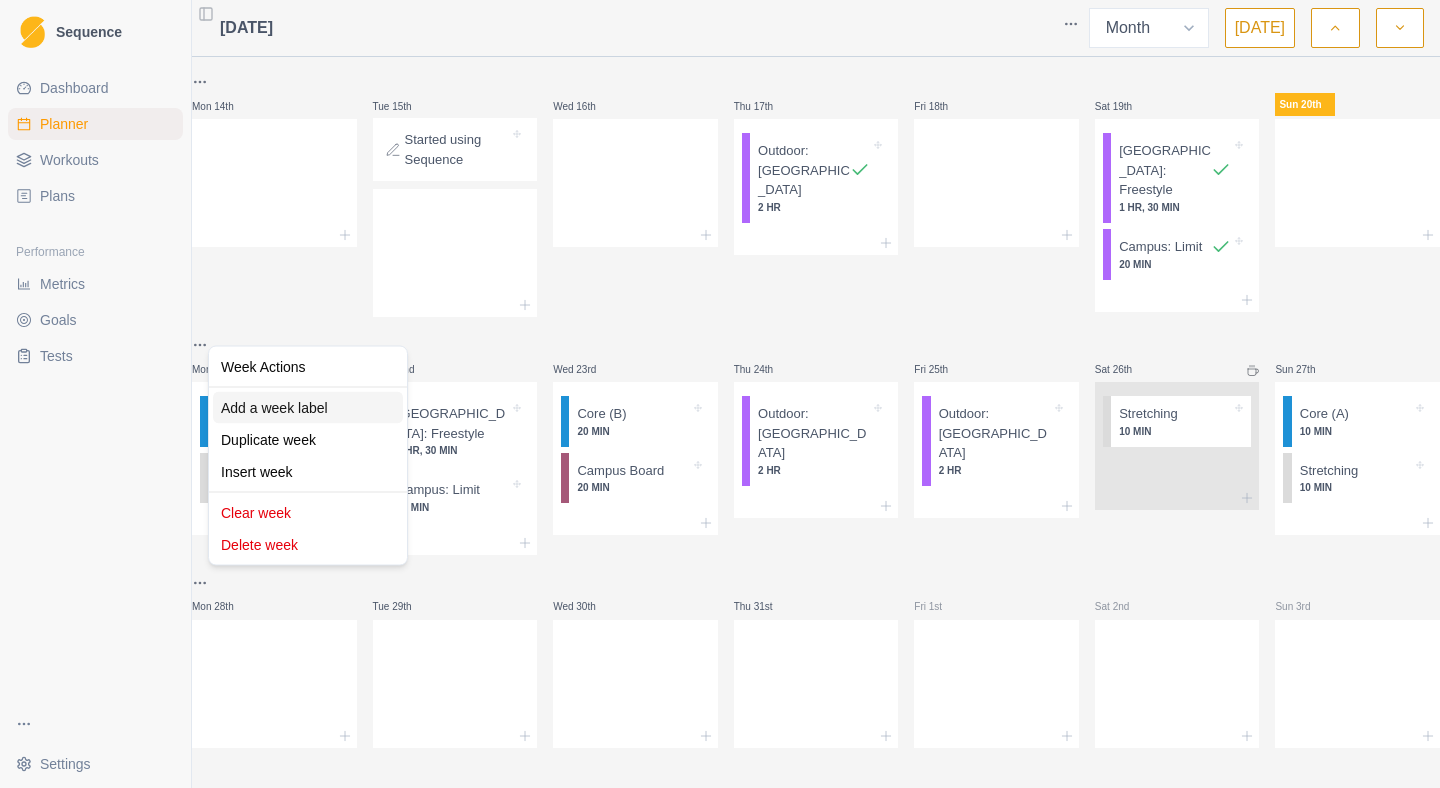 click on "Add a week label" at bounding box center (308, 408) 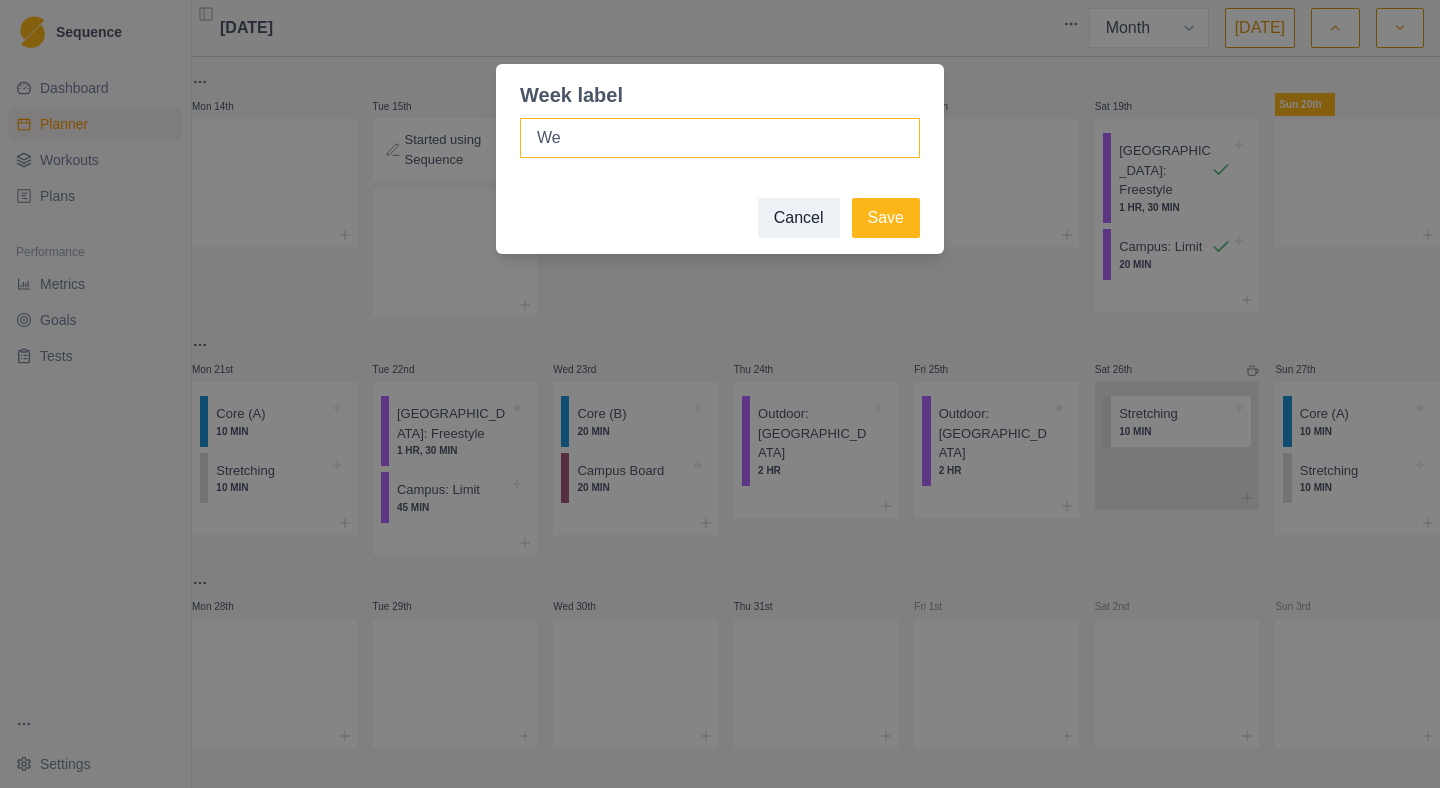 type on "W" 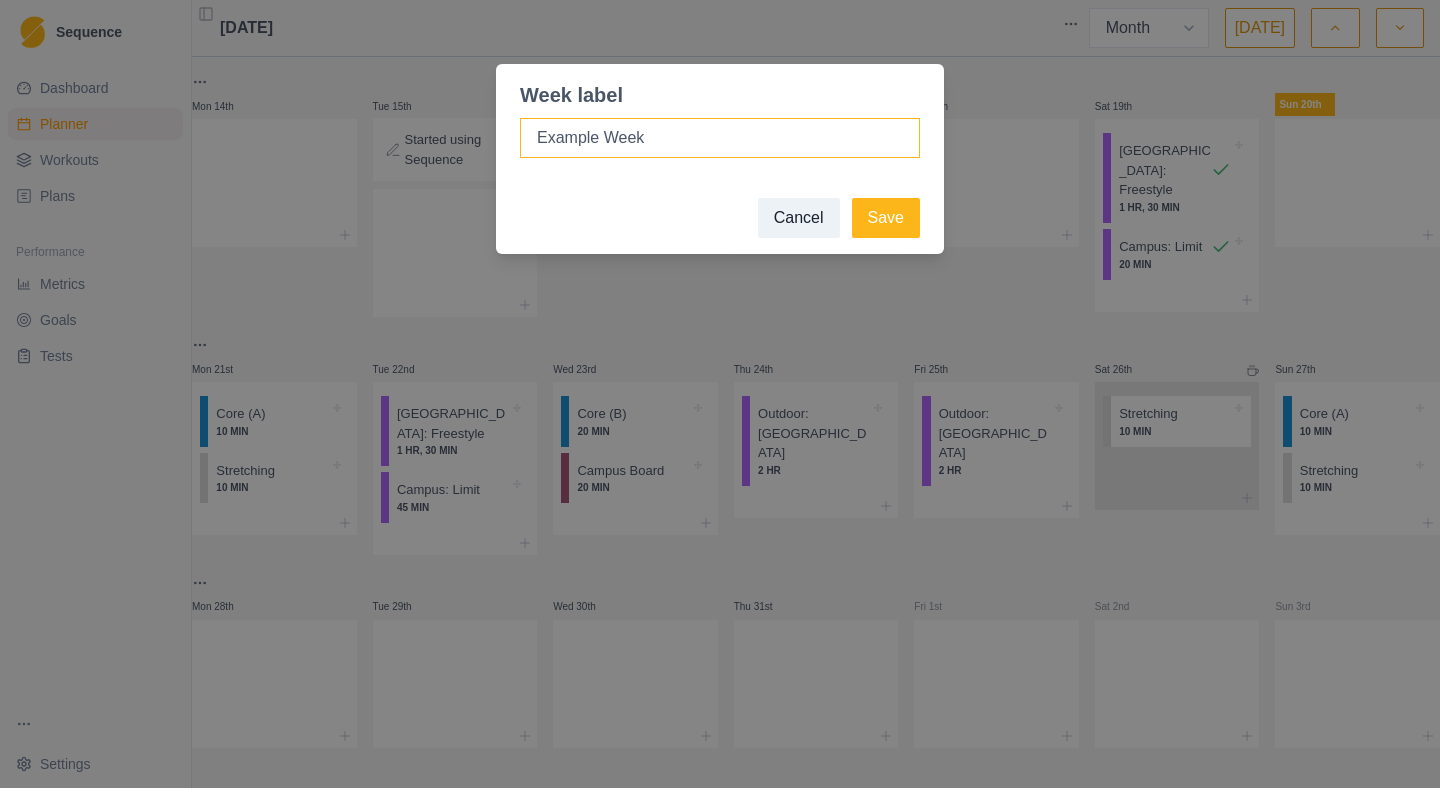 type on "Example Week" 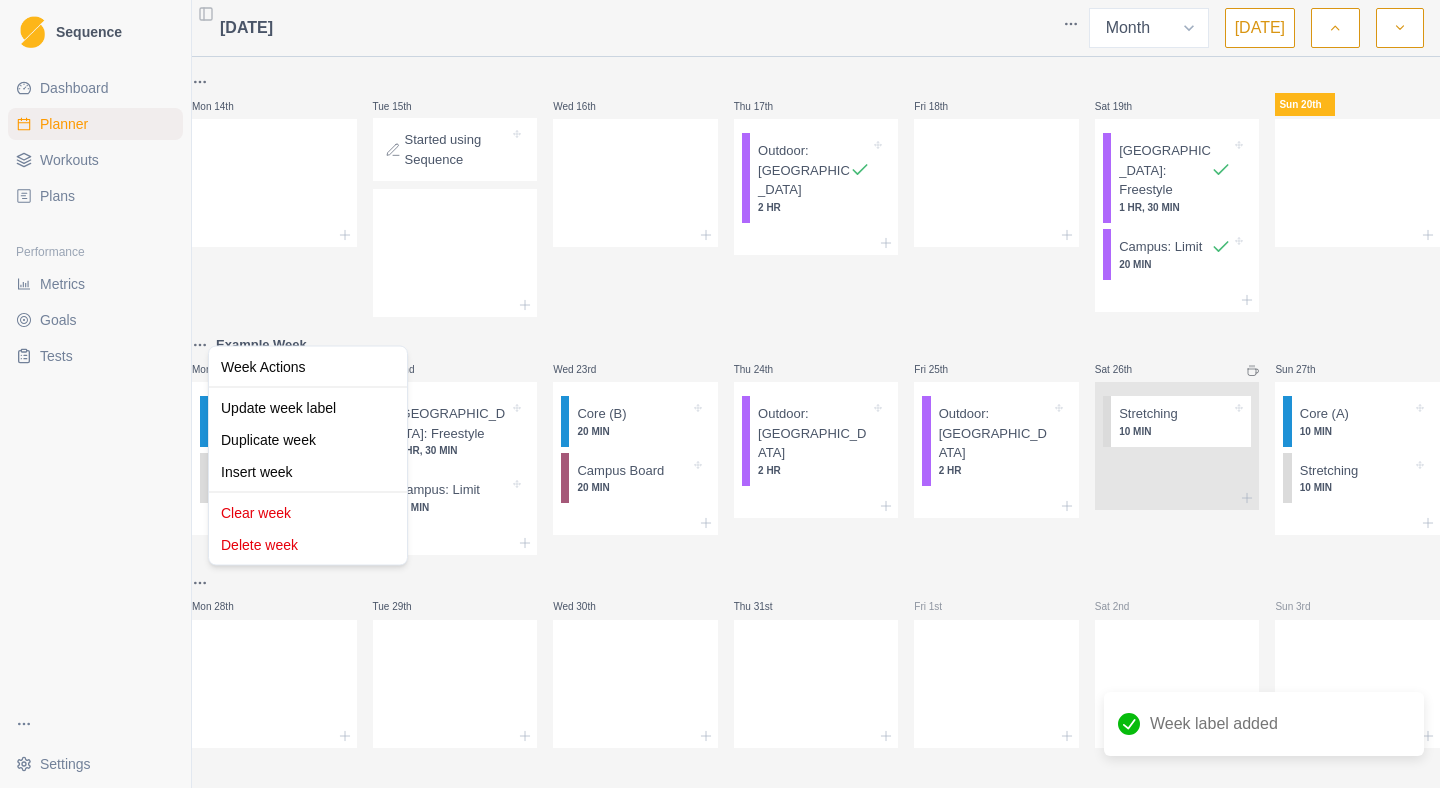click on "Sequence Dashboard Planner Workouts Plans Performance Metrics Goals Tests Settings Toggle Sidebar [DATE] Week Month [DATE] Mon 30th Tue 1st Wed 2nd Thu 3rd Fri 4th Sat 5th Sun 6th Mon 7th Tue 8th Wed 9th Thu 10th Fri 11th Sat 12th Sun 13th Mon 14th Tue 15th Started using Sequence Wed 16th Thu 17th Outdoor: [GEOGRAPHIC_DATA] 2 HR Fri 18th Sat 19th [GEOGRAPHIC_DATA]: Freestyle 1 HR, 30 MIN Campus: Limit 20 [PERSON_NAME] 20th Example Week Mon 21st Core (A) 10 MIN Stretching 10 MIN Tue 22nd Boulder: Freestyle 1 HR, 30 MIN Campus: Limit 45 MIN Wed 23rd Core (B) 20 MIN Campus Board 20 MIN Thu 24th Outdoor: [GEOGRAPHIC_DATA] 2 HR Fri 25th Outdoor: Boulder 2 HR Sat 26th Stretching 10 [PERSON_NAME] 27th Core (A) 10 MIN Stretching 10 MIN Mon 28th Tue 29th Wed 30th Thu 31st Fri 1st Sat 2nd Sun 3rd Week label added
0.5
Press space bar to start a drag.
When dragging you can use the arrow keys to move the item around and escape to cancel.
Some screen readers may require you to be in focus mode or to use your pass through key" at bounding box center (720, 394) 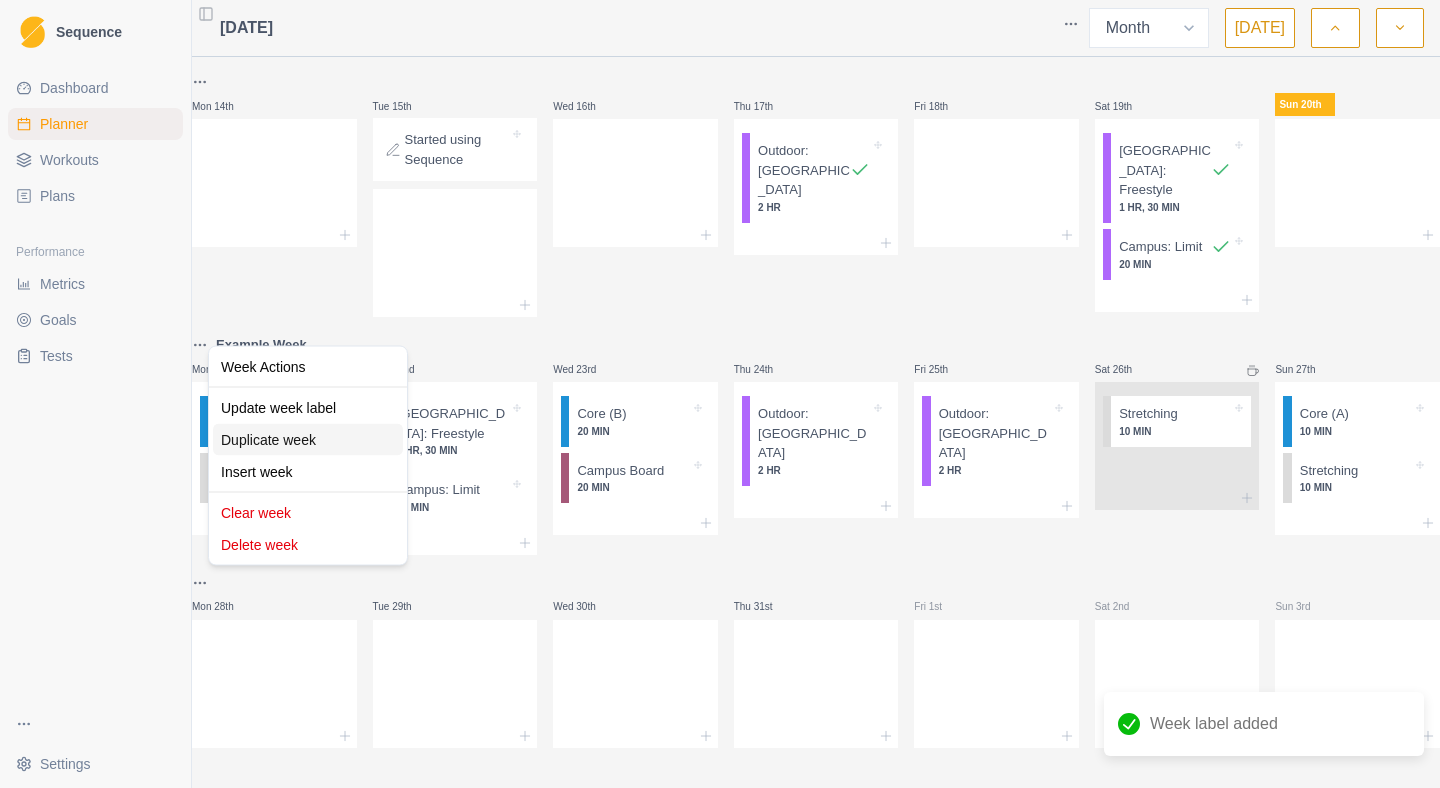 click on "Duplicate week" at bounding box center (308, 440) 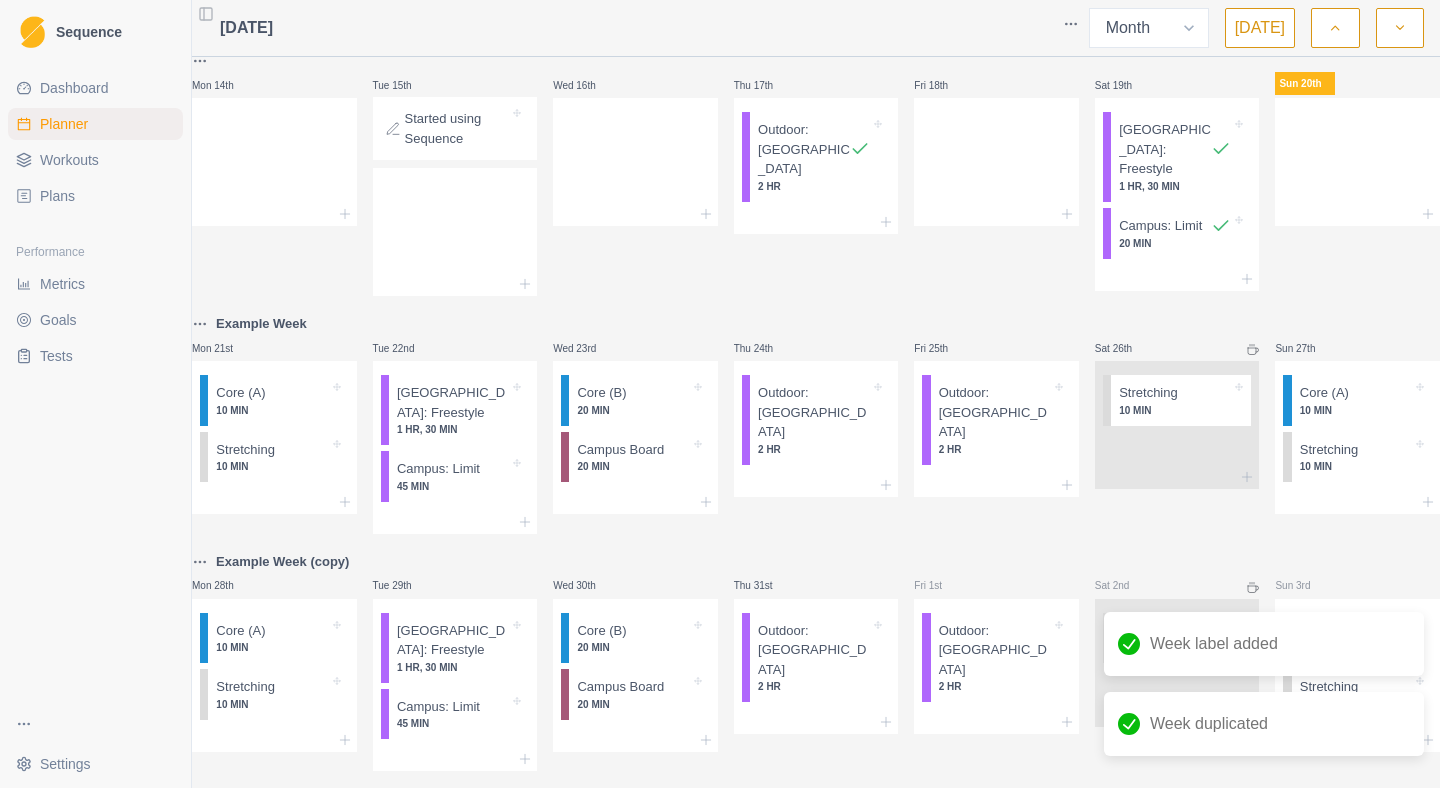 scroll, scrollTop: 452, scrollLeft: 0, axis: vertical 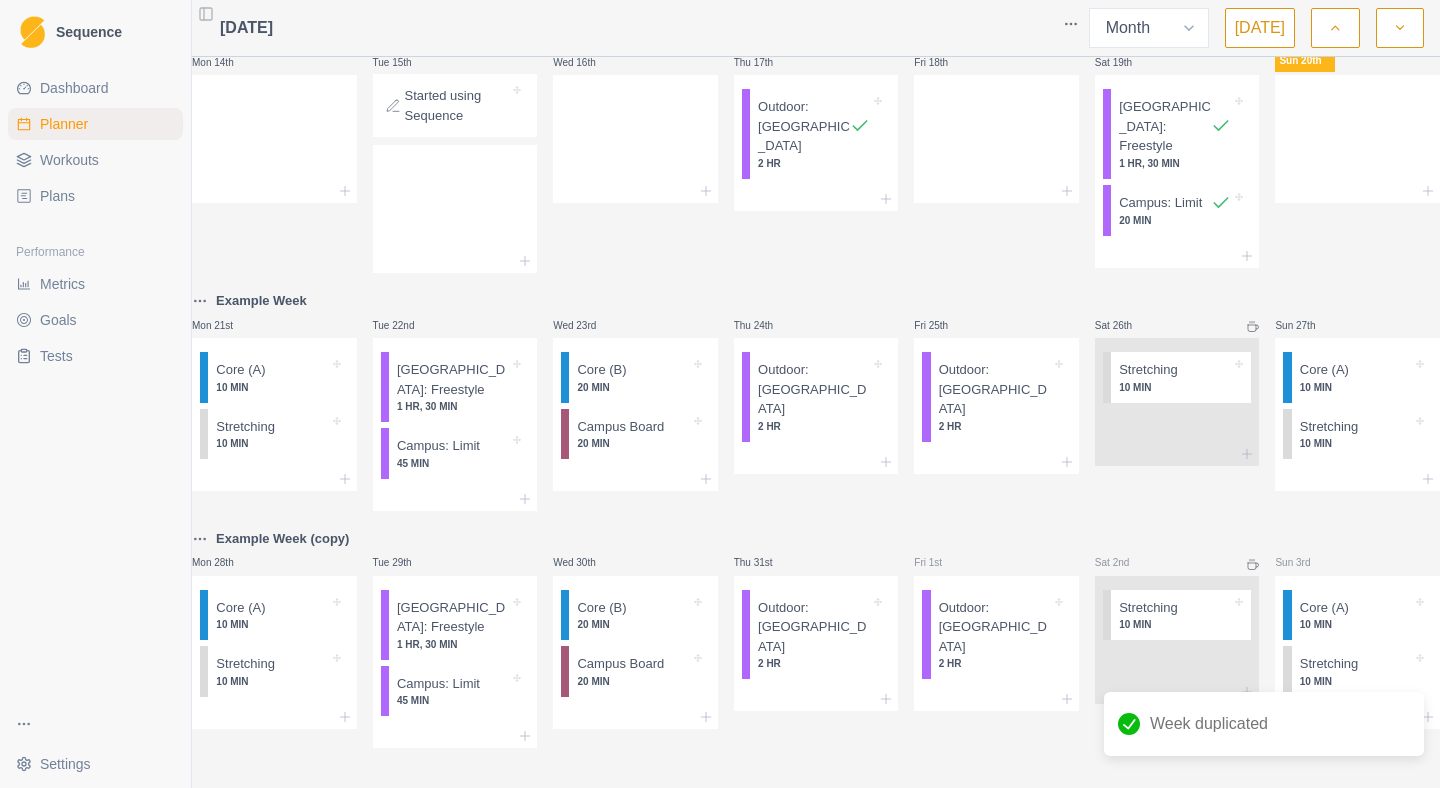 click on "Fri 25th Outdoor: Boulder 2 HR" at bounding box center (996, 400) 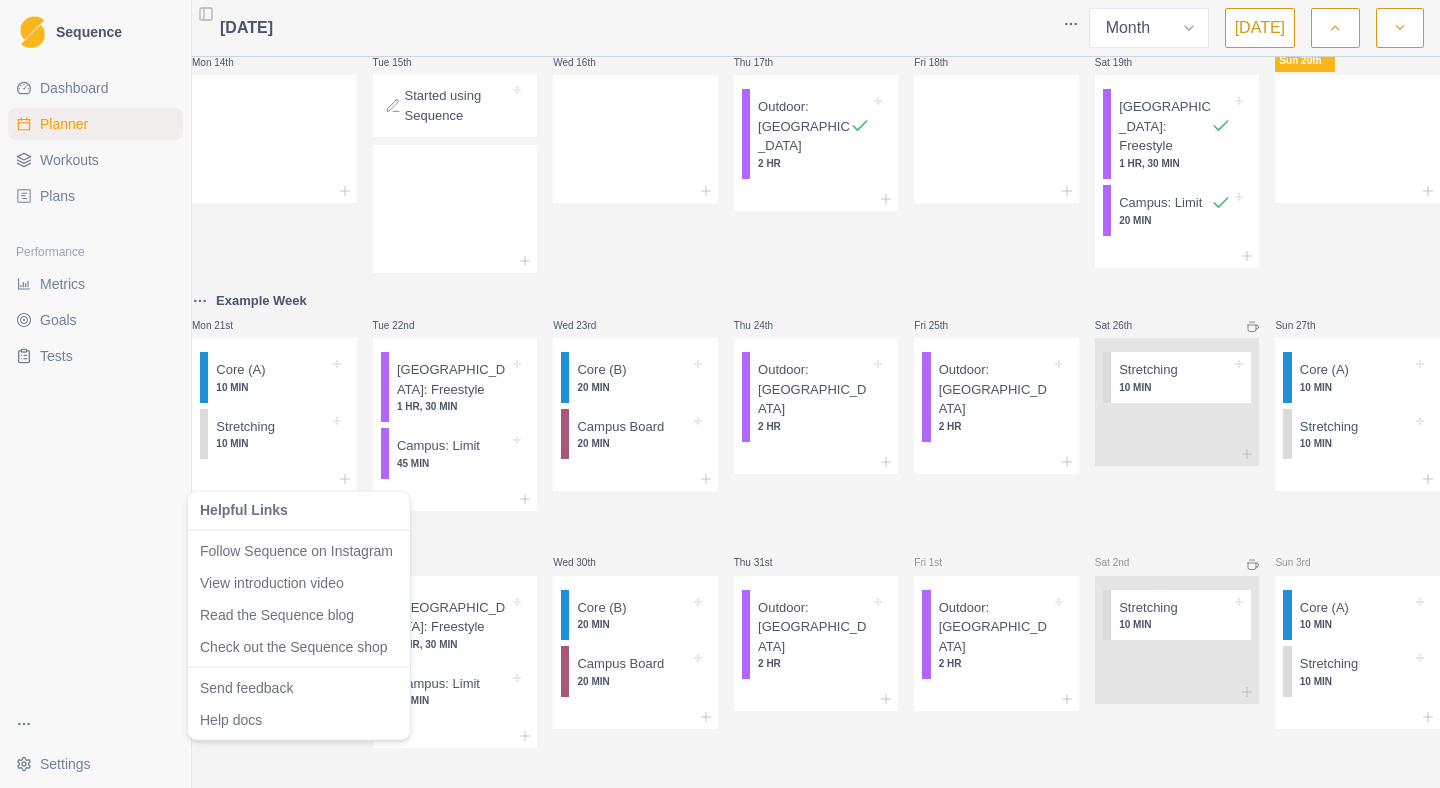 click on "Sequence Dashboard Planner Workouts Plans Performance Metrics Goals Tests Settings Toggle Sidebar [DATE] Week Month [DATE] Mon 30th Tue 1st Wed 2nd Thu 3rd Fri 4th Sat 5th Sun 6th Mon 7th Tue 8th Wed 9th Thu 10th Fri 11th Sat 12th Sun 13th Mon 14th Tue 15th Started using Sequence Wed 16th Thu 17th Outdoor: [GEOGRAPHIC_DATA] 2 HR Fri 18th Sat 19th [GEOGRAPHIC_DATA]: Freestyle 1 HR, 30 MIN Campus: Limit 20 [PERSON_NAME] 20th Example Week Mon 21st Core (A) 10 MIN Stretching 10 MIN Tue 22nd Boulder: Freestyle 1 HR, 30 MIN Campus: Limit 45 MIN Wed 23rd Core (B) 20 MIN Campus Board 20 MIN Thu 24th Outdoor: [GEOGRAPHIC_DATA] 2 HR Fri 25th Outdoor: [GEOGRAPHIC_DATA] 2 HR Sat 26th Stretching 10 [PERSON_NAME] 27th Core (A) 10 MIN Stretching 10 MIN Example Week (copy) Mon 28th Core (A) 10 MIN Stretching 10 MIN Tue 29th Boulder: Freestyle 1 HR, 30 MIN Campus: Limit 45 MIN Wed 30th Core (B) 20 MIN Campus Board 20 MIN Thu 31st Outdoor: Boulder 2 HR Fri 1st Outdoor: Boulder 2 HR Sat 2nd Stretching 10 [PERSON_NAME] 3rd Core (A) 10 MIN Stretching 10 MIN
0.5" at bounding box center (720, 394) 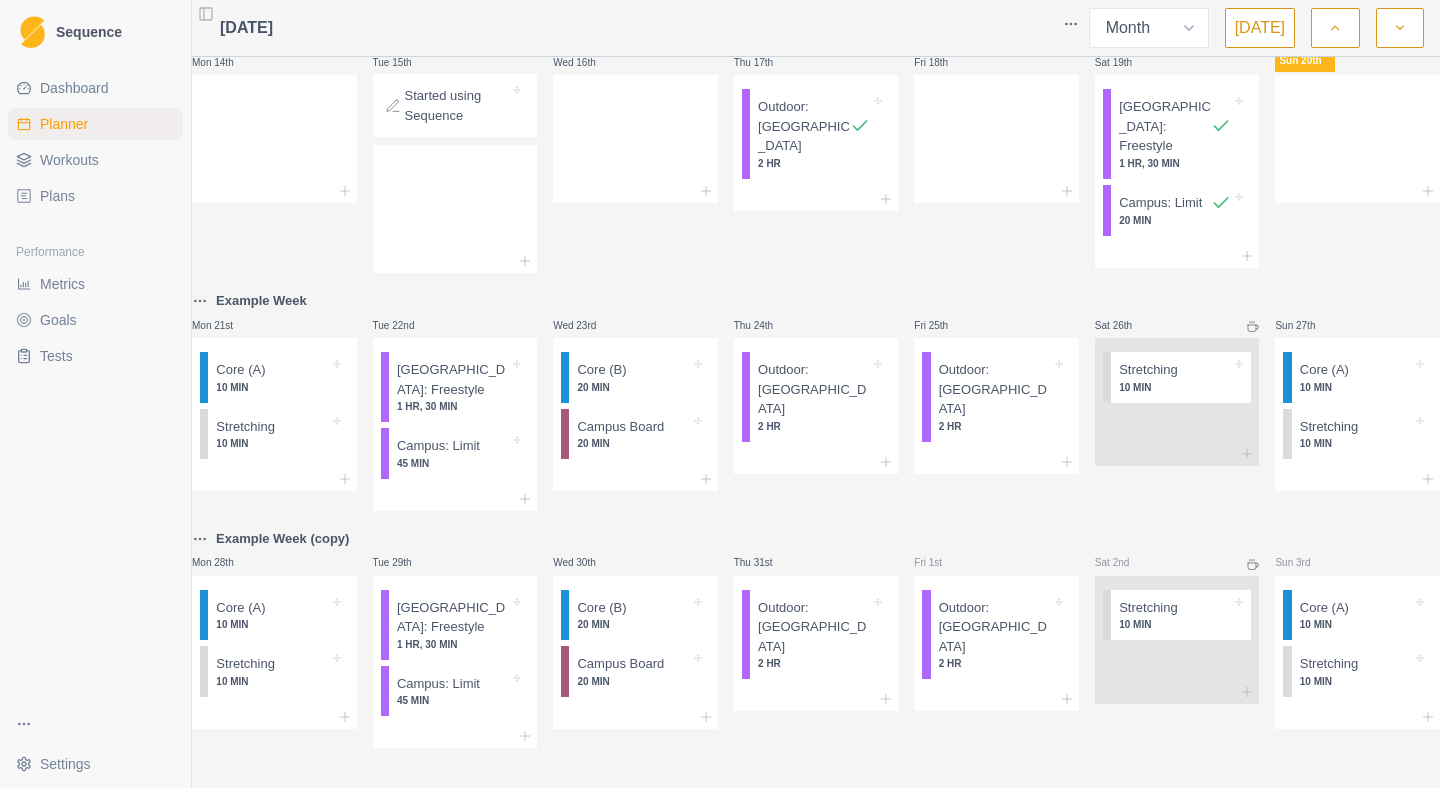 click on "Sequence Dashboard Planner Workouts Plans Performance Metrics Goals Tests Settings Toggle Sidebar [DATE] Week Month [DATE] Mon 30th Tue 1st Wed 2nd Thu 3rd Fri 4th Sat 5th Sun 6th Mon 7th Tue 8th Wed 9th Thu 10th Fri 11th Sat 12th Sun 13th Mon 14th Tue 15th Started using Sequence Wed 16th Thu 17th Outdoor: [GEOGRAPHIC_DATA] 2 HR Fri 18th Sat 19th [GEOGRAPHIC_DATA]: Freestyle 1 HR, 30 MIN Campus: Limit 20 [PERSON_NAME] 20th Example Week Mon 21st Core (A) 10 MIN Stretching 10 MIN Tue 22nd Boulder: Freestyle 1 HR, 30 MIN Campus: Limit 45 MIN Wed 23rd Core (B) 20 MIN Campus Board 20 MIN Thu 24th Outdoor: [GEOGRAPHIC_DATA] 2 HR Fri 25th Outdoor: [GEOGRAPHIC_DATA] 2 HR Sat 26th Stretching 10 [PERSON_NAME] 27th Core (A) 10 MIN Stretching 10 MIN Example Week (copy) Mon 28th Core (A) 10 MIN Stretching 10 MIN Tue 29th Boulder: Freestyle 1 HR, 30 MIN Campus: Limit 45 MIN Wed 30th Core (B) 20 MIN Campus Board 20 MIN Thu 31st Outdoor: Boulder 2 HR Fri 1st Outdoor: Boulder 2 HR Sat 2nd Stretching 10 [PERSON_NAME] 3rd Core (A) 10 MIN Stretching 10 MIN
0.5" at bounding box center [720, 394] 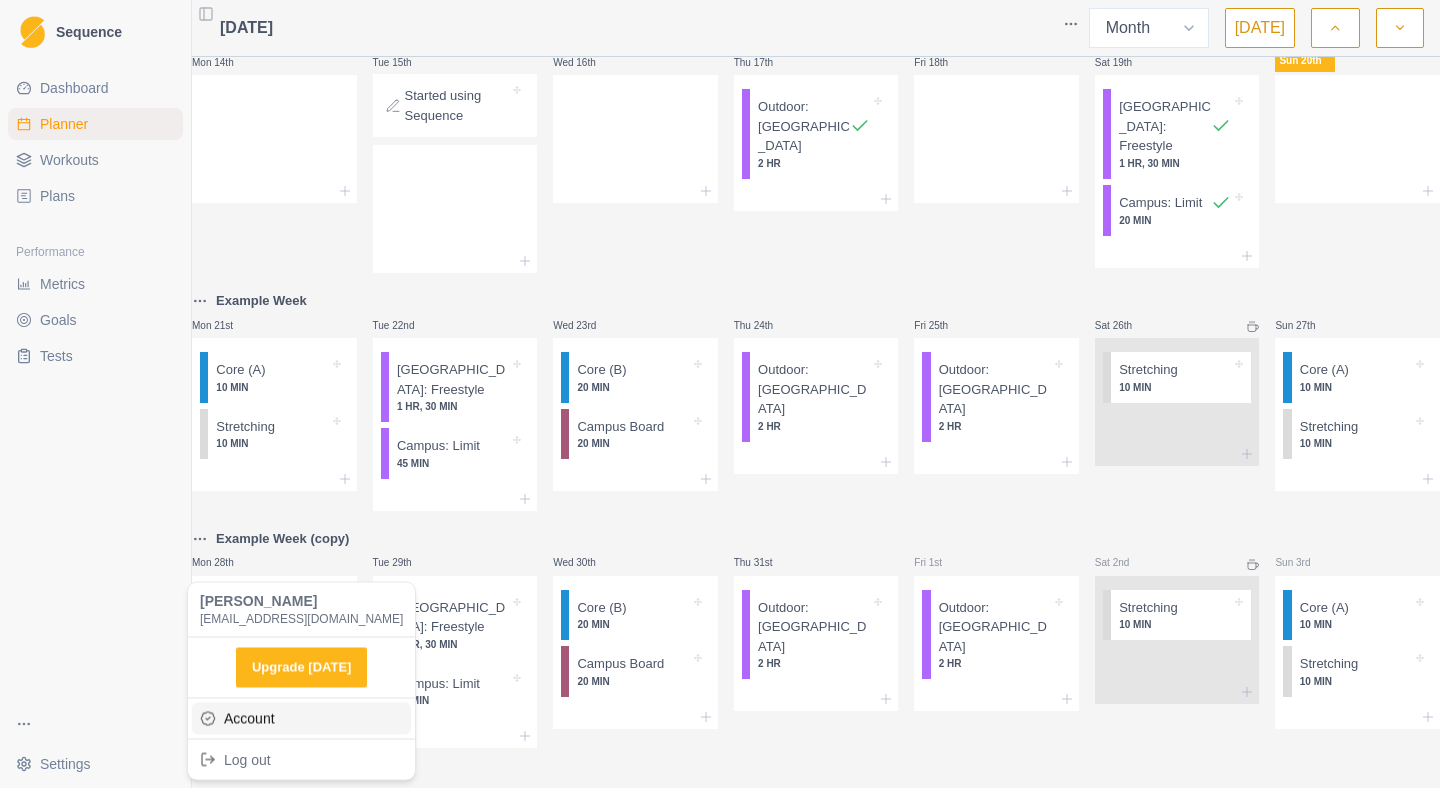 click on "Account" at bounding box center [301, 718] 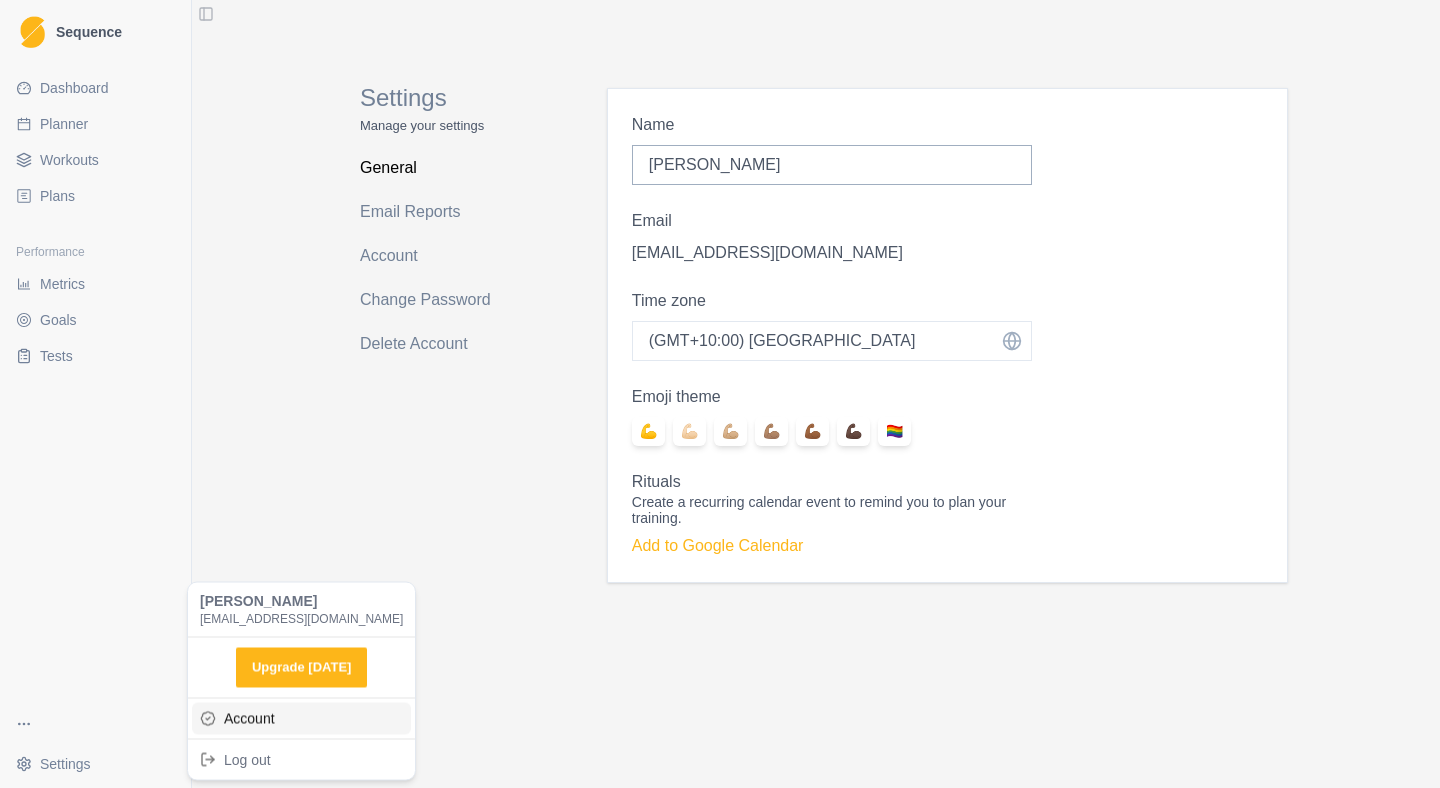 scroll, scrollTop: 0, scrollLeft: 0, axis: both 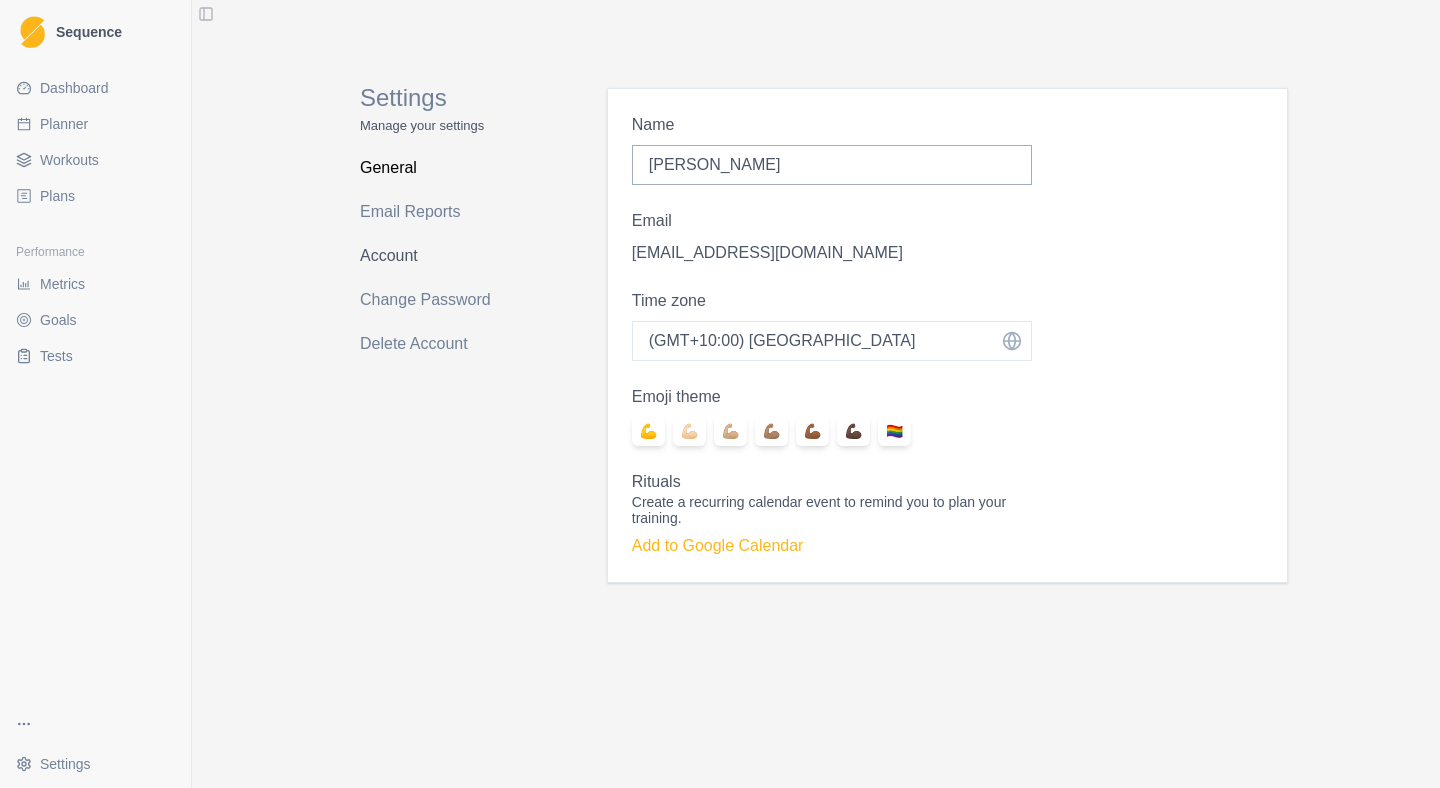 click on "Account" at bounding box center (439, 256) 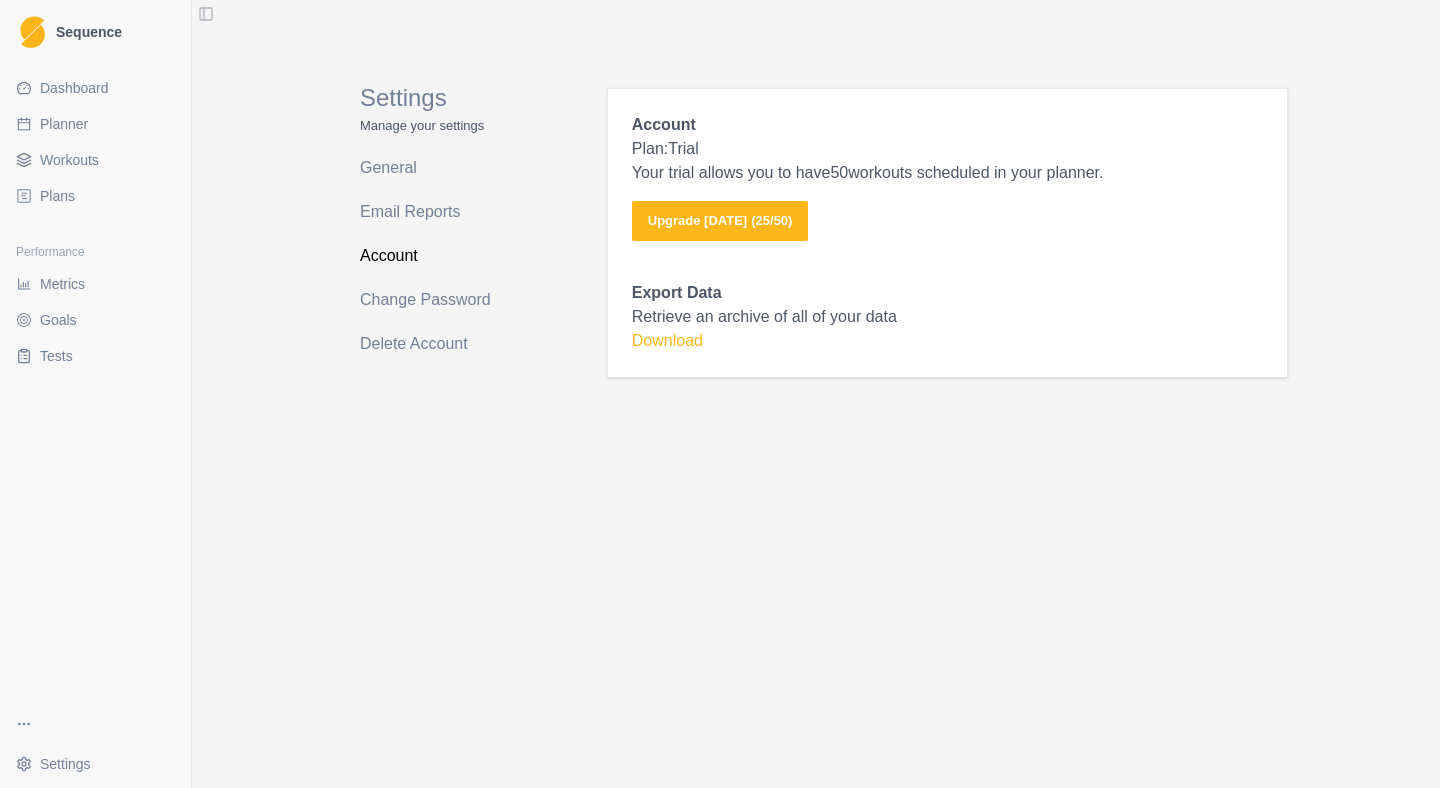 click on "Planner" at bounding box center (64, 124) 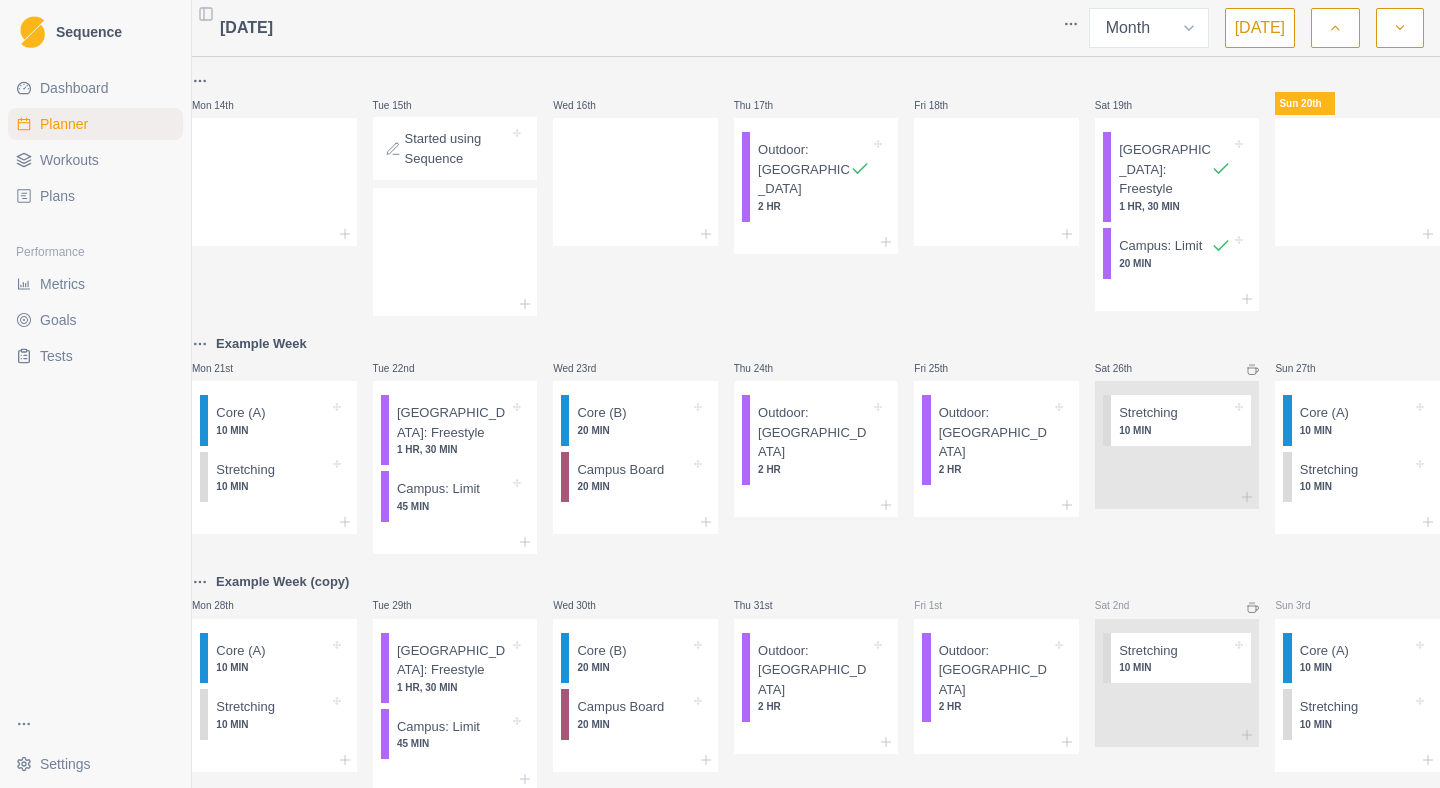 scroll, scrollTop: 379, scrollLeft: 0, axis: vertical 